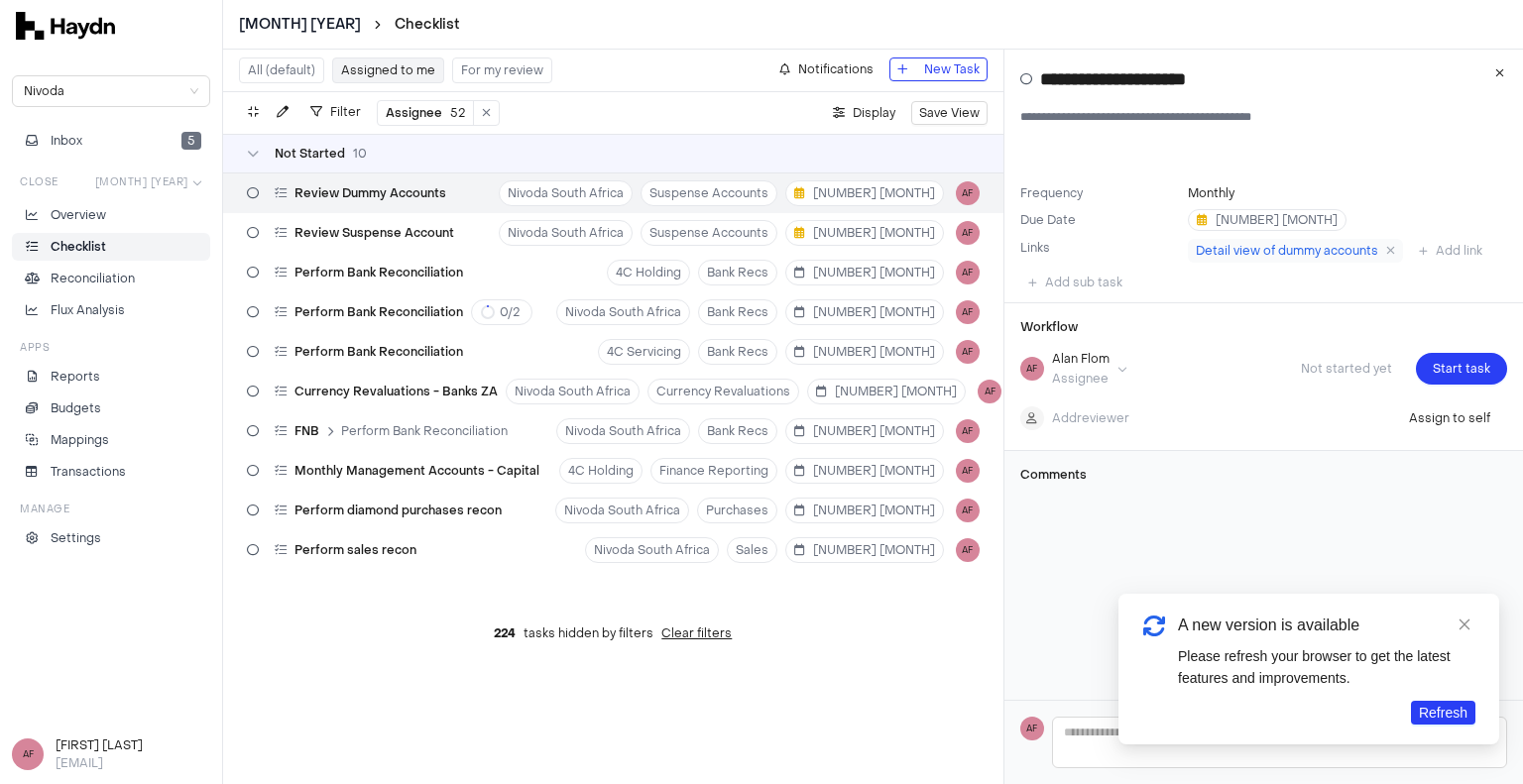 scroll, scrollTop: 0, scrollLeft: 0, axis: both 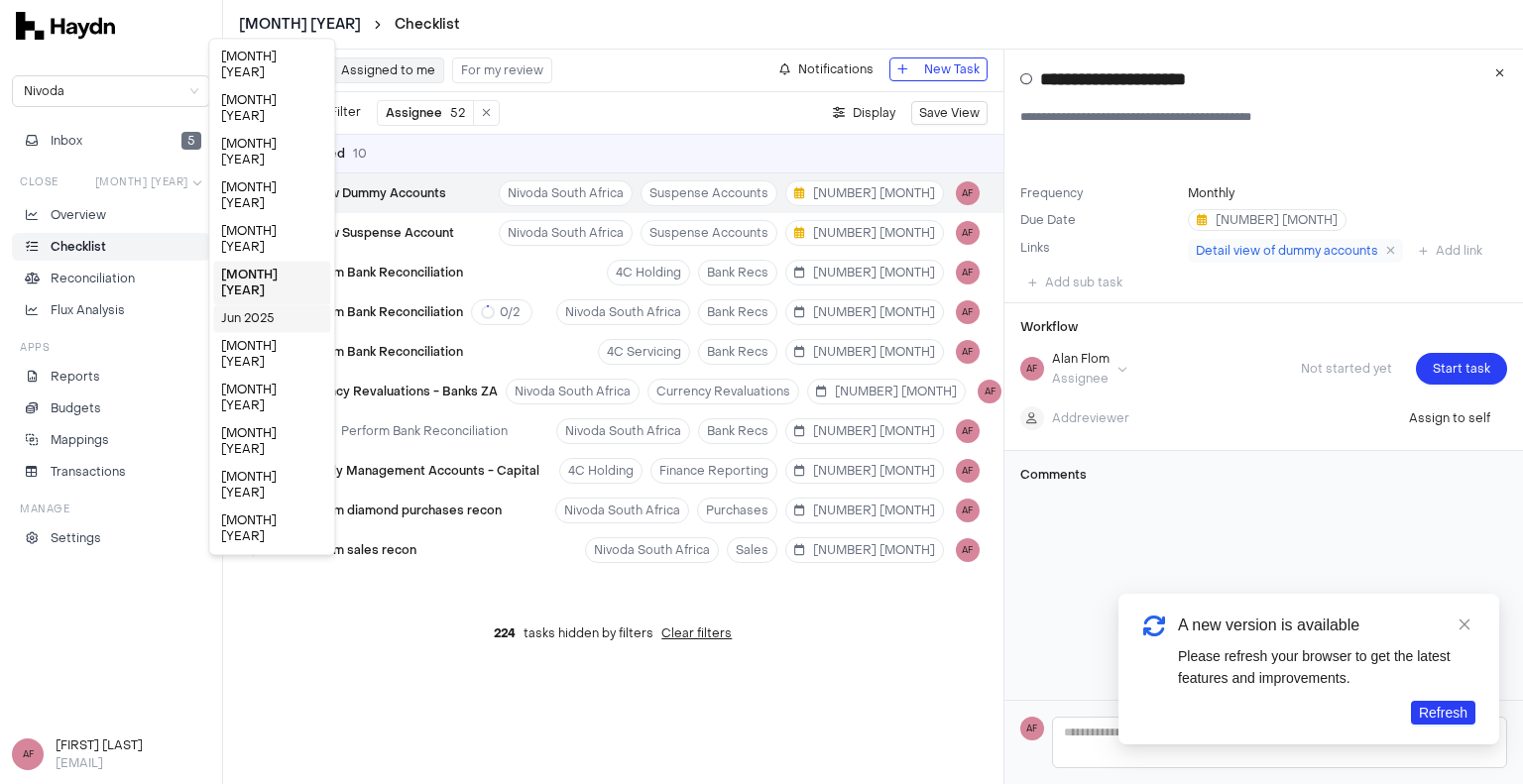 click on "Jun 2025" at bounding box center (272, 318) 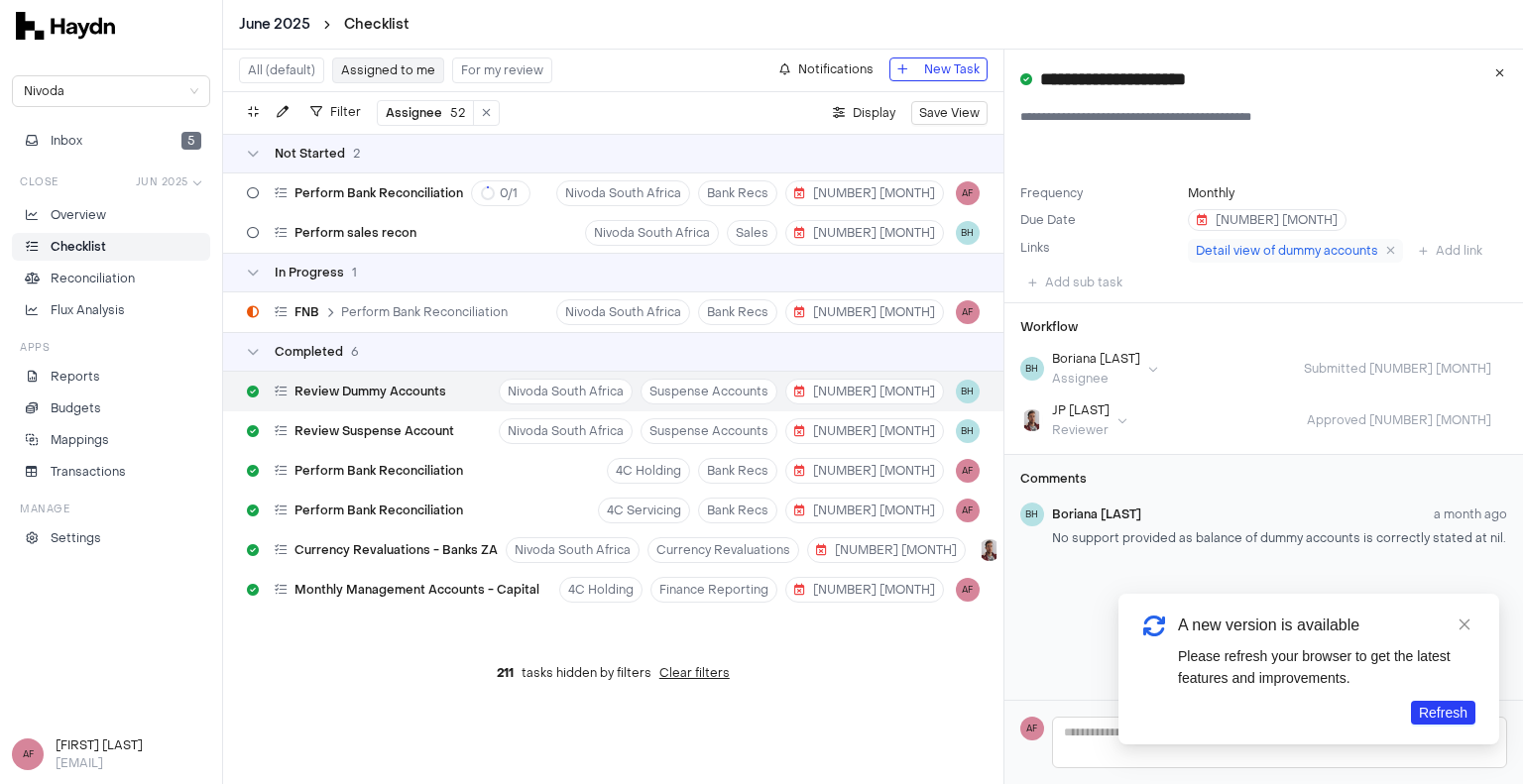 click on "[MONTH] [YEAR] Checklist Nivoda Inbox 5 Close [MONTH] [YEAR] Overview Checklist Reconciliation Flux Analysis Apps Reports Budgets Mappings Transactions Manage Settings AF [FIRST] [LAST] [EMAIL] All   (default) Assigned to me   For my review   Notifications New Task Filter Assignee 52 . Display Save View Not Started 2 Perform Bank Reconciliation 0 / 1 Nivoda South Africa Bank Recs 9 [MONTH] AF Perform sales recon Nivoda South Africa Sales 25 [MONTH] BH In Progress 1 FNB Perform Bank Reconciliation Nivoda South Africa Bank Recs 9 [MONTH] AF Completed 6 Review Dummy Accounts Nivoda South Africa Suspense Accounts 7 [MONTH] BH Review Suspense Account Nivoda South Africa Suspense Accounts 7 [MONTH] BH Perform Bank Reconciliation 4C Holding Bank Recs 9 [MONTH] AF Perform Bank Reconciliation 4C Servicing Bank Recs 9 [MONTH] AF Currency Revaluations - Banks ZA Nivoda South Africa Currency Revaluations 9 [MONTH] Monthly Management Accounts - Capital 4C Holding Finance Reporting 22 [MONTH] AF 211   tasks hidden by filters Clear filters Frequency Monthly" at bounding box center (762, 392) 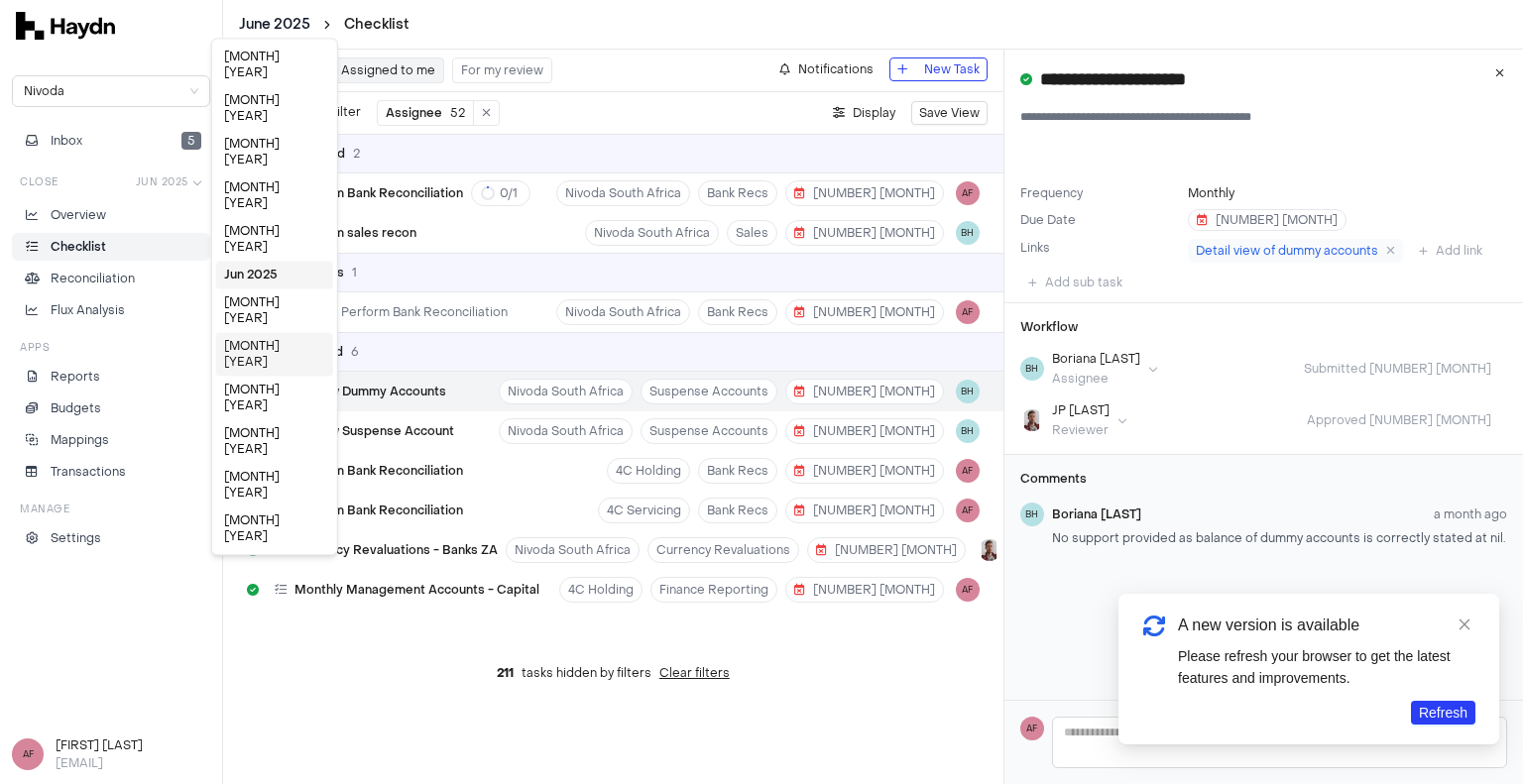 click on "[MONTH] [YEAR]" at bounding box center (275, 354) 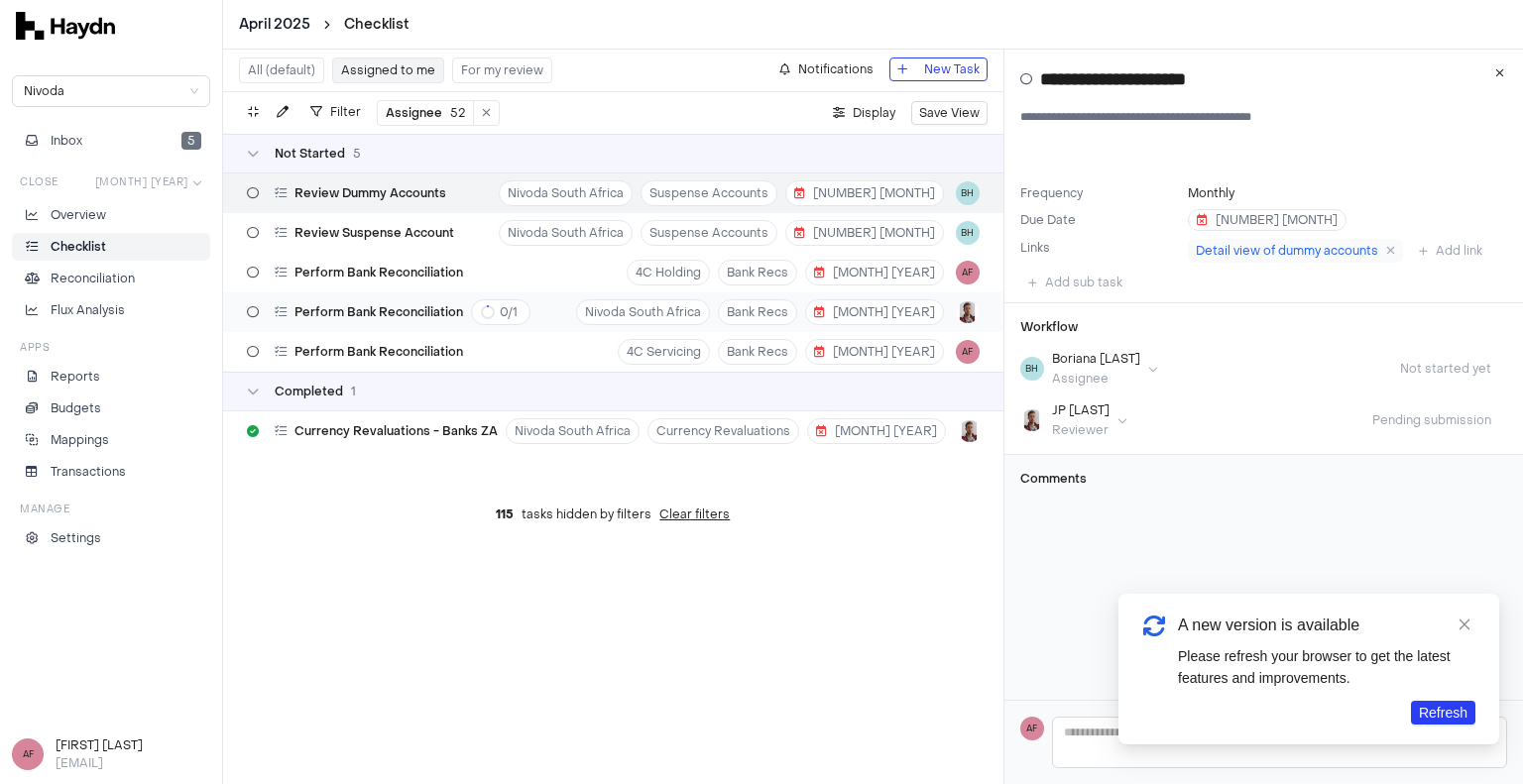 click on "Perform Bank Reconciliation 0 / 1 Nivoda South Africa Bank Recs 12 May" at bounding box center (613, 312) 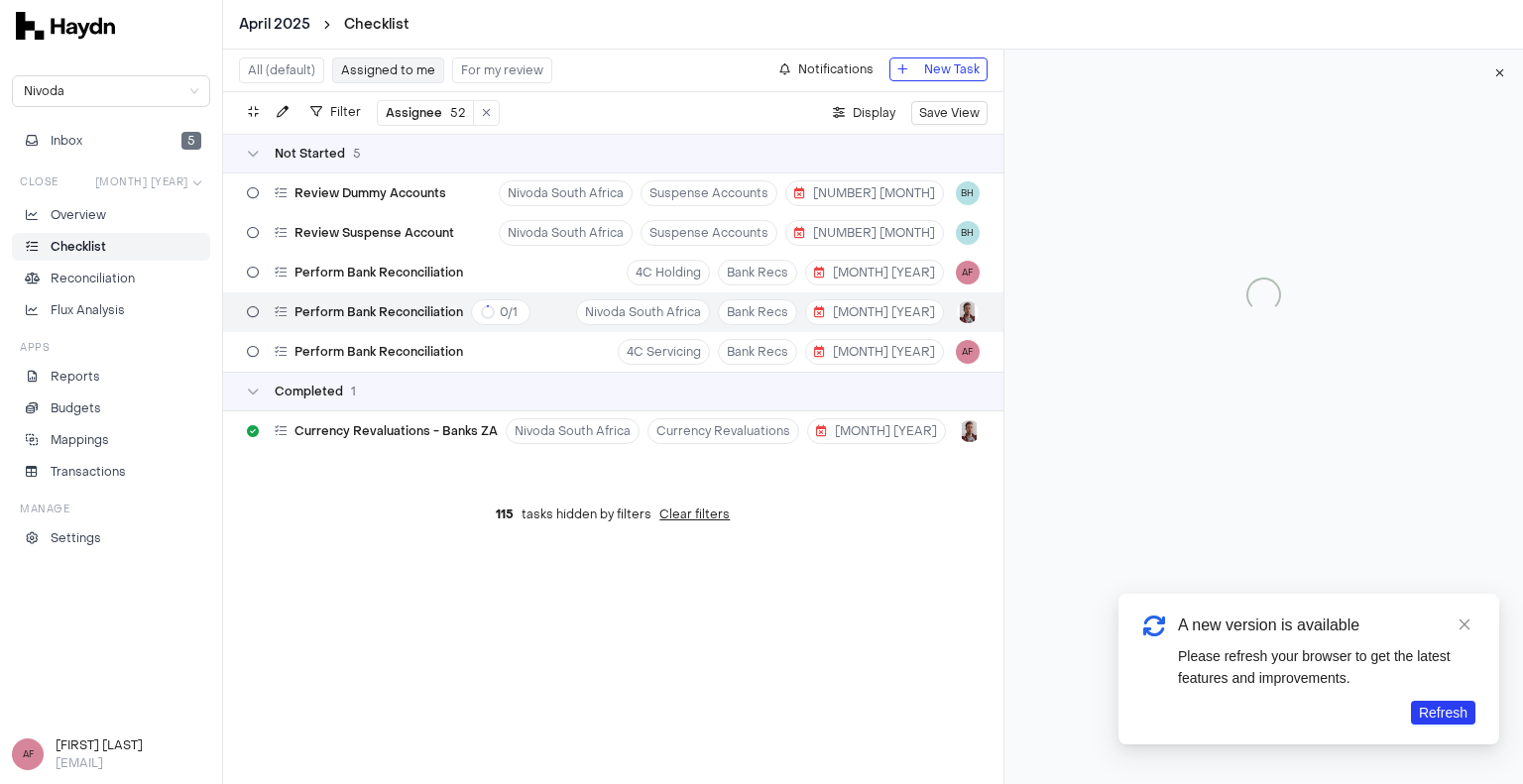 type 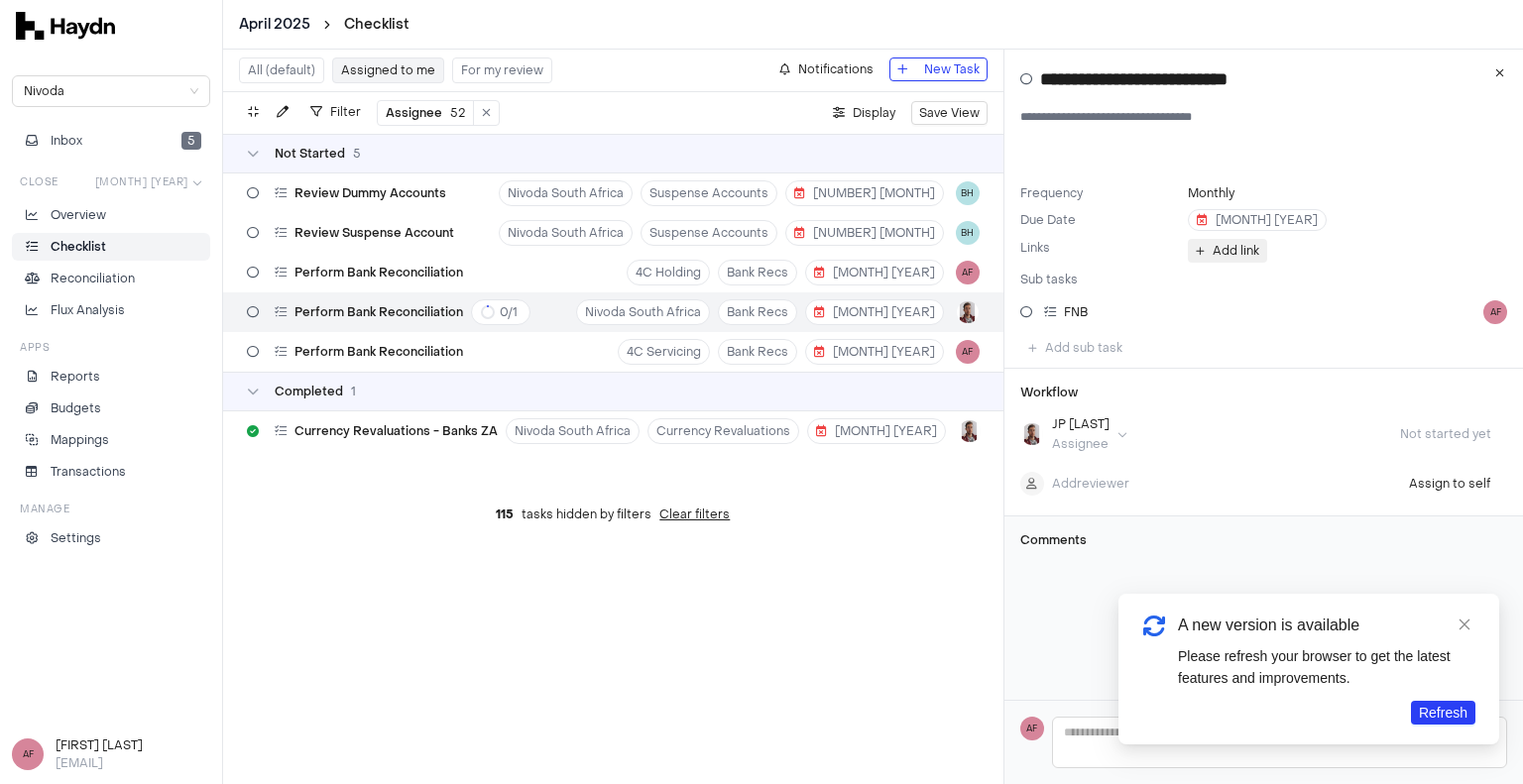 click at bounding box center [1200, 251] 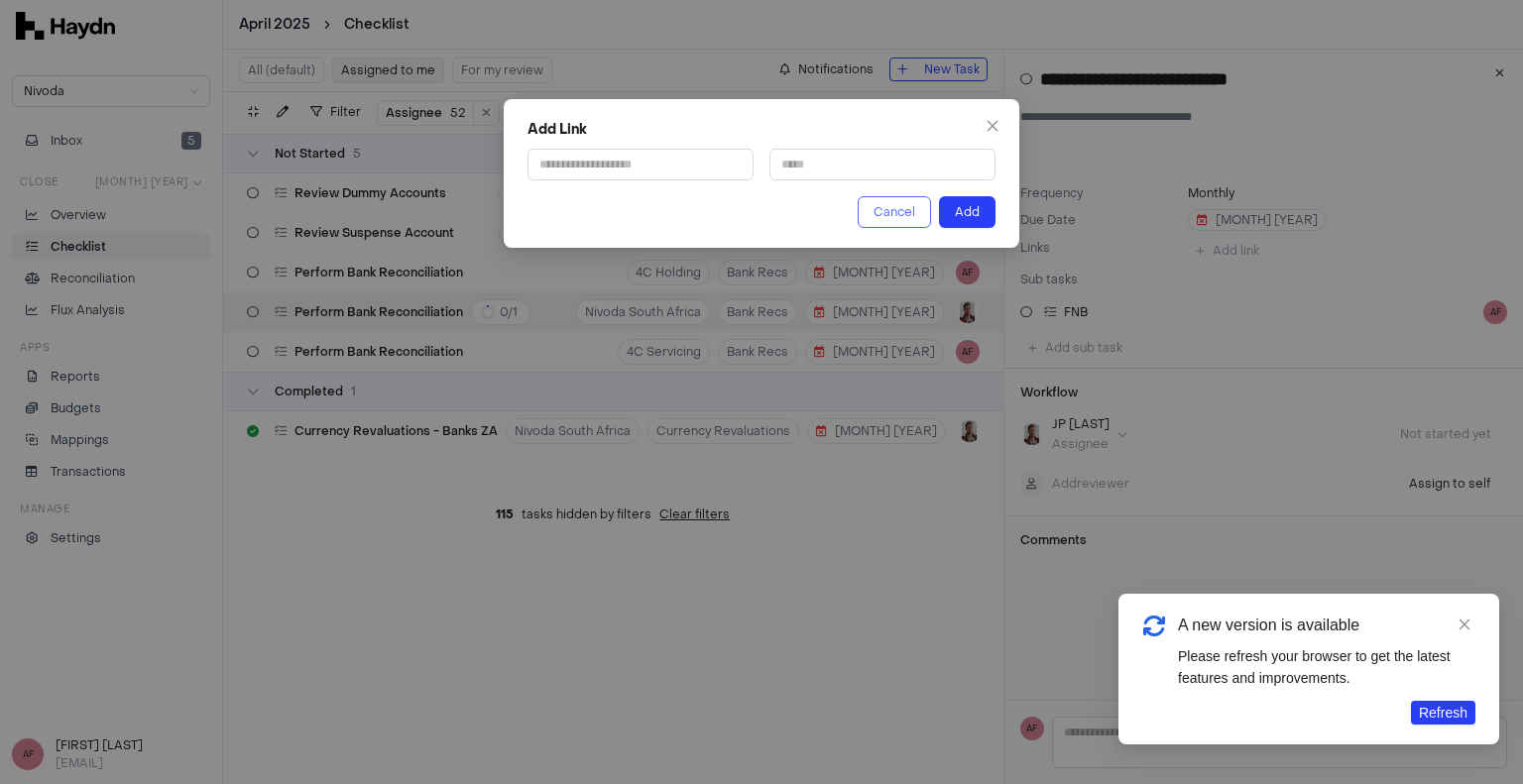click on "Cancel" at bounding box center [894, 212] 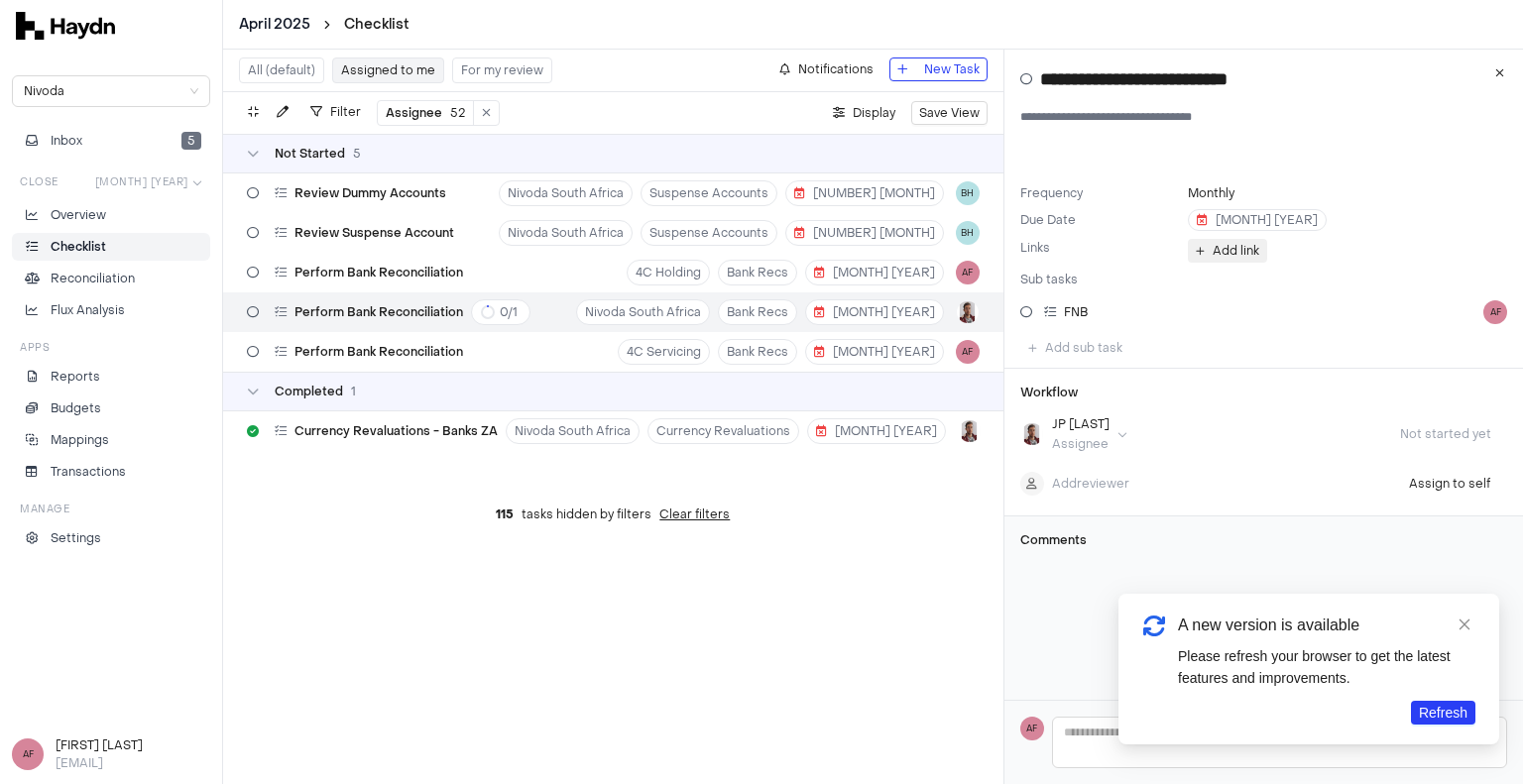 click on "Add link" at bounding box center (1235, 251) 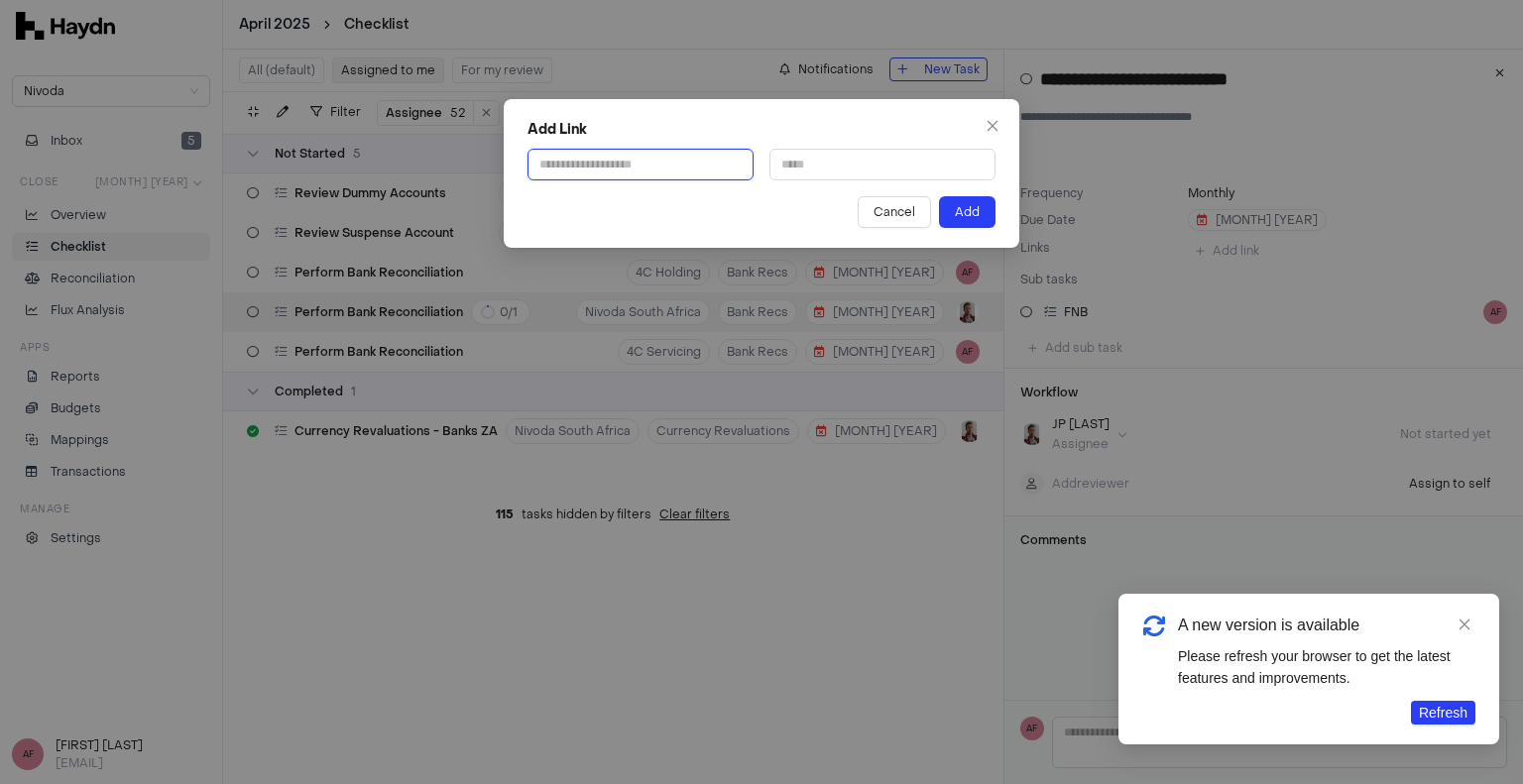 click at bounding box center (641, 165) 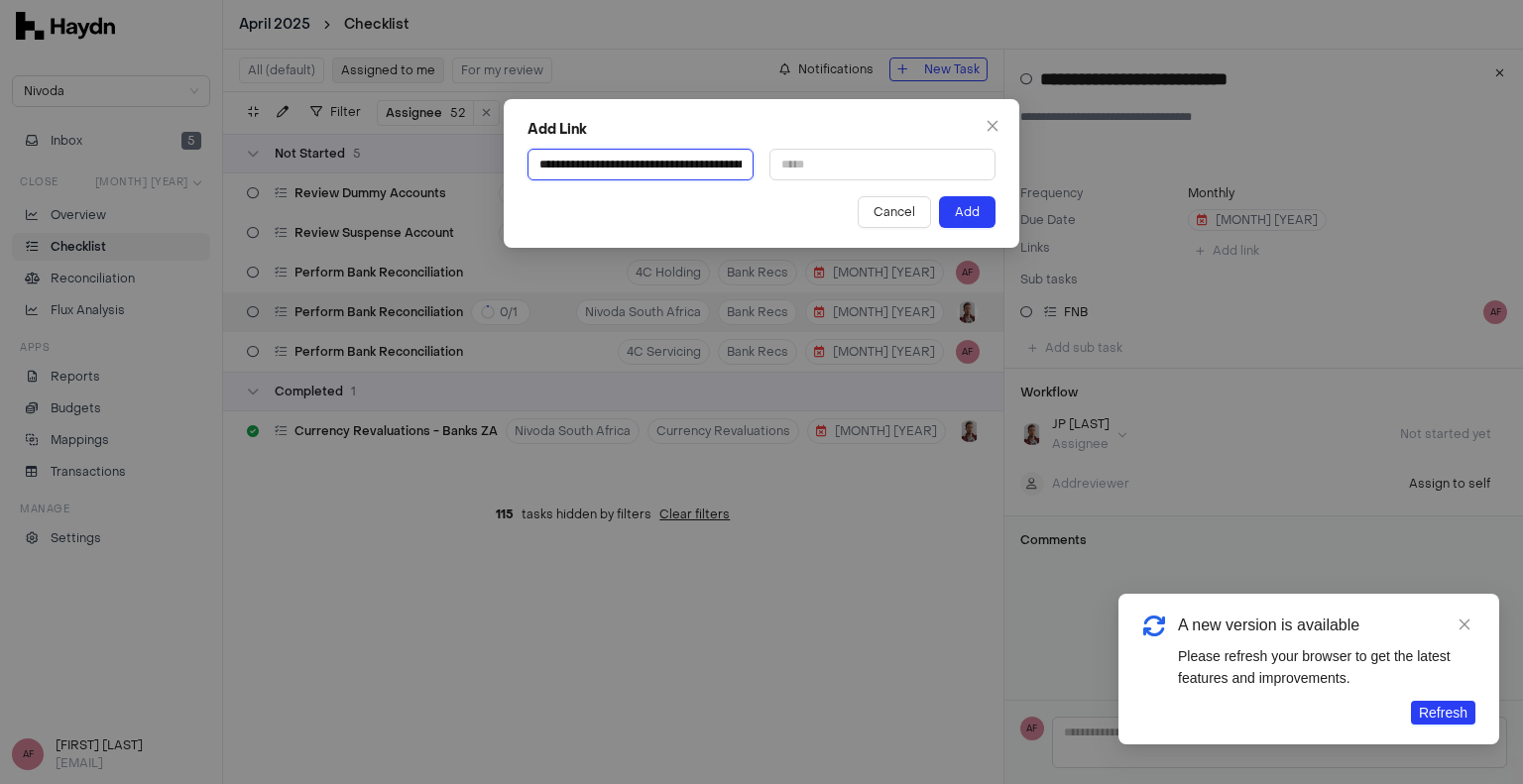 scroll, scrollTop: 0, scrollLeft: 698, axis: horizontal 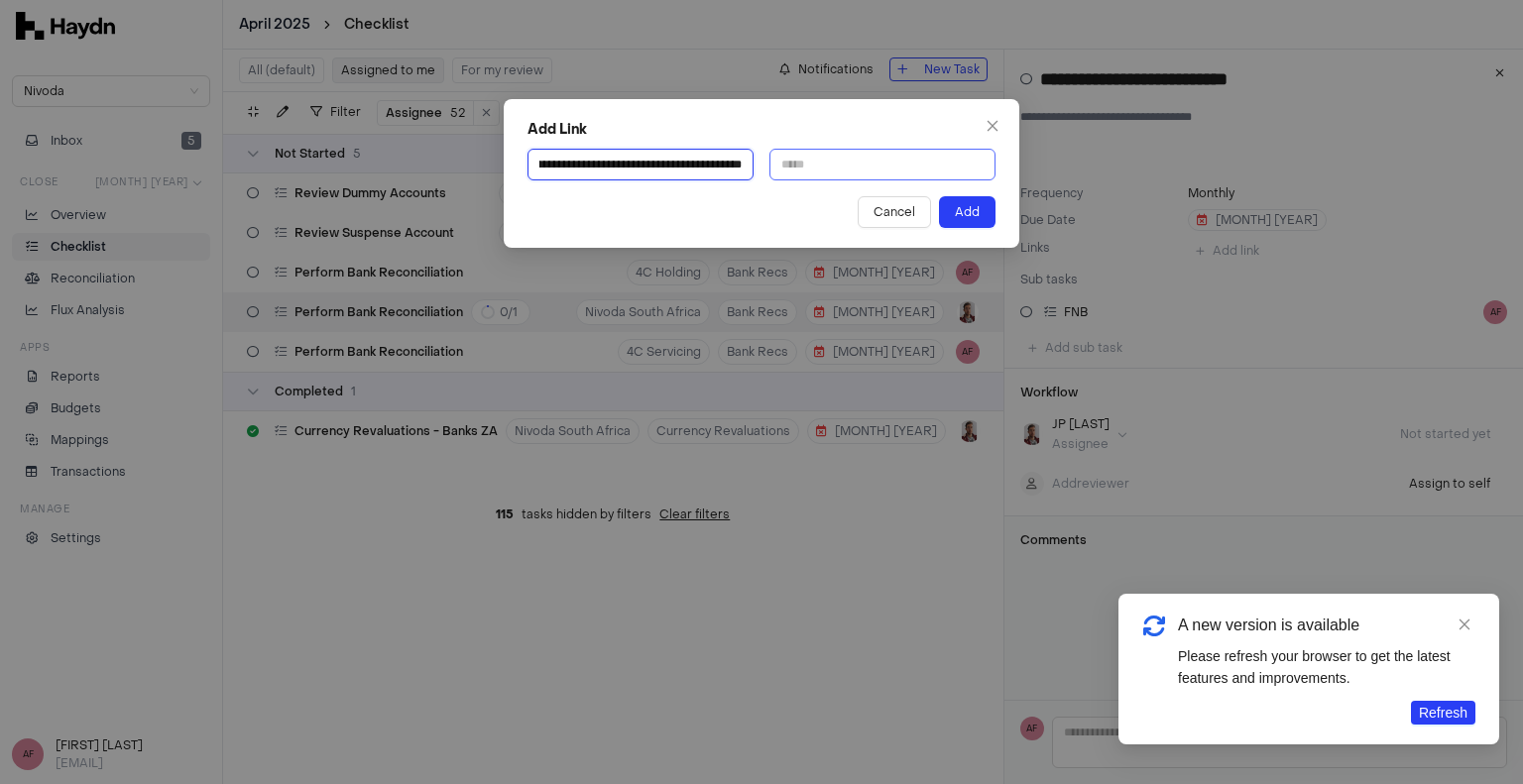 type on "**********" 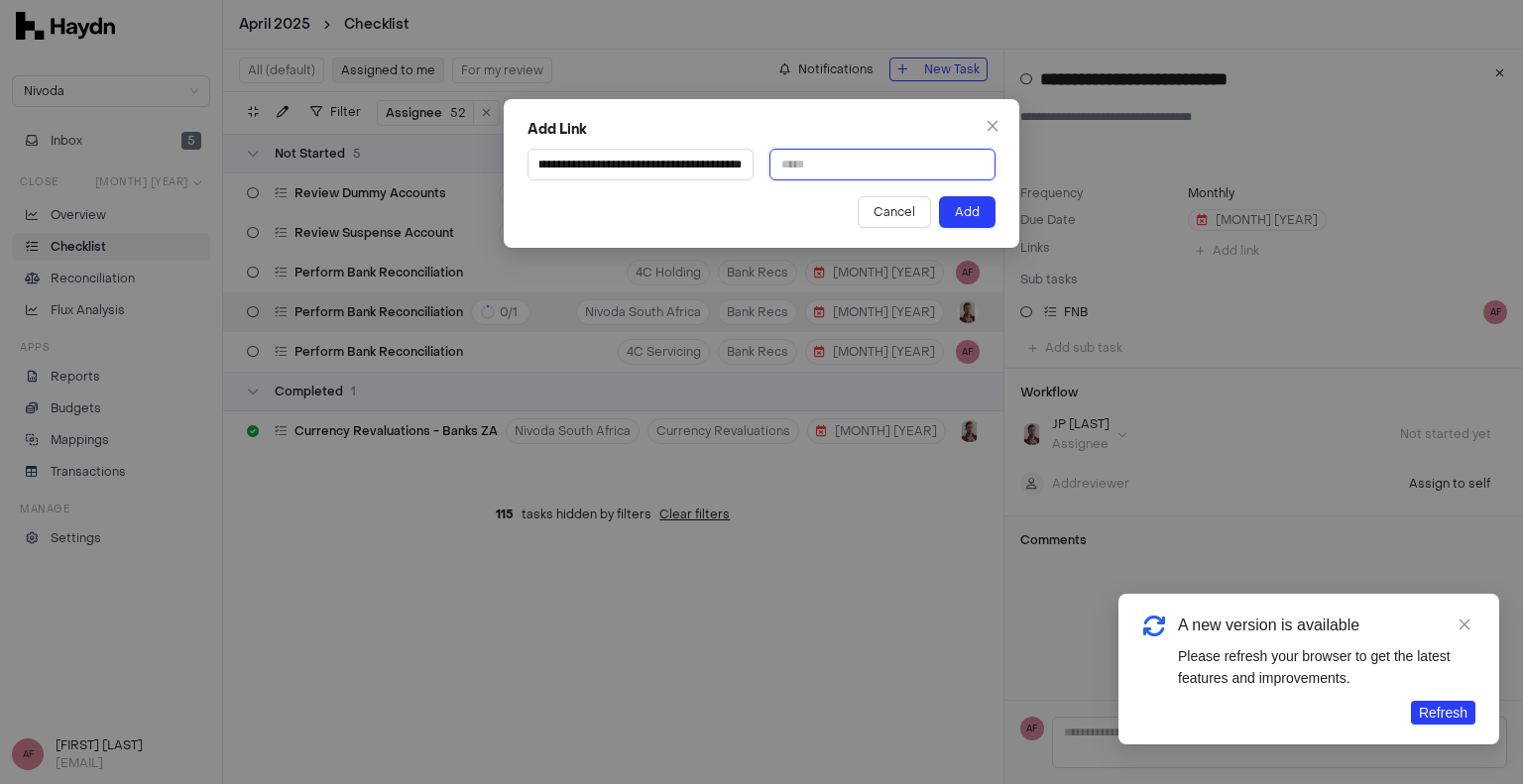 click at bounding box center (882, 165) 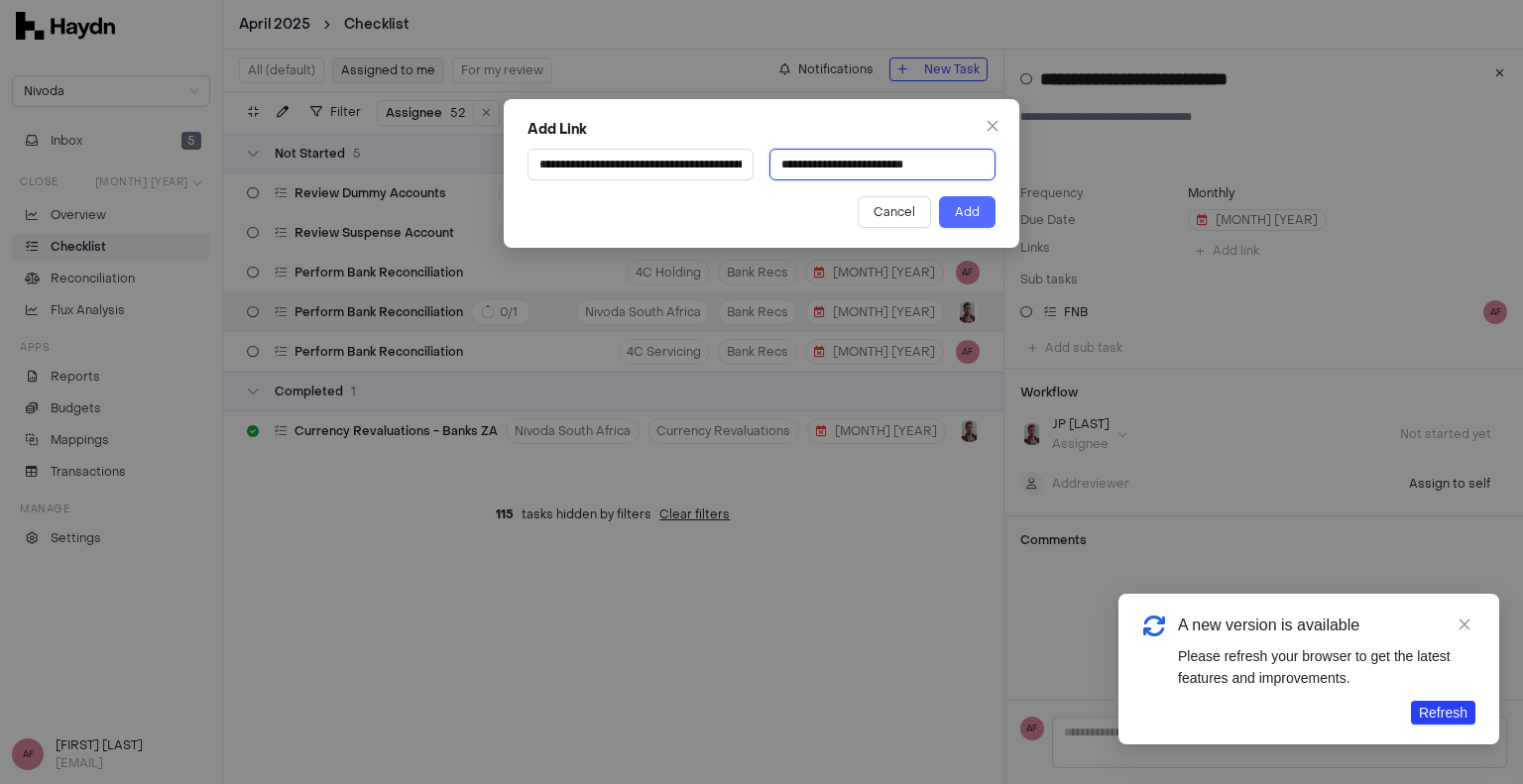 type on "**********" 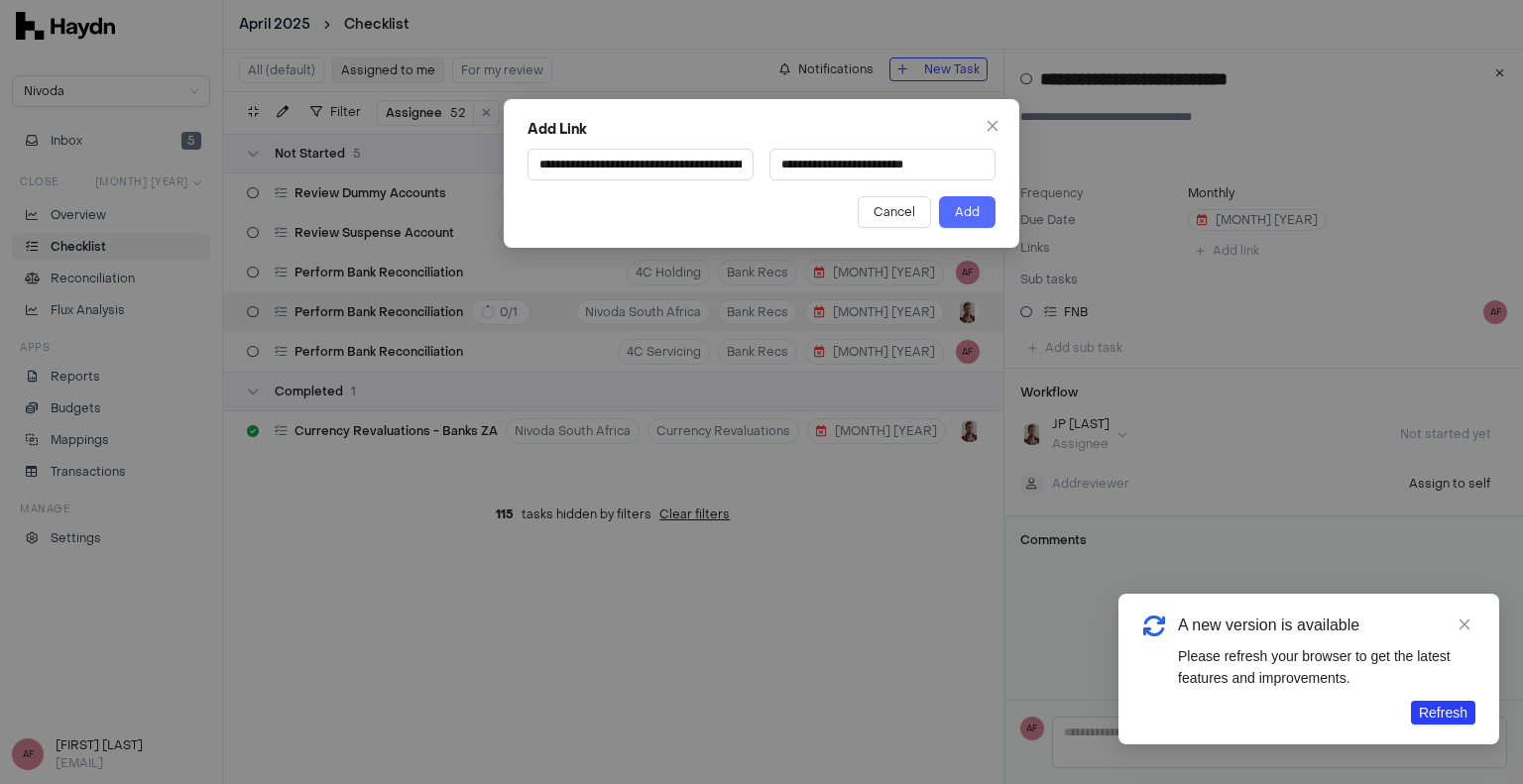 click on "Add" at bounding box center (967, 212) 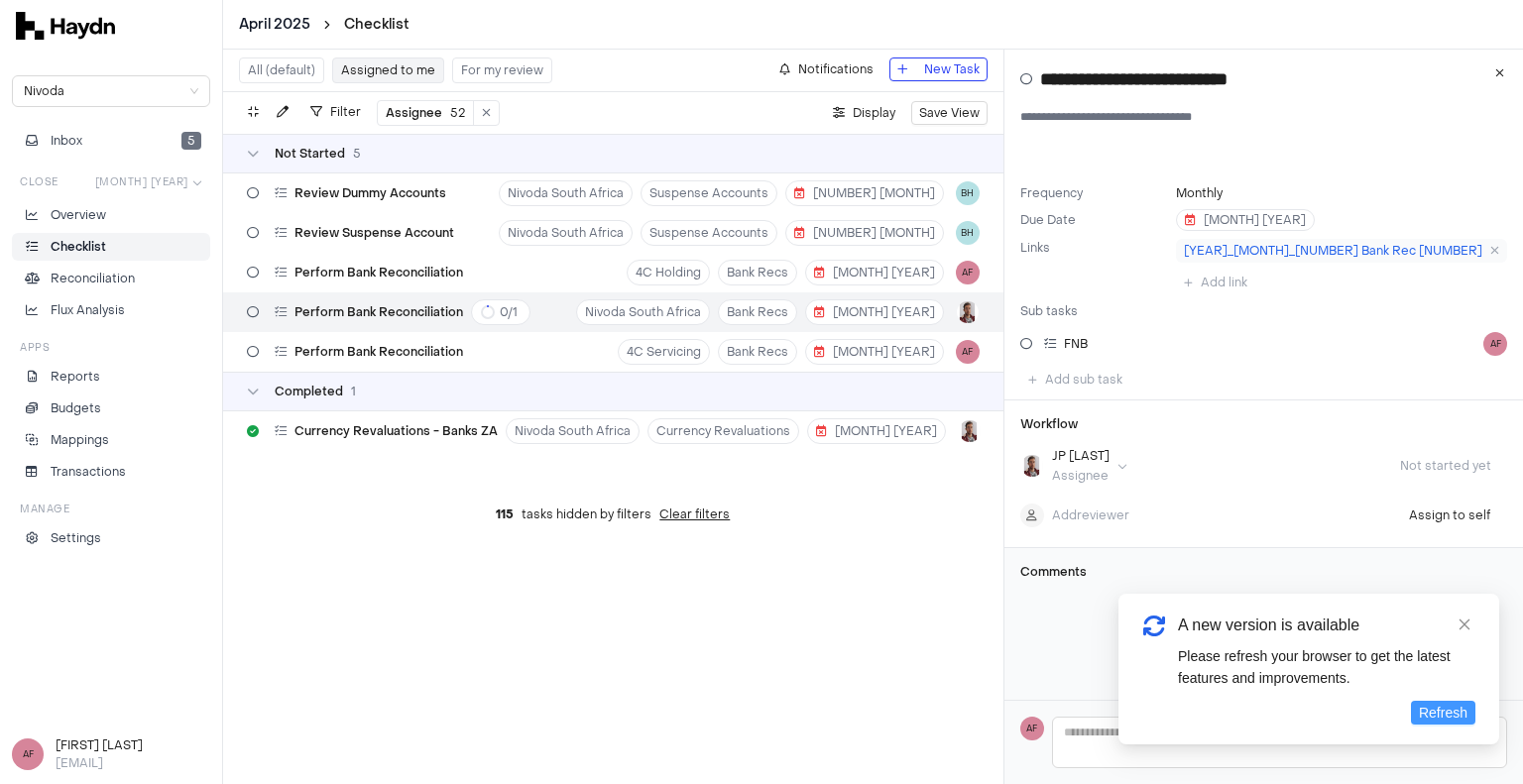 click on "Refresh" at bounding box center [1443, 713] 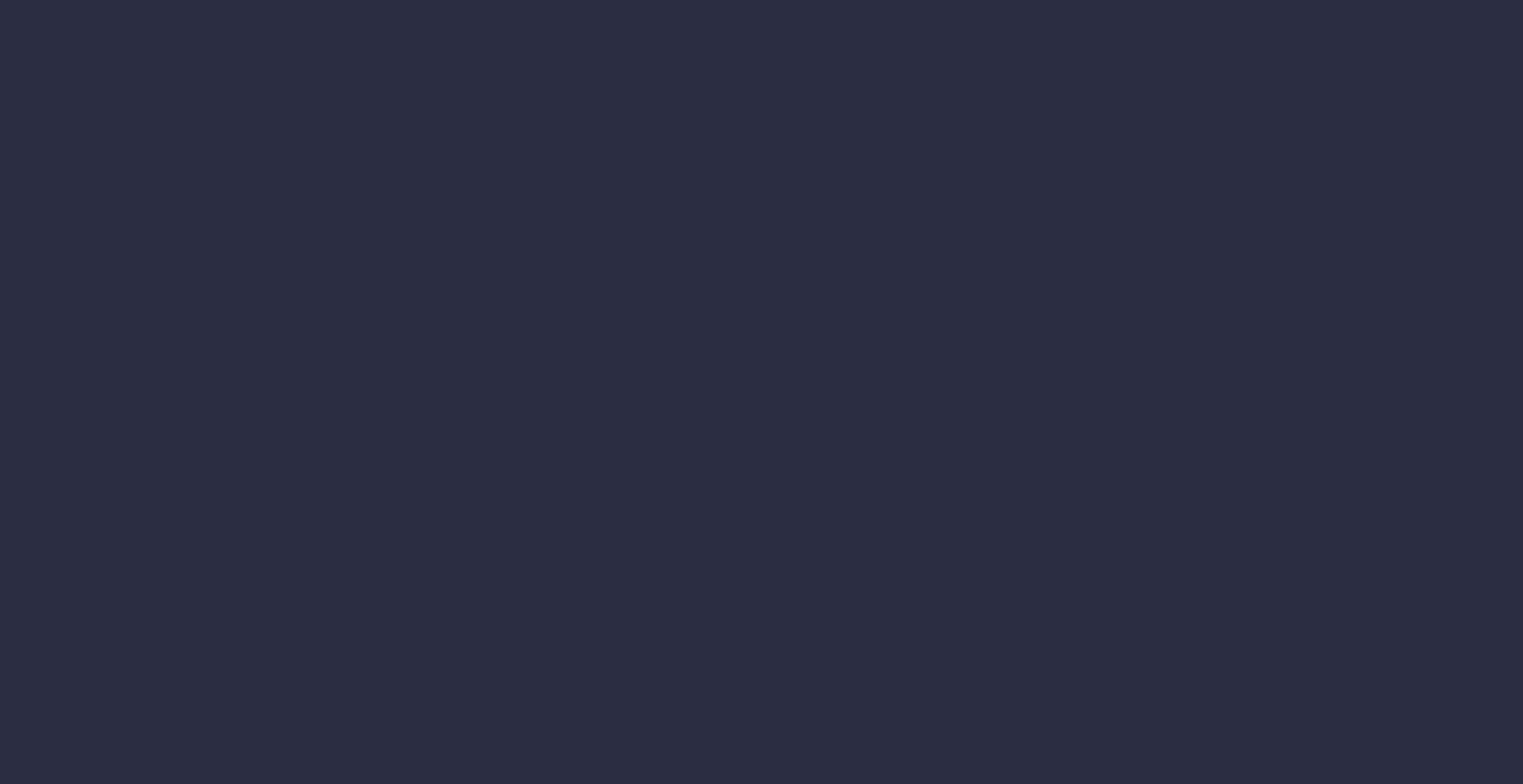 scroll, scrollTop: 0, scrollLeft: 0, axis: both 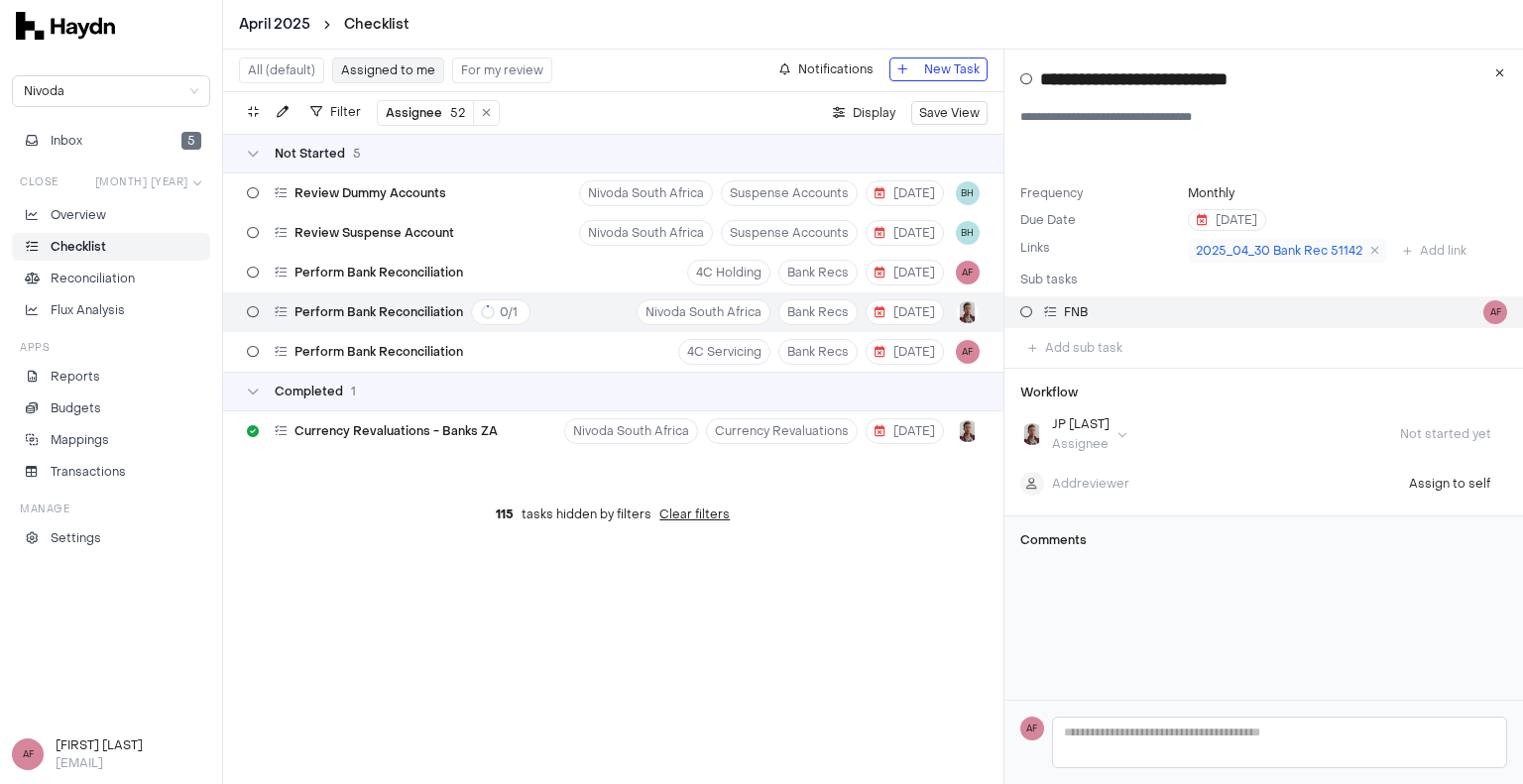 click at bounding box center (1026, 312) 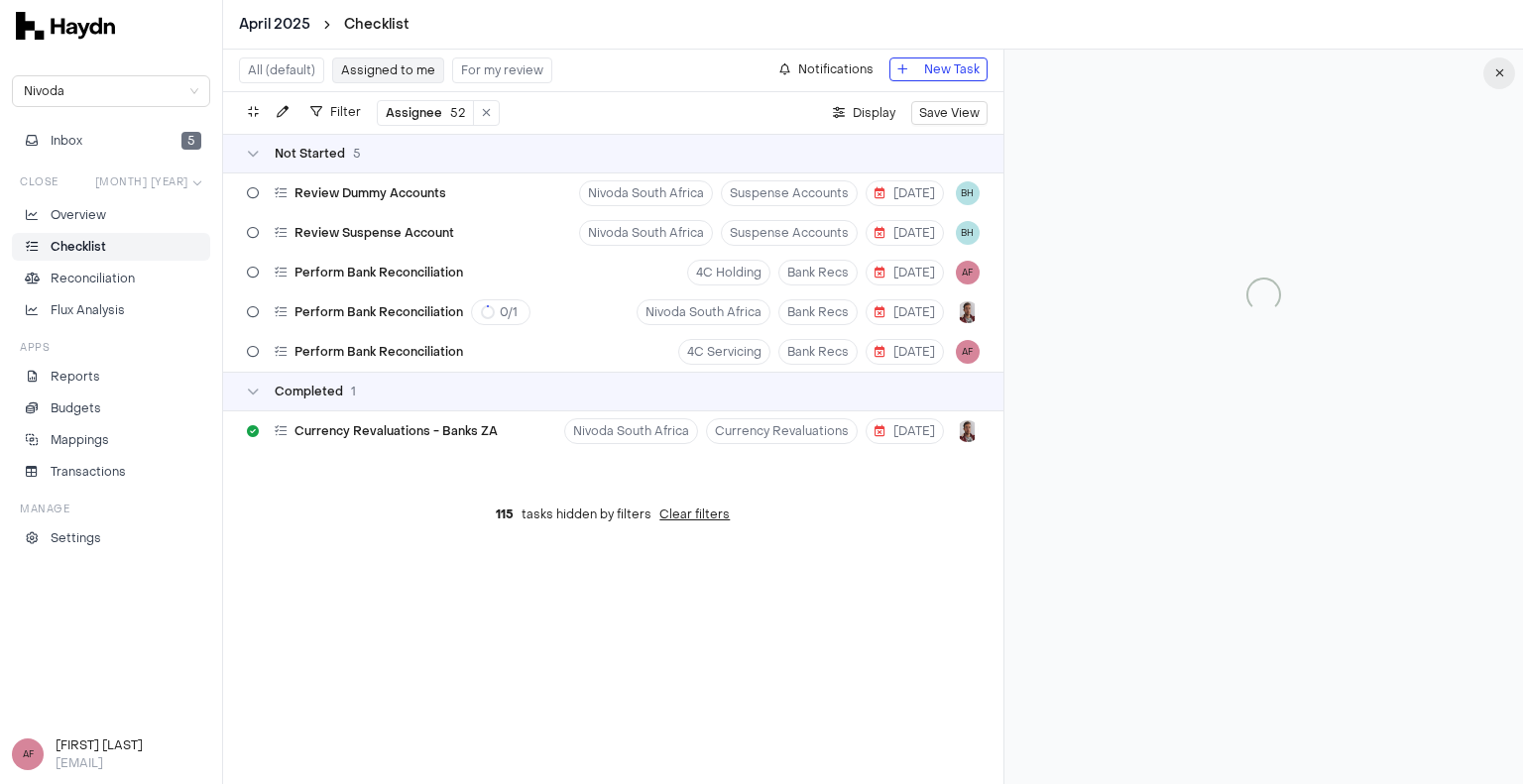 click at bounding box center (1499, 73) 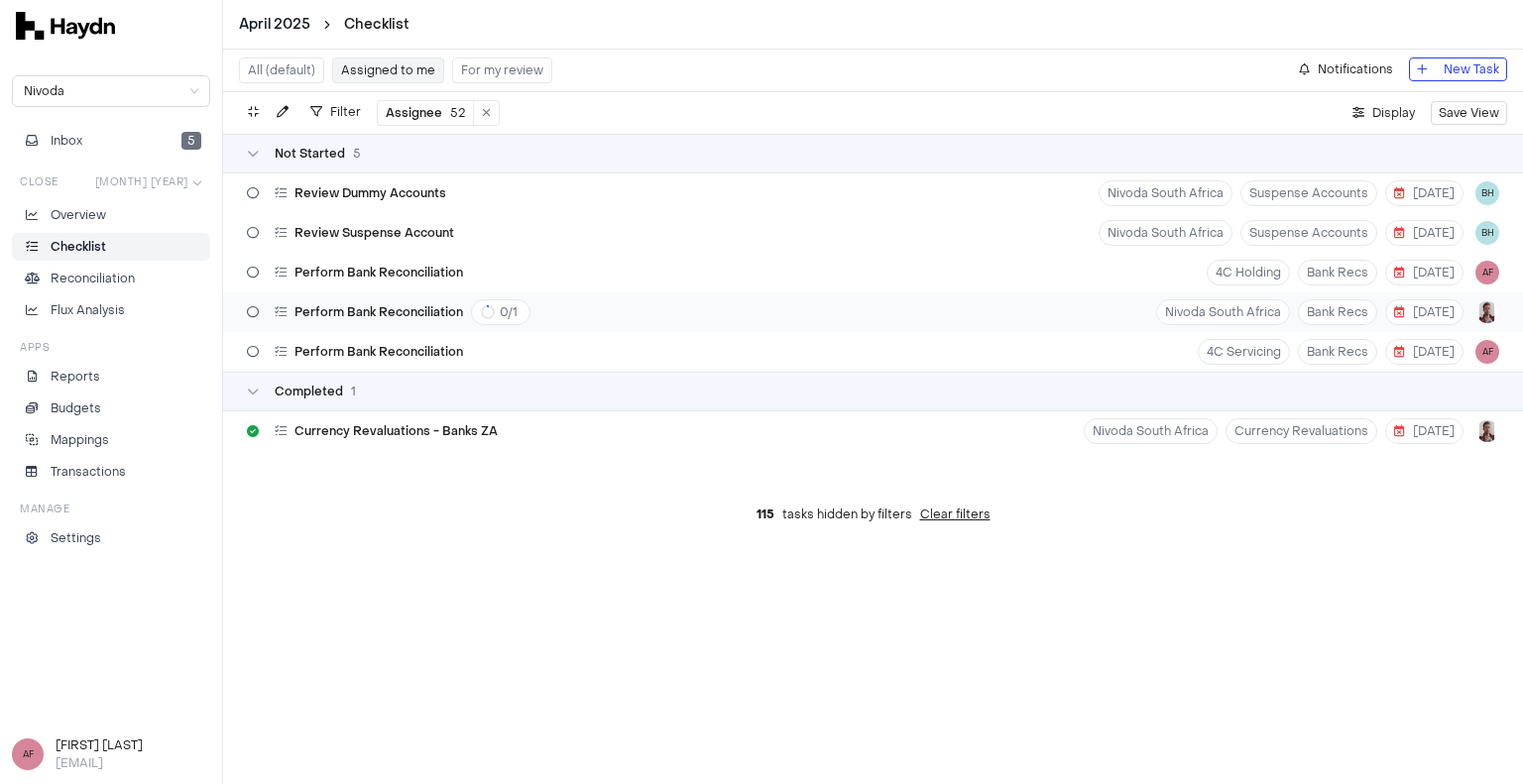 click on "Perform Bank Reconciliation 0 / 1 Nivoda South Africa Bank Recs 12 [MONTH]" at bounding box center [873, 312] 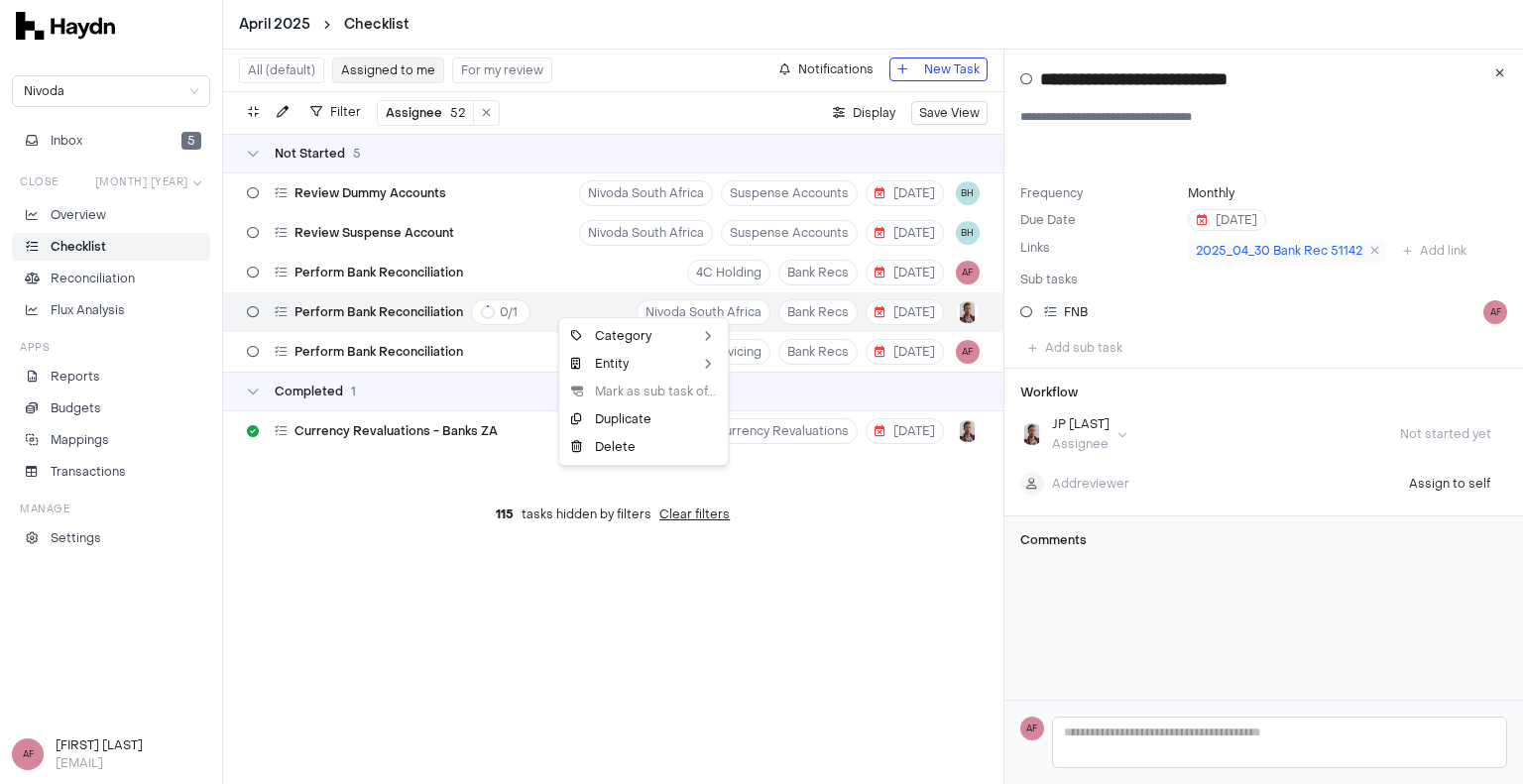 click on "**********" at bounding box center (762, 392) 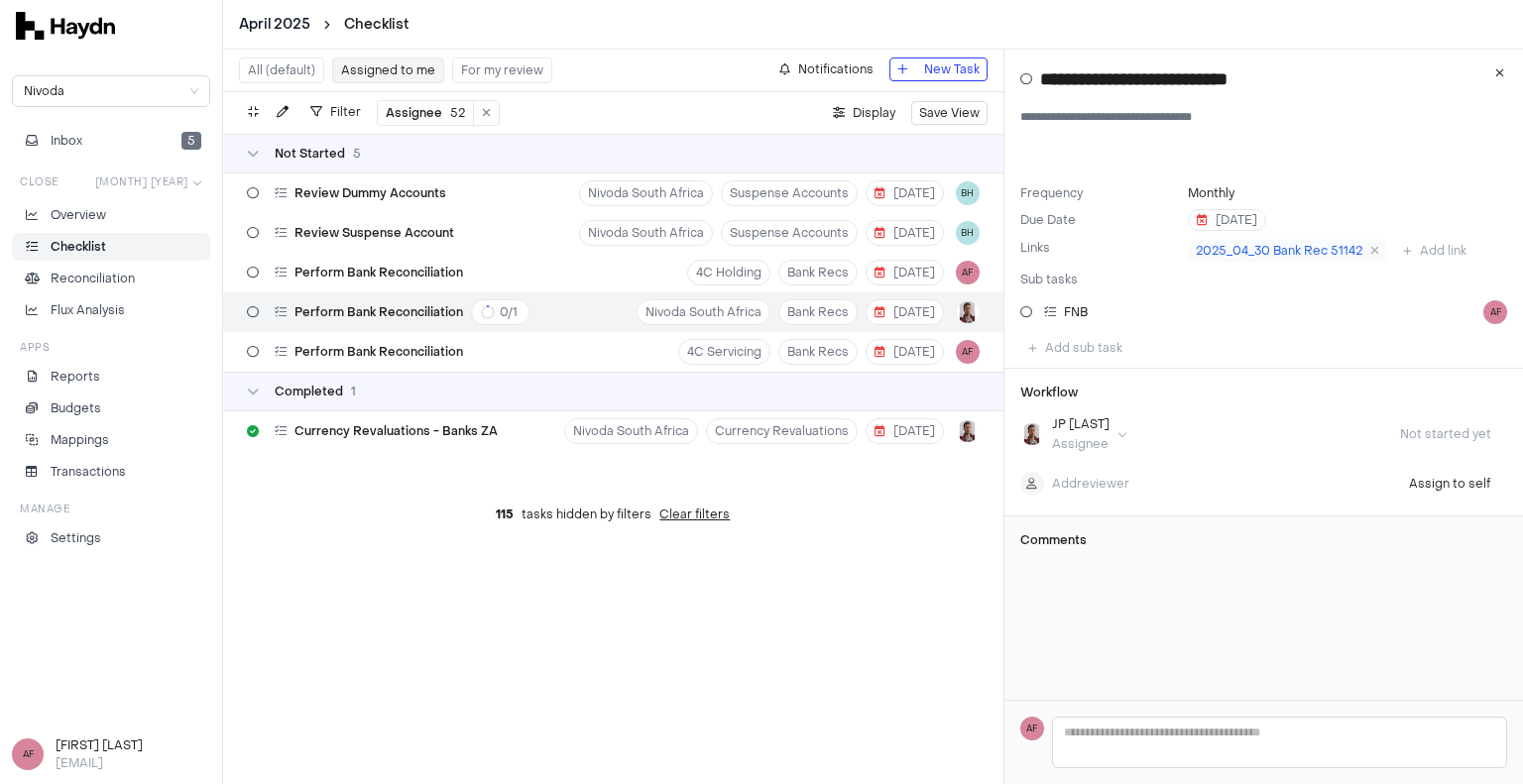 click at bounding box center (253, 312) 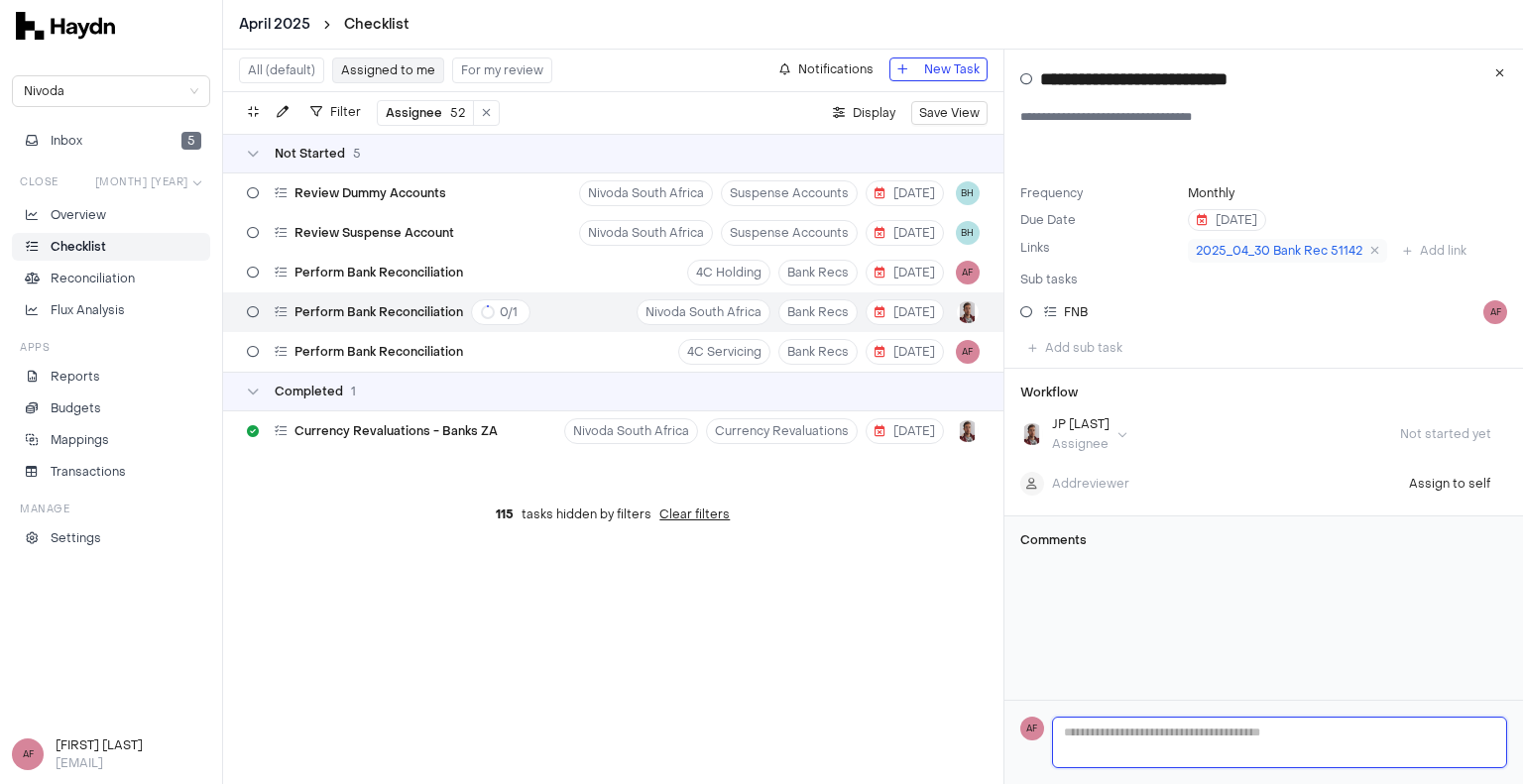 click at bounding box center [1279, 742] 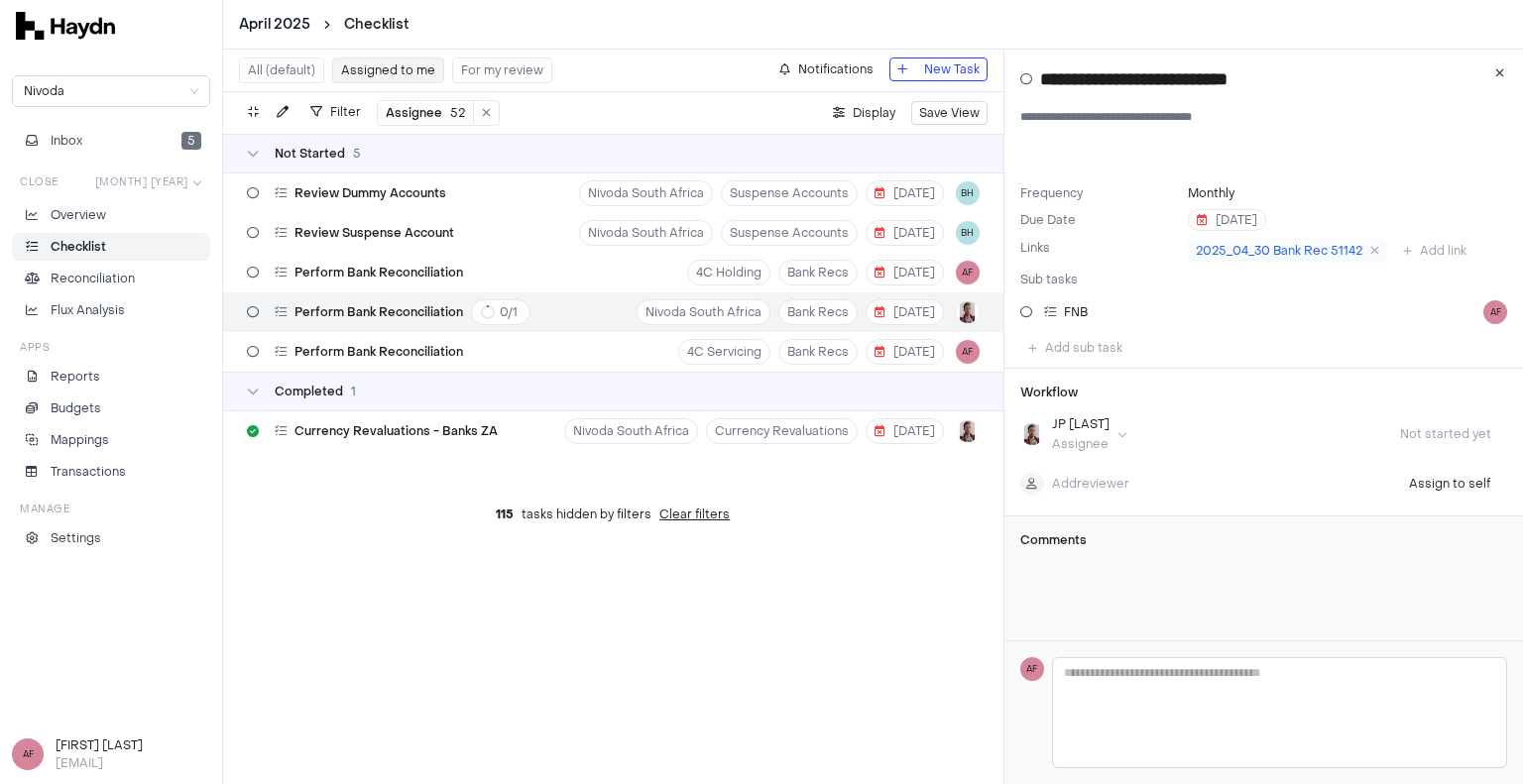 type 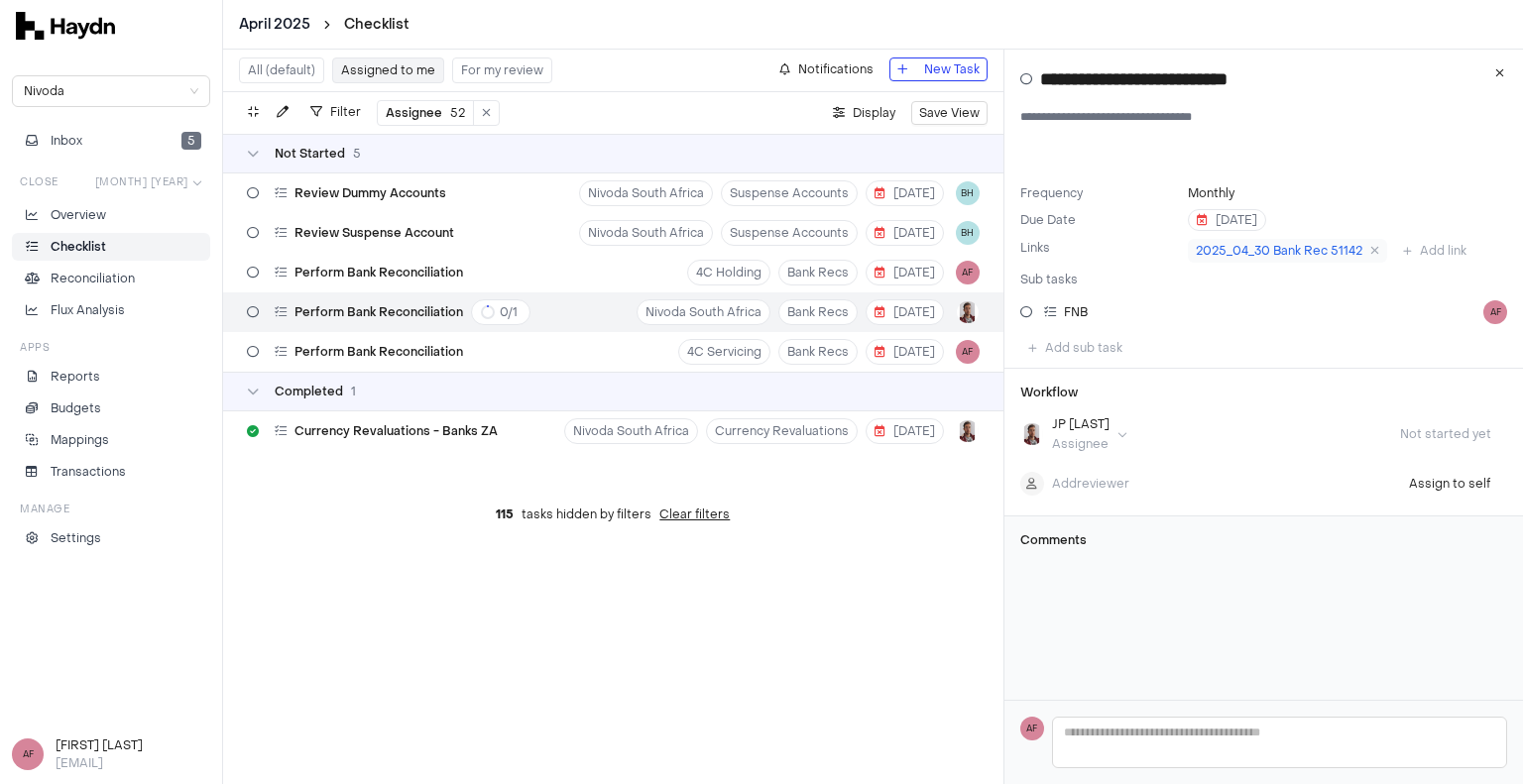 click on "Comments" at bounding box center [1263, 548] 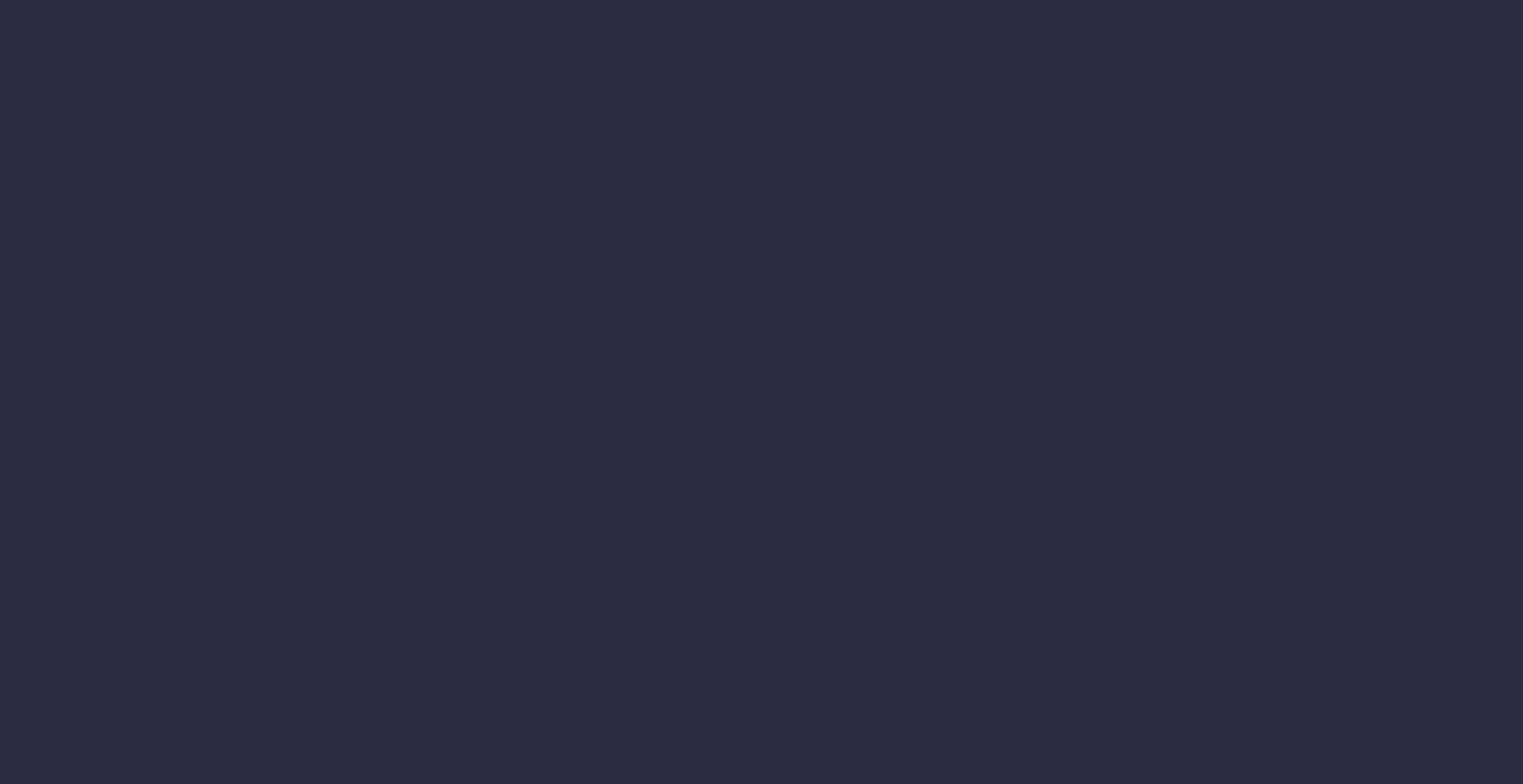 scroll, scrollTop: 0, scrollLeft: 0, axis: both 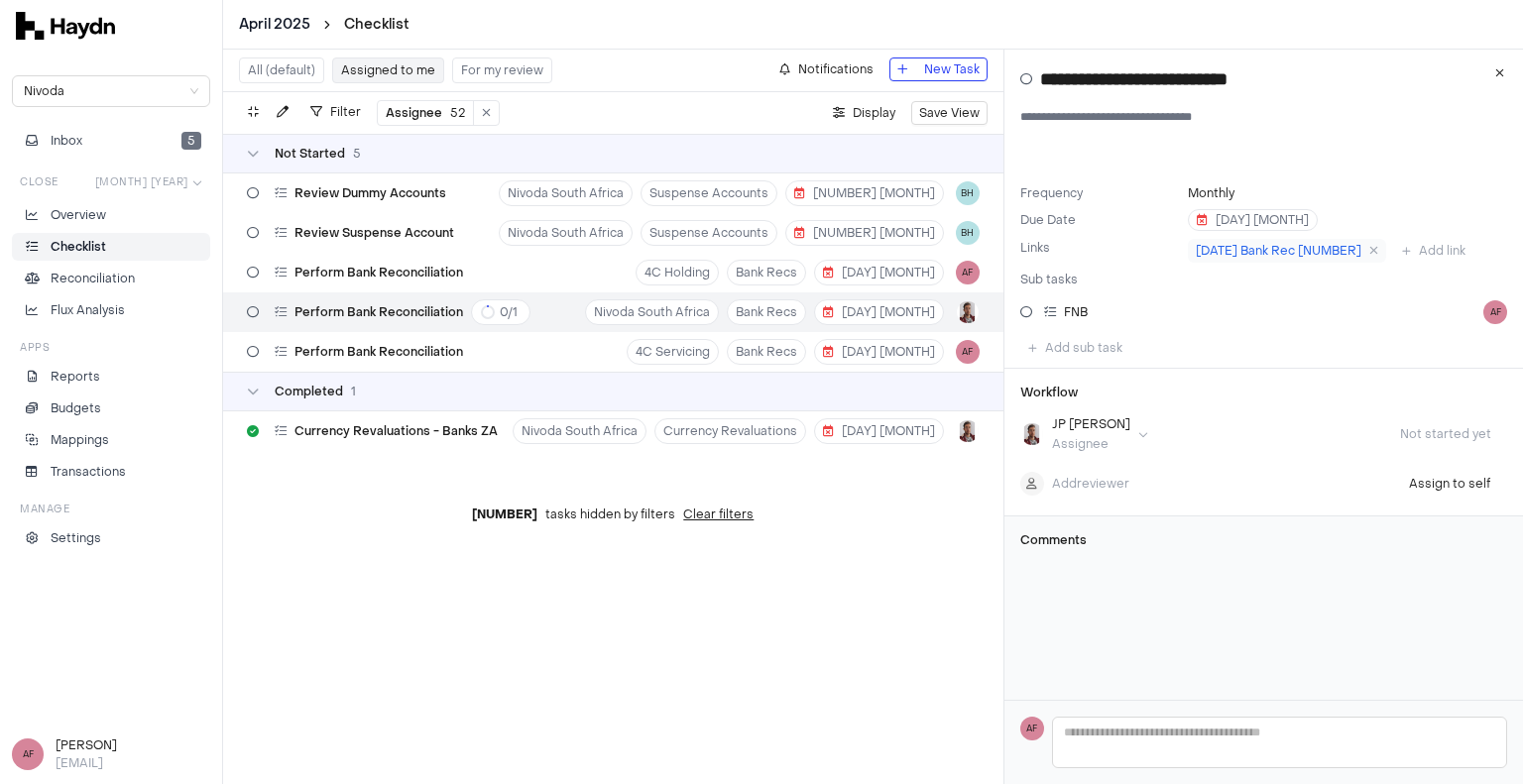 click on "Perform Bank Reconciliation 0 / 1 Nivoda South Africa Bank Recs [NUMBER] [MONTH]" at bounding box center [613, 312] 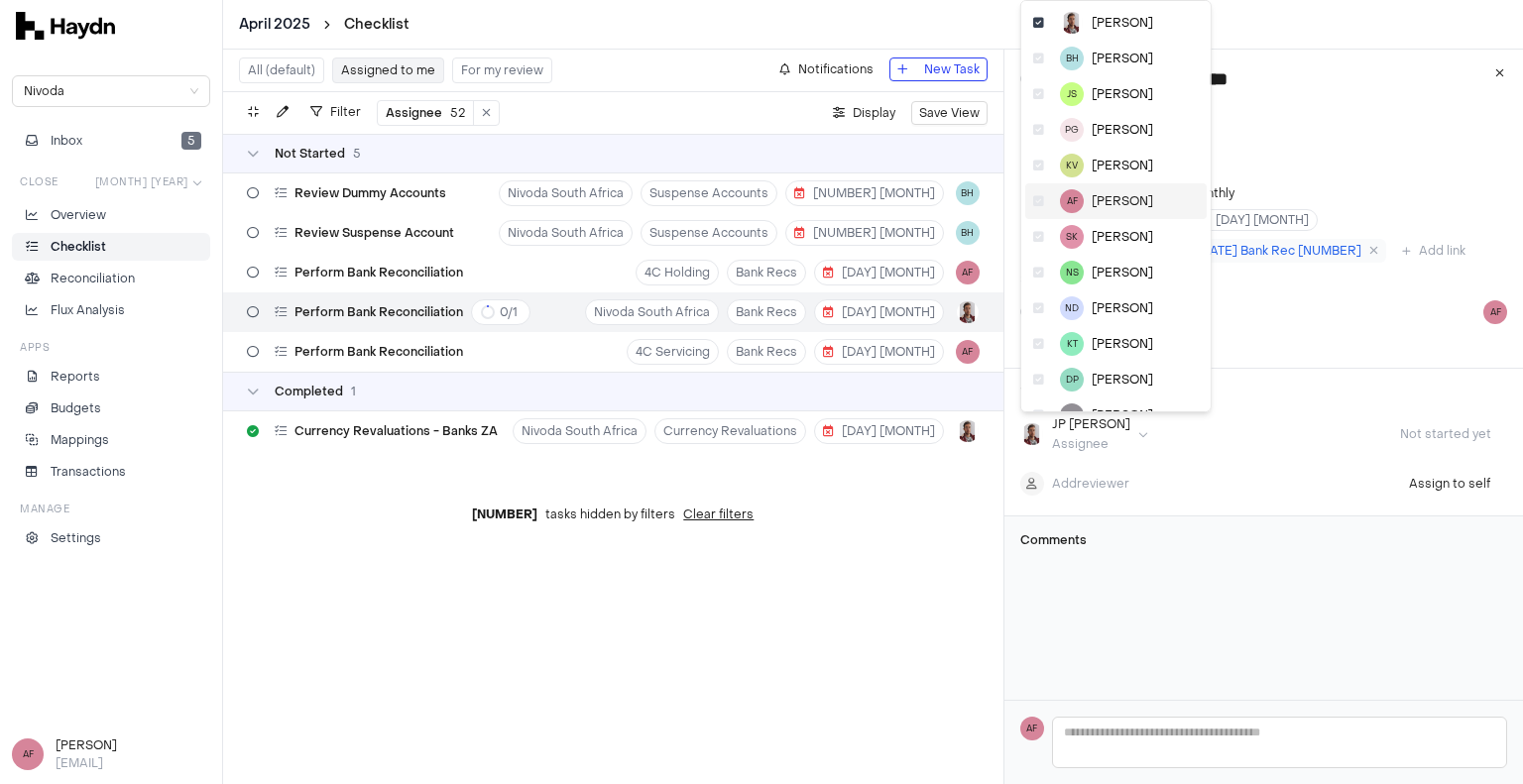 click at bounding box center [1038, 201] 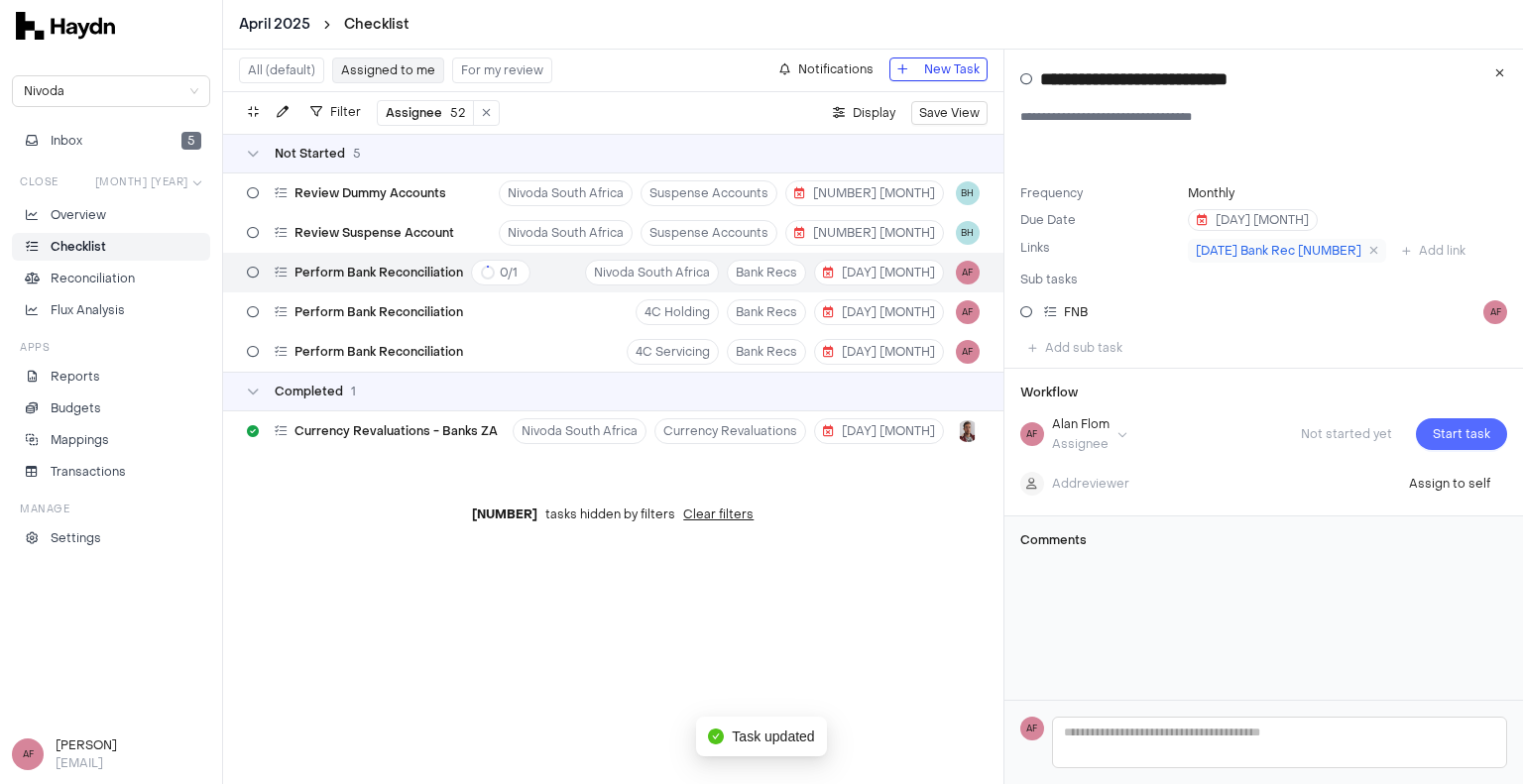 click on "Start task" at bounding box center (1462, 434) 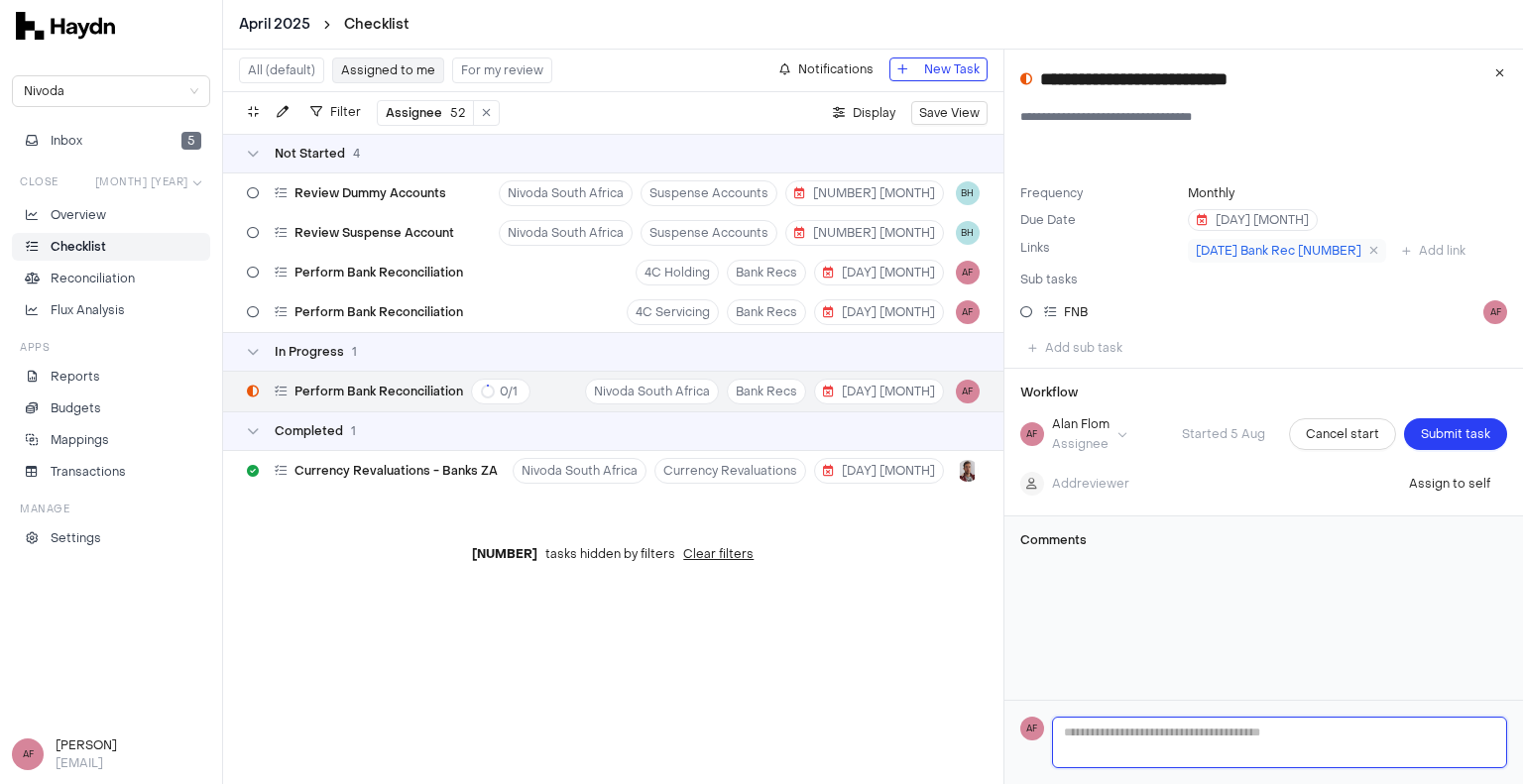 click at bounding box center [1279, 742] 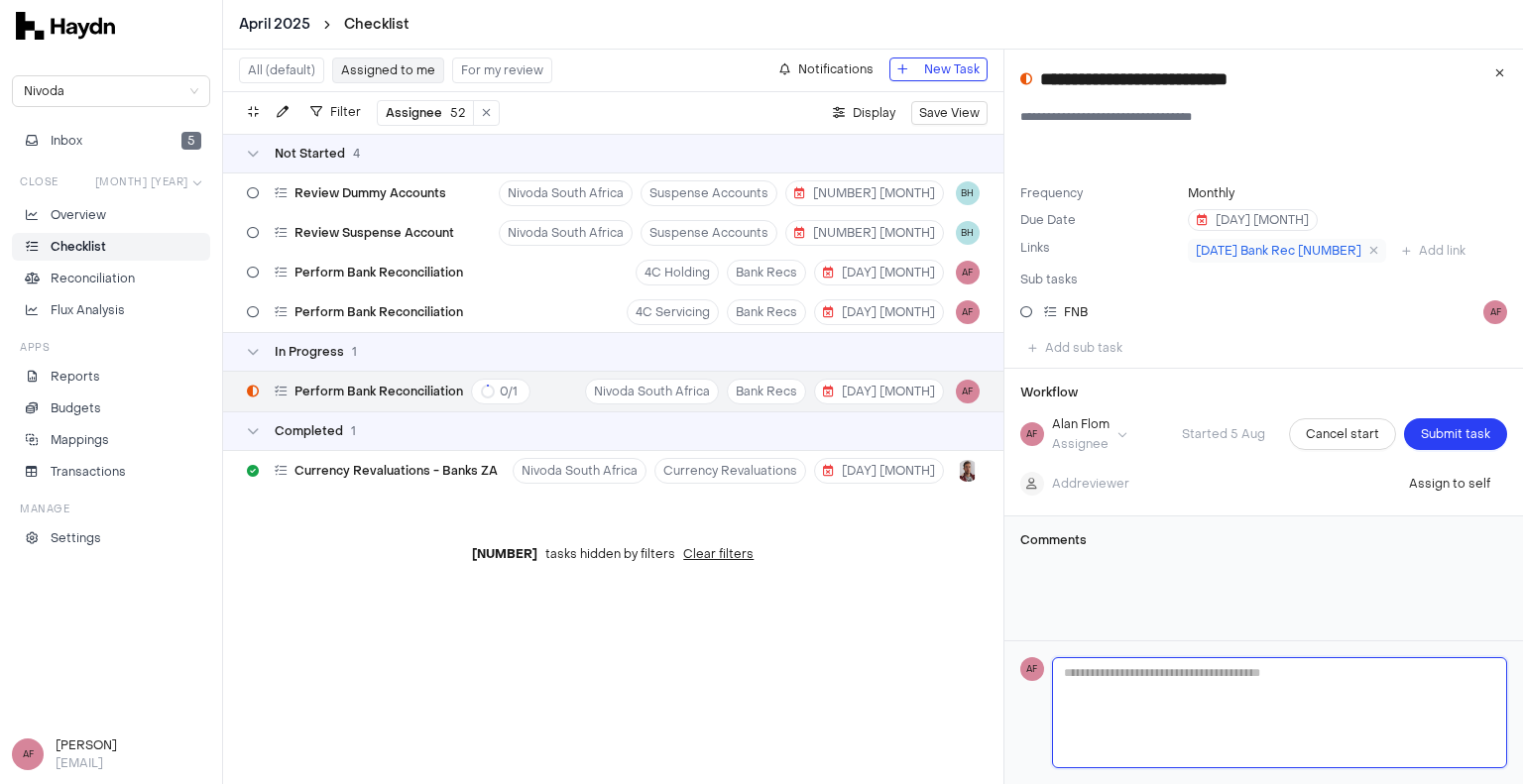 type 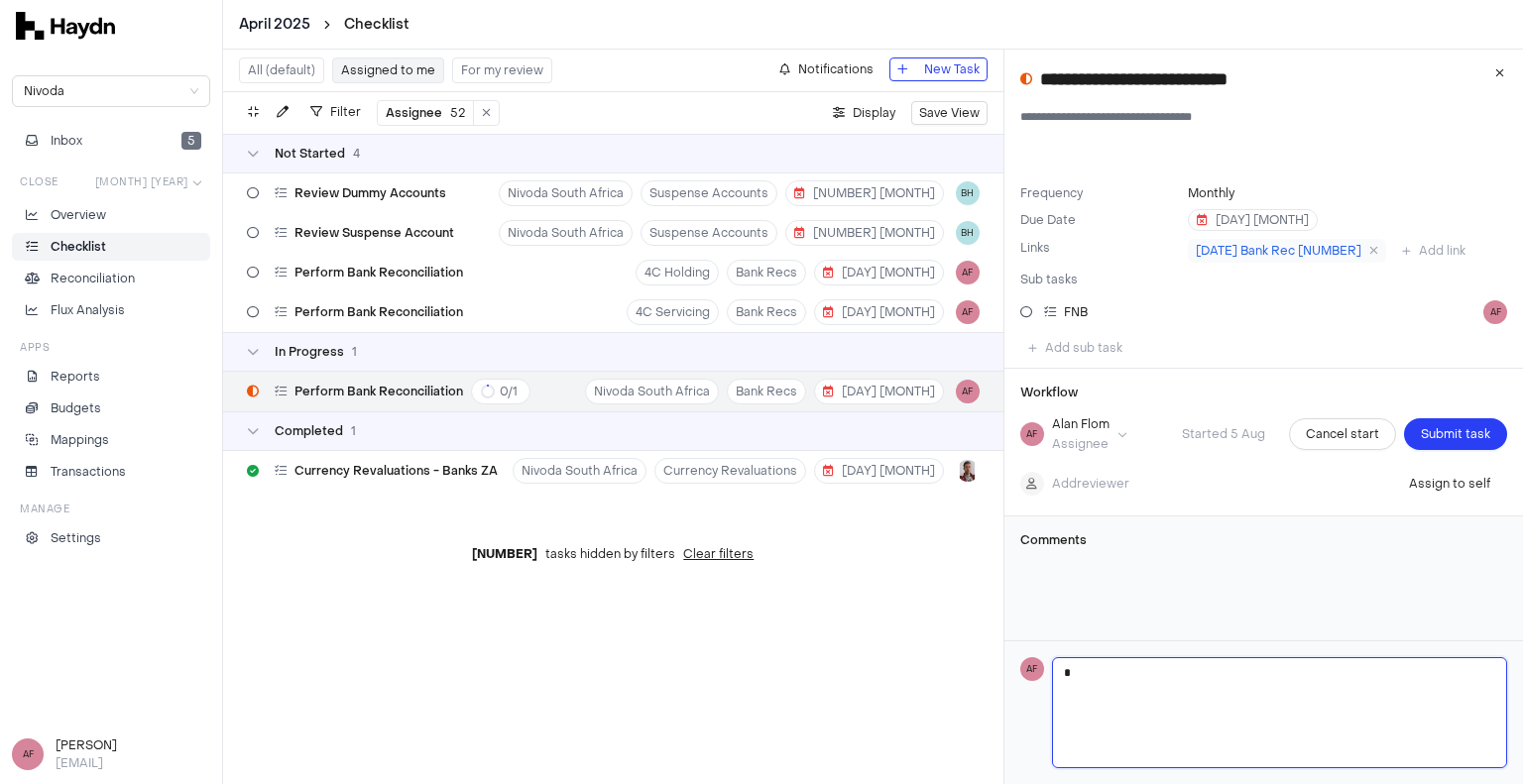 type 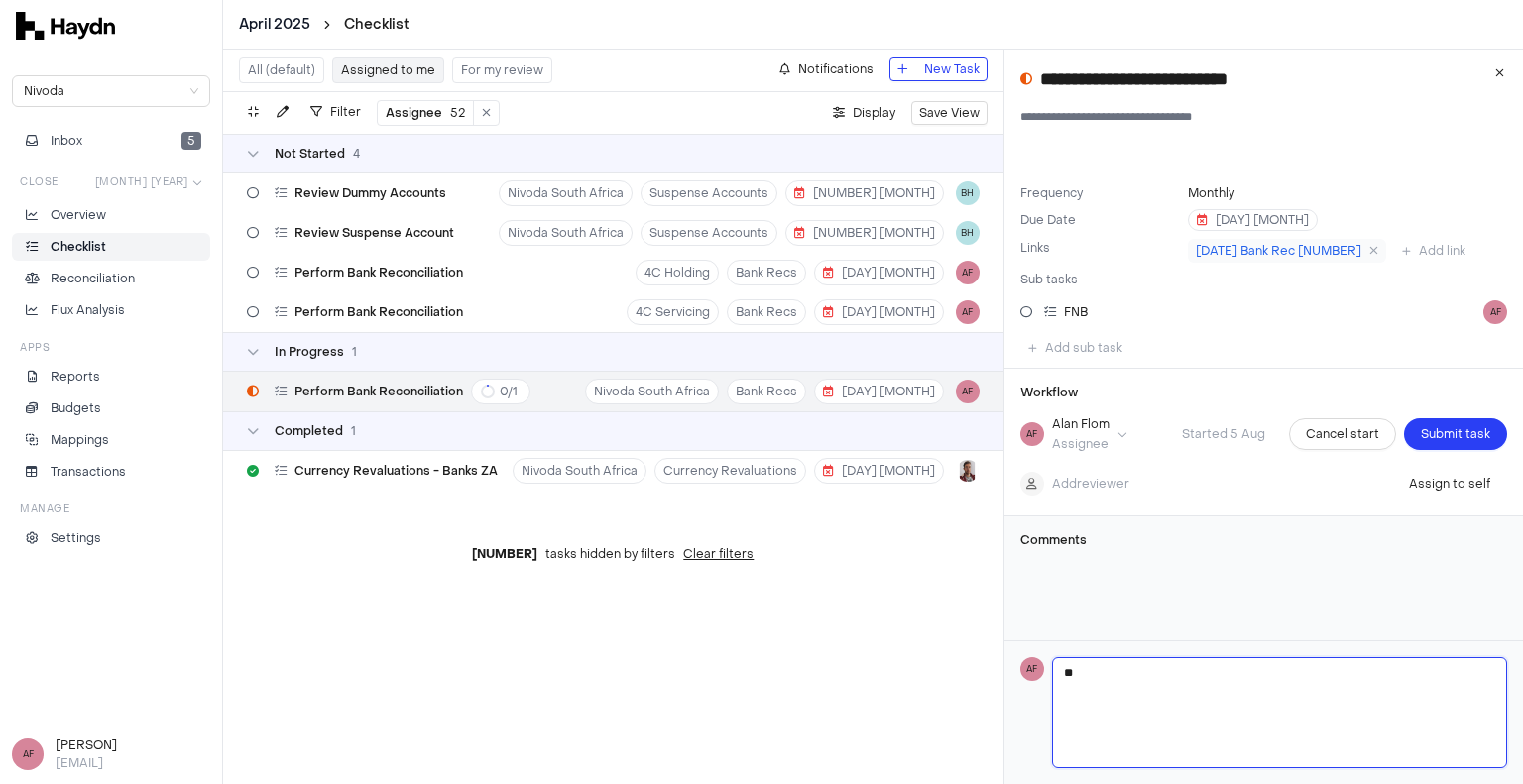type 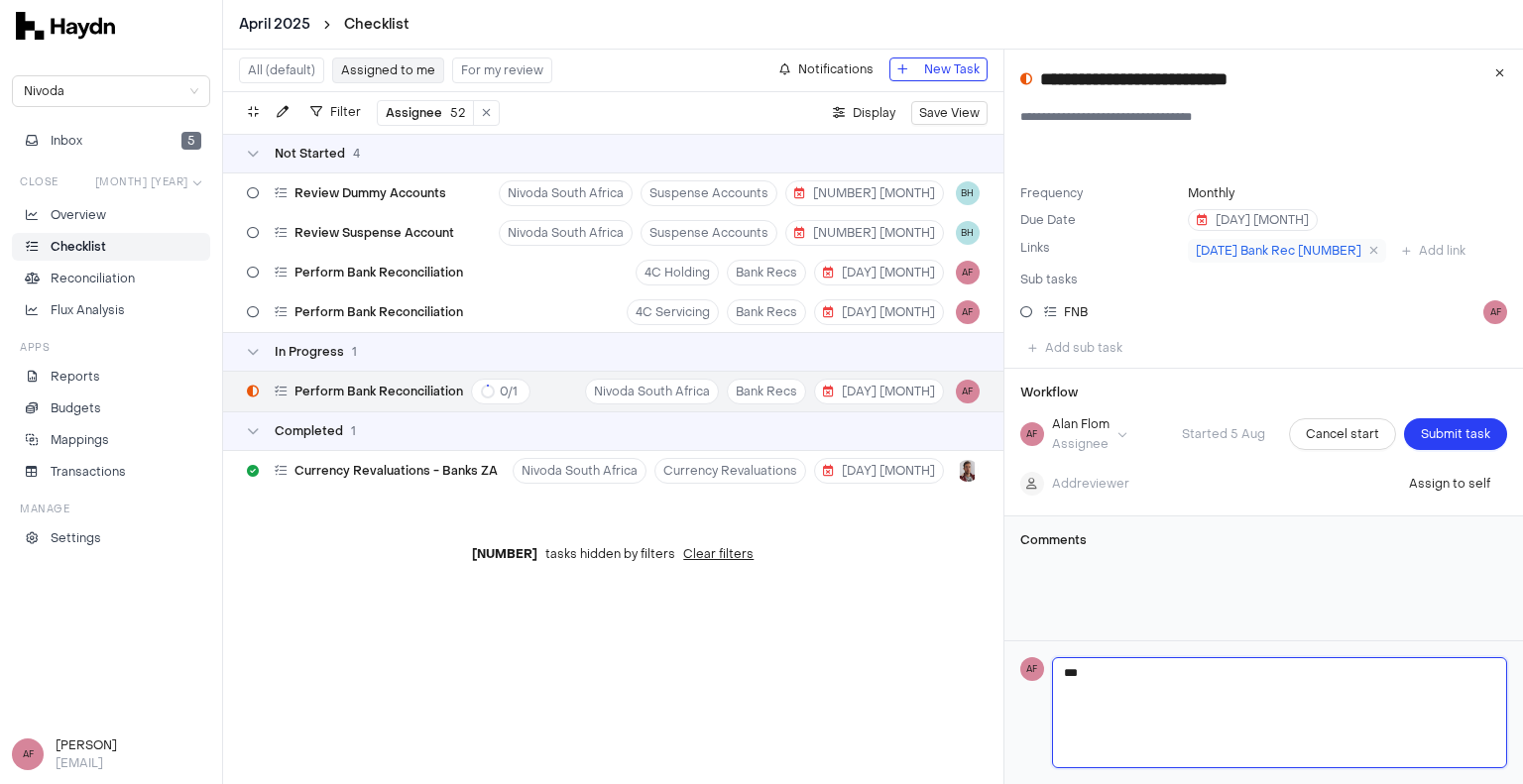 type 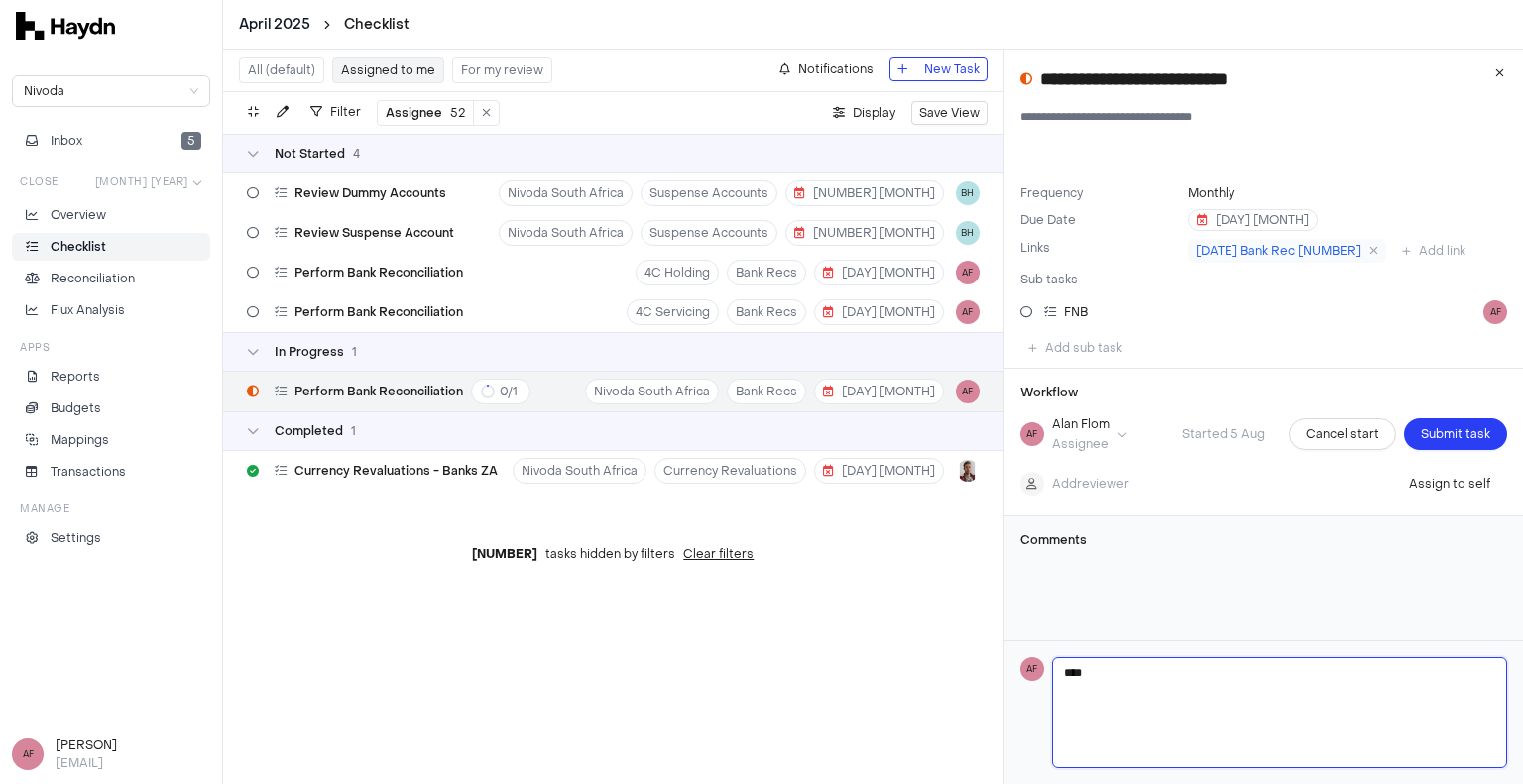 type 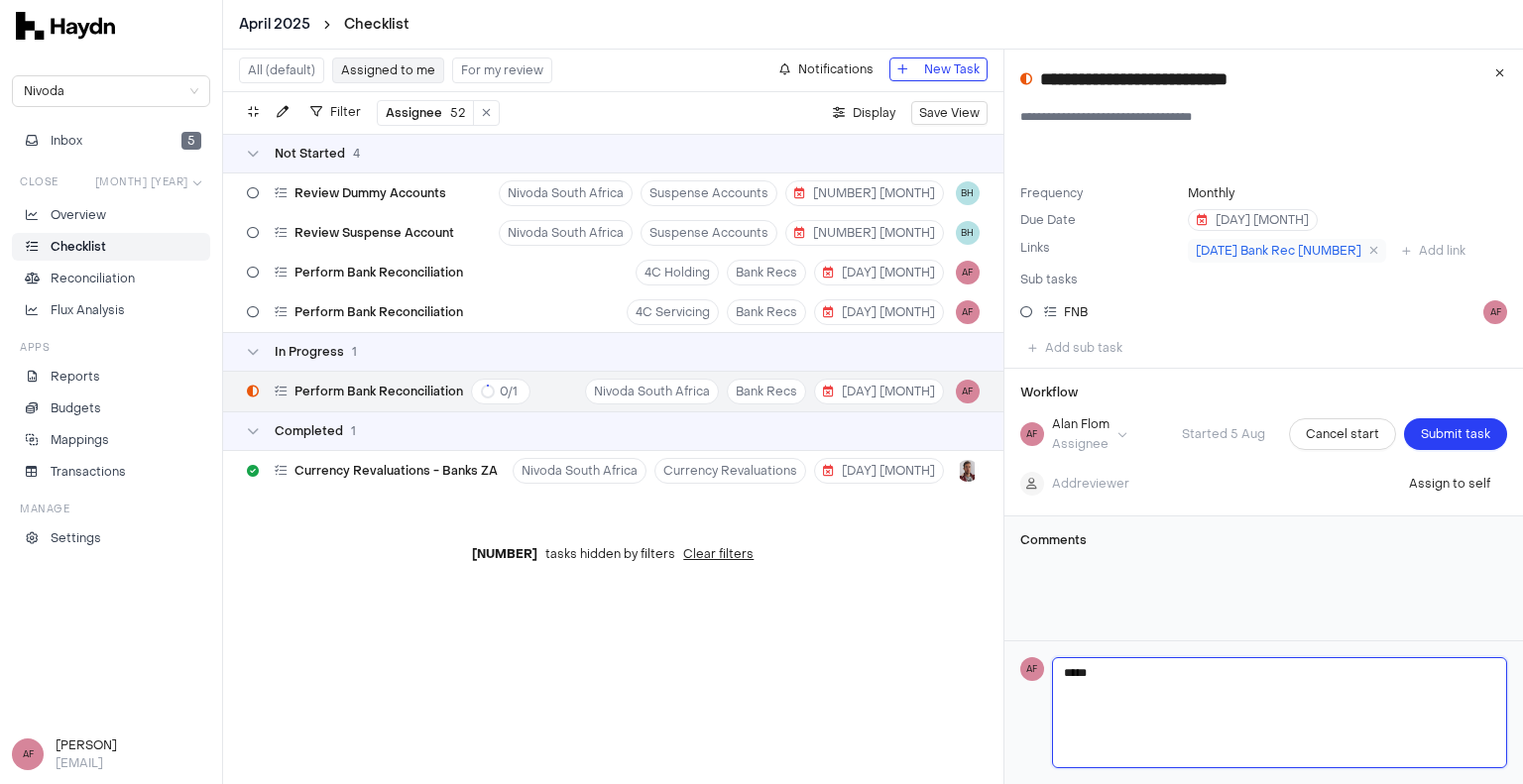 type 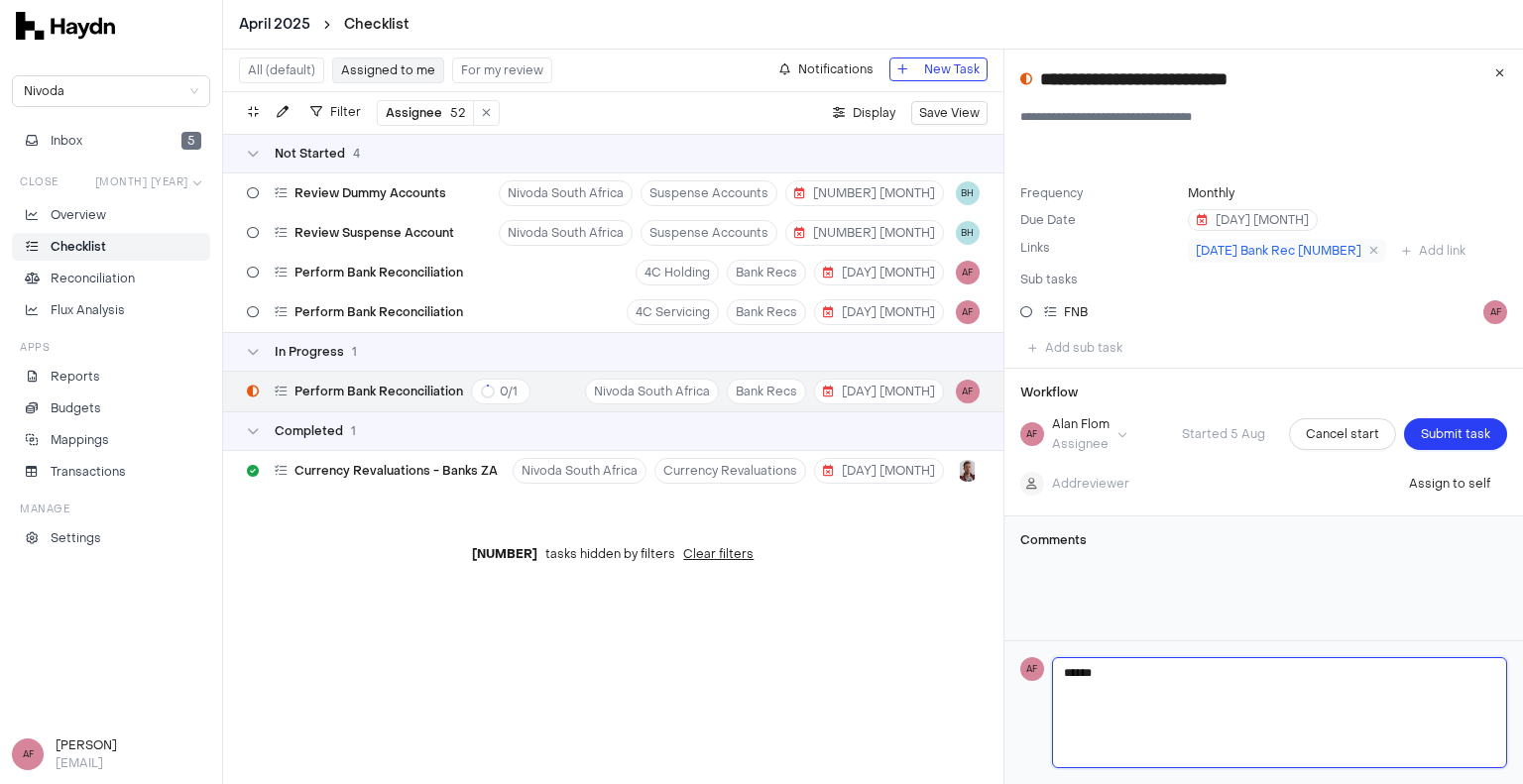 type 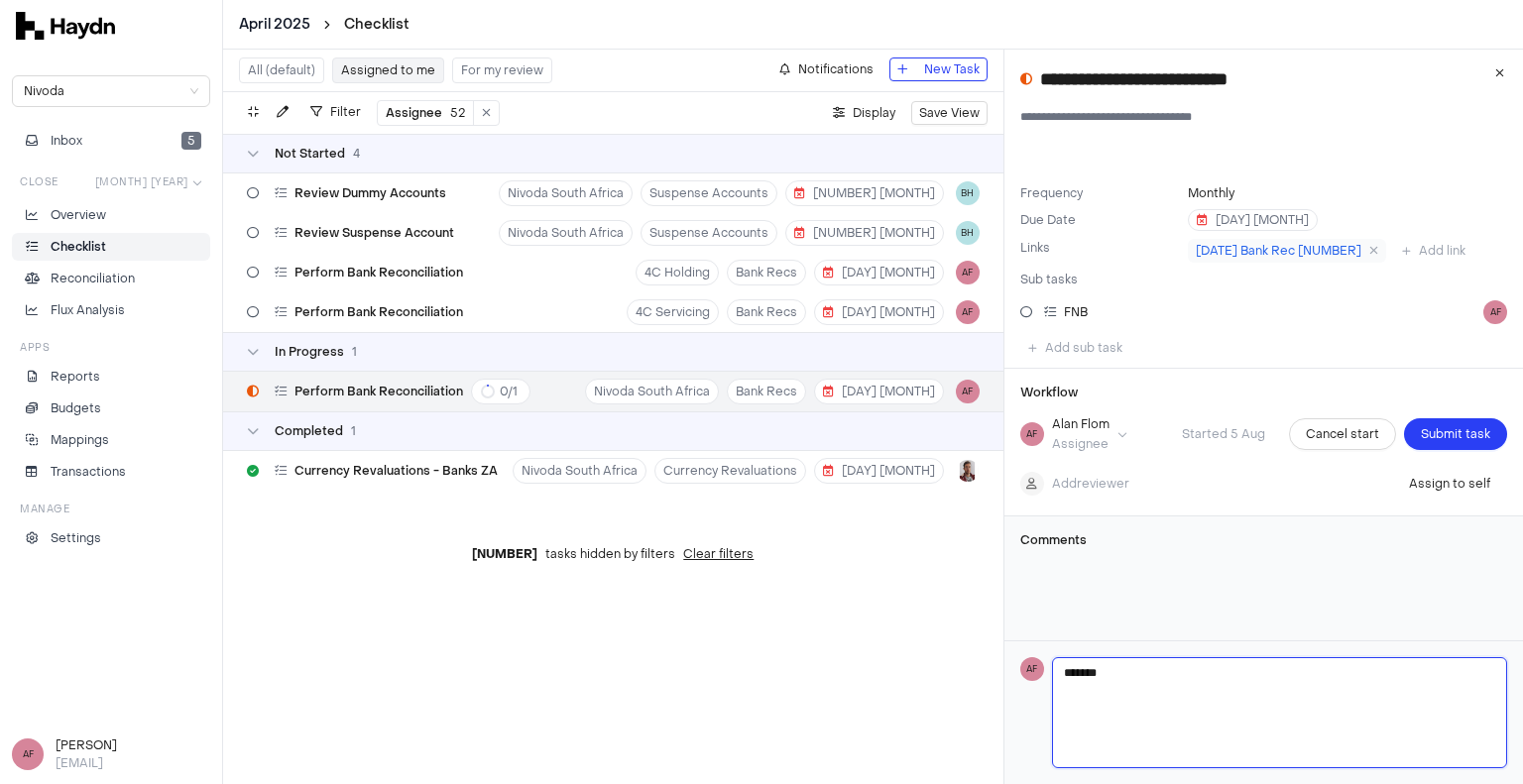 type 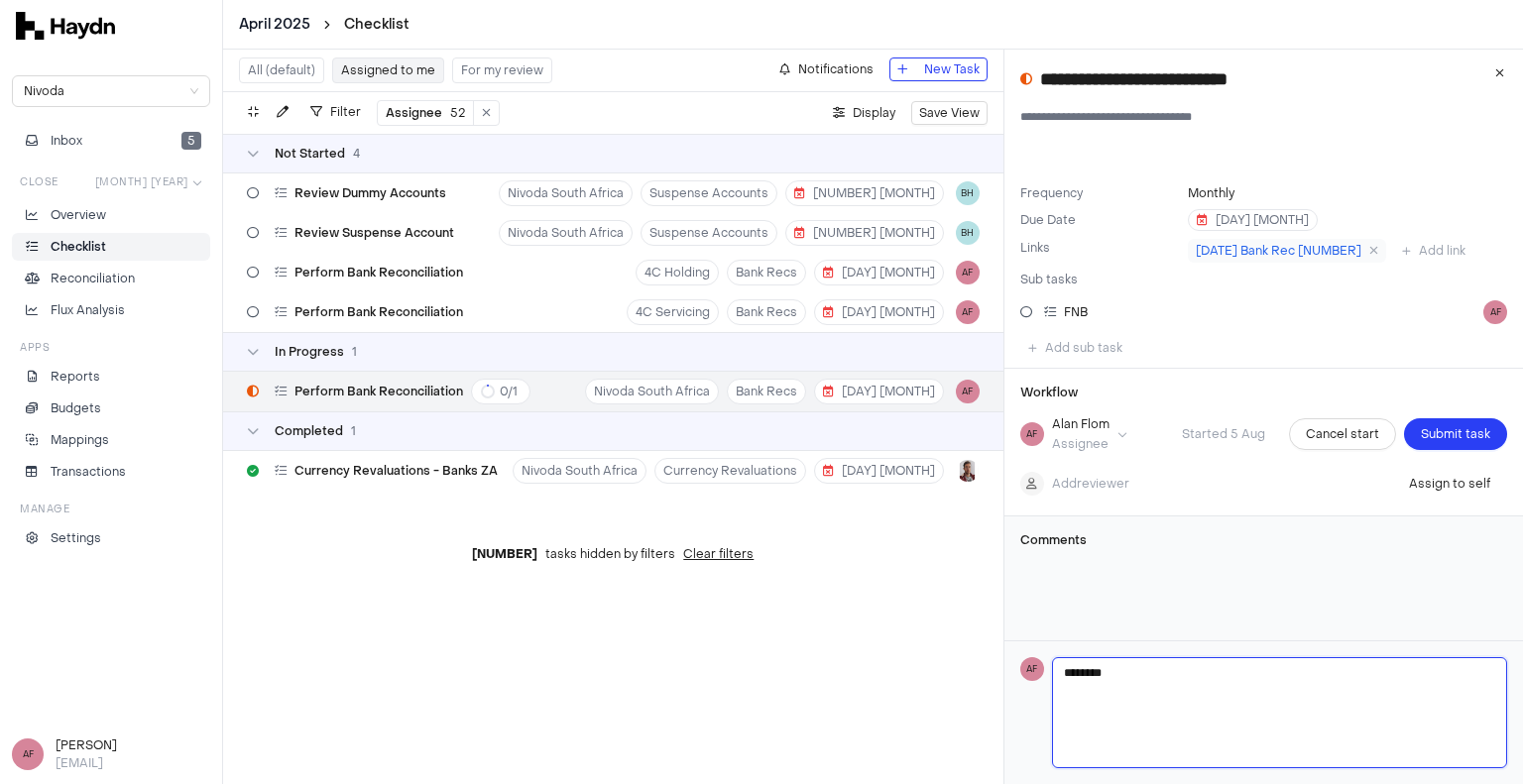 type 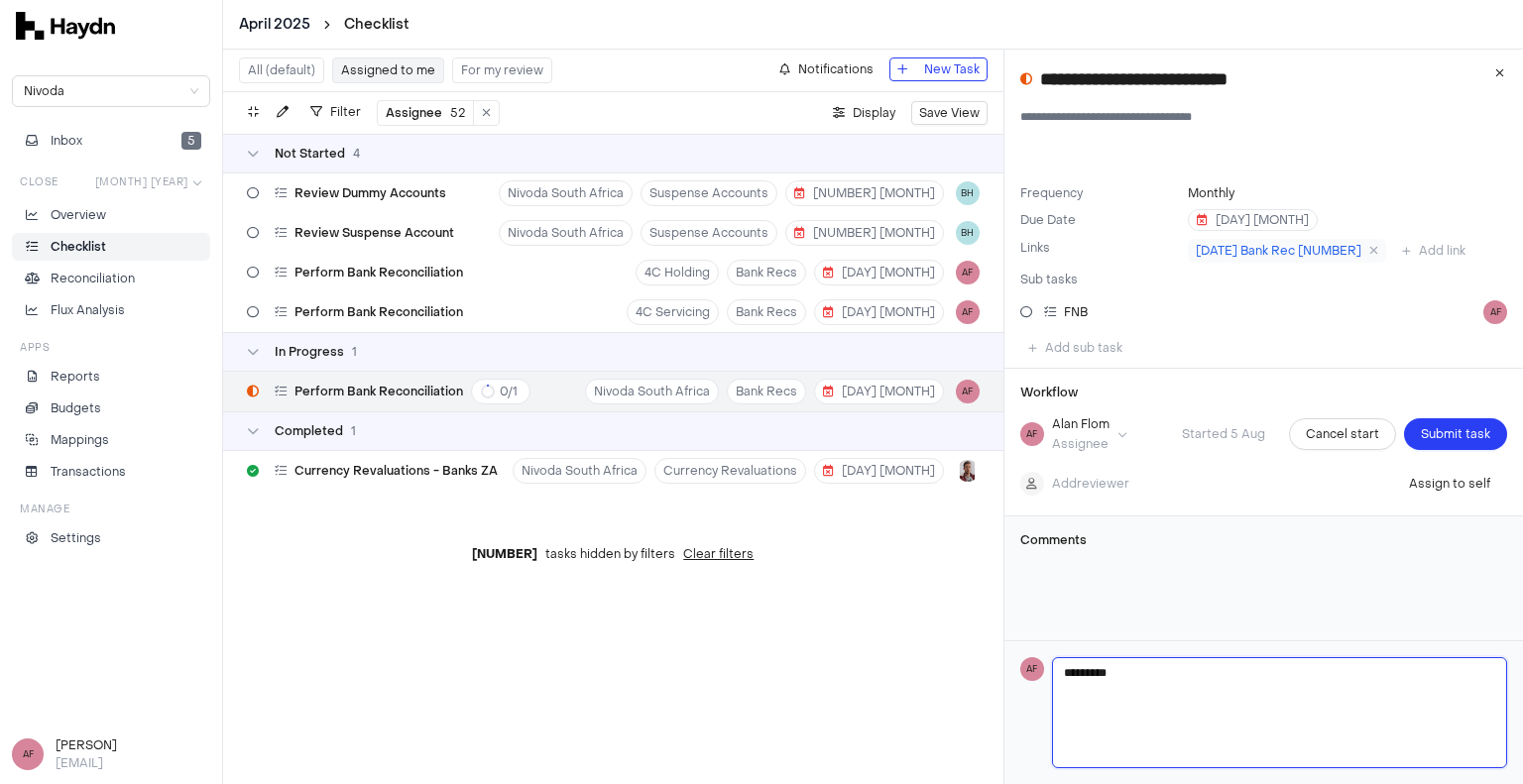 type 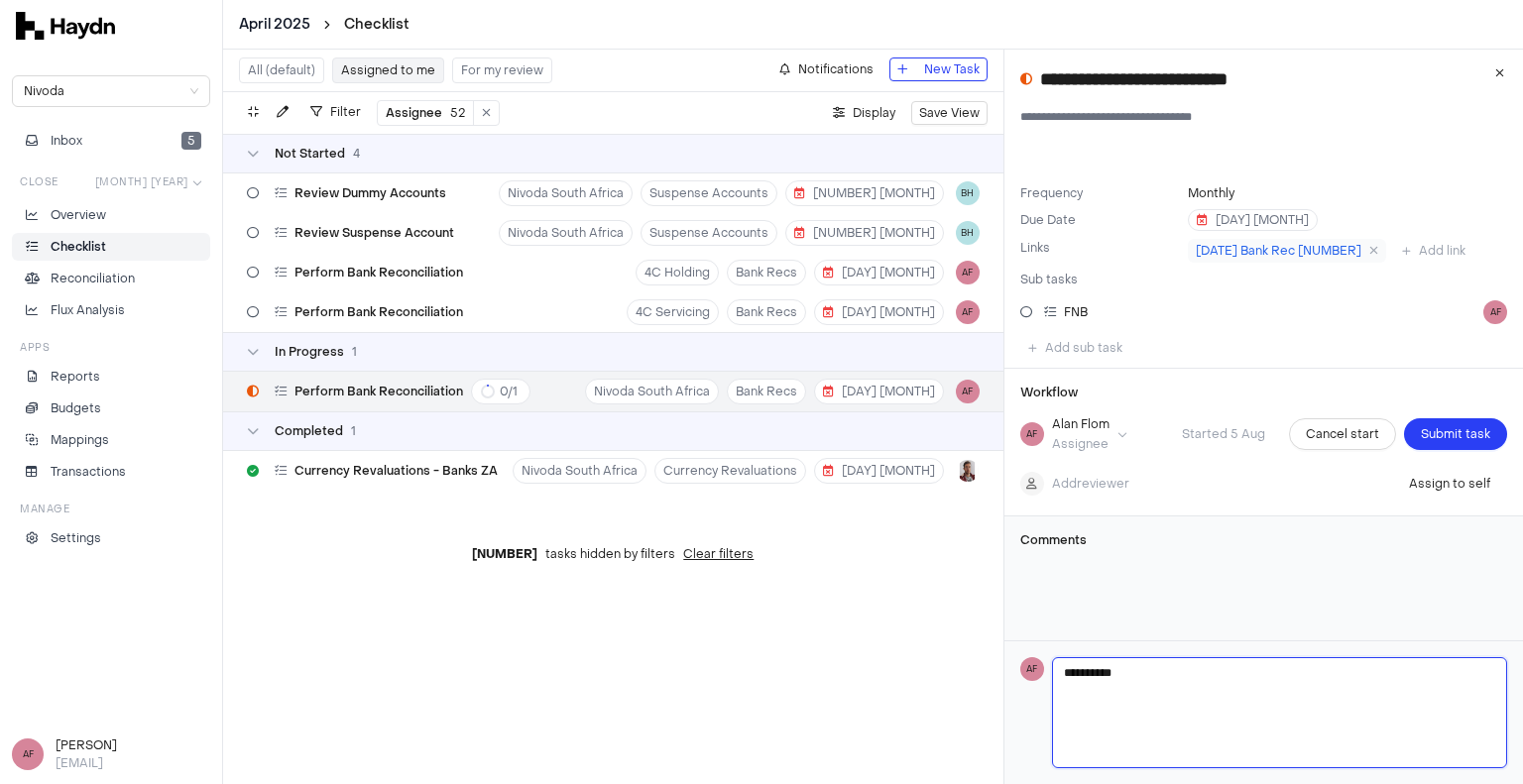 type 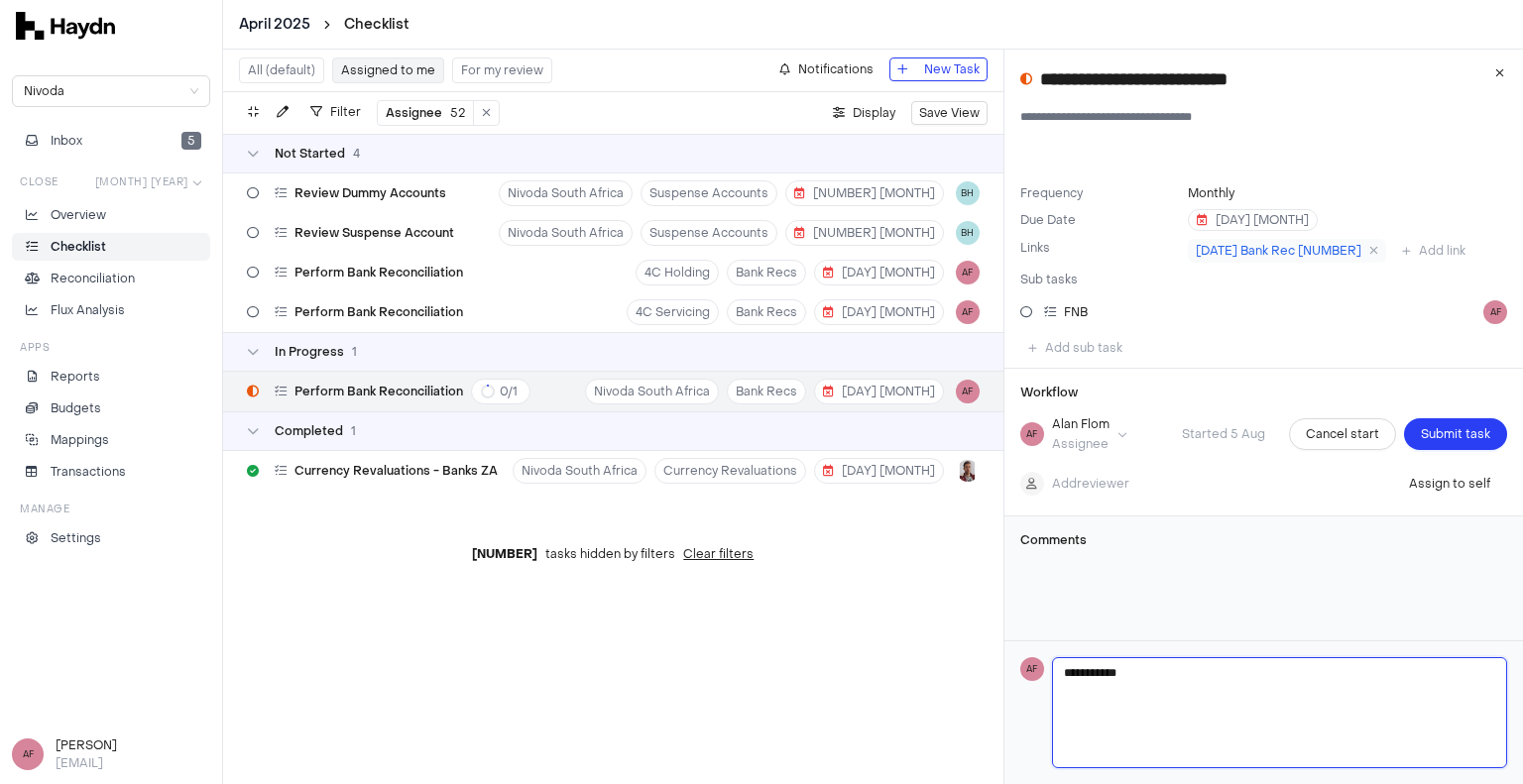 type 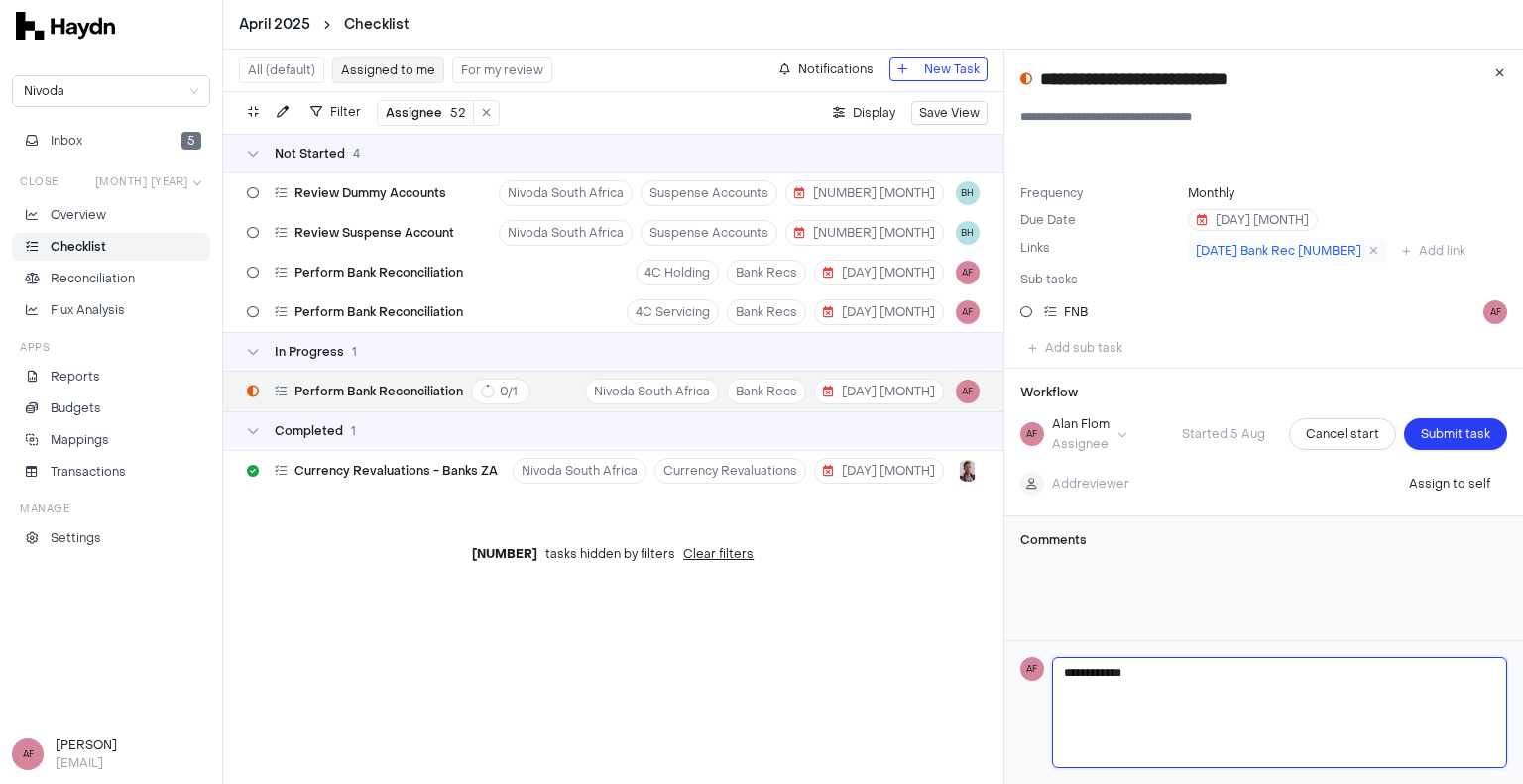 type 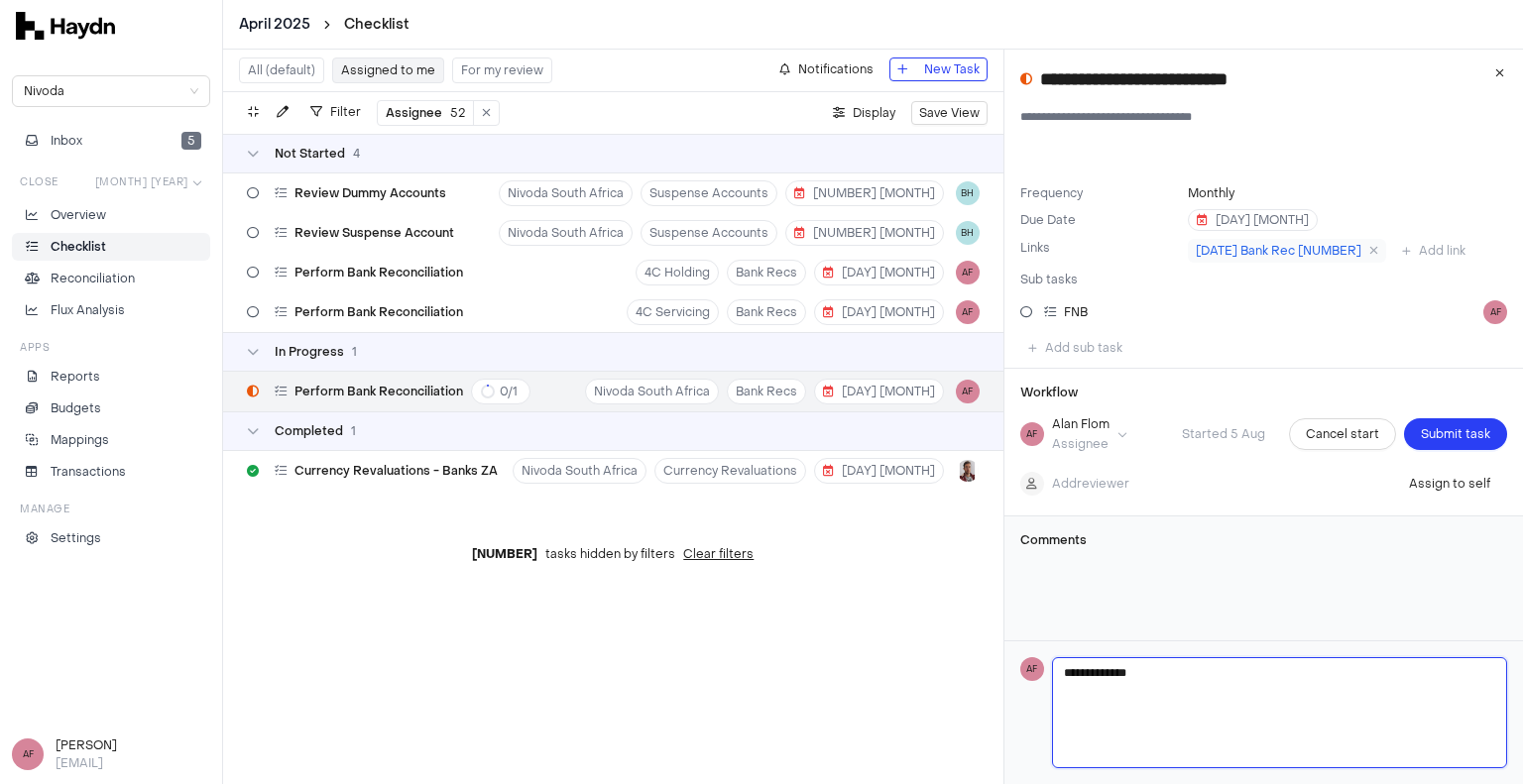 type 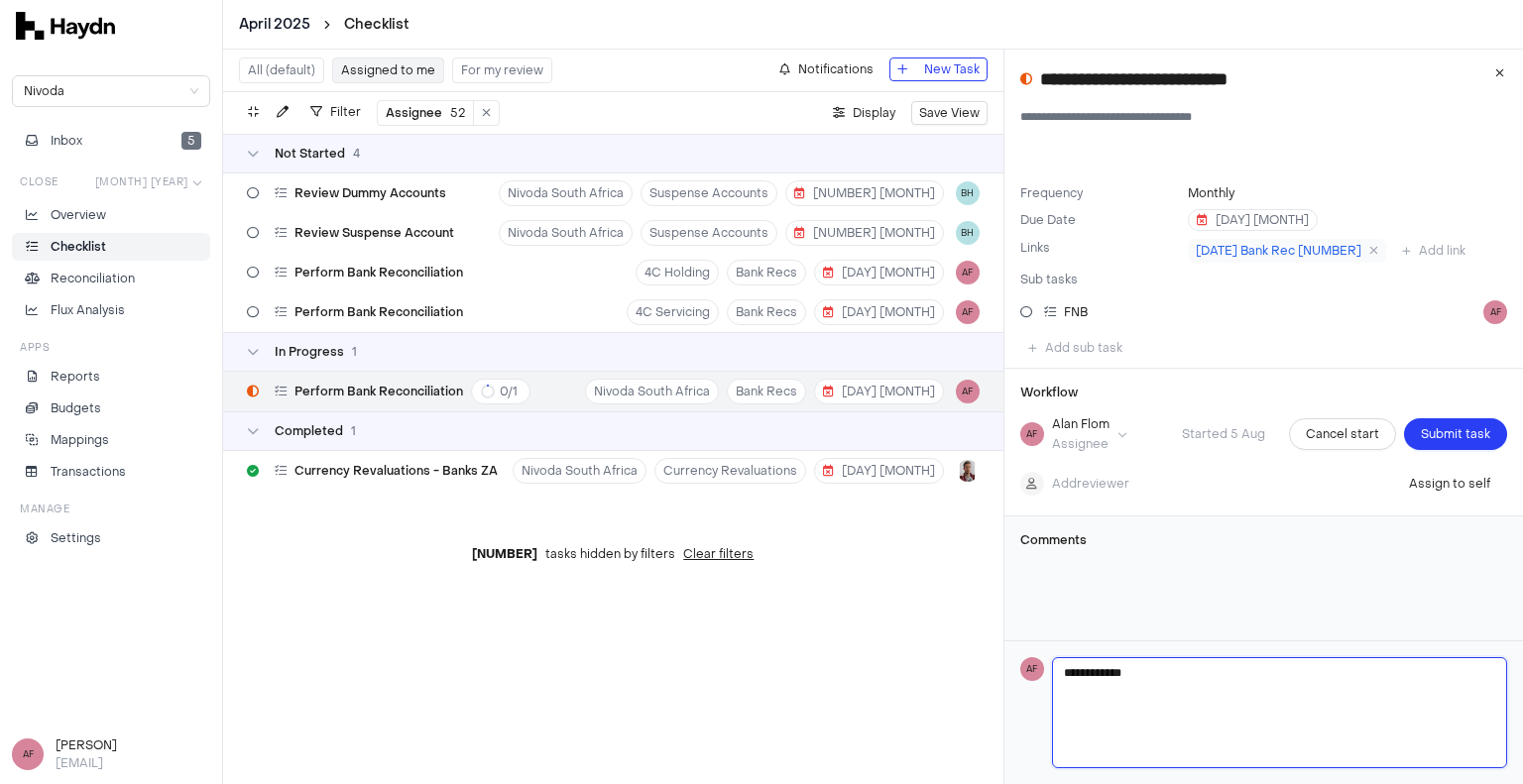 type 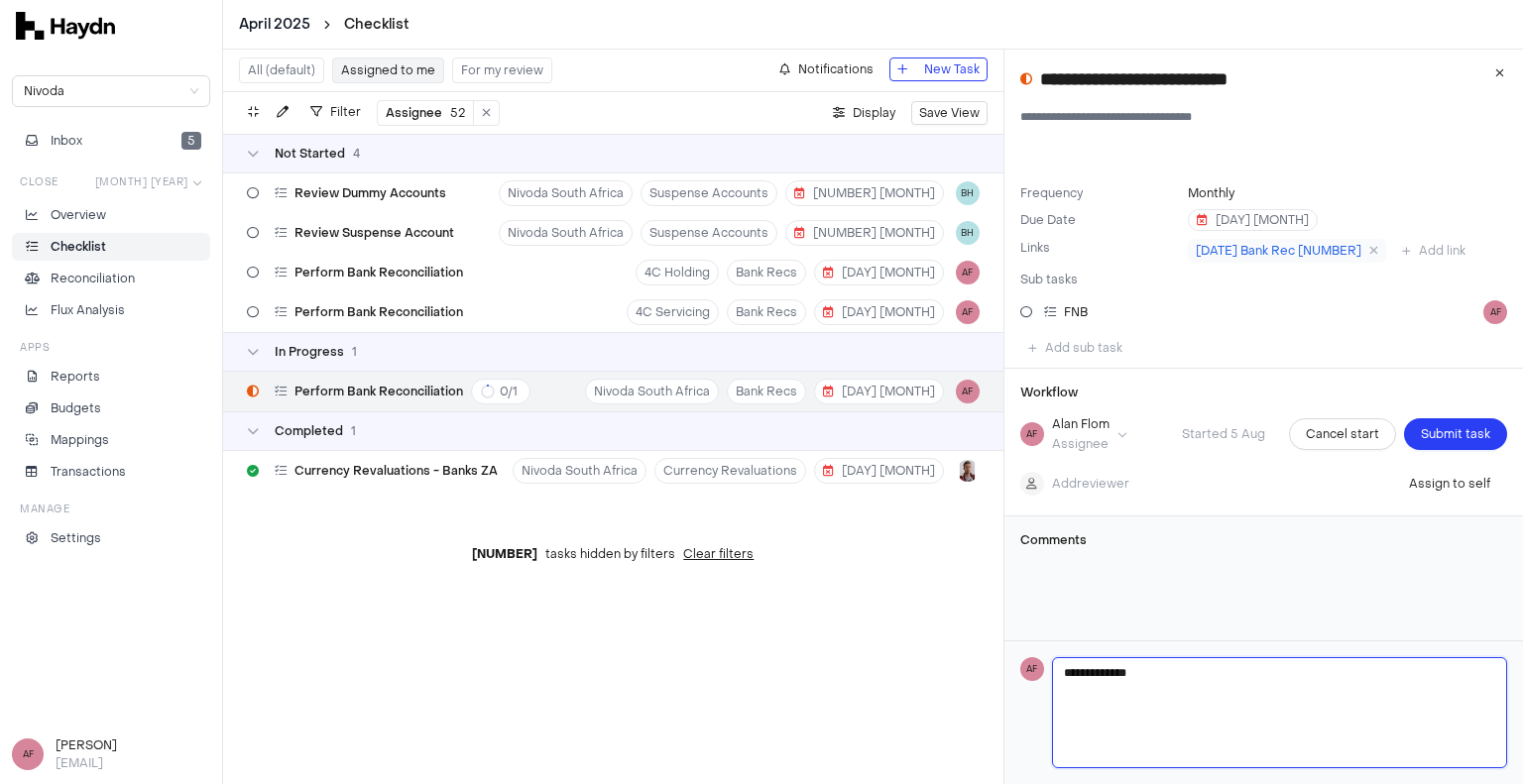 type 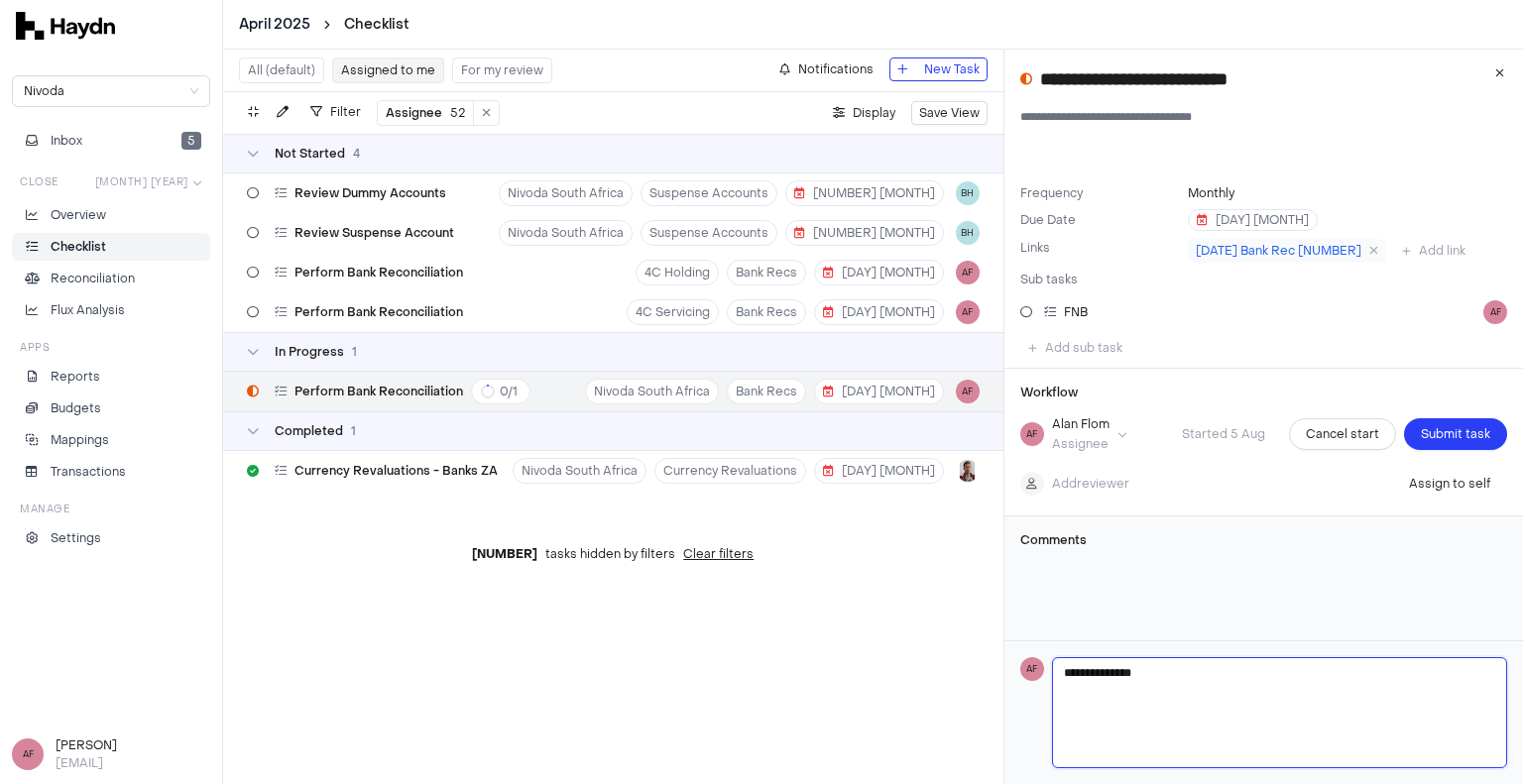 type 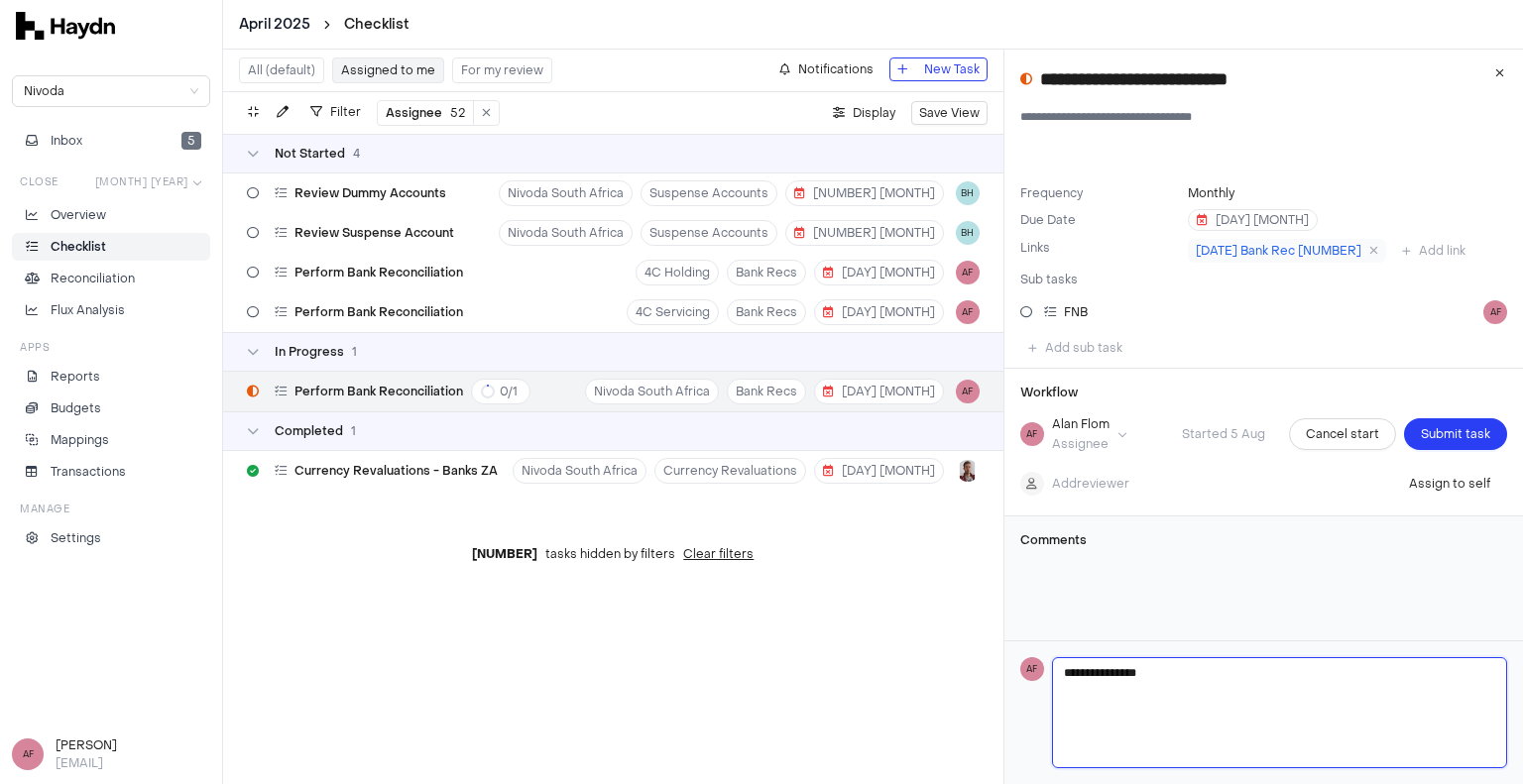 type 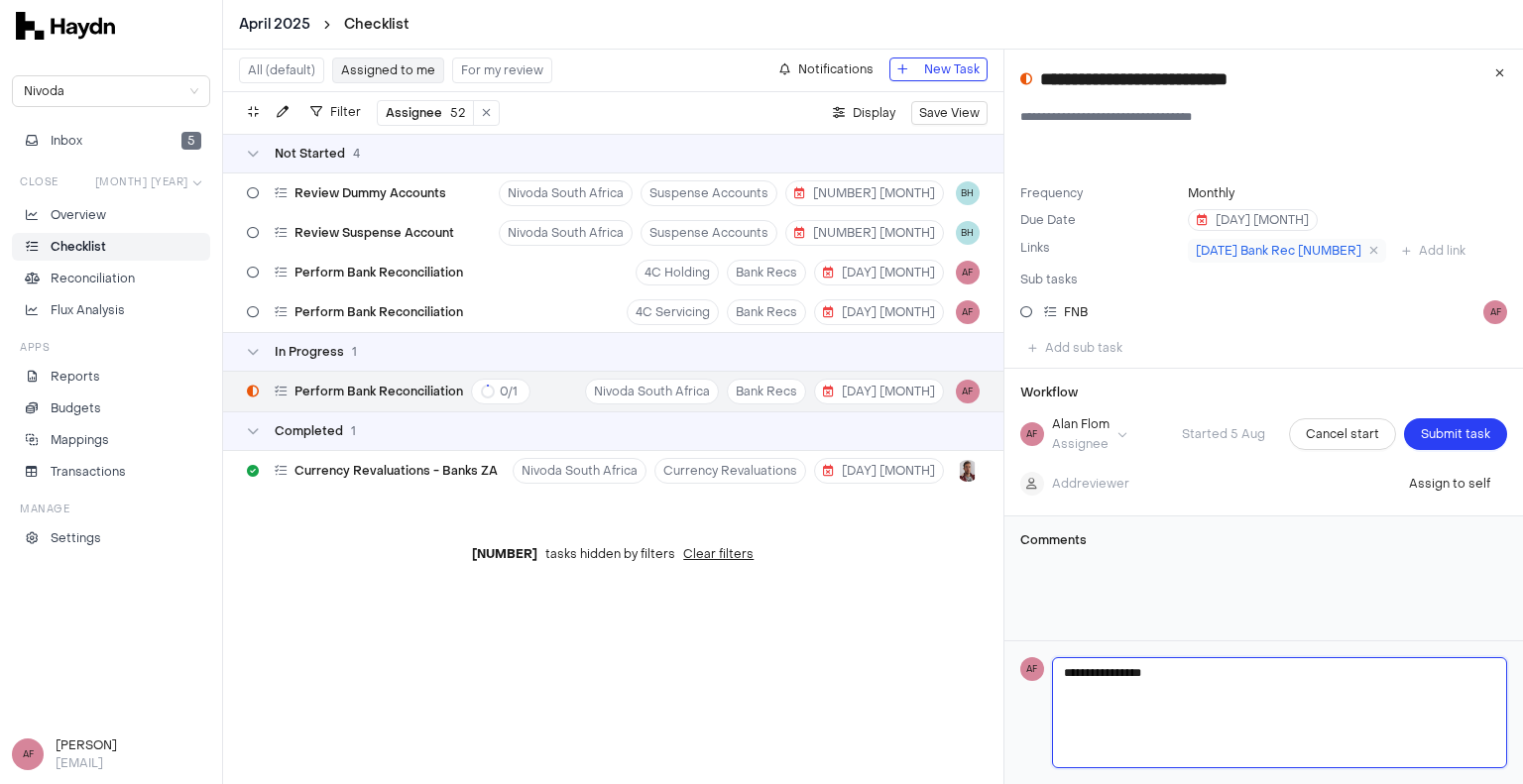 type 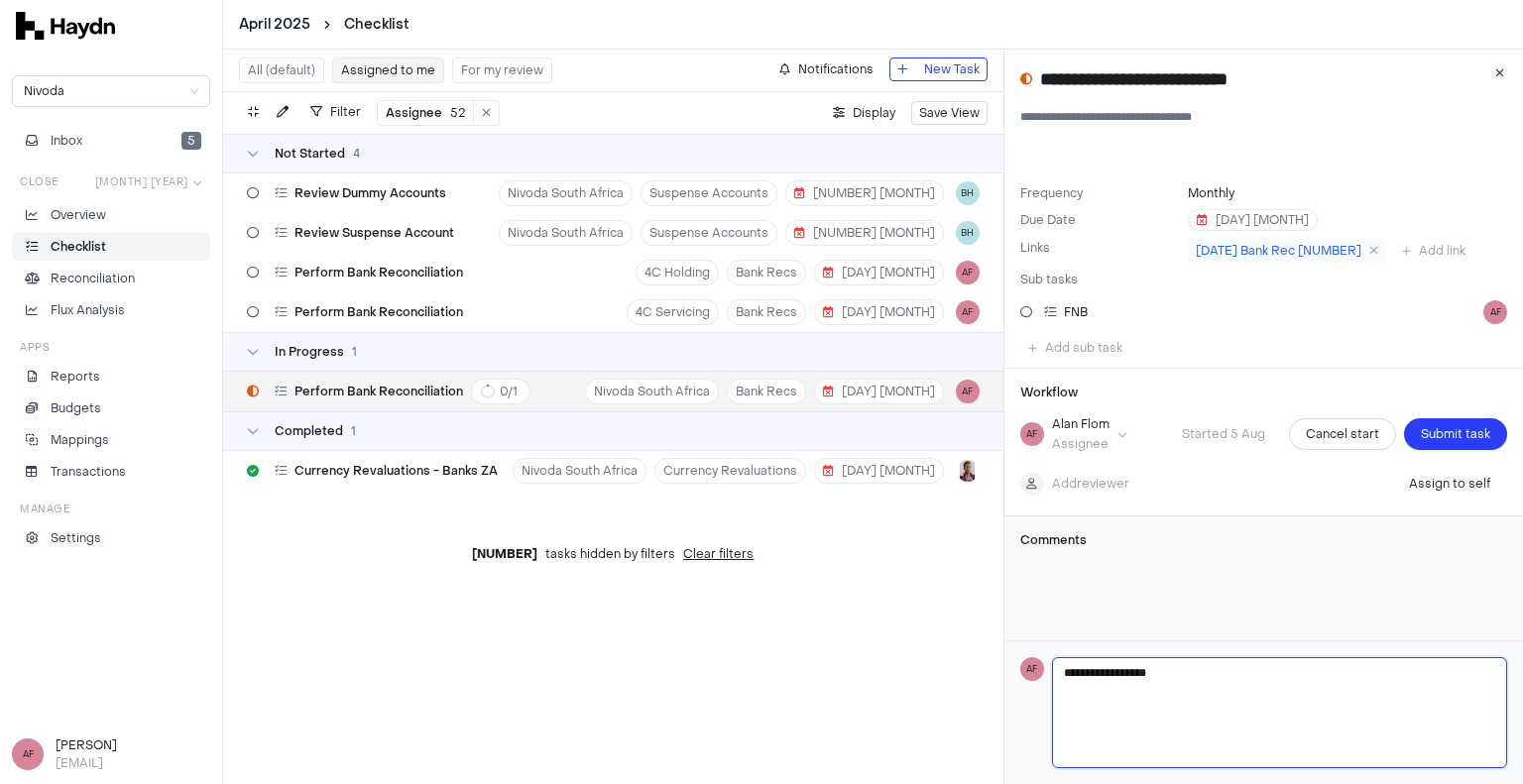 type 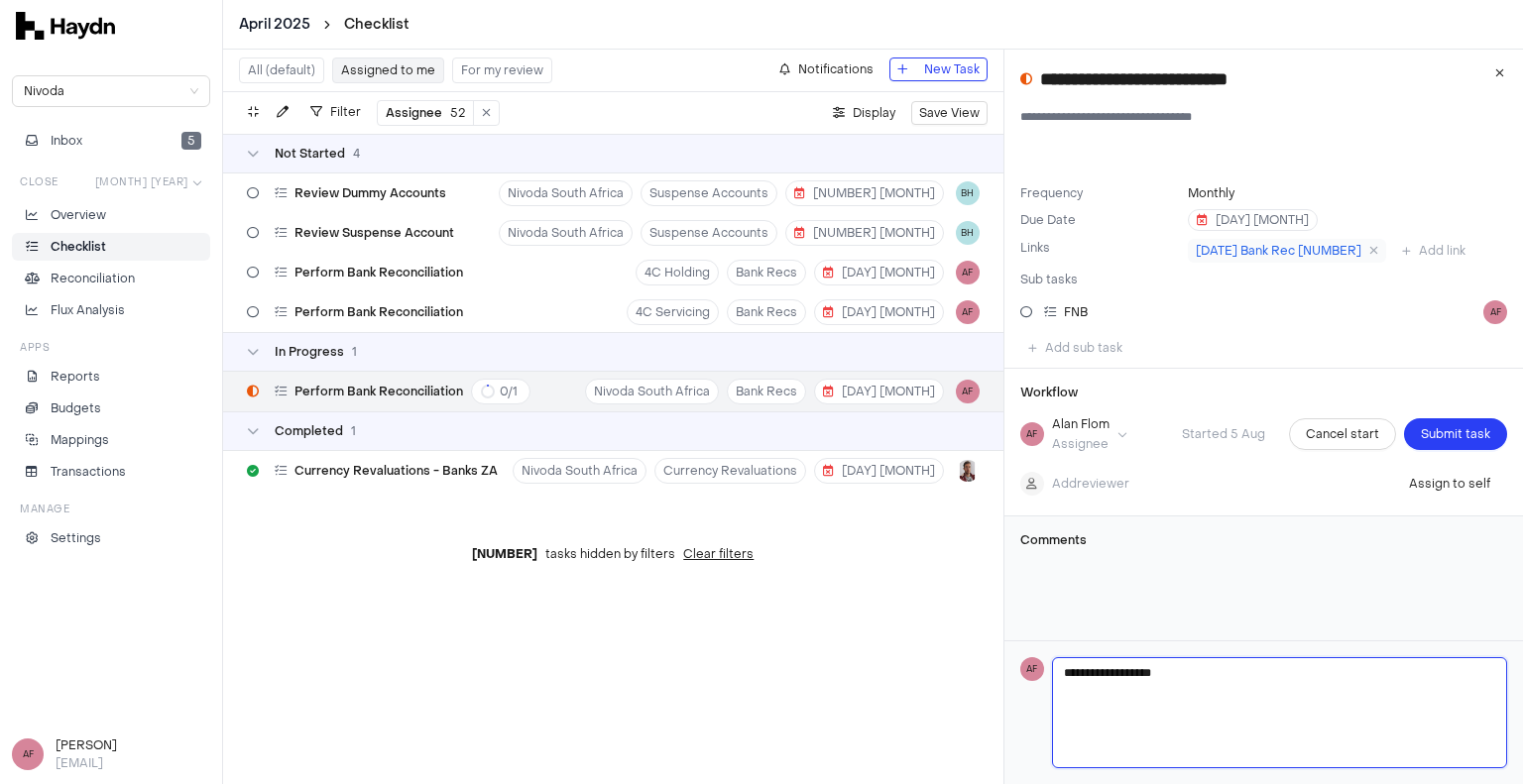 type 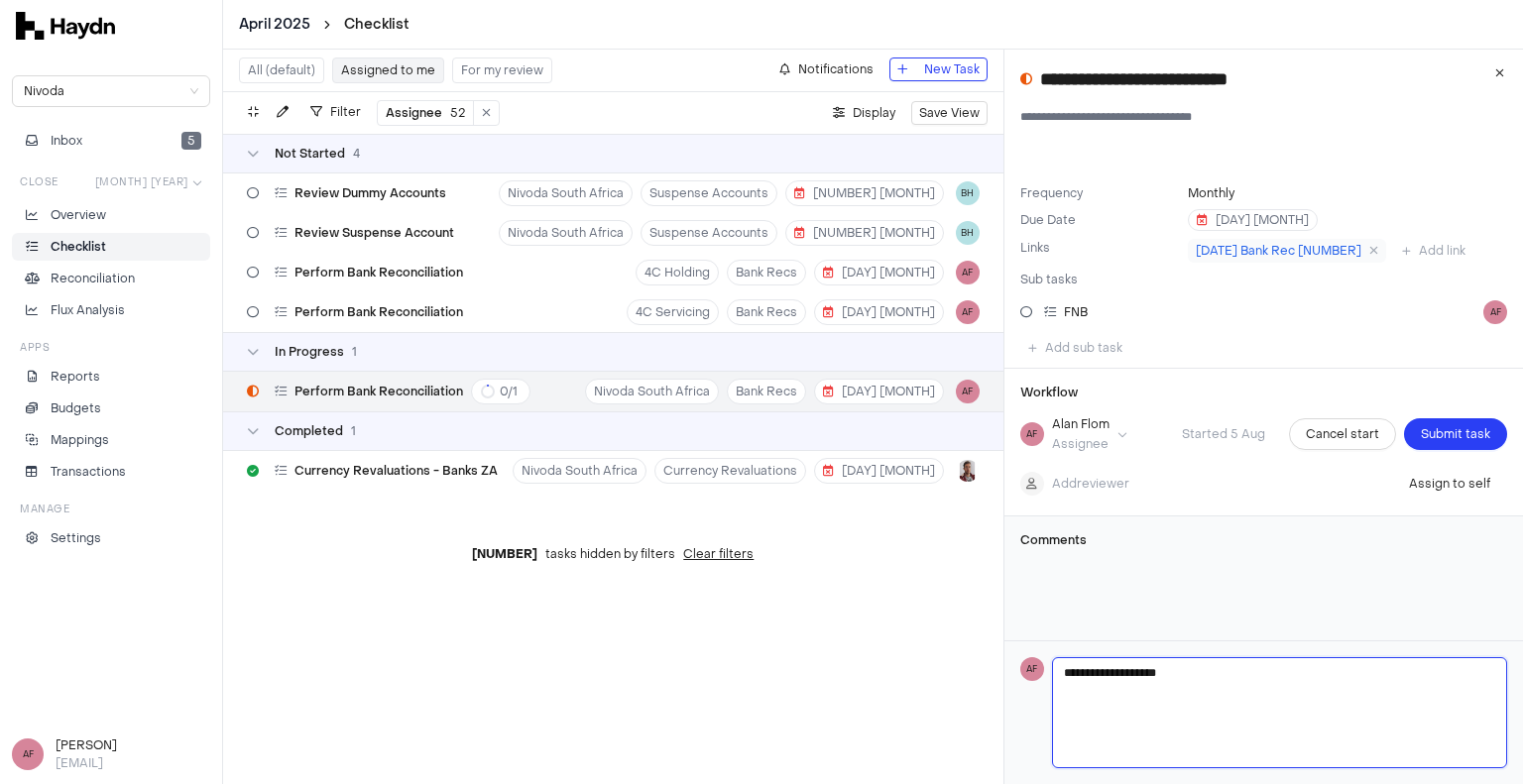 type 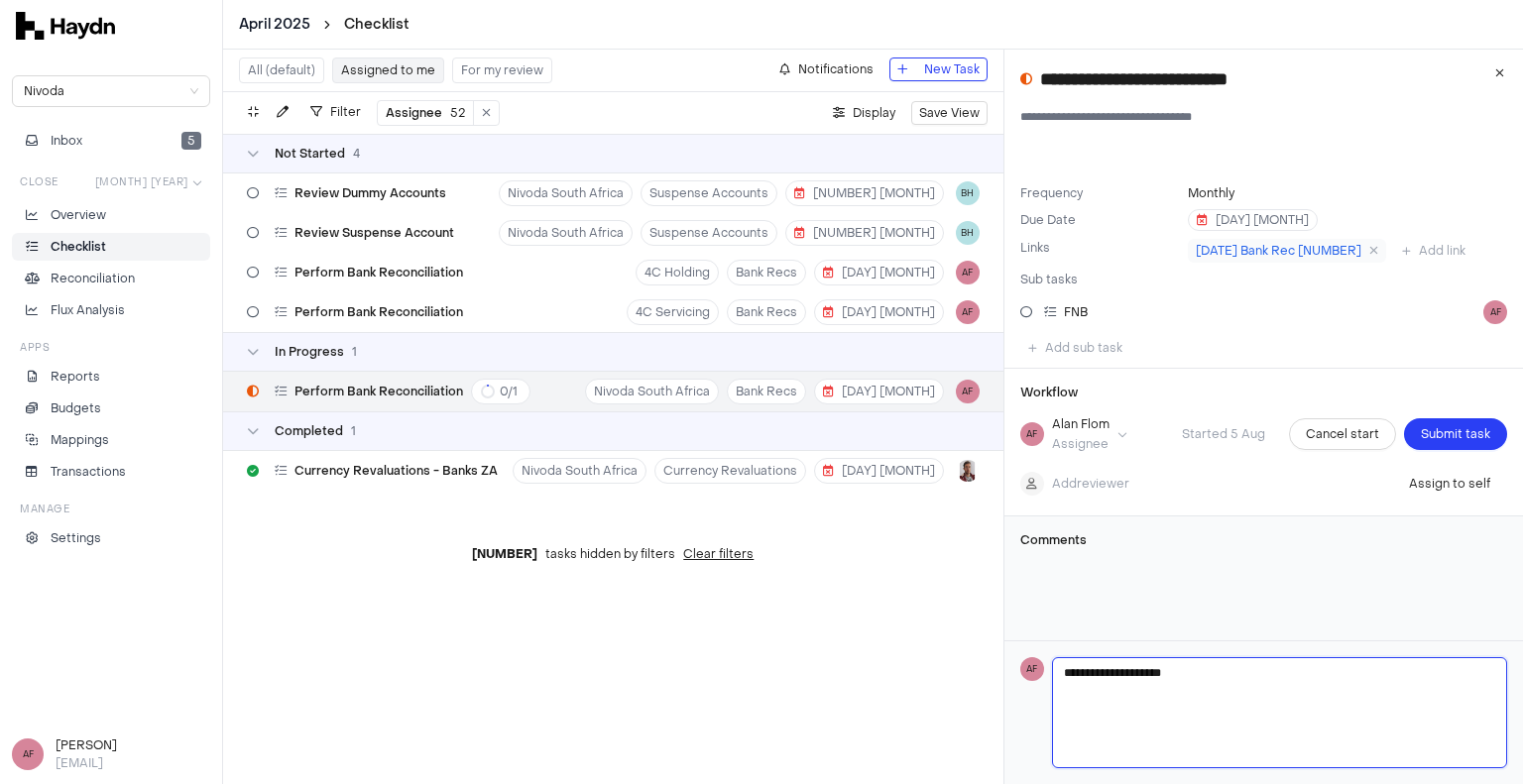 type 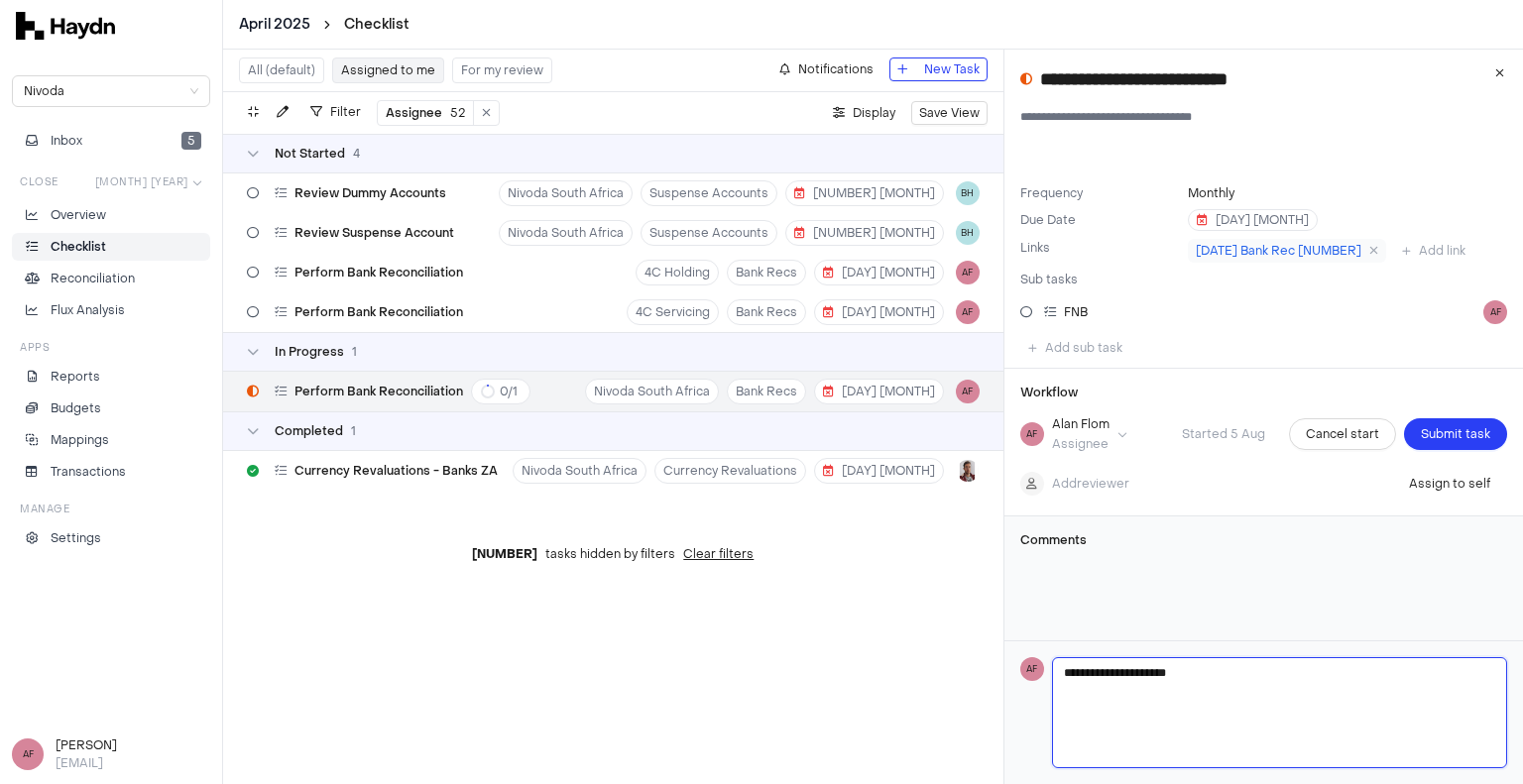 type 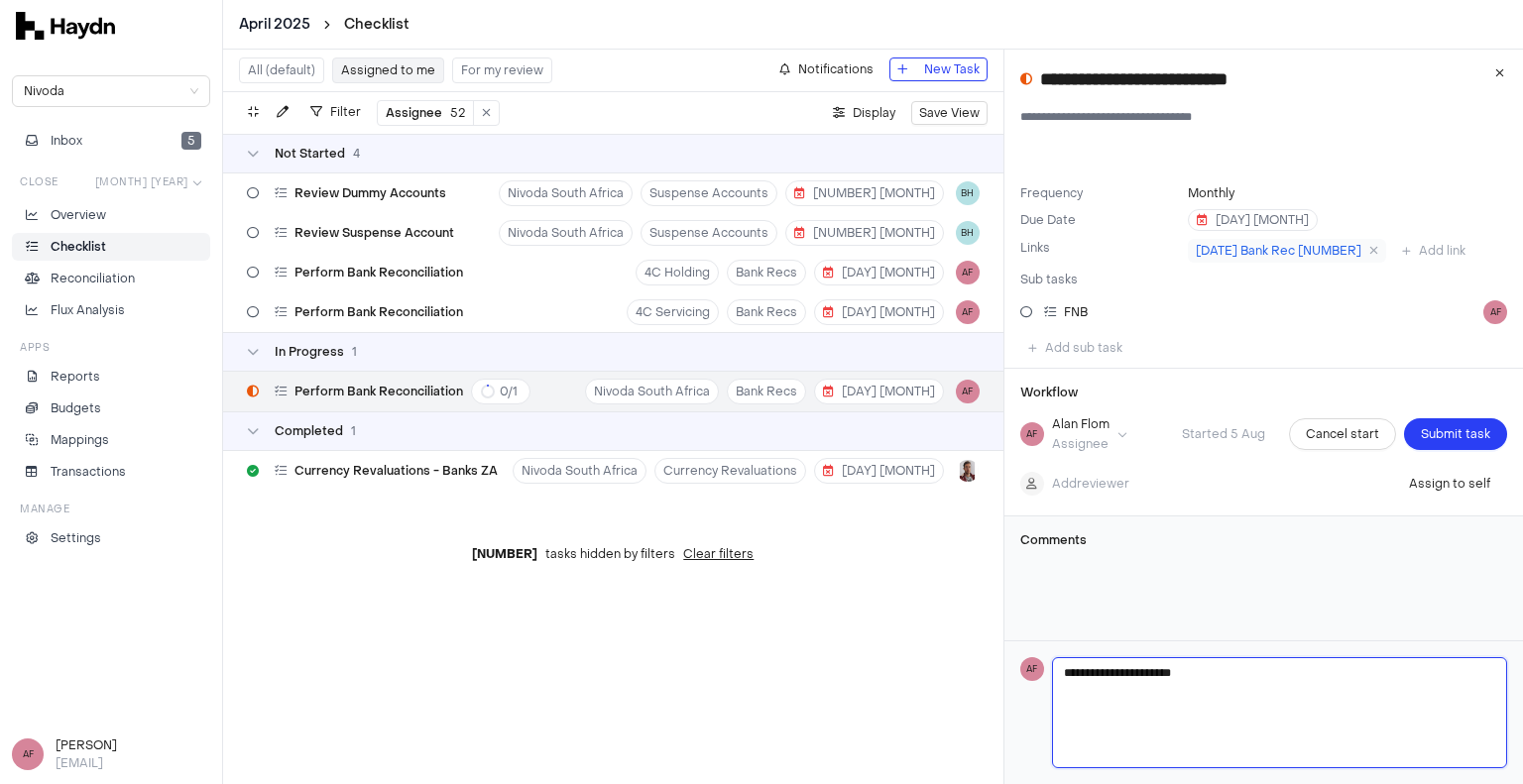 type 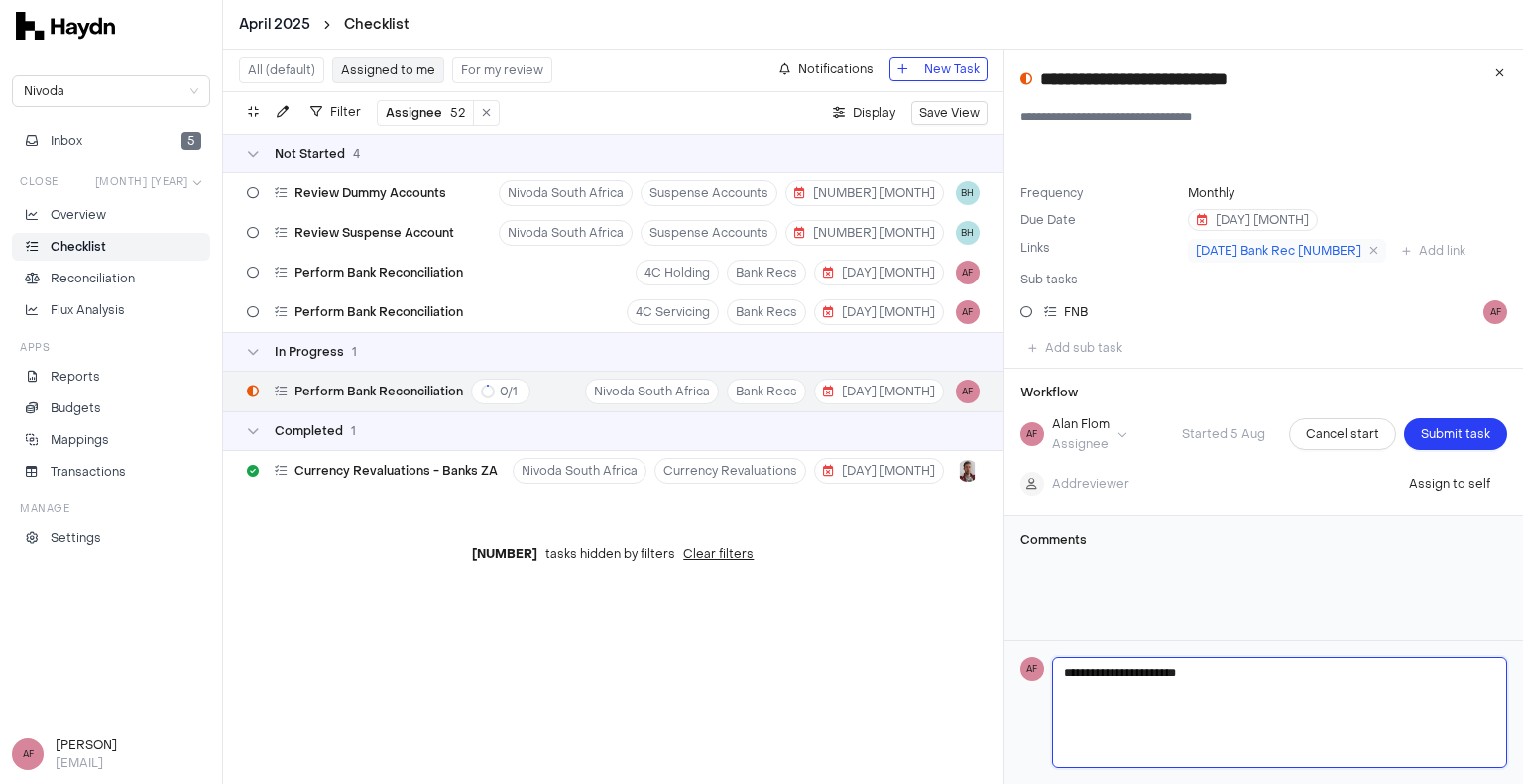 type 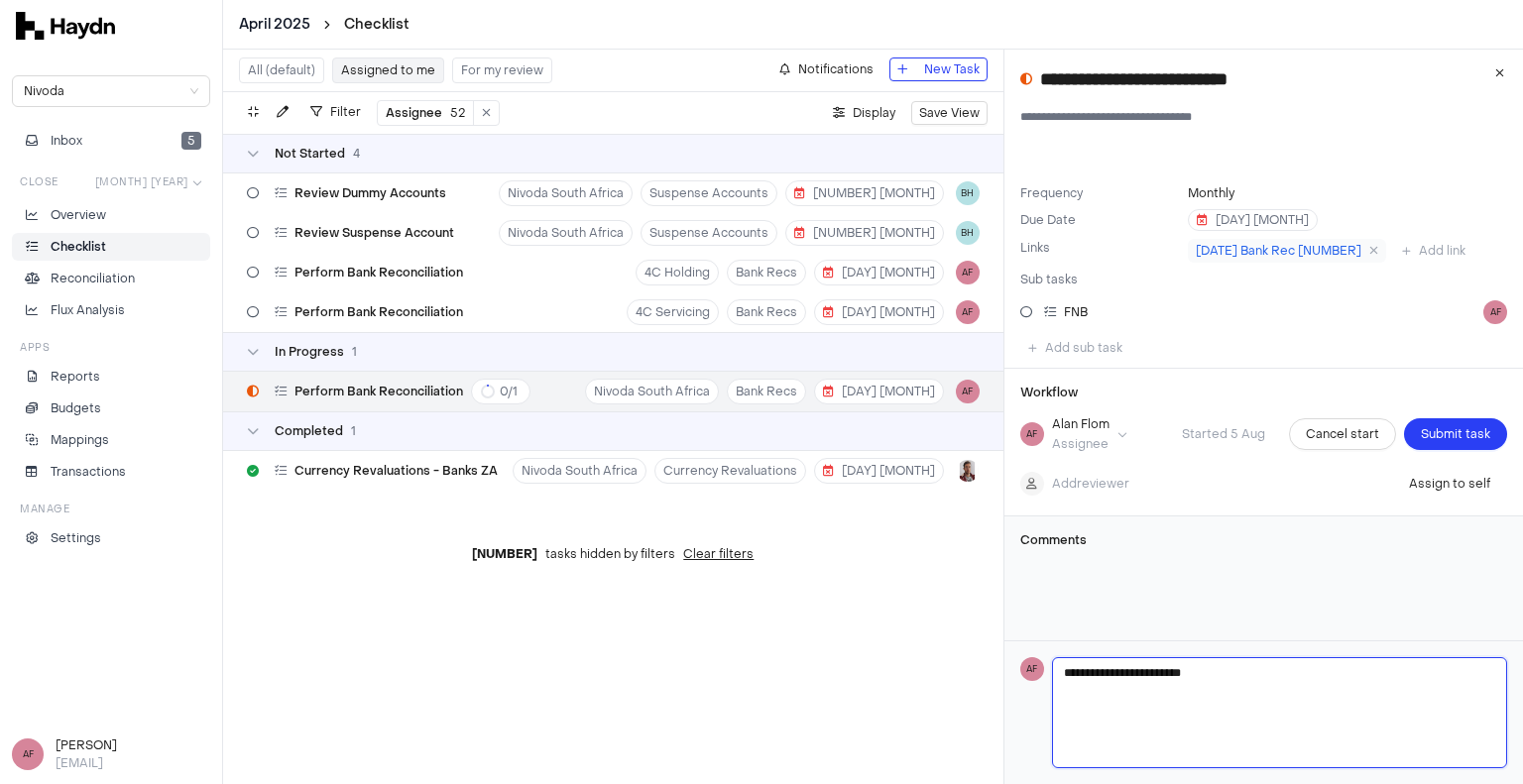 type 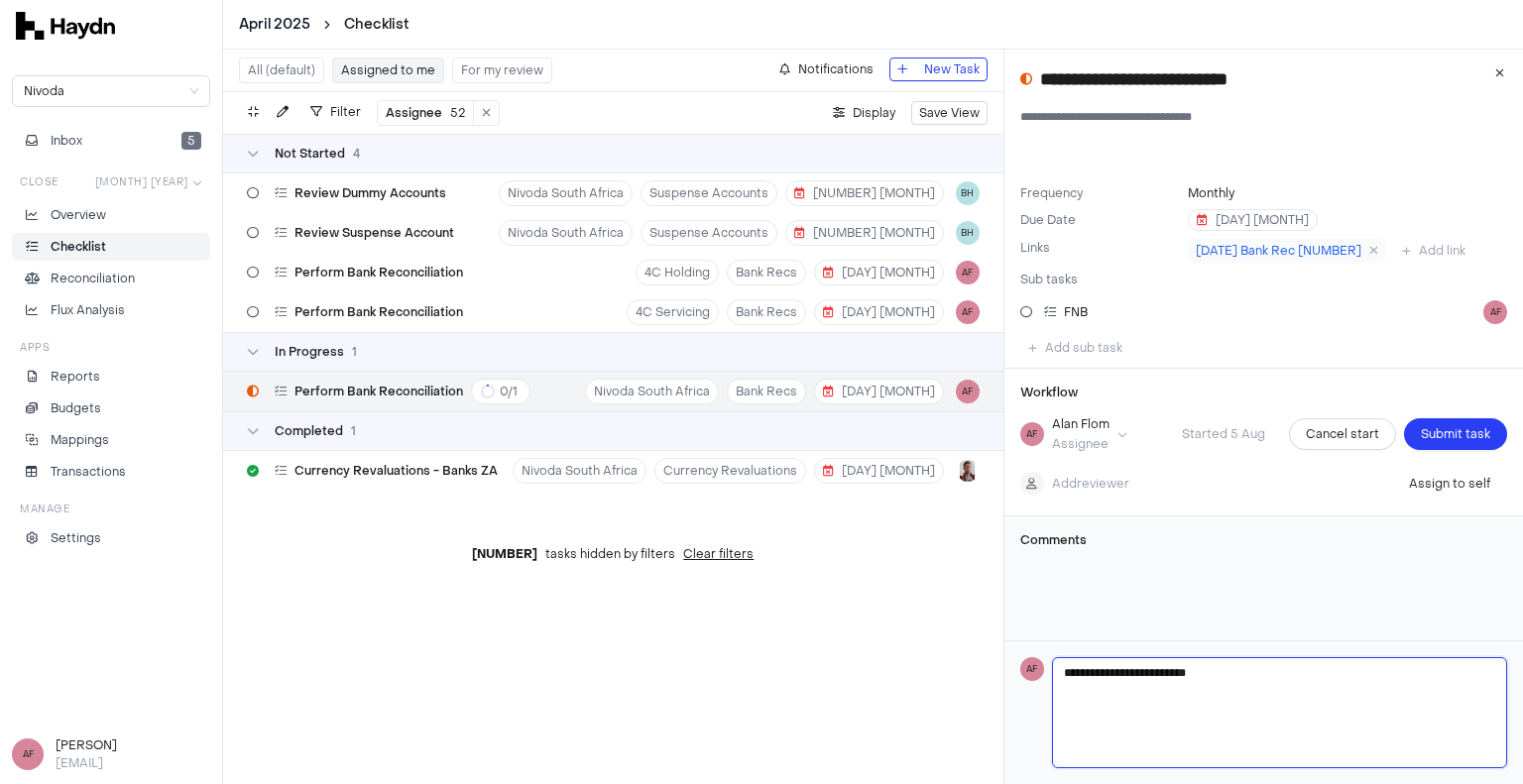 type on "**********" 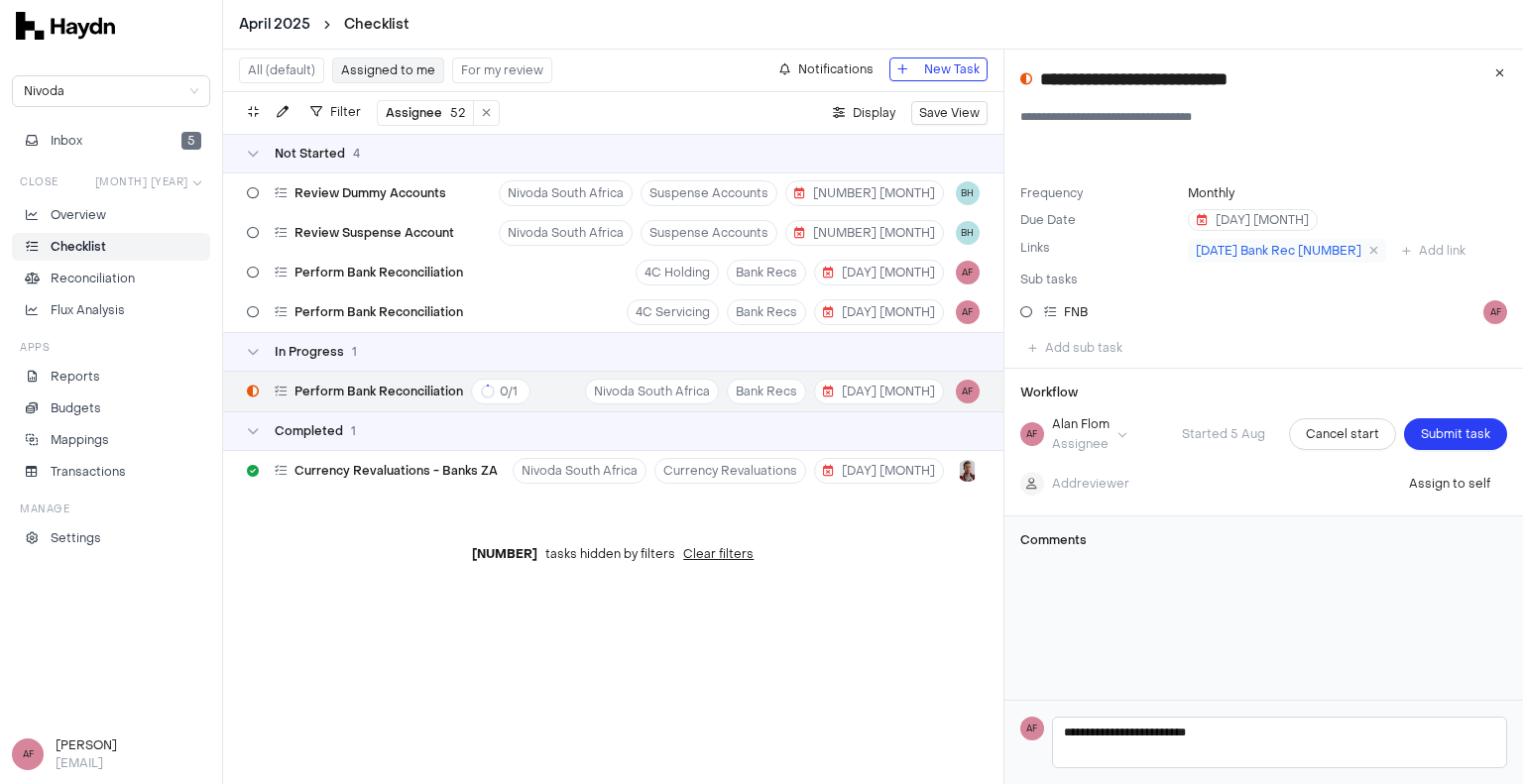 click on "Sub tasks" at bounding box center (1049, 280) 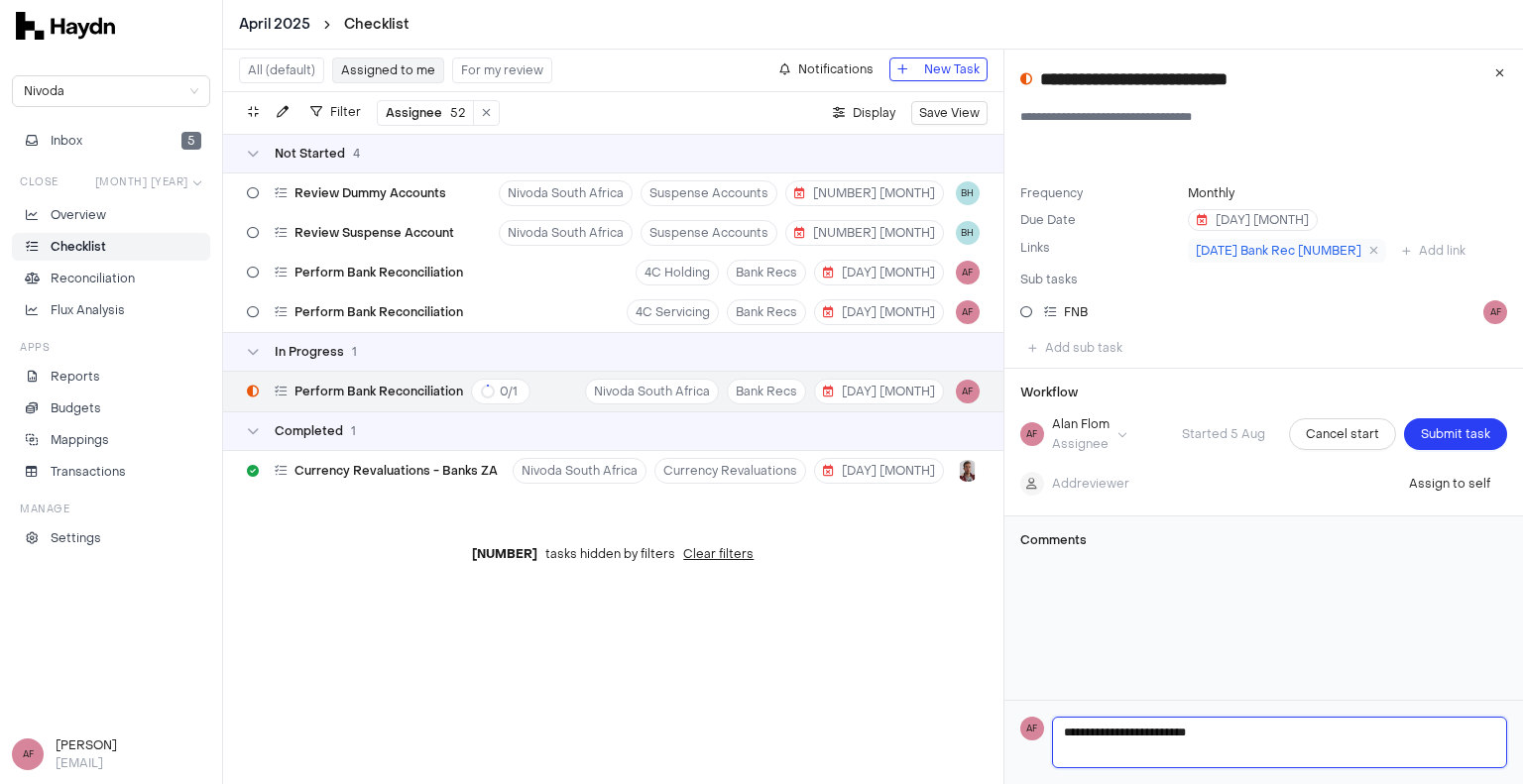 click on "**********" at bounding box center [1280, 742] 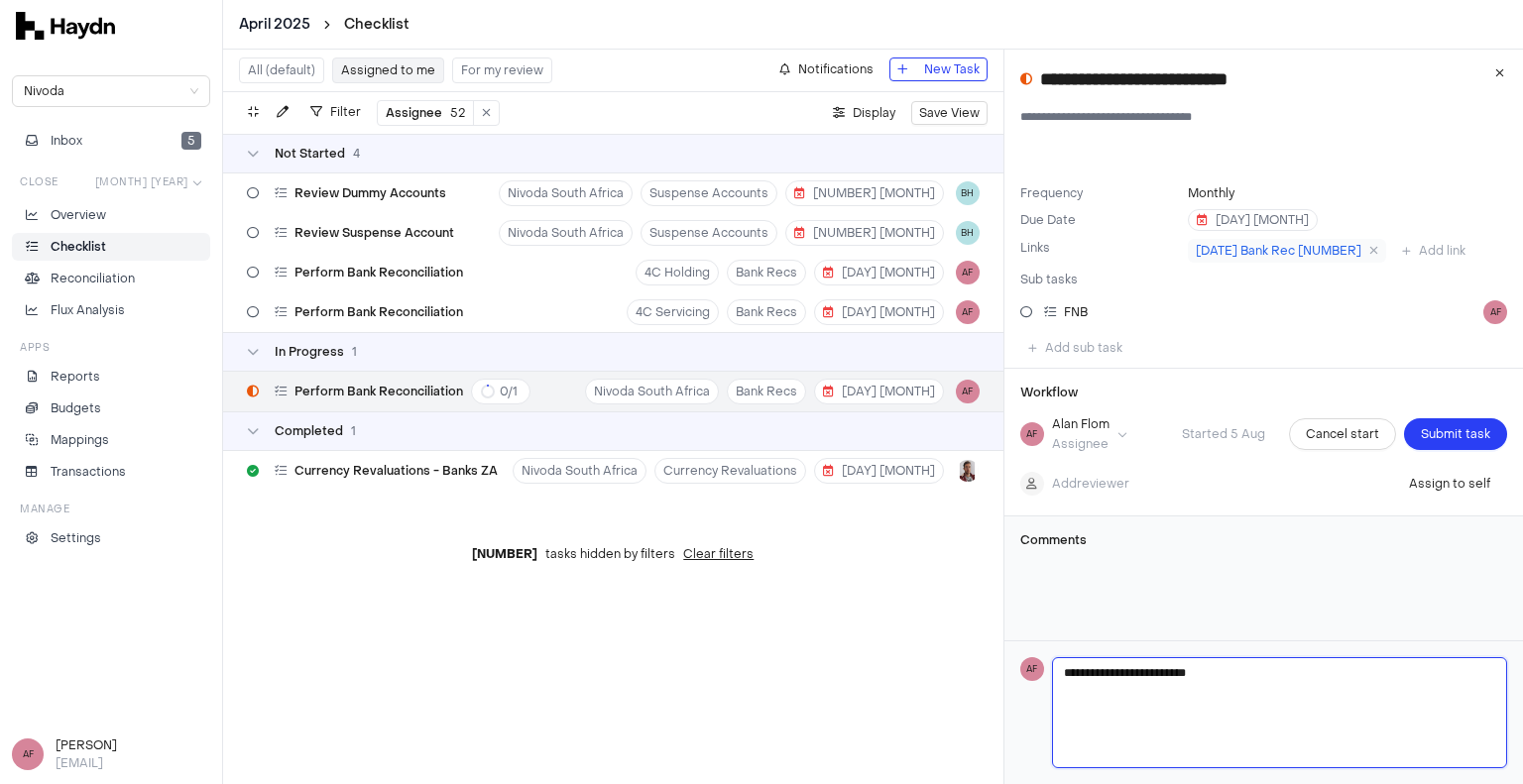 type 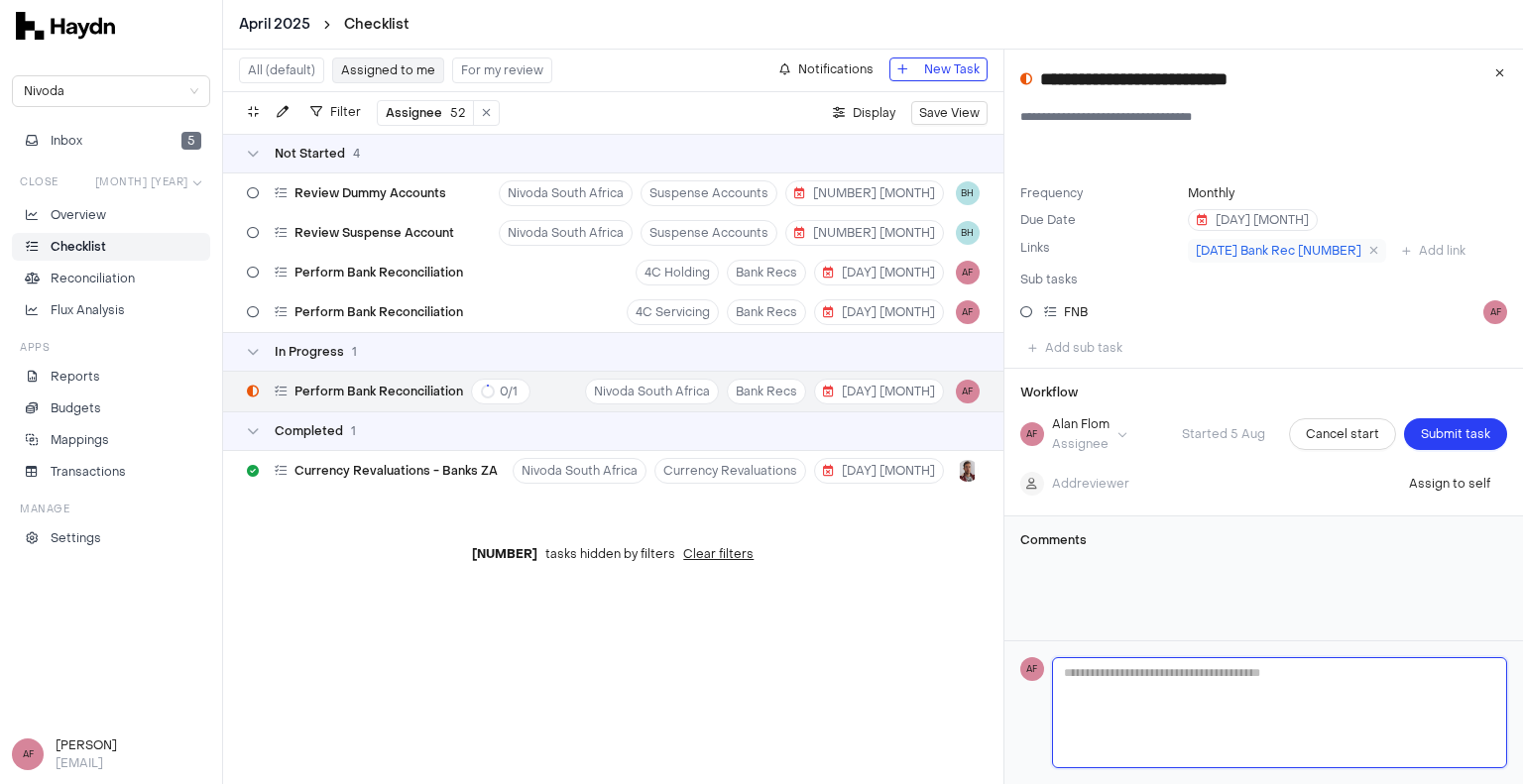 scroll, scrollTop: 0, scrollLeft: 0, axis: both 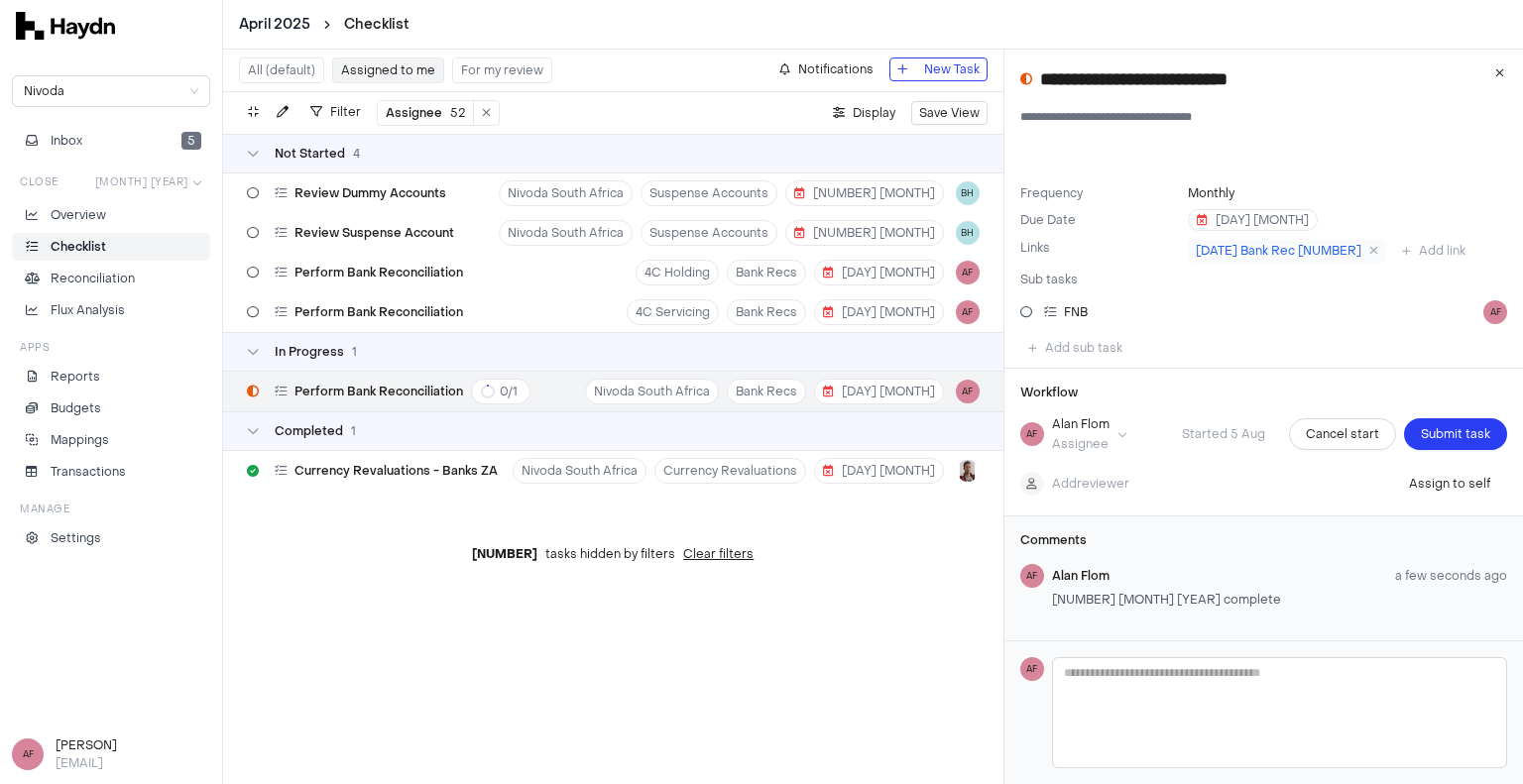 click on "Perform Bank Reconciliation 0 / 1 Nivoda [COUNTRY] Bank Recs 12 May AF" at bounding box center (613, 392) 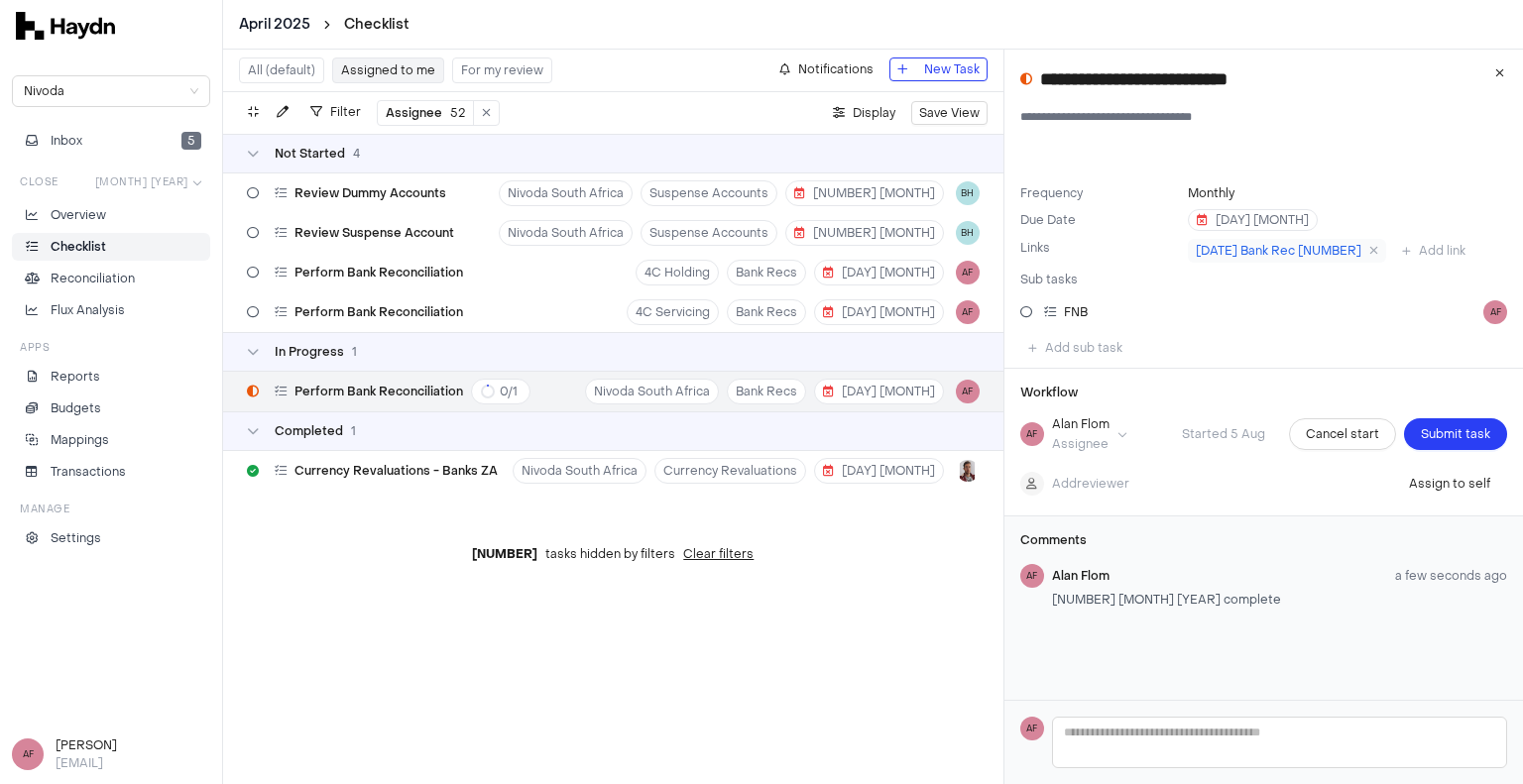 click on "**********" at bounding box center (762, 392) 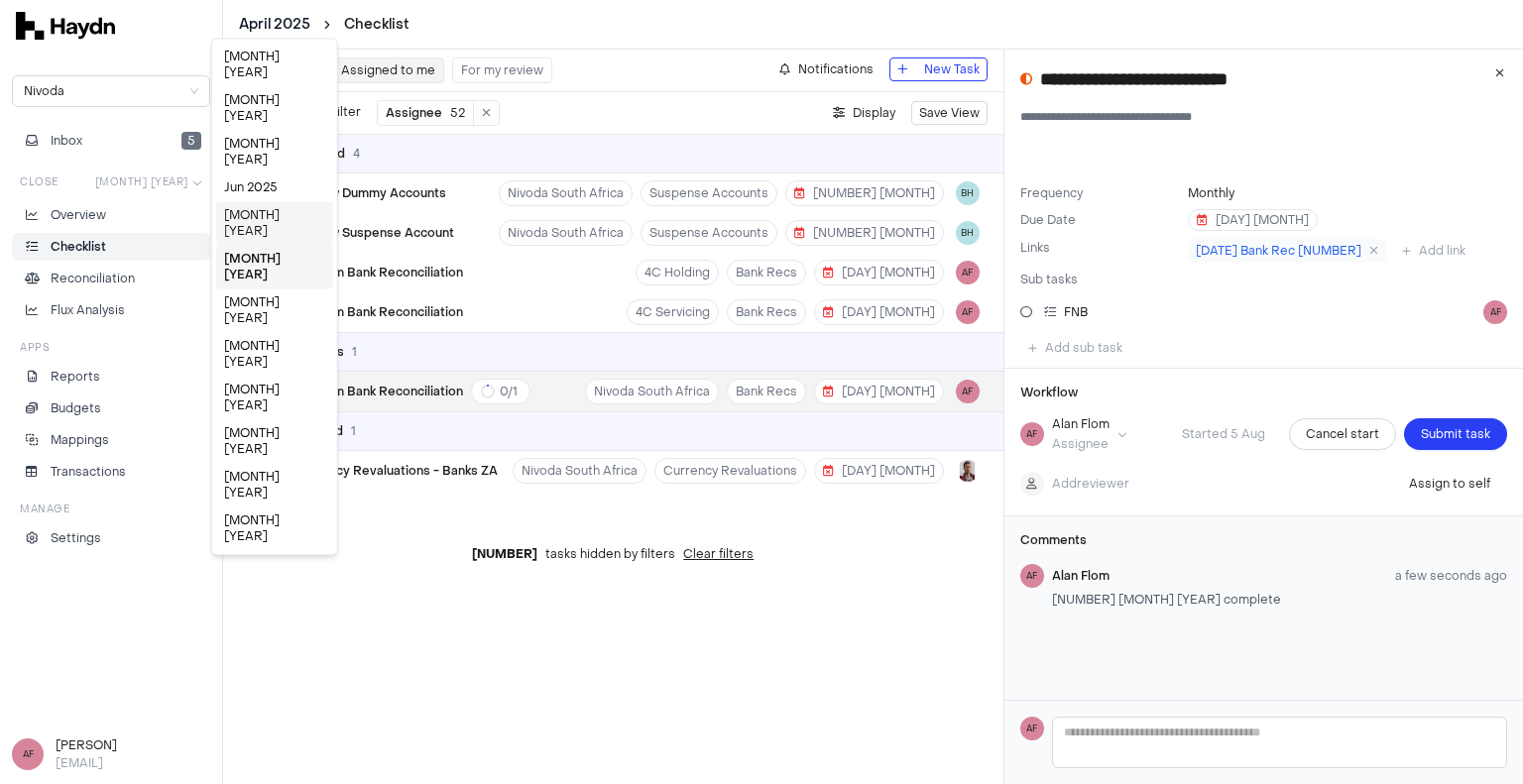 click on "[MONTH] [YEAR]" at bounding box center (275, 223) 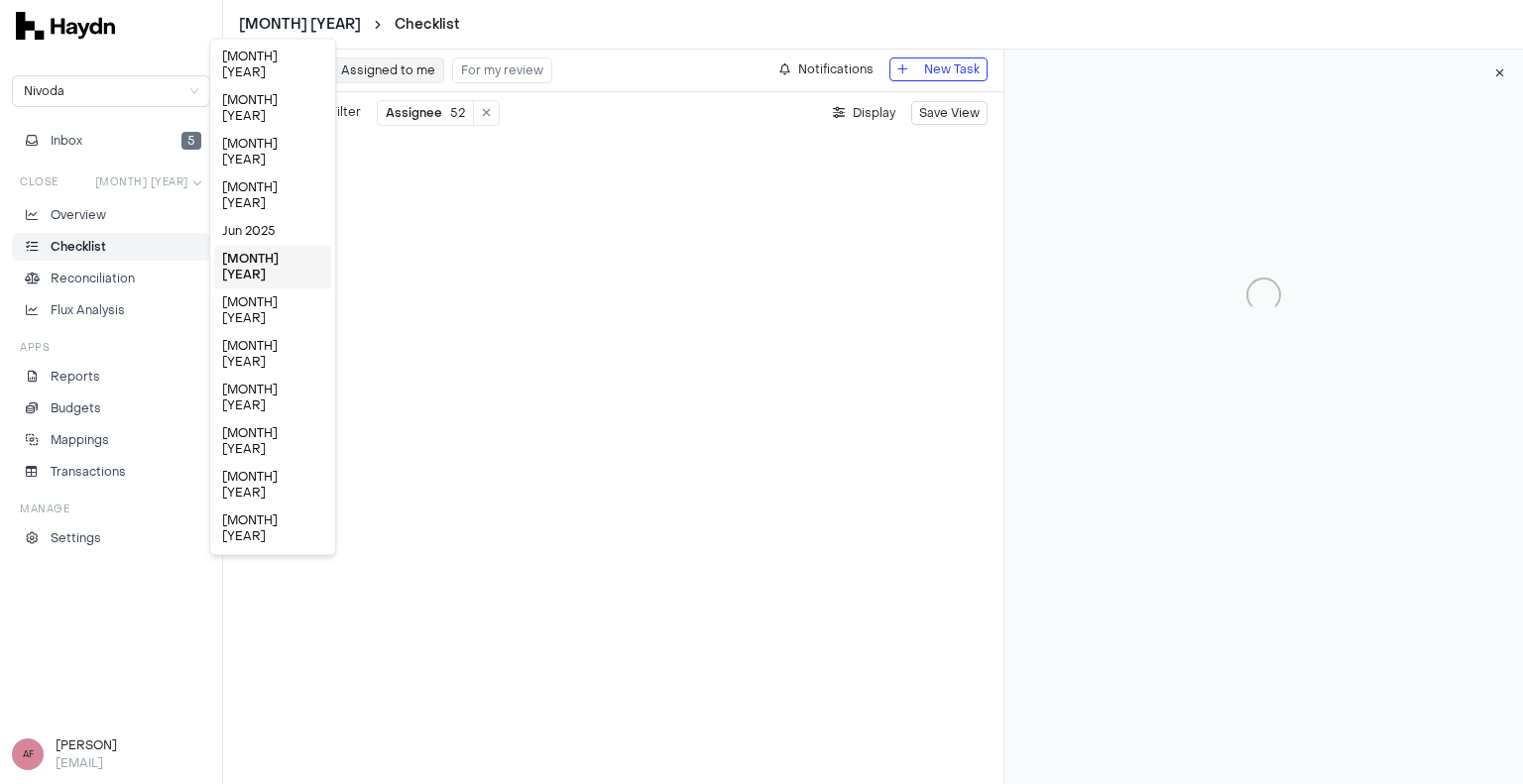 type 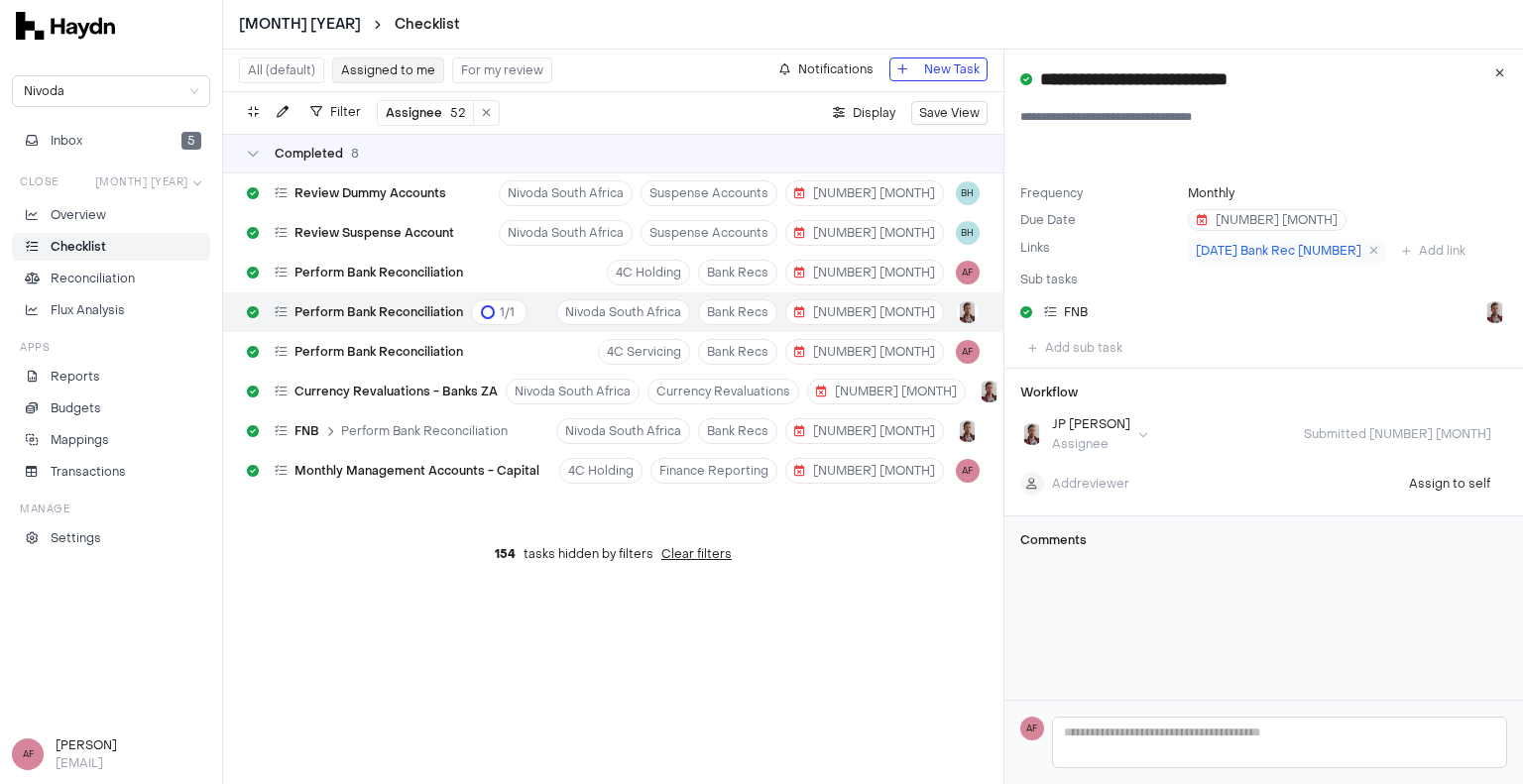 click on "Perform Bank Reconciliation 1 / 2 Nivoda South Africa Bank Recs [NUMBER] [MONTH]" at bounding box center (613, 312) 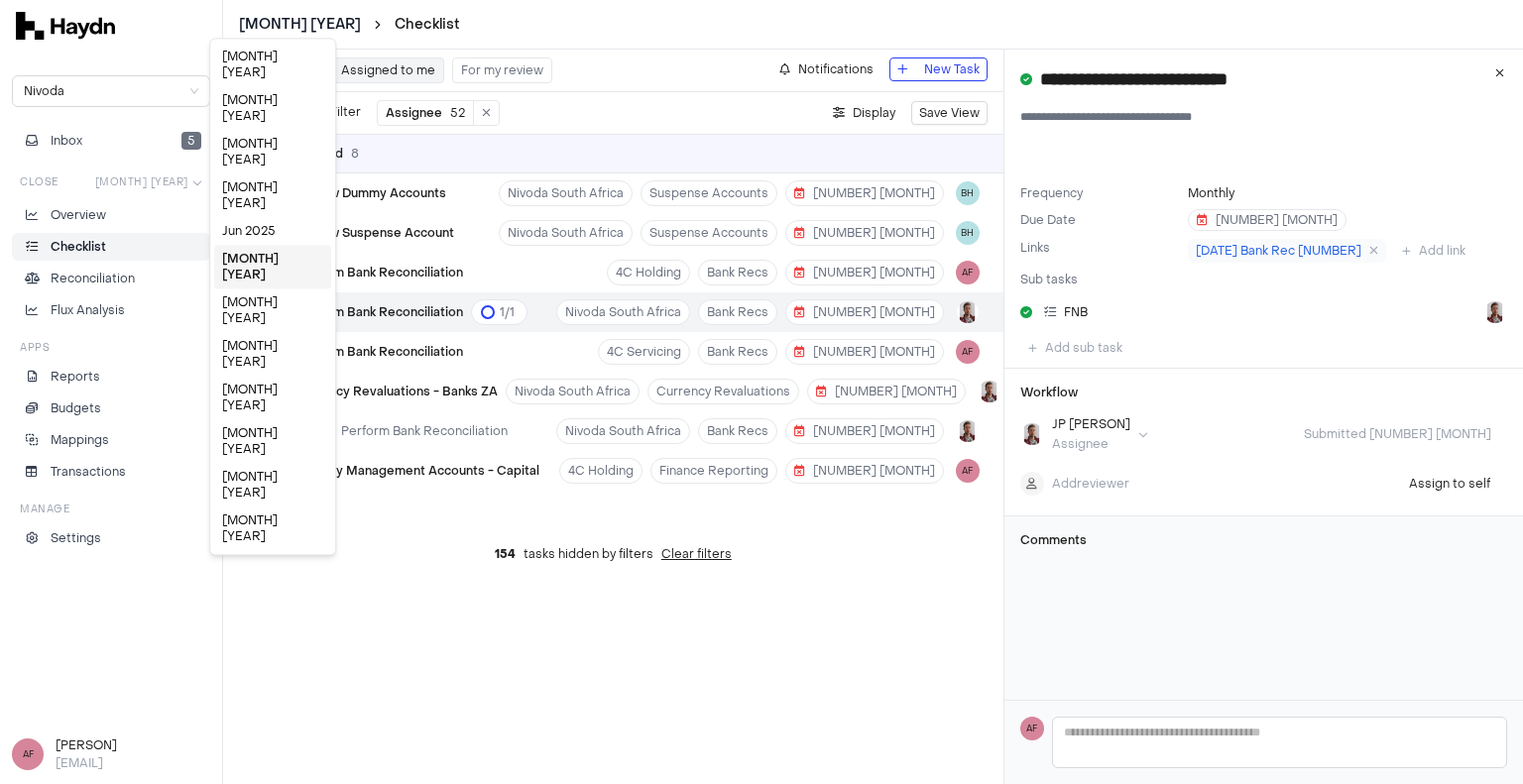 click on "**********" at bounding box center [762, 392] 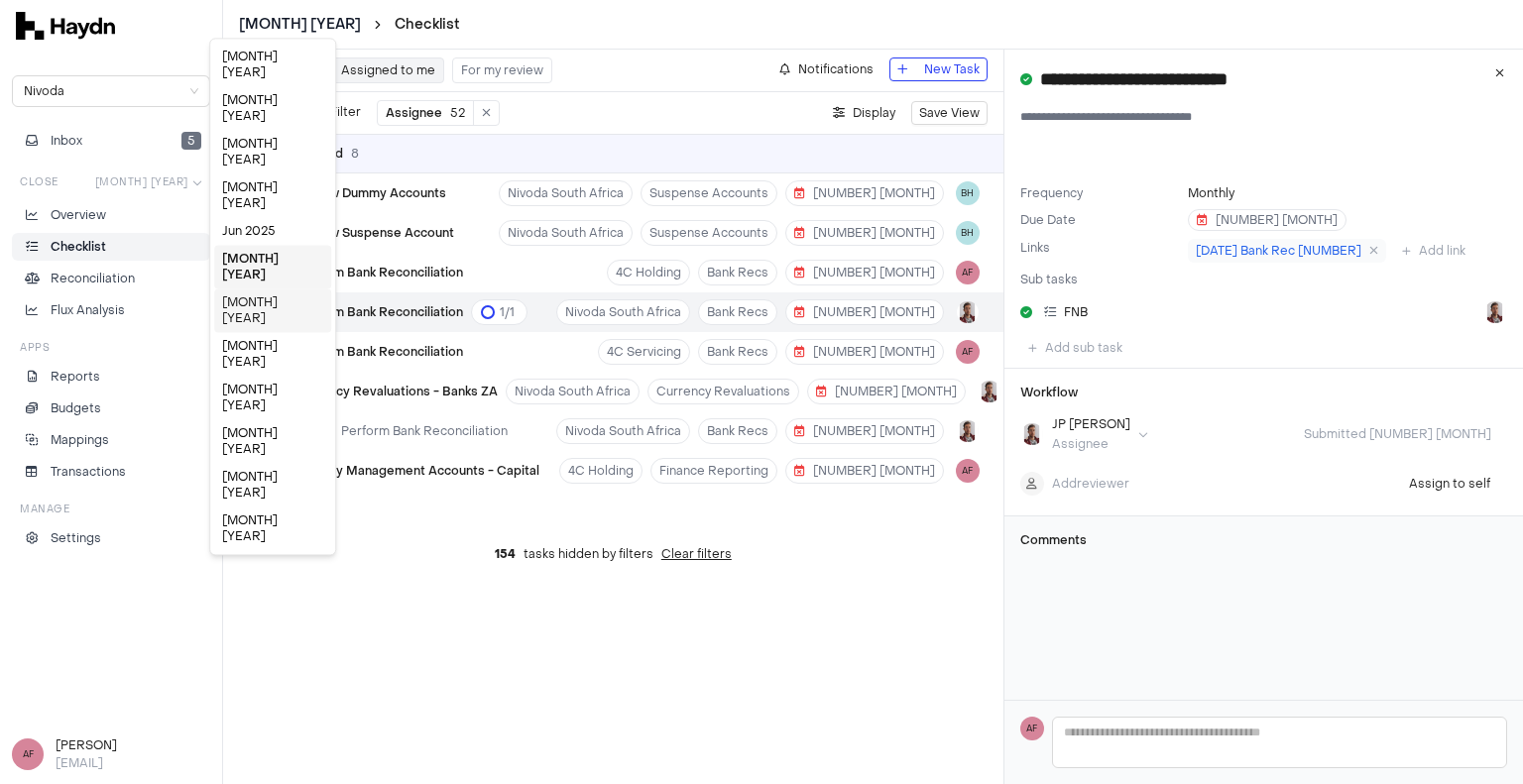 click on "[MONTH] [YEAR]" at bounding box center (273, 310) 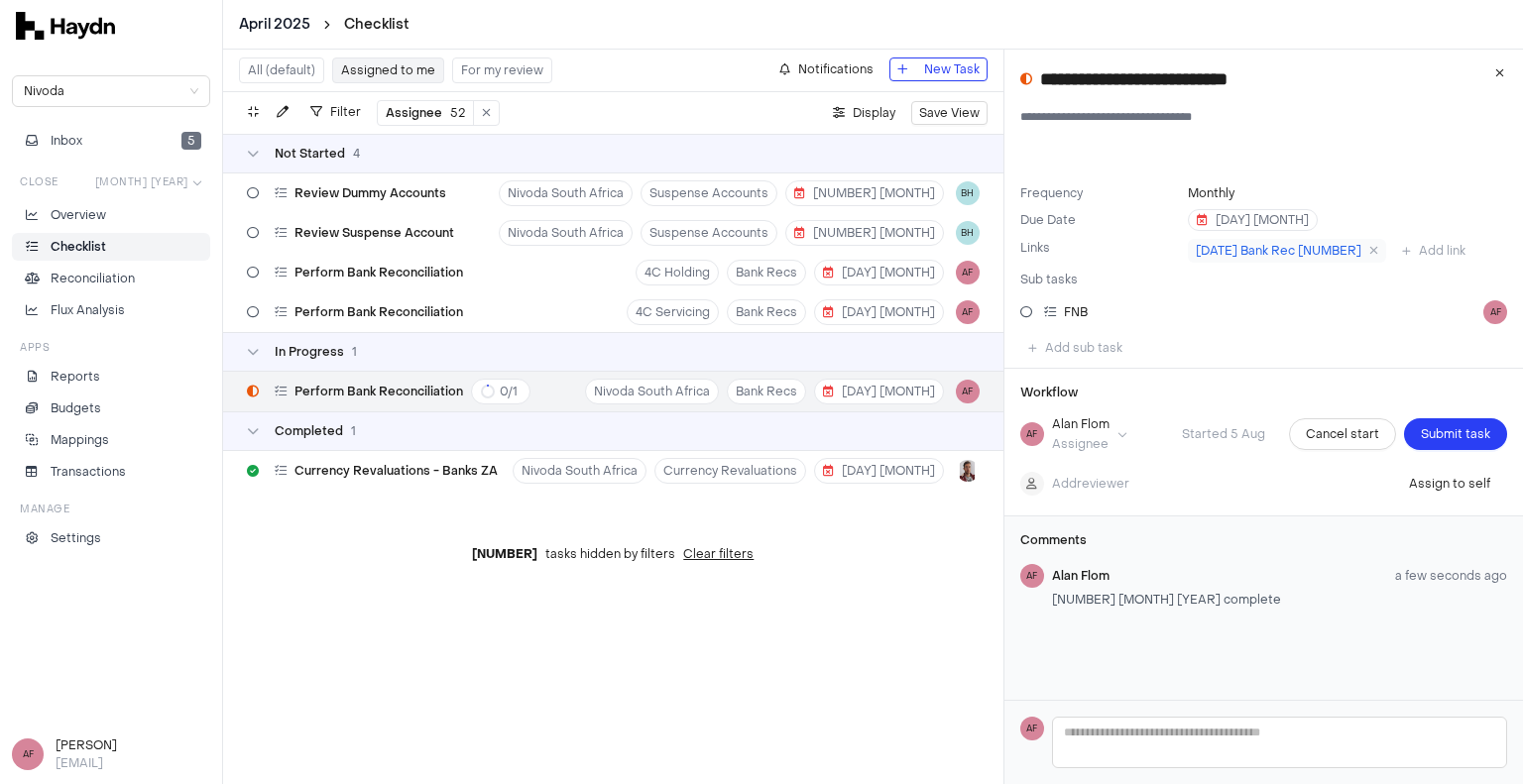 click on "[MONTH] 2025 Checklist" at bounding box center [873, 25] 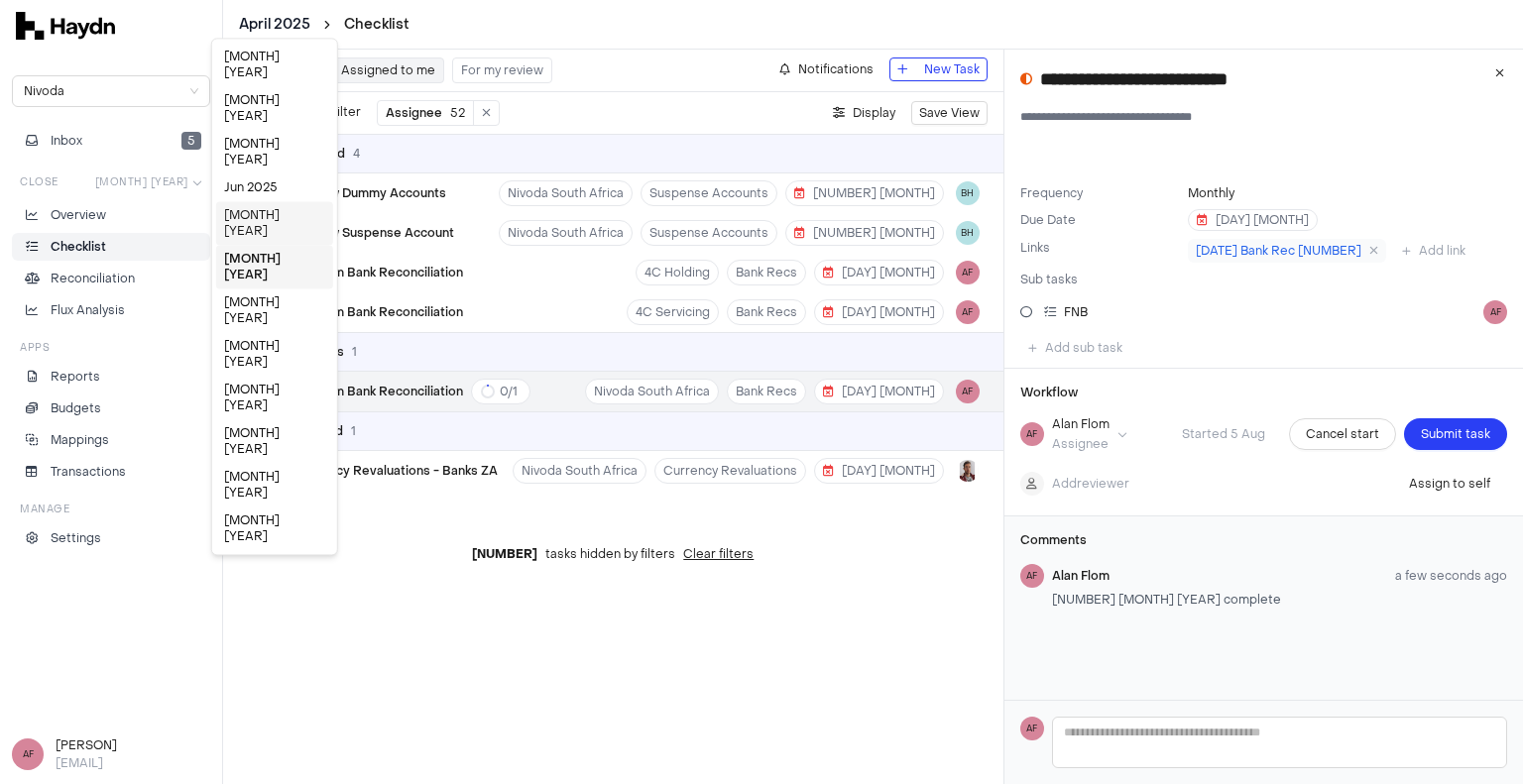 click on "[MONTH] [YEAR]" at bounding box center [275, 223] 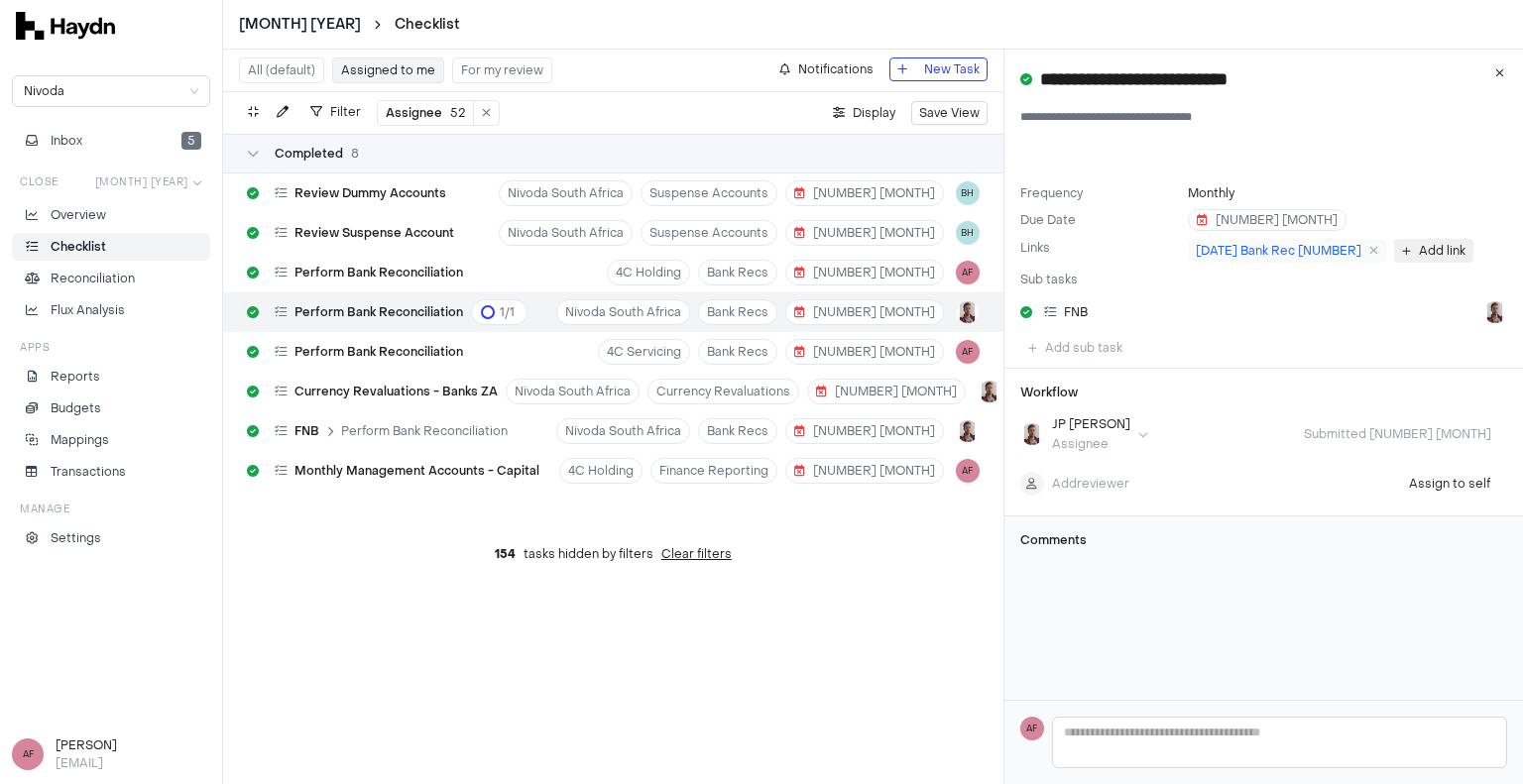click on "Add link" at bounding box center [1442, 251] 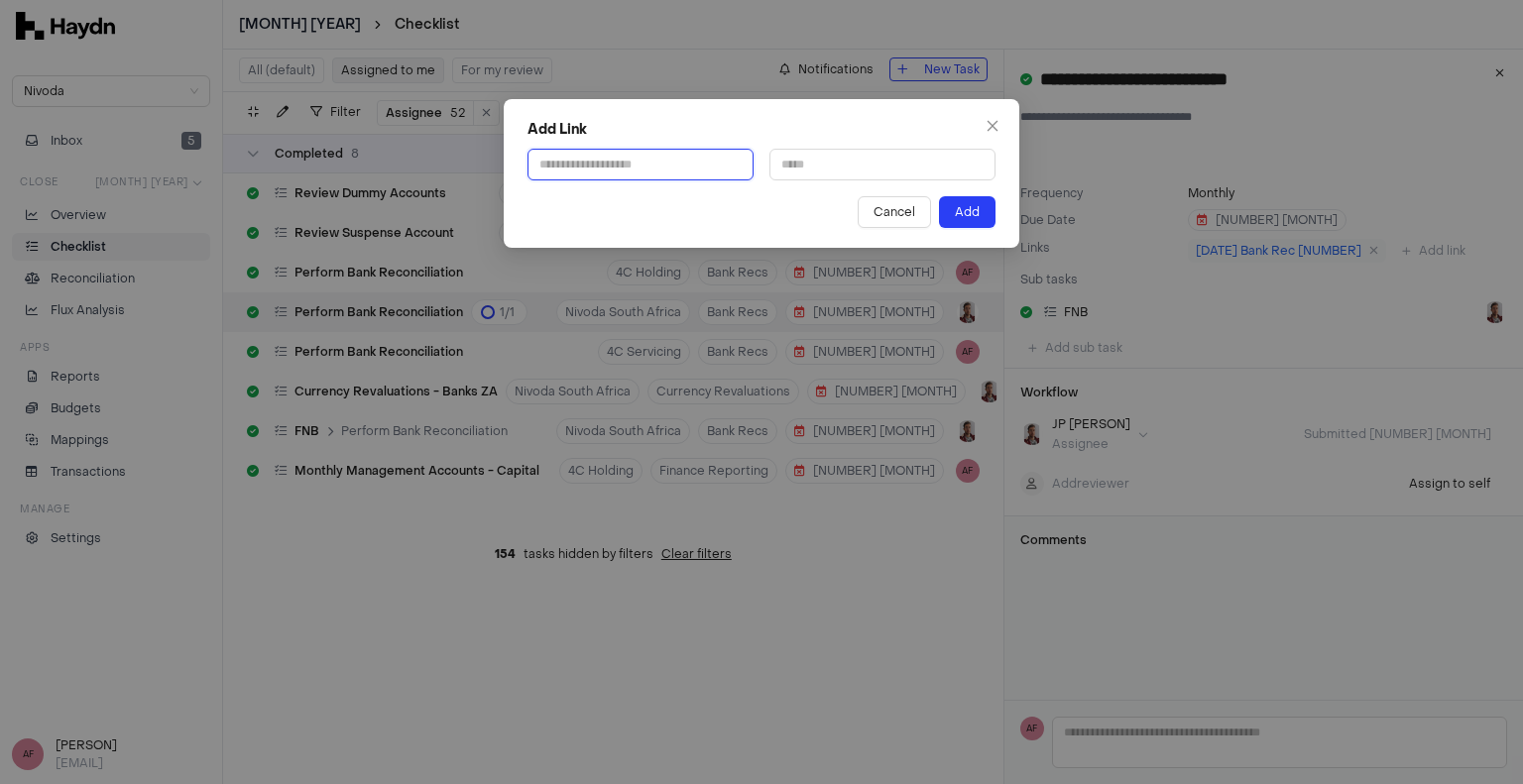 click at bounding box center [641, 165] 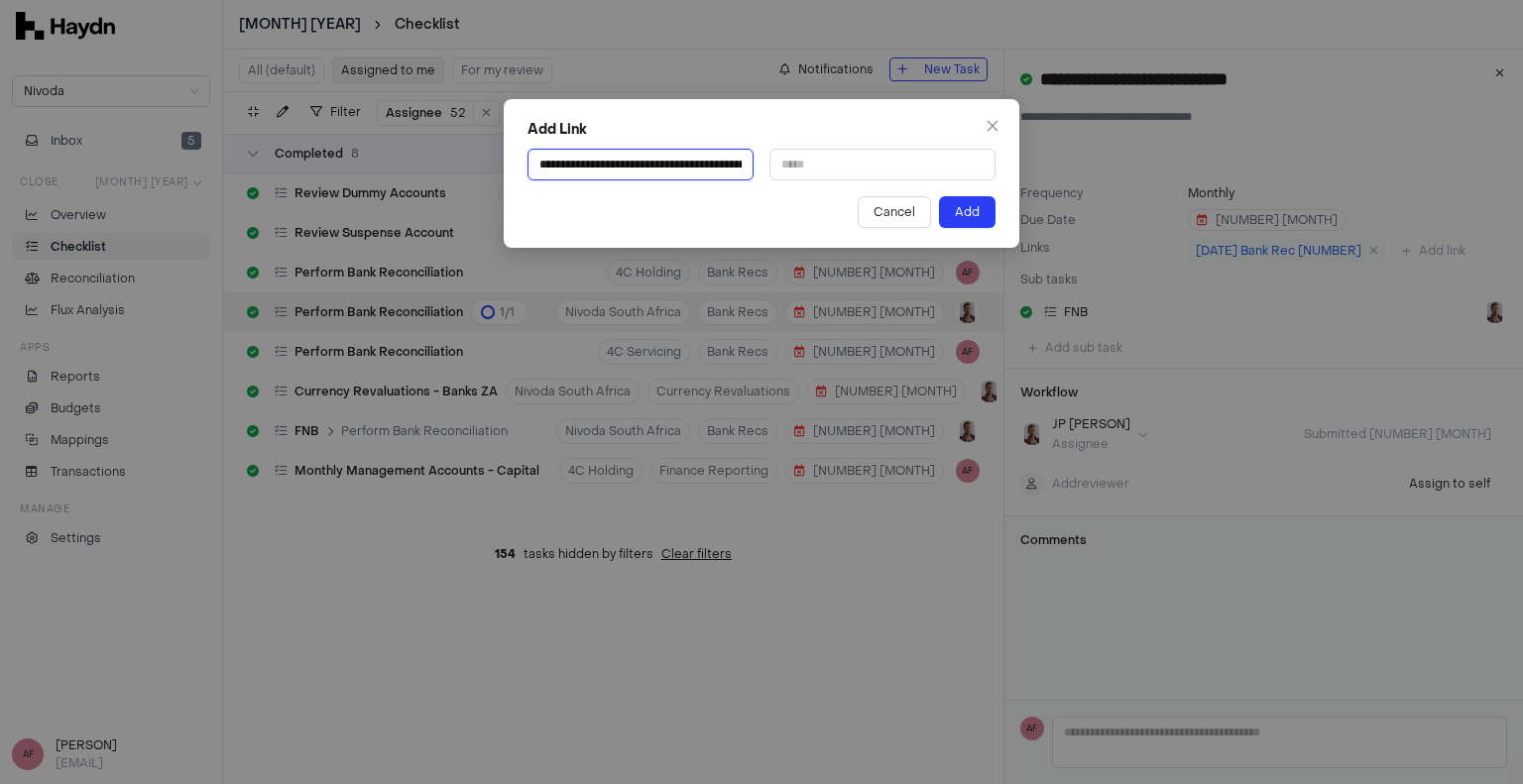 scroll, scrollTop: 0, scrollLeft: 718, axis: horizontal 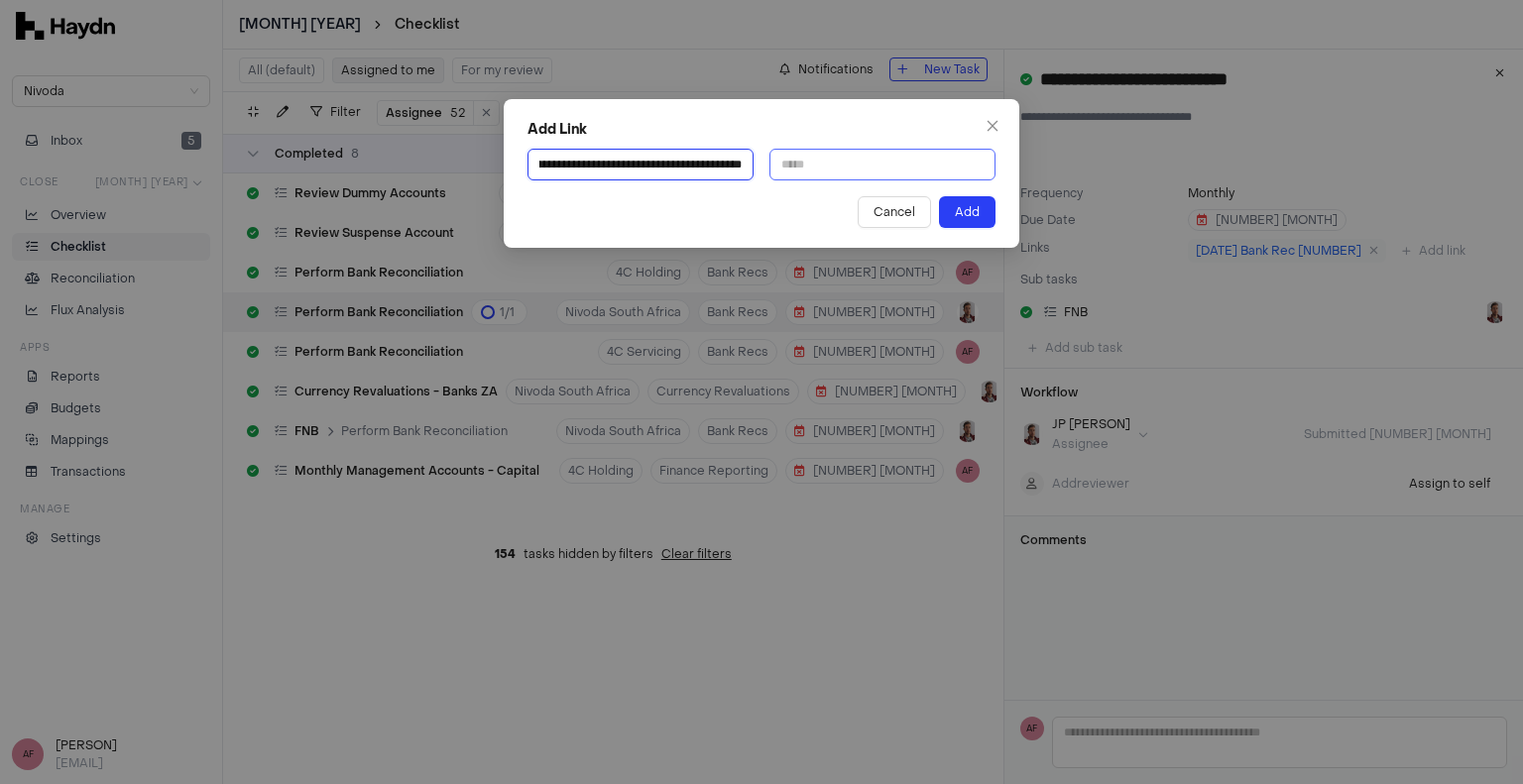 type on "**********" 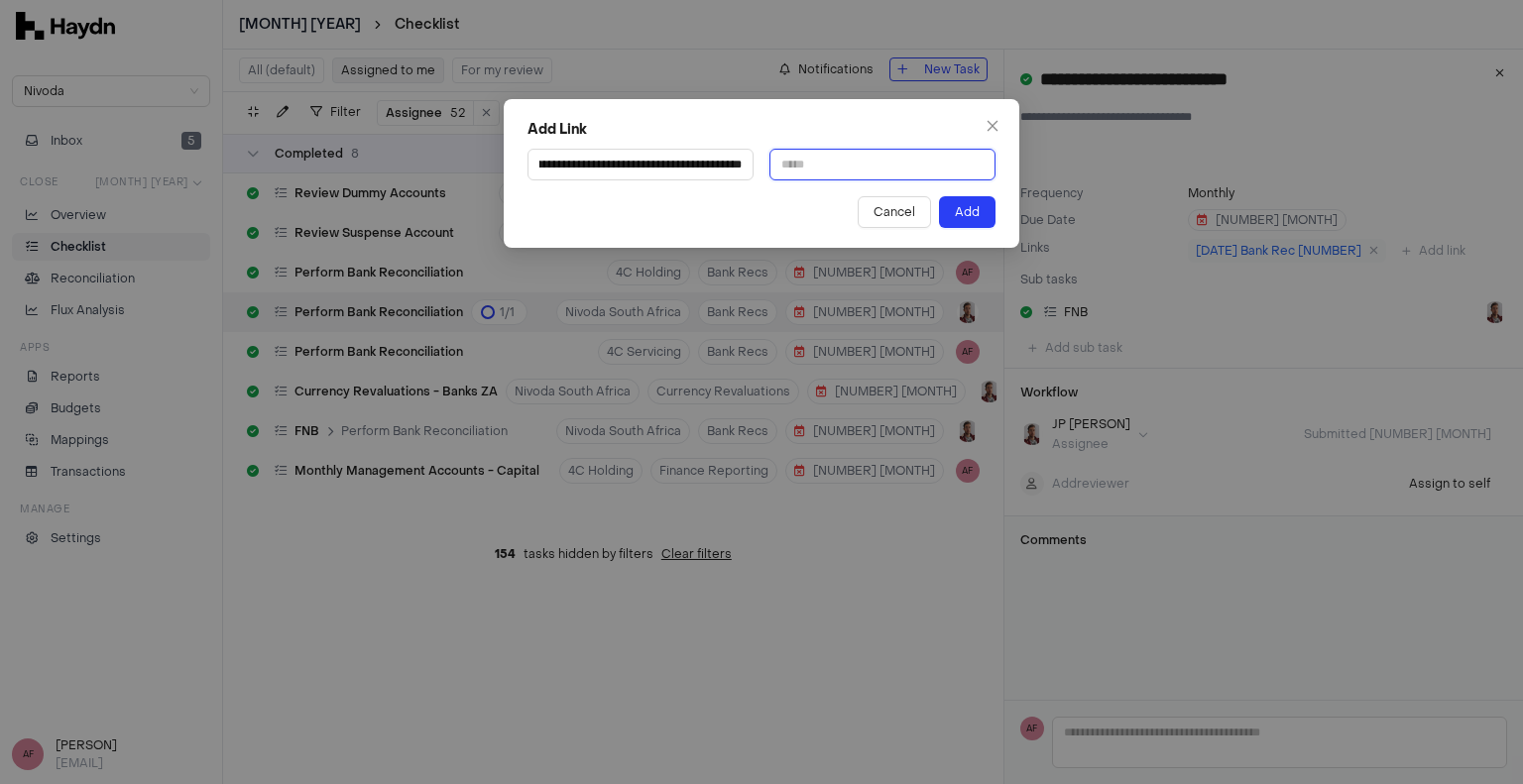 click at bounding box center (882, 165) 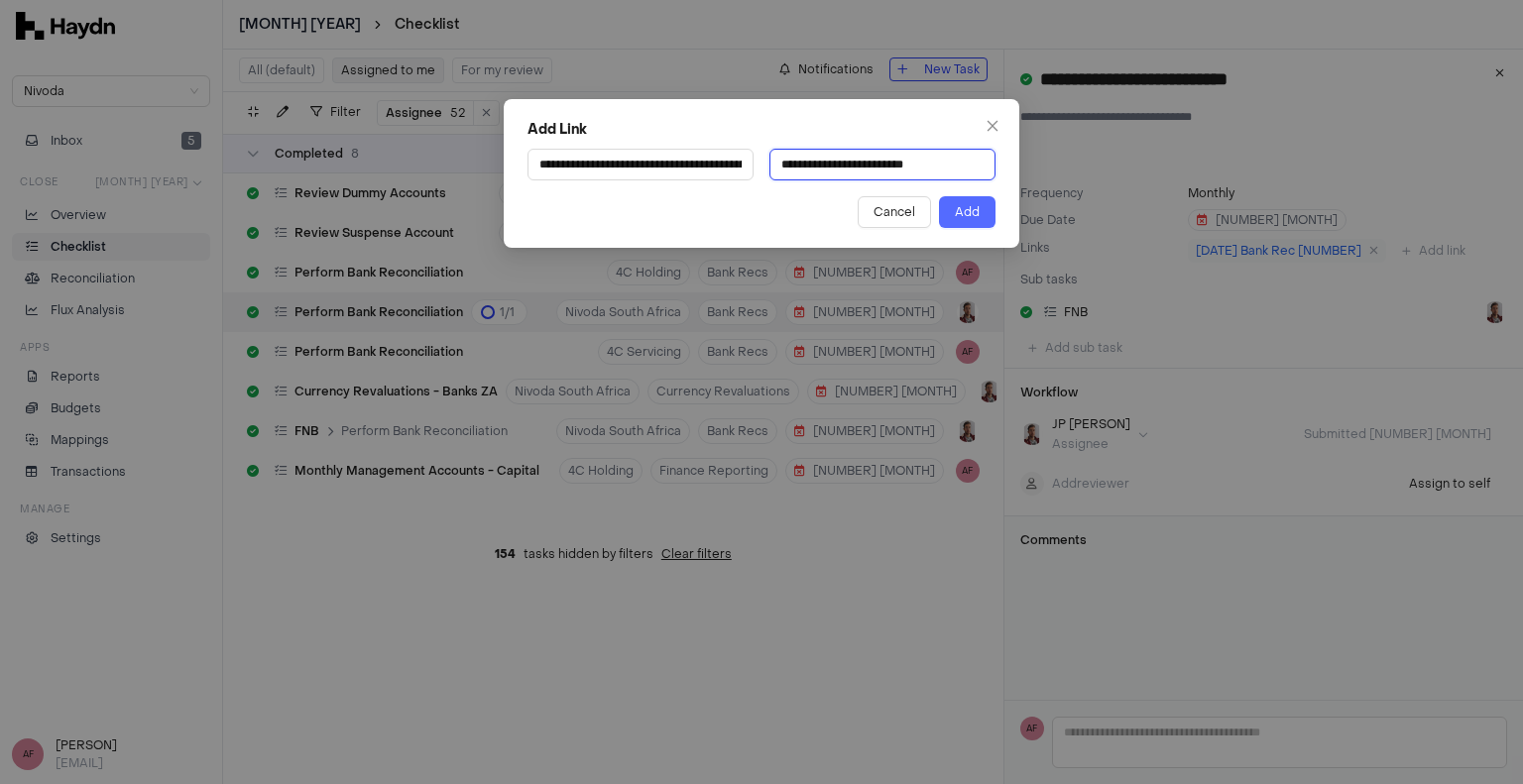 type on "**********" 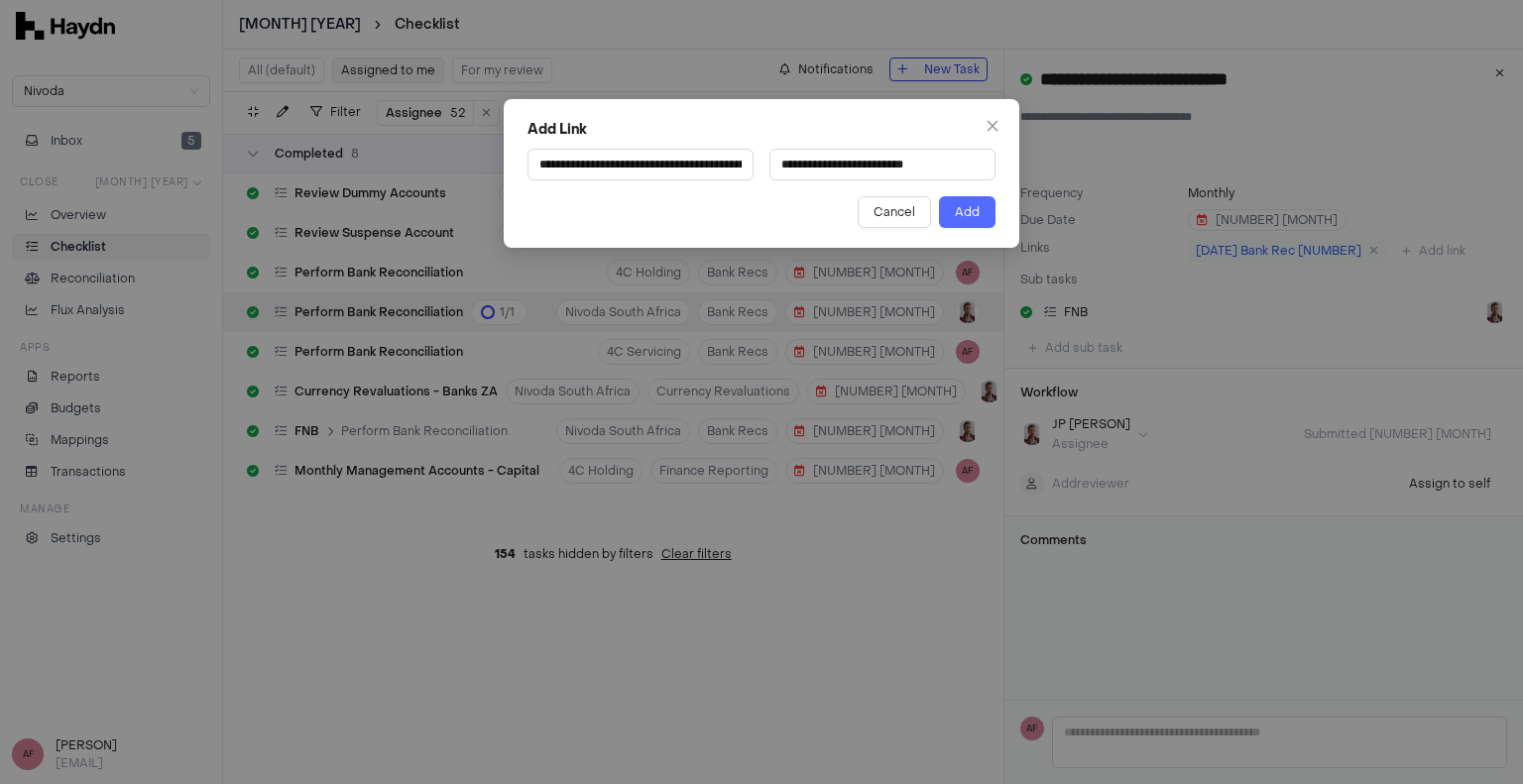 click on "Add" at bounding box center [967, 212] 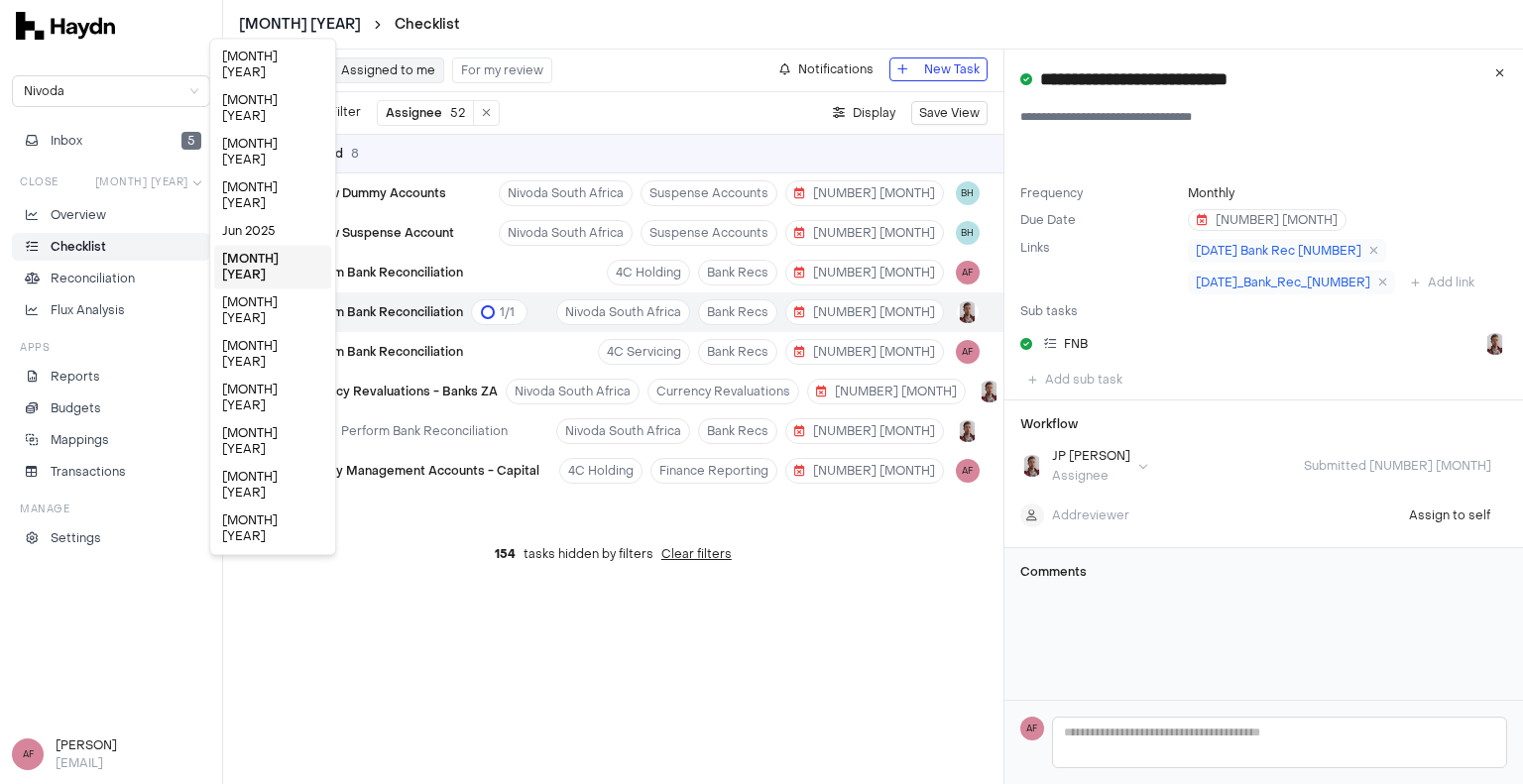 click on "**********" at bounding box center [762, 392] 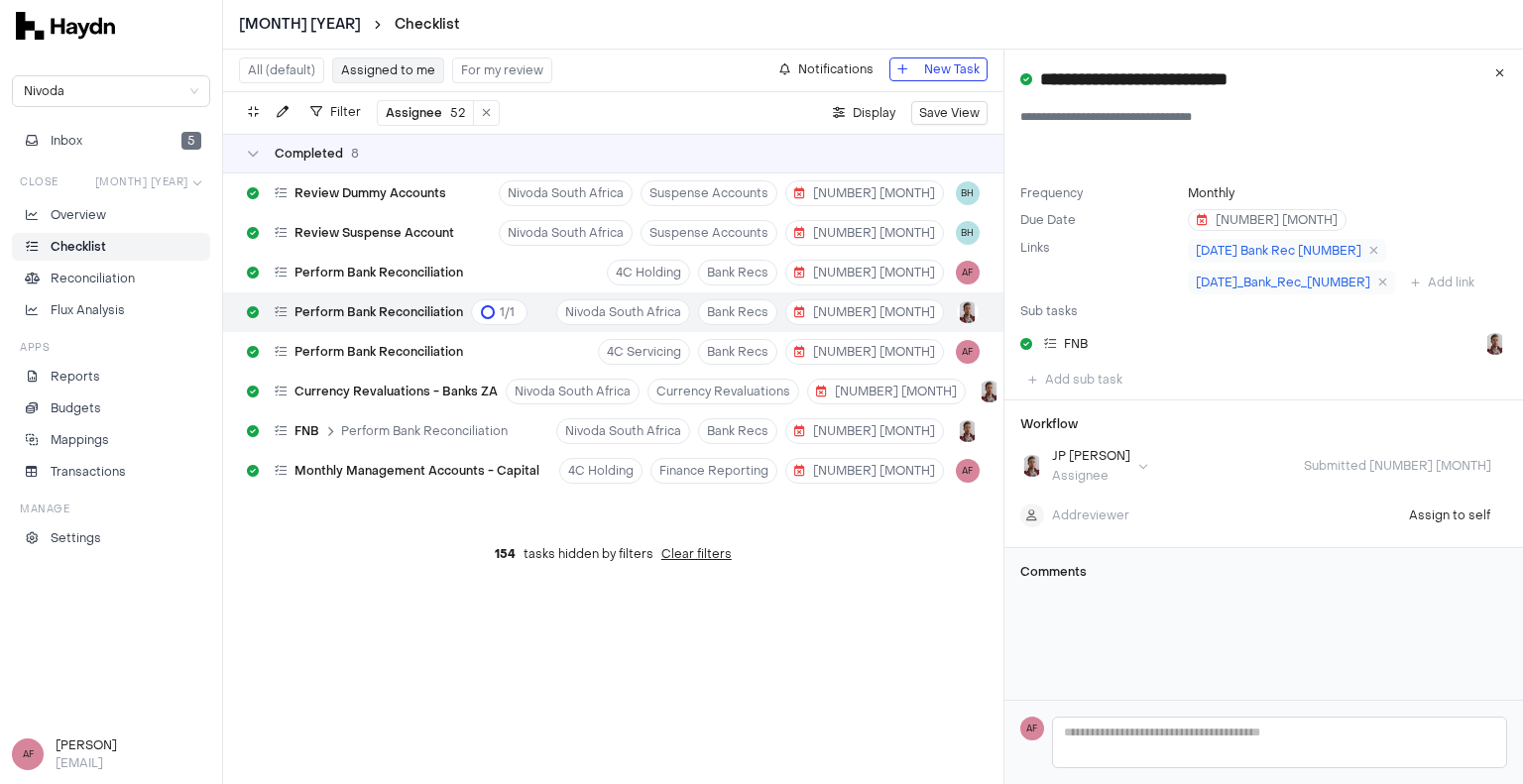 click on "**********" at bounding box center (762, 392) 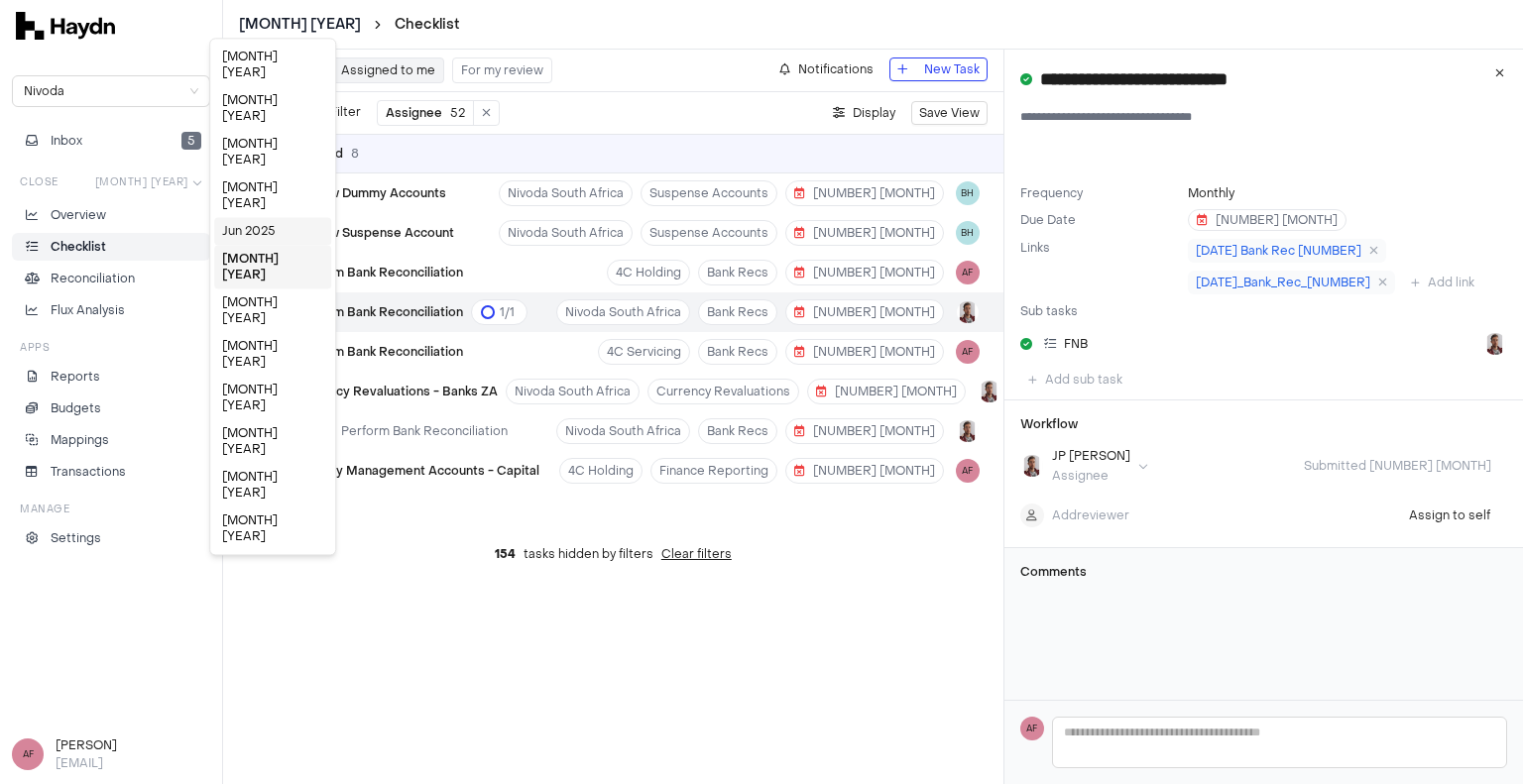 click on "Jun 2025" at bounding box center [273, 231] 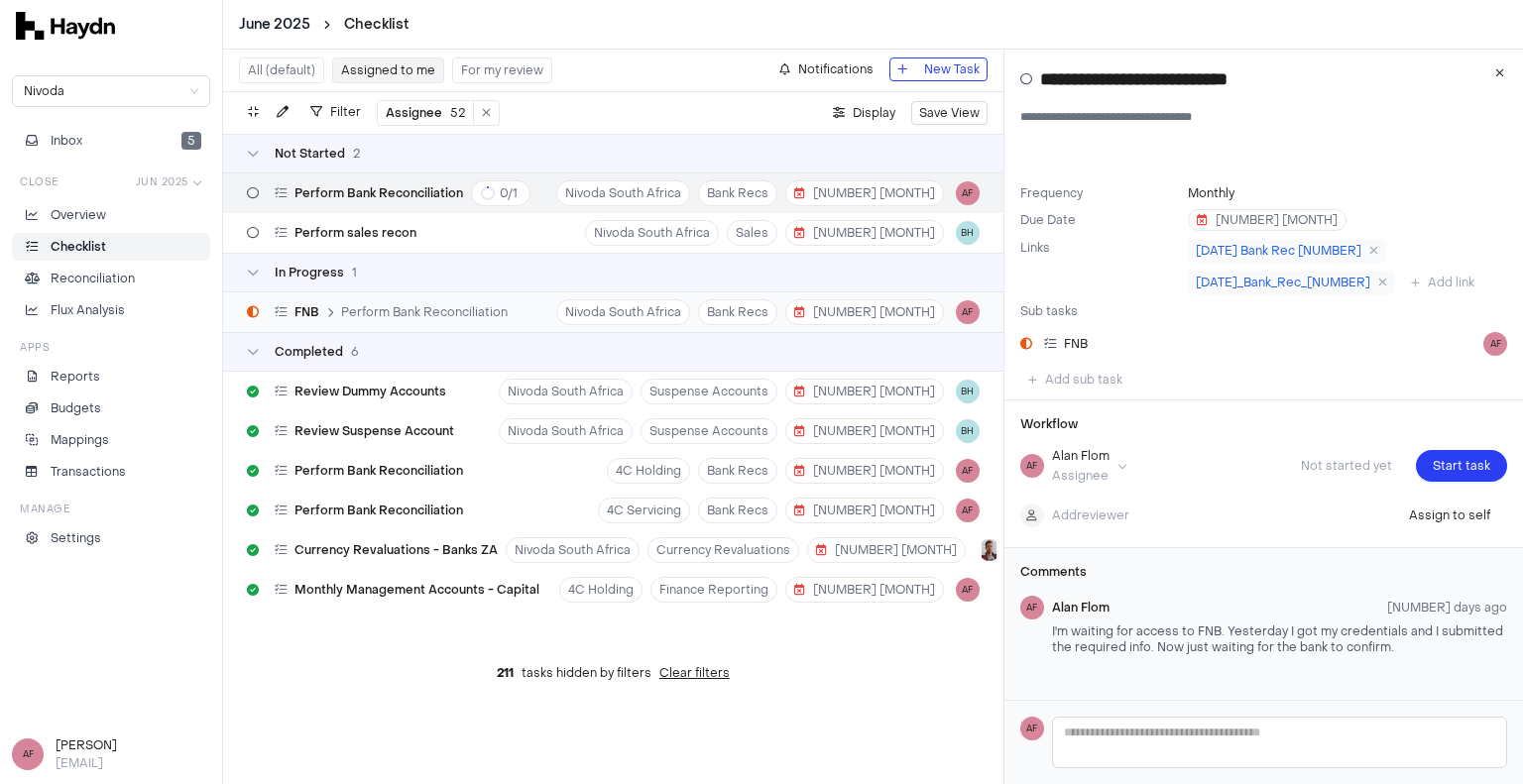 click on "FNB Perform Bank Reconciliation Nivoda South Africa Bank Recs 9 Jul AF" at bounding box center [613, 312] 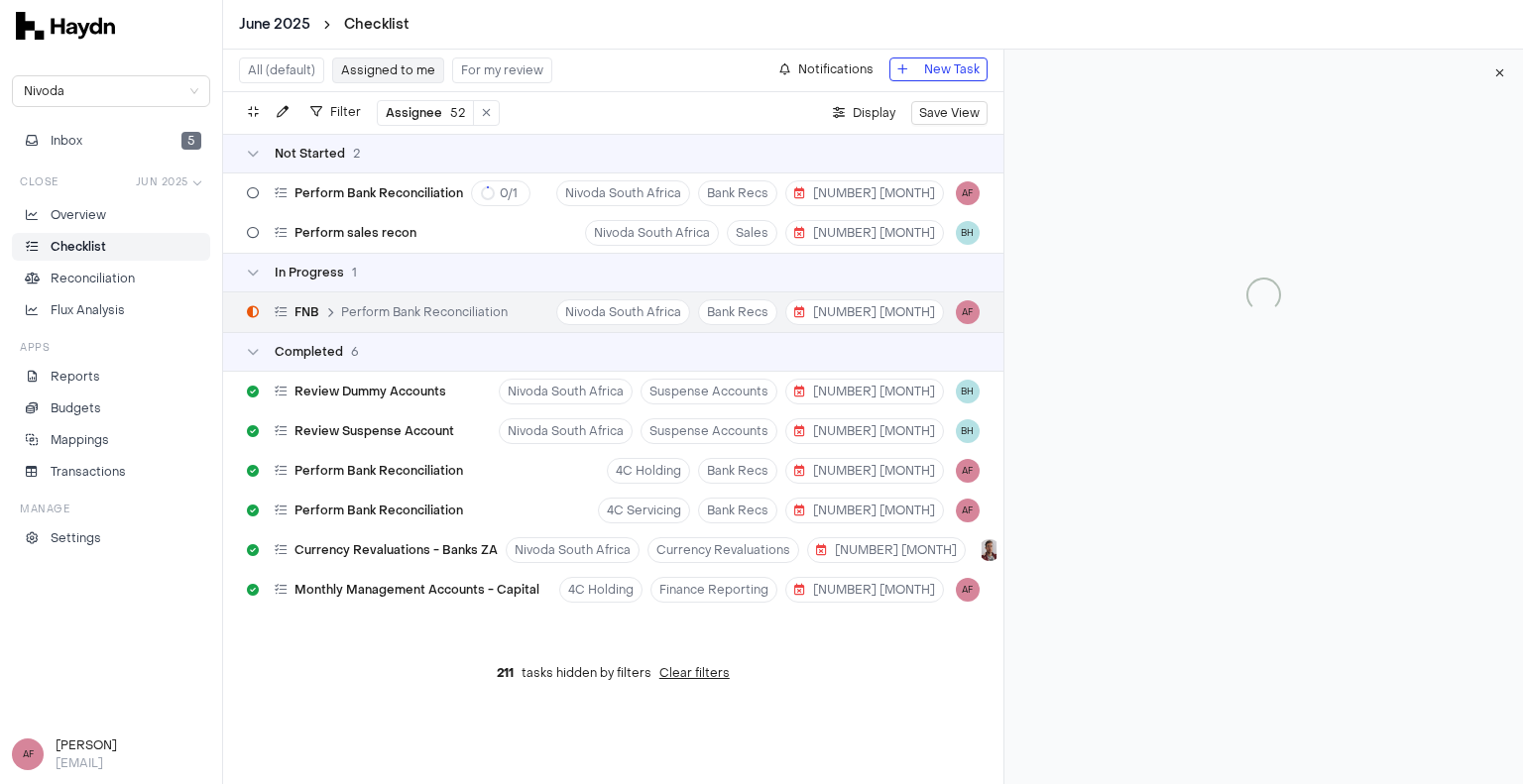 type 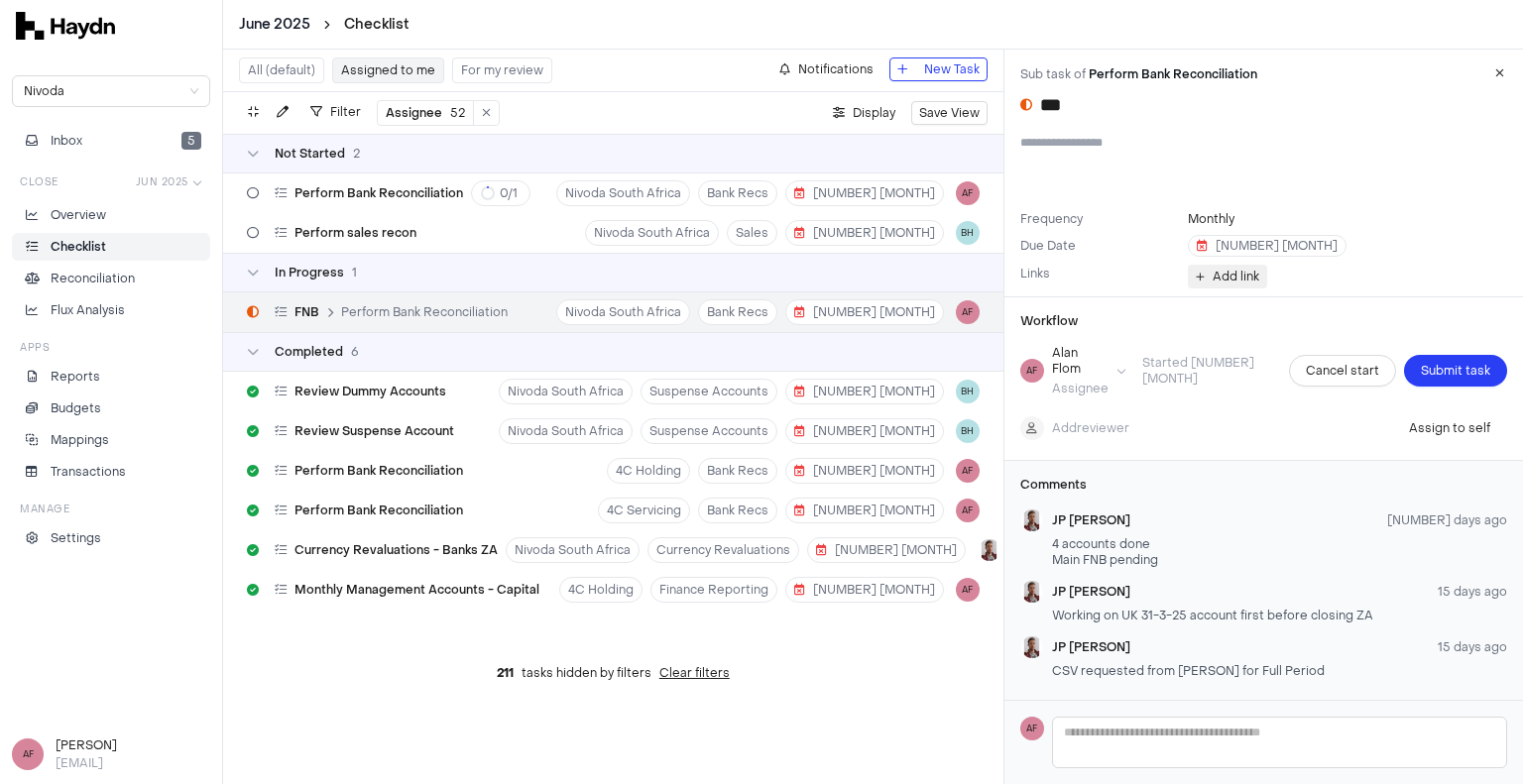 click on "Add link" at bounding box center [1228, 277] 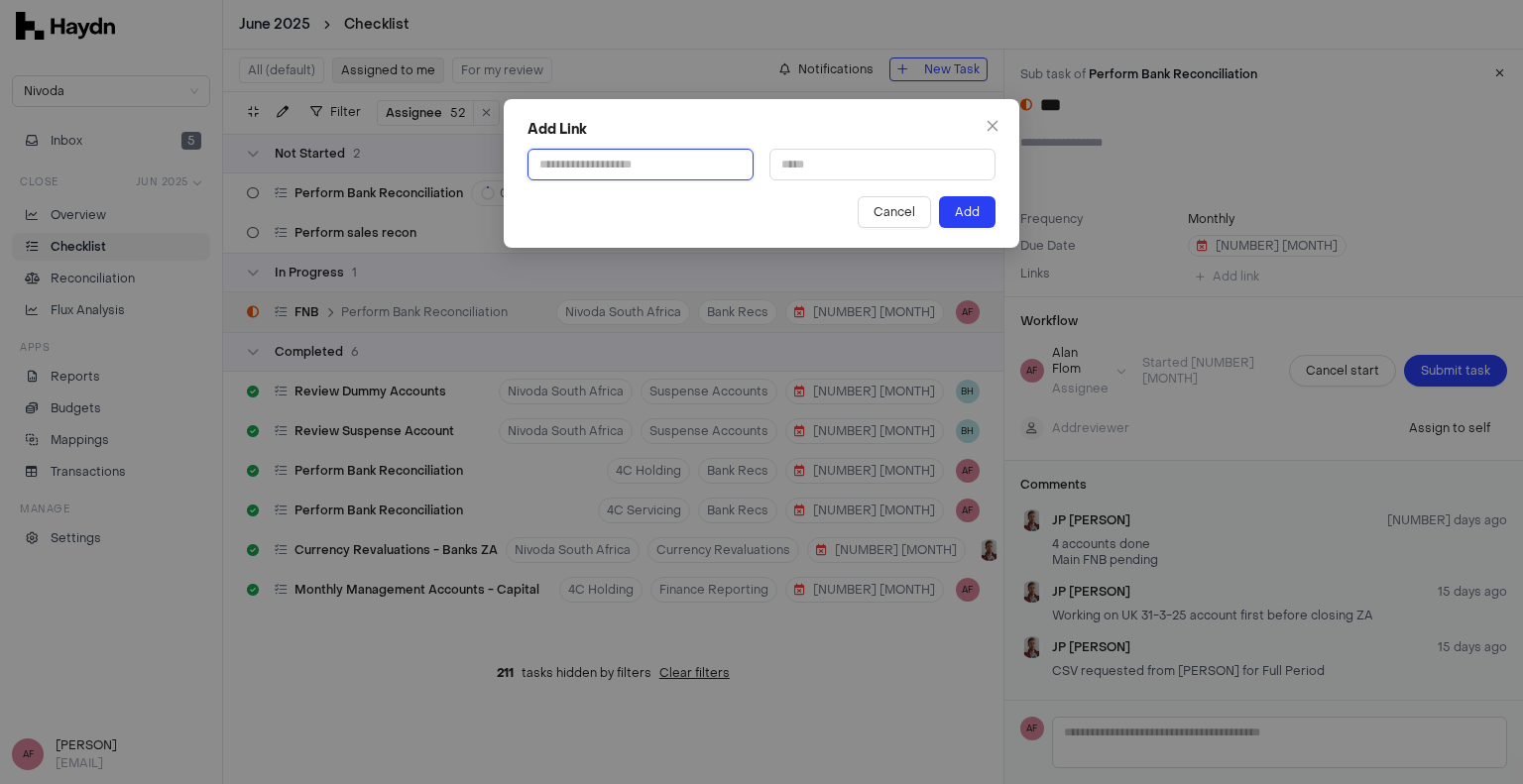 click at bounding box center (641, 165) 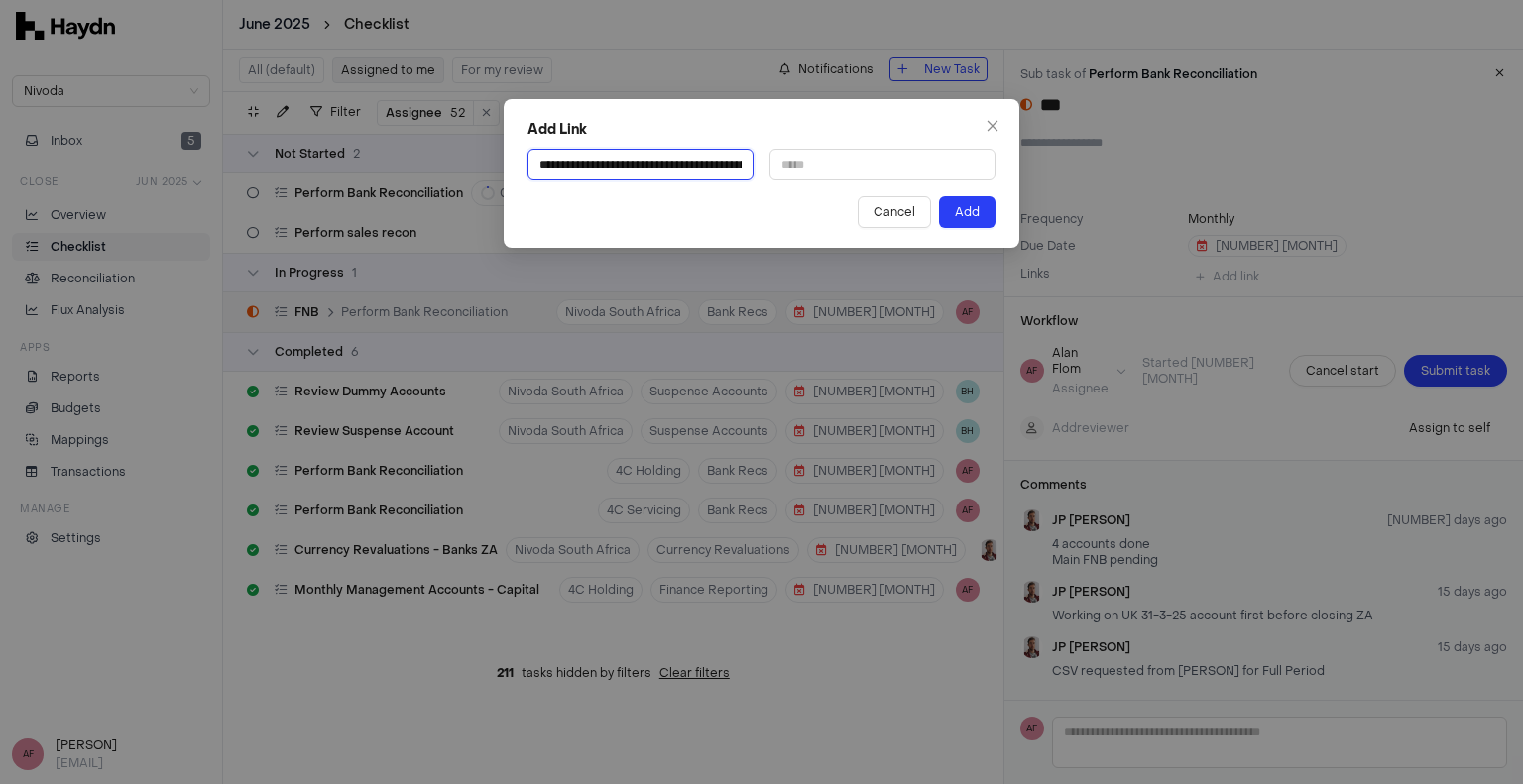 scroll, scrollTop: 0, scrollLeft: 711, axis: horizontal 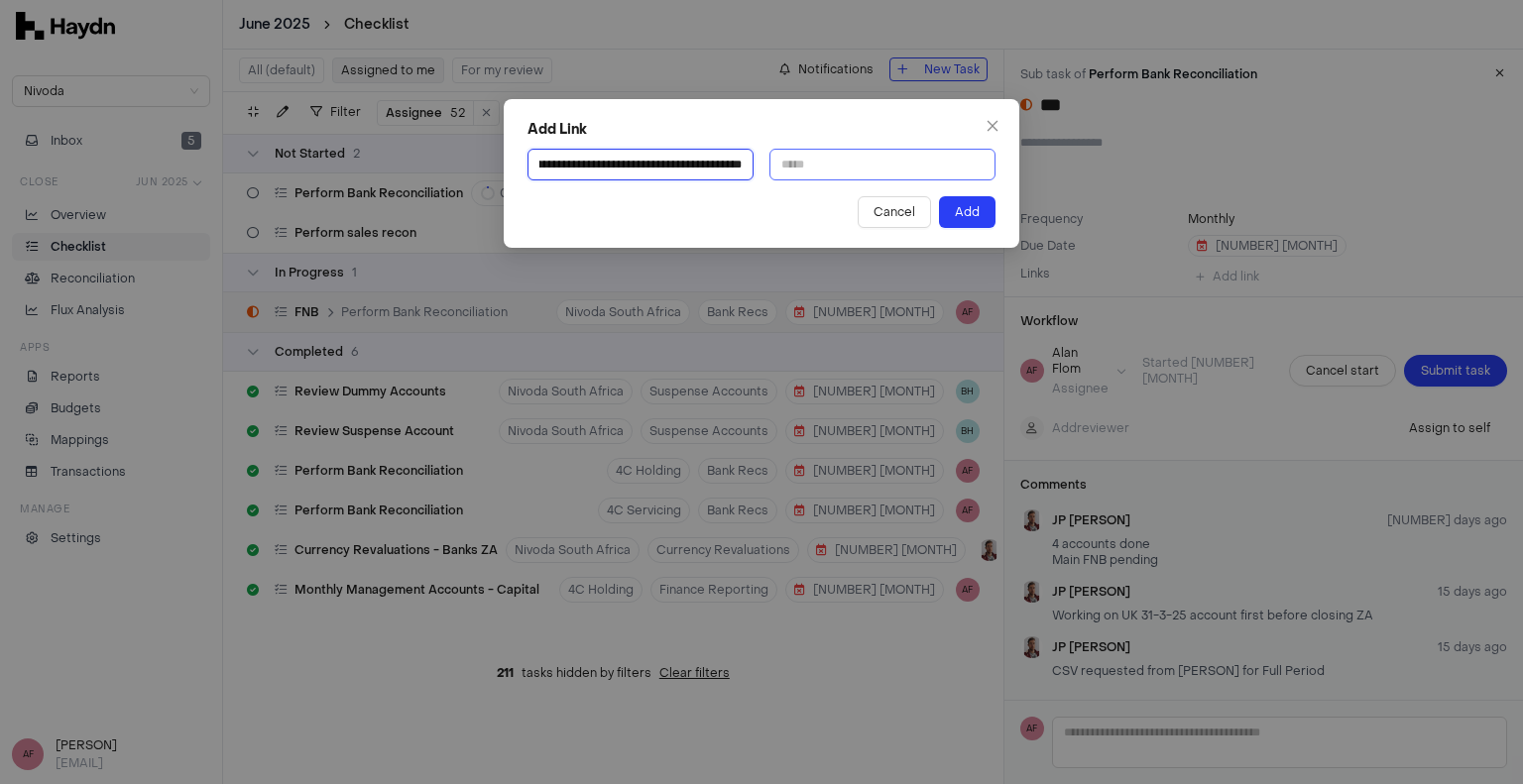 type on "**********" 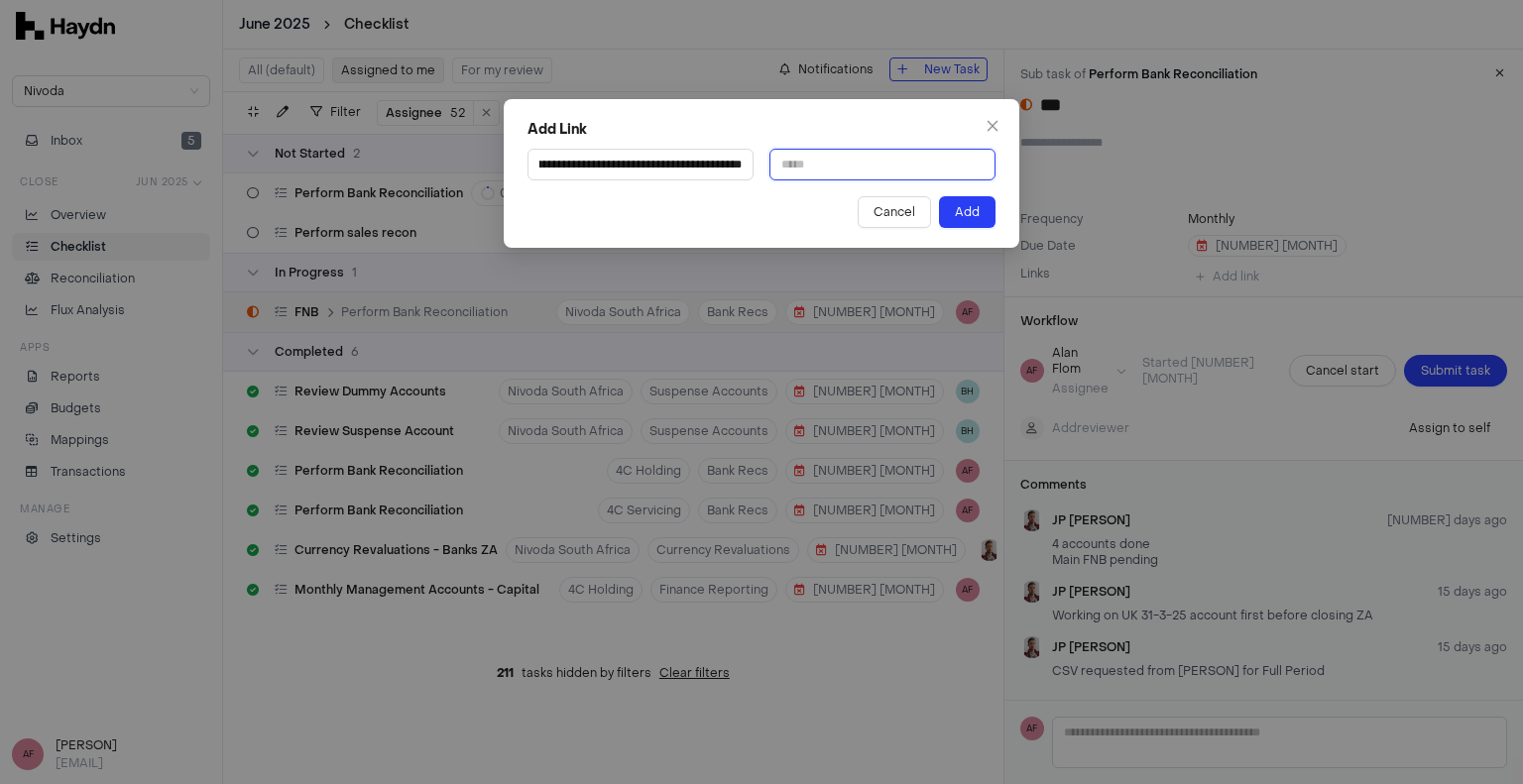 click at bounding box center [882, 165] 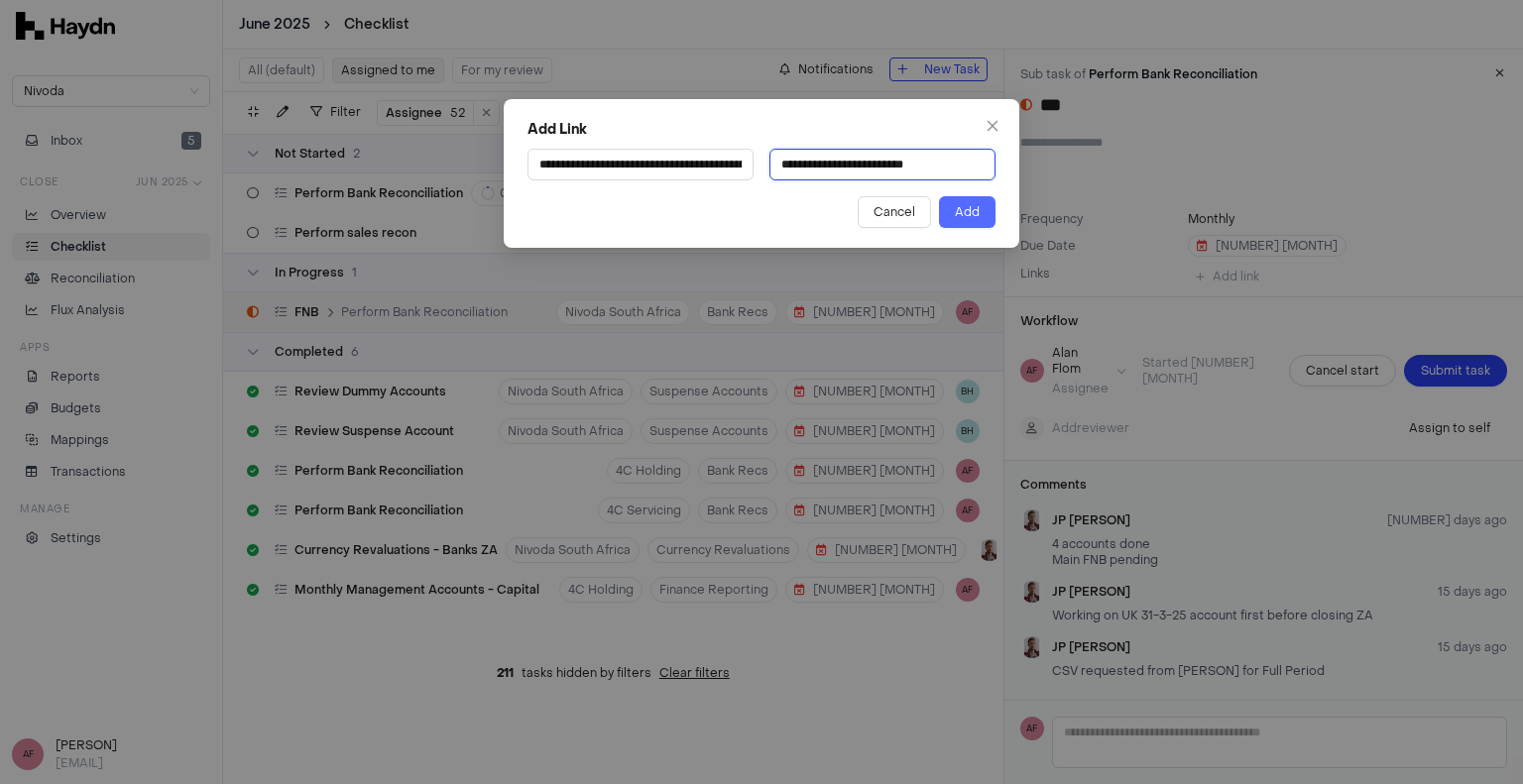 type on "**********" 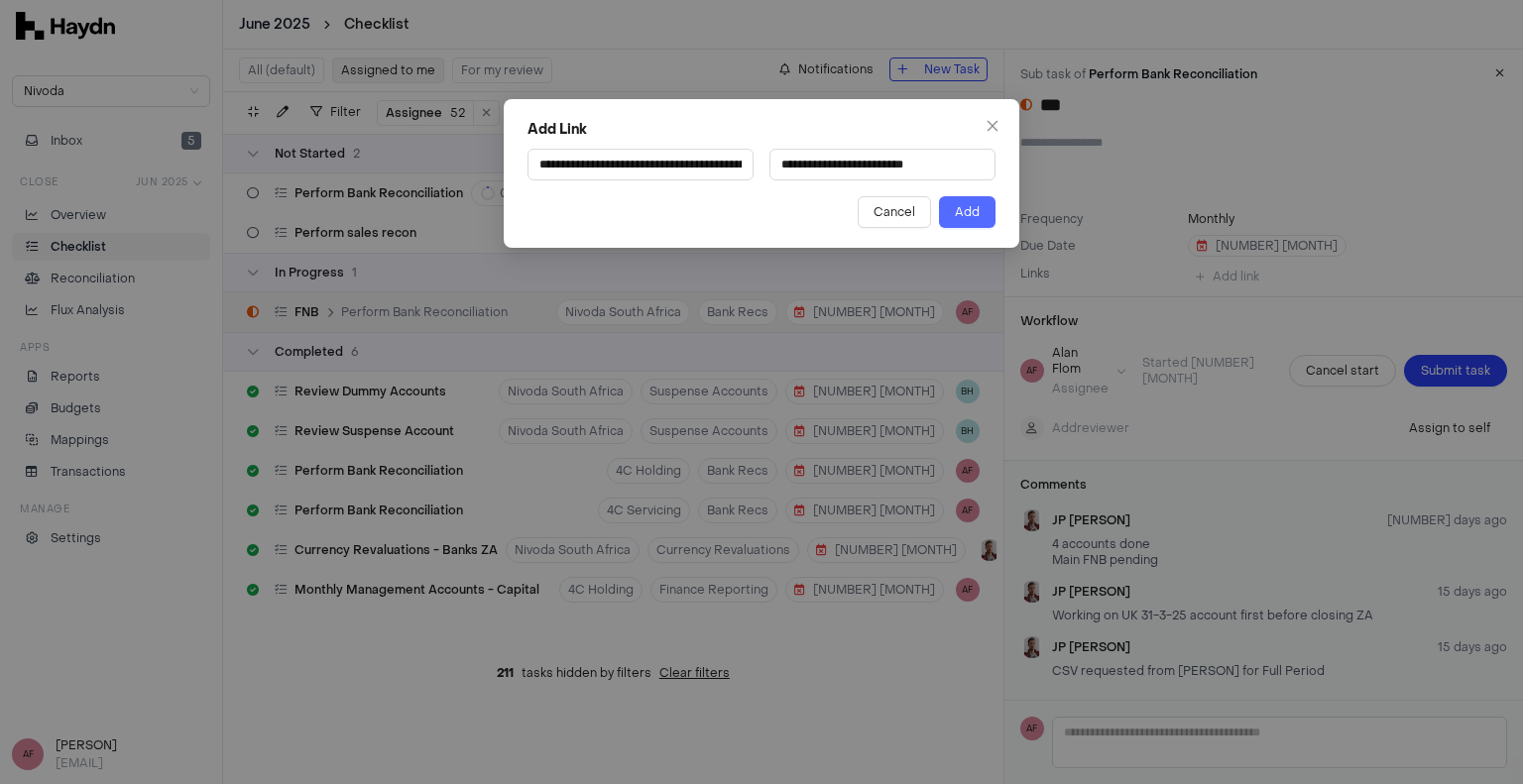 click on "Add" at bounding box center (967, 212) 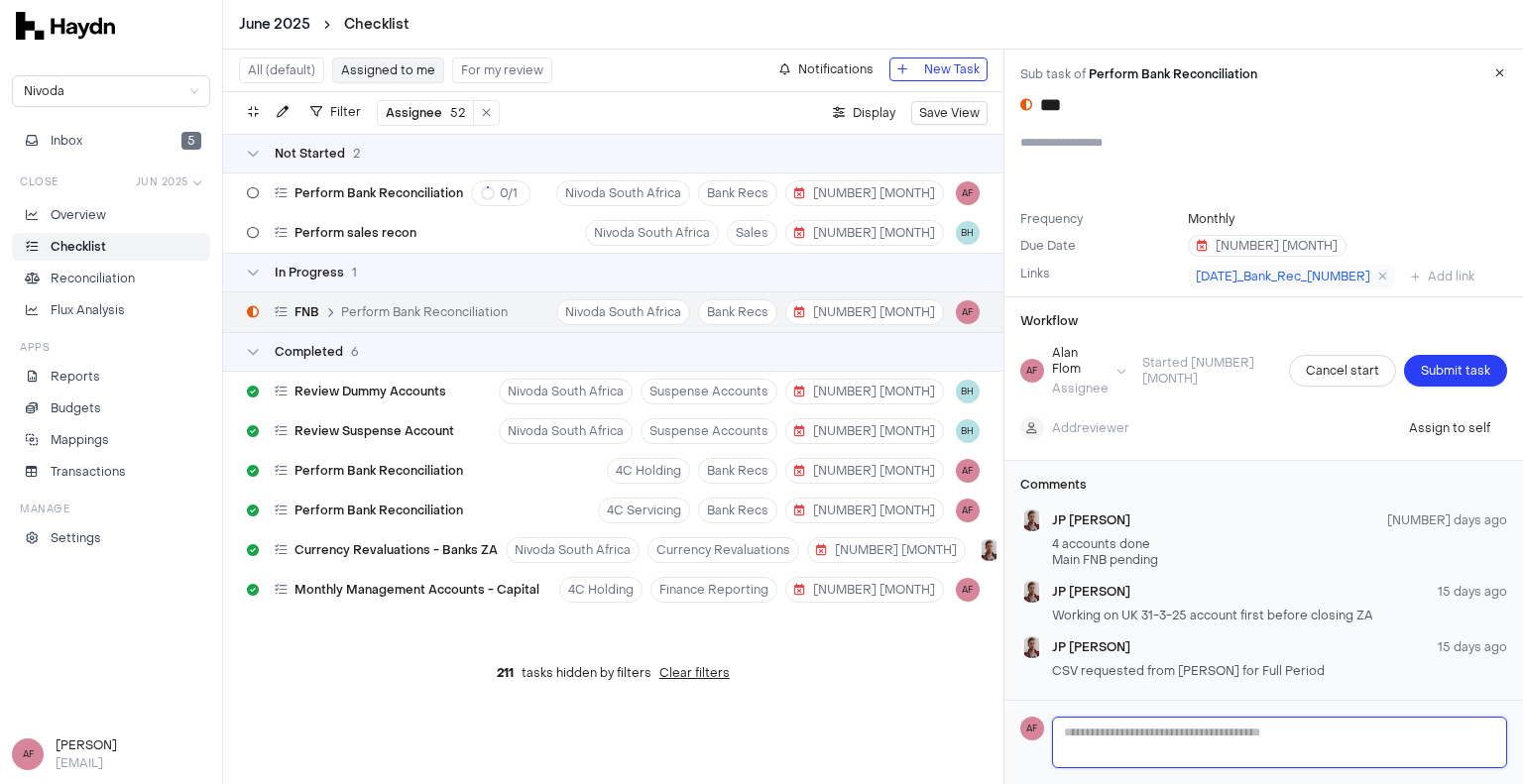 click at bounding box center (1279, 742) 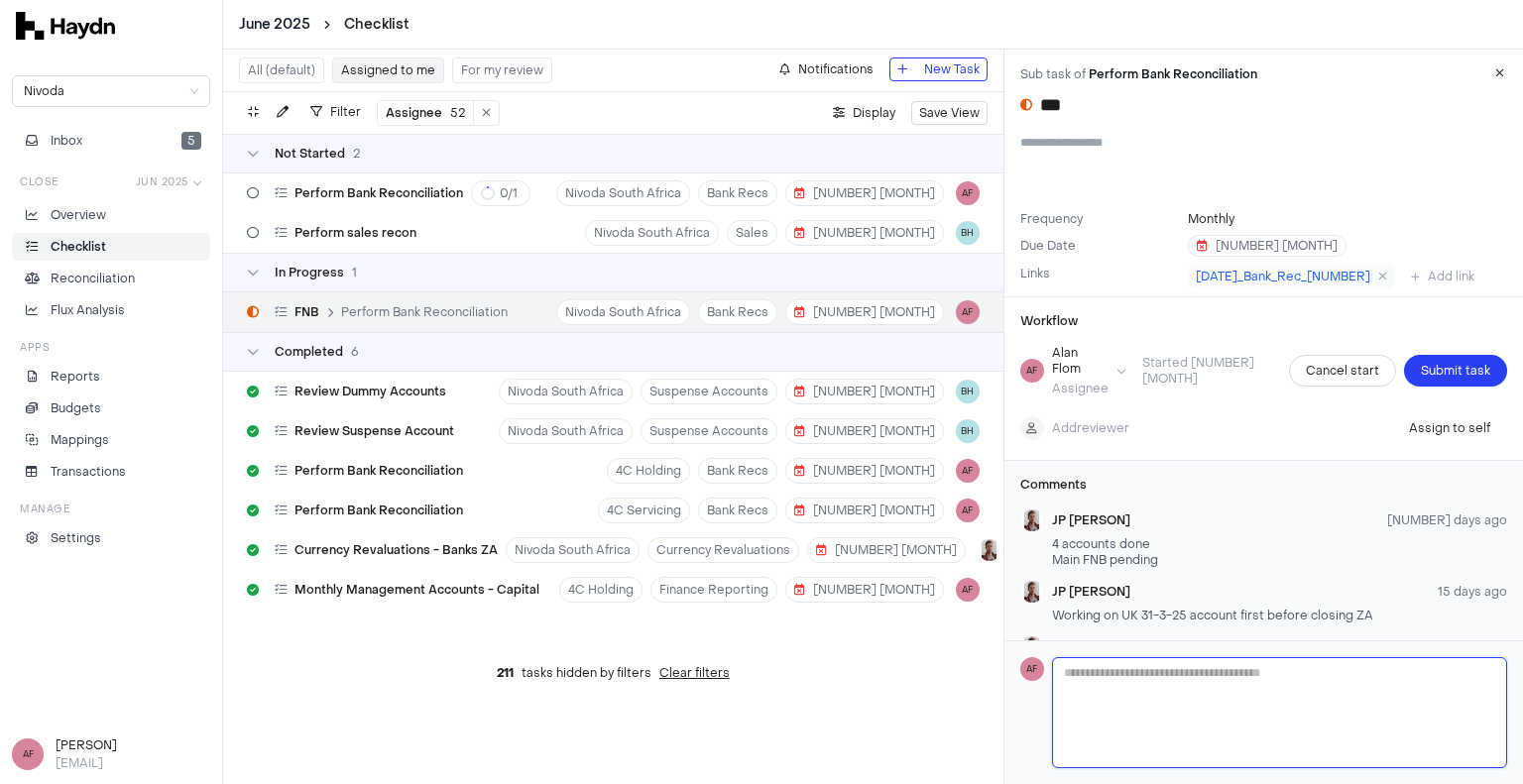 type 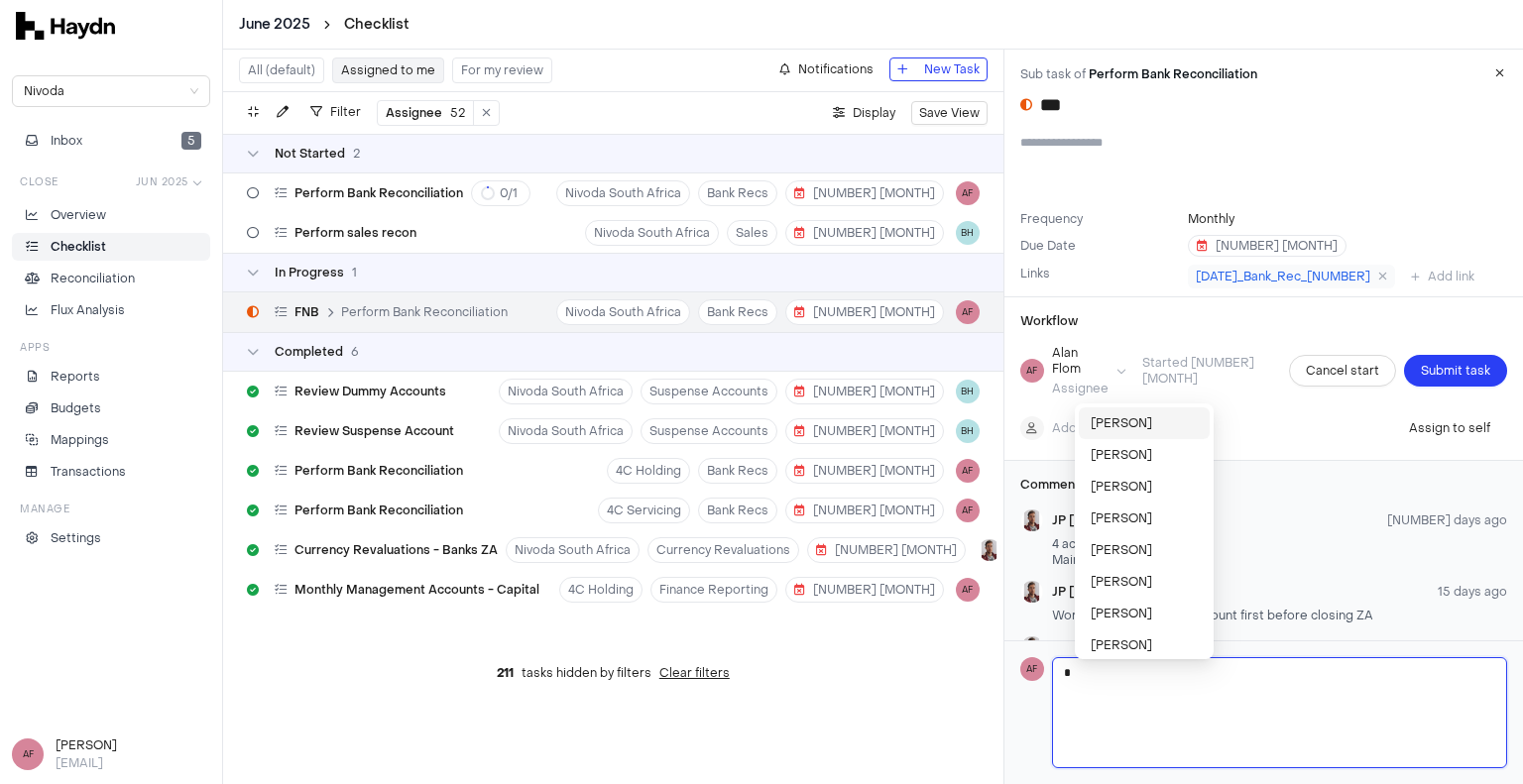 type 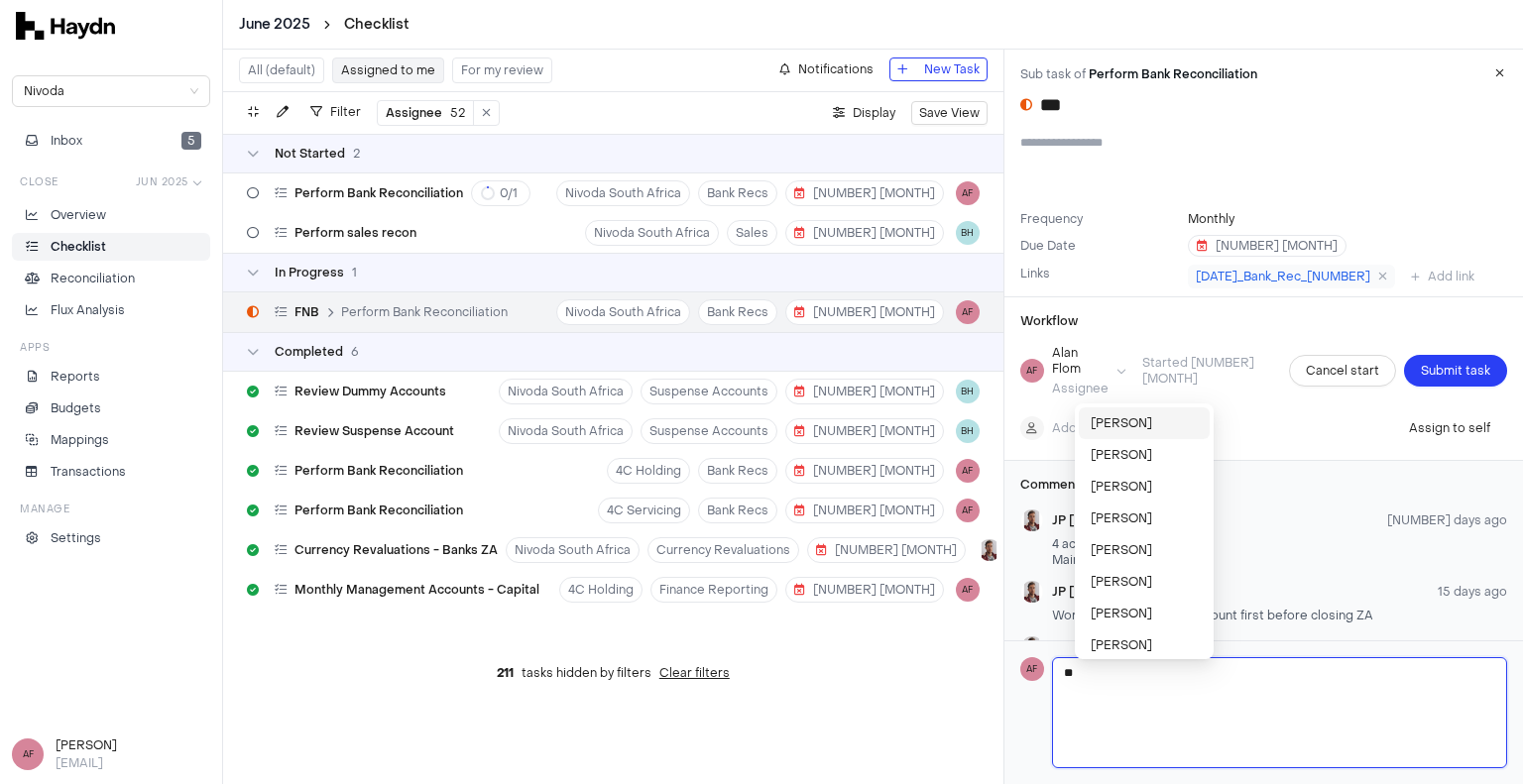 type on "***" 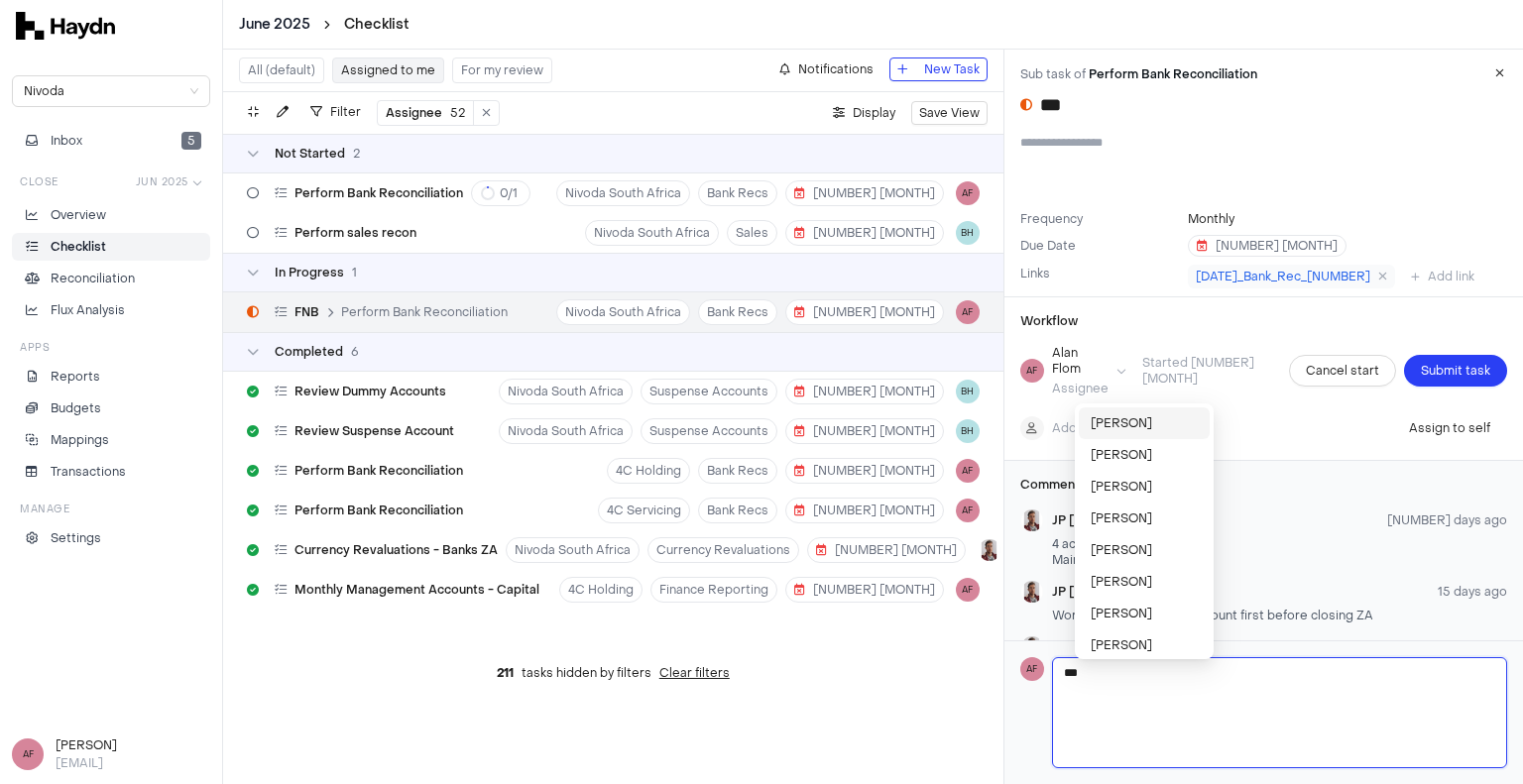 type 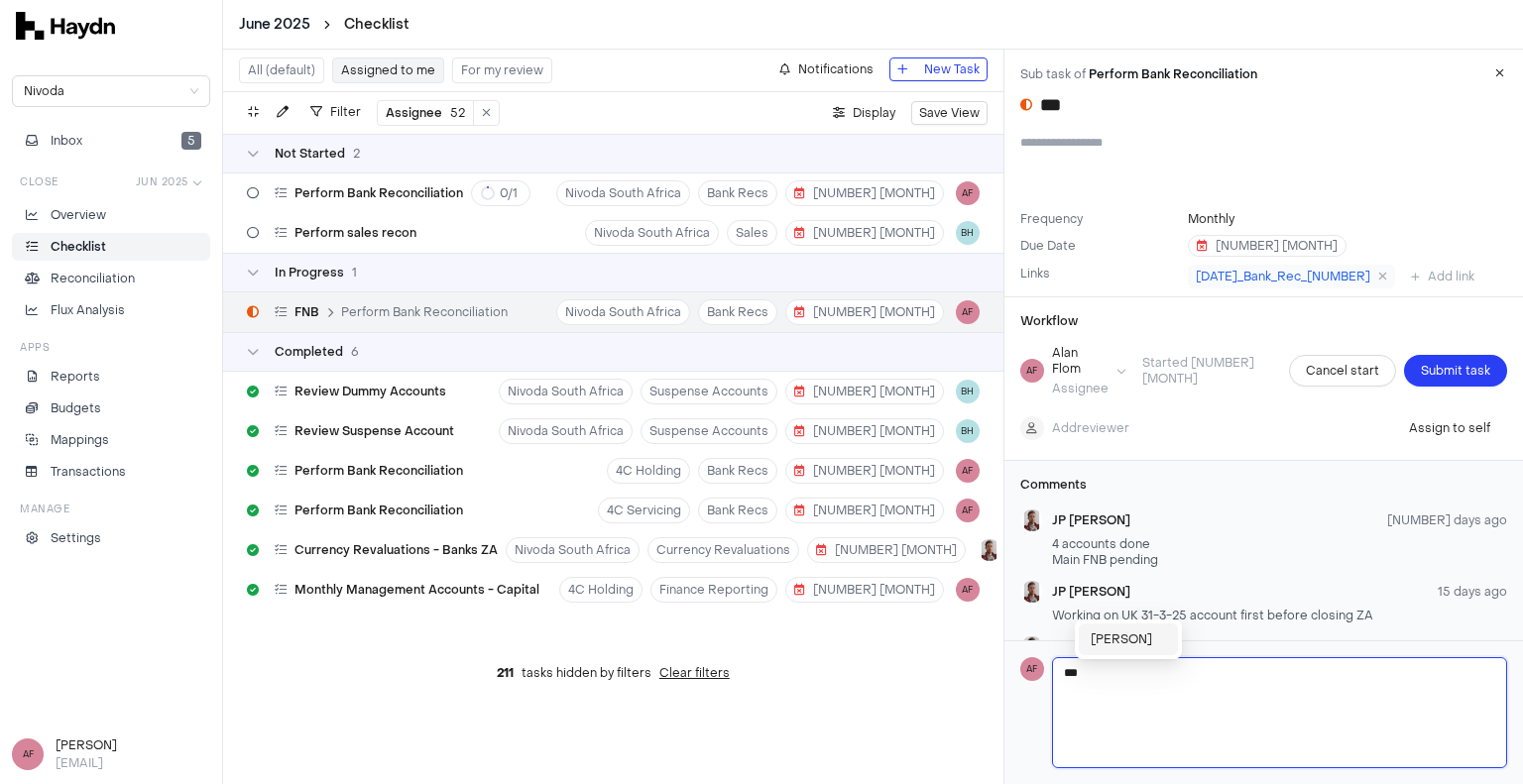 type on "********" 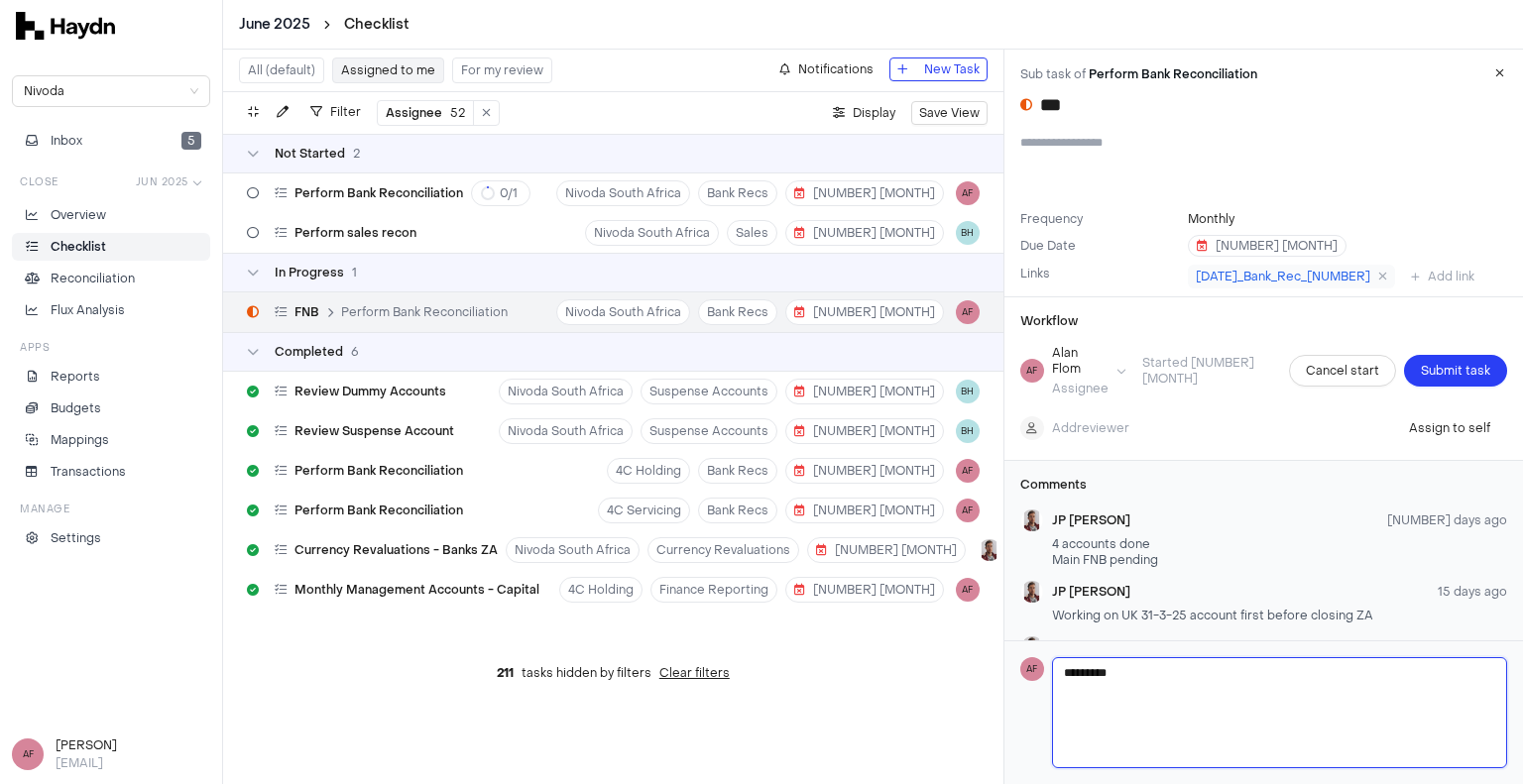 type 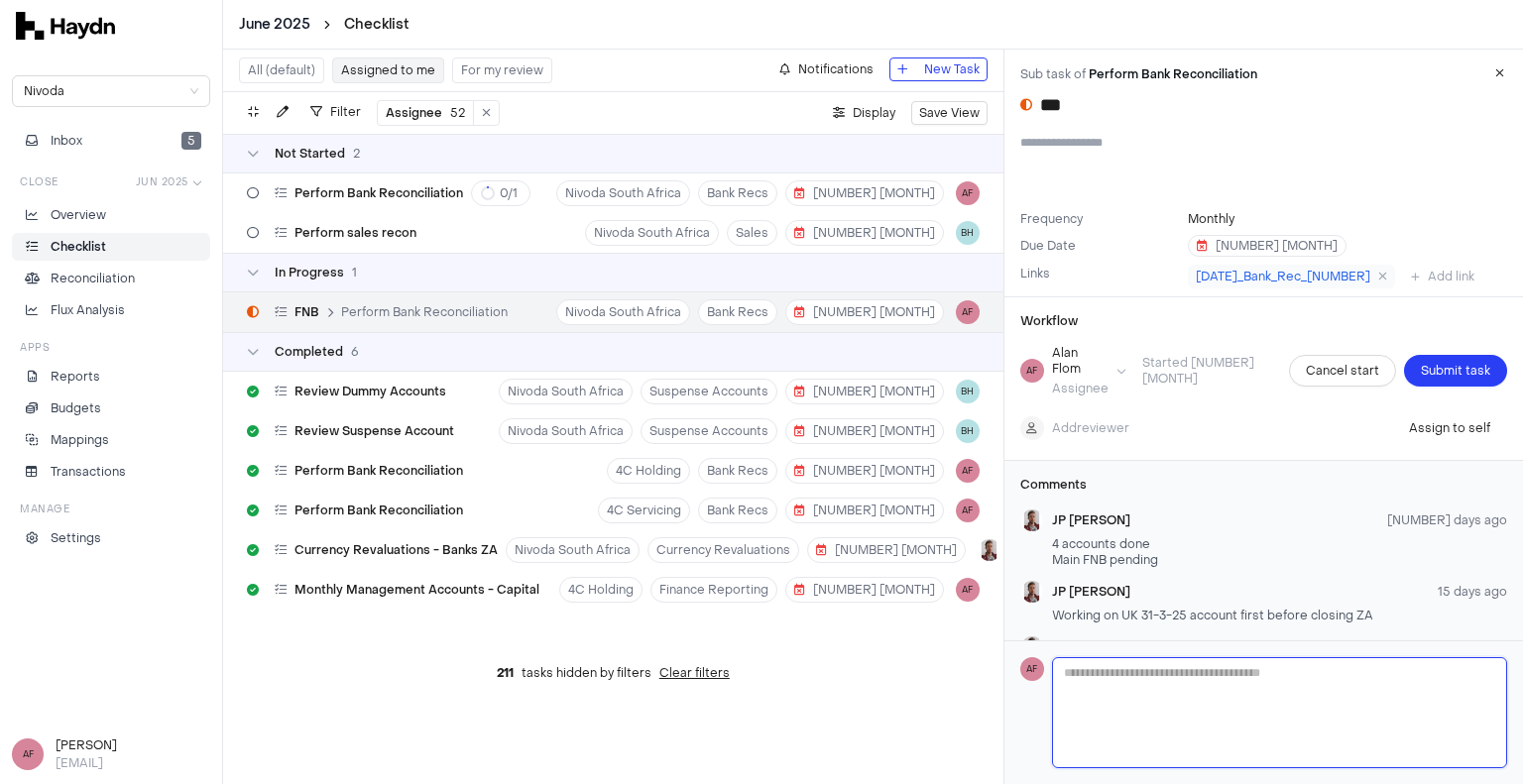 scroll, scrollTop: 111, scrollLeft: 0, axis: vertical 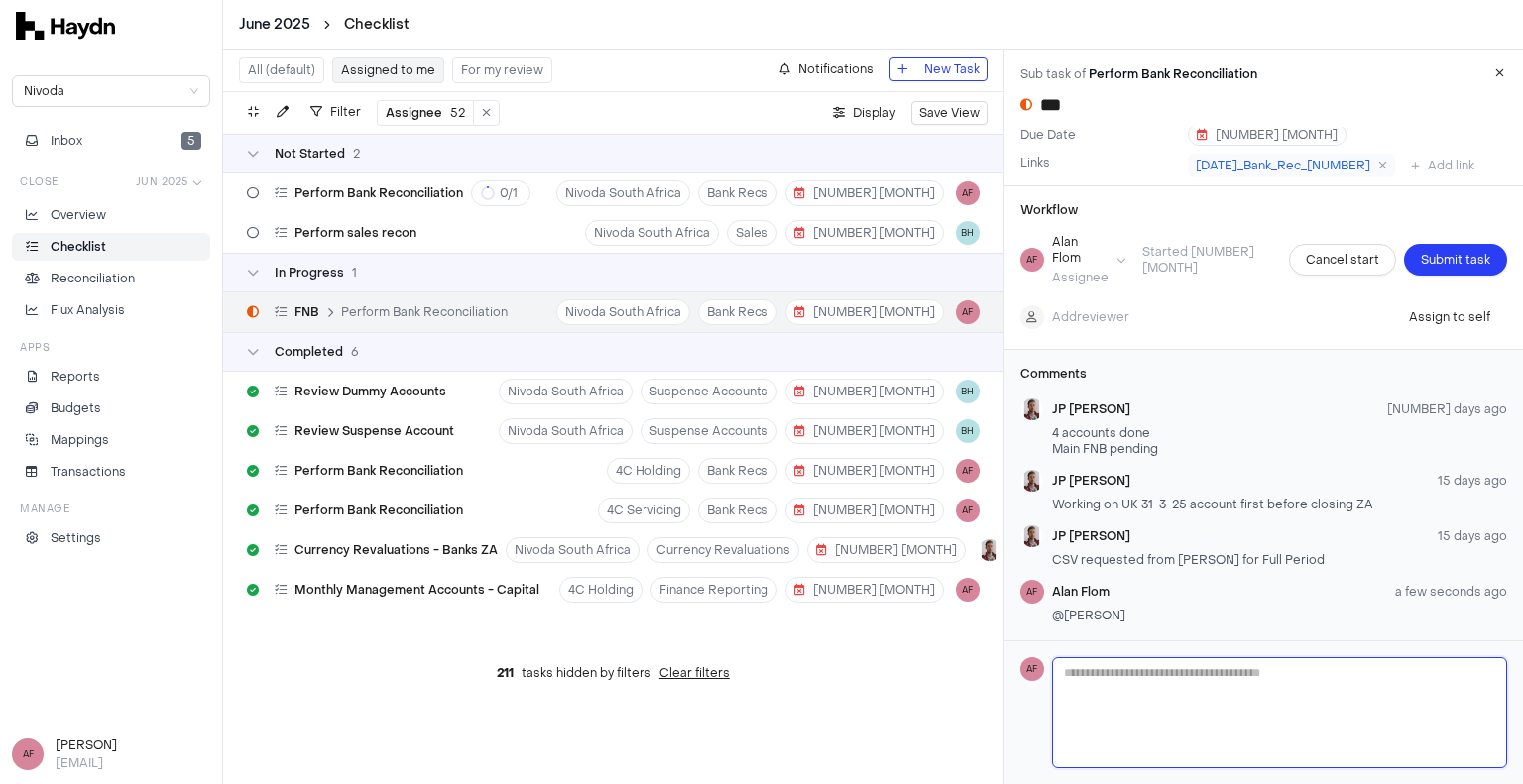 type 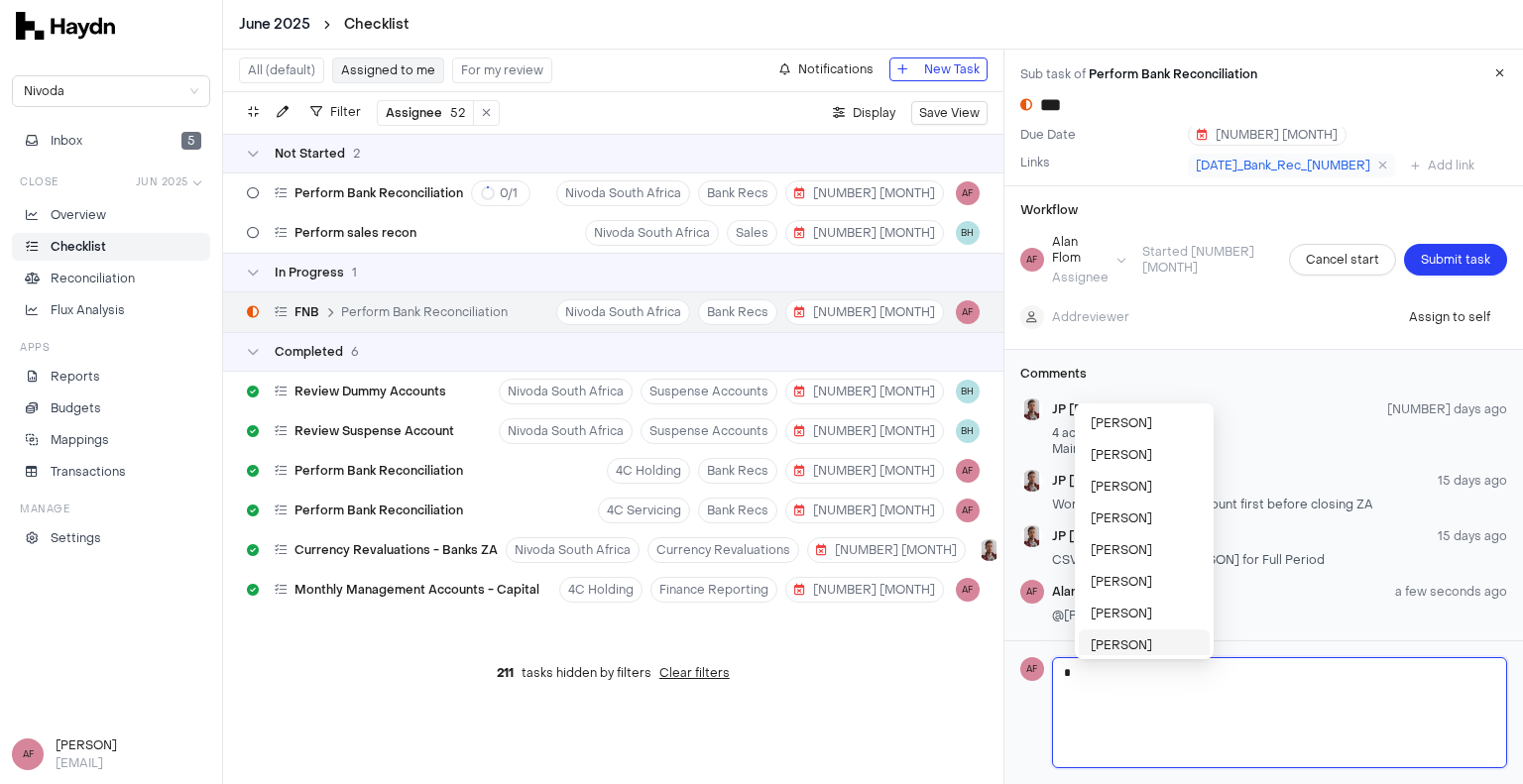 type 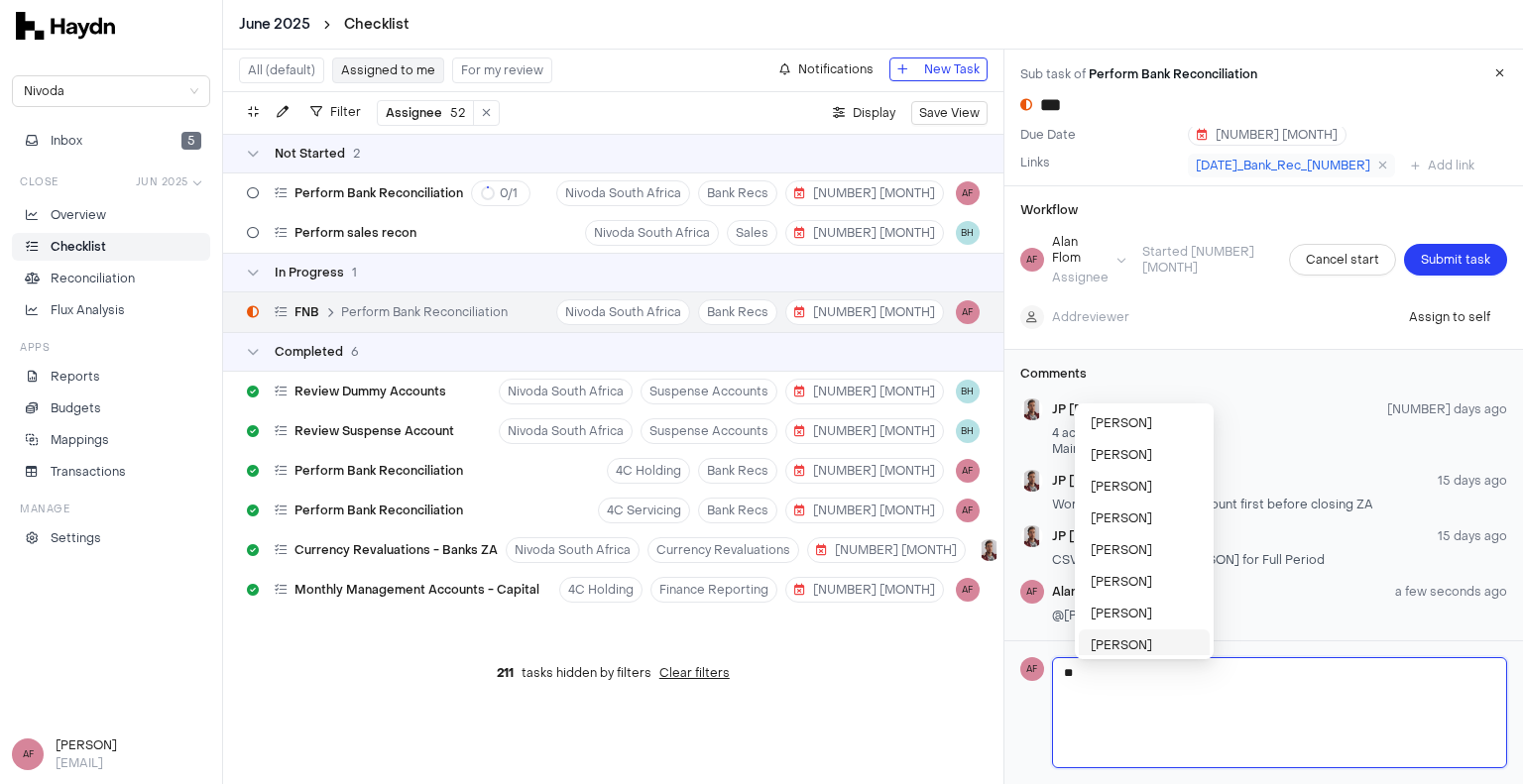type 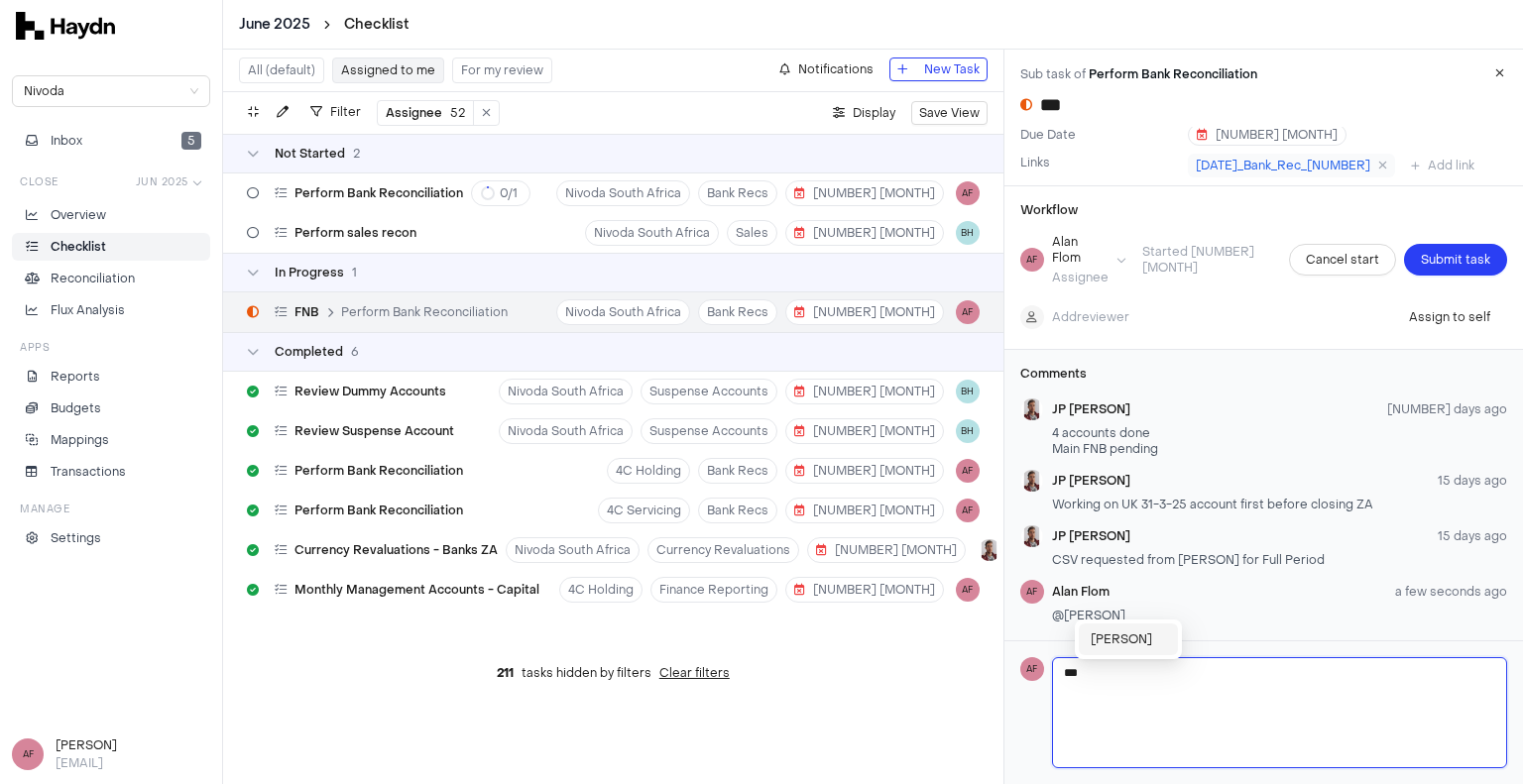 type 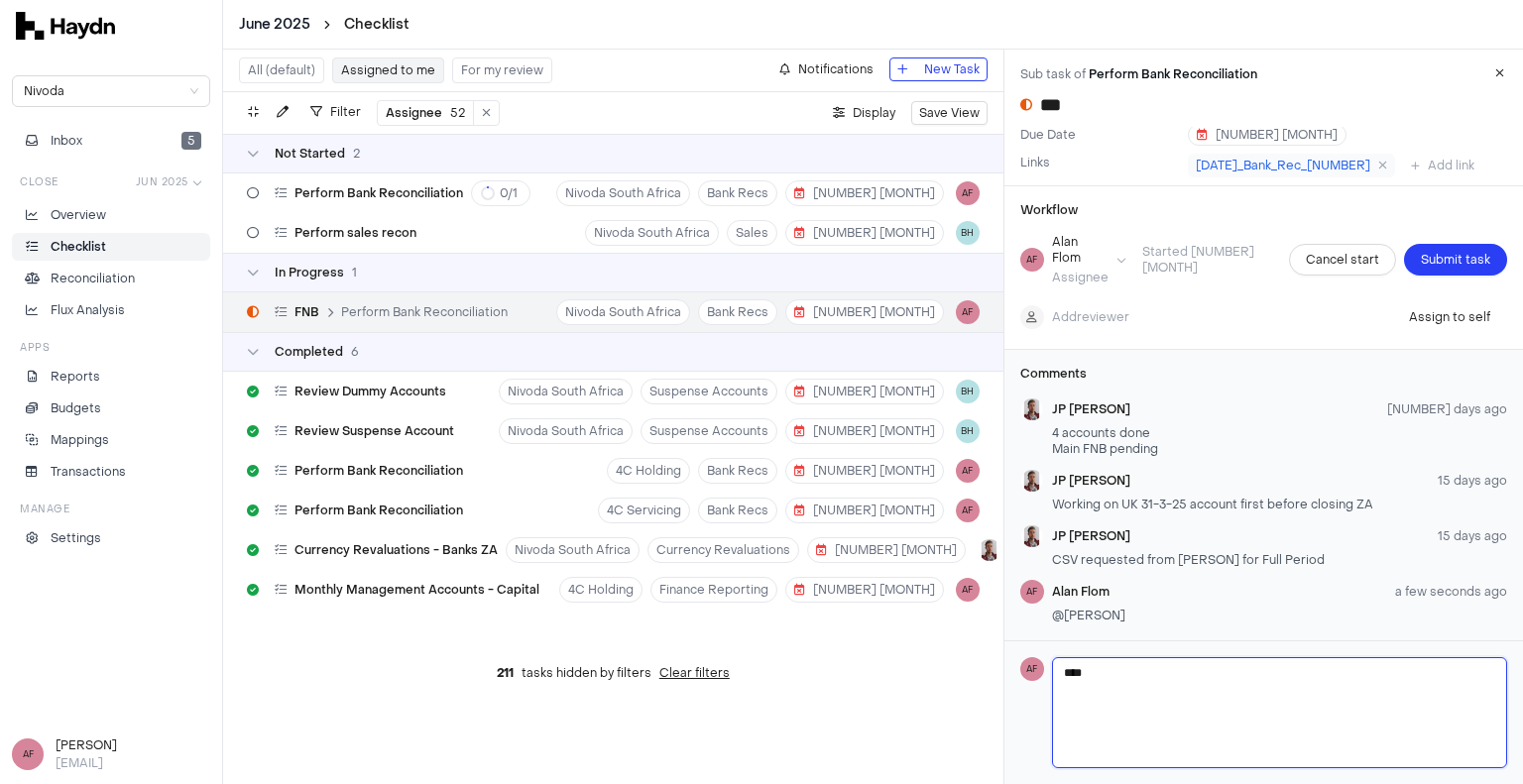 type 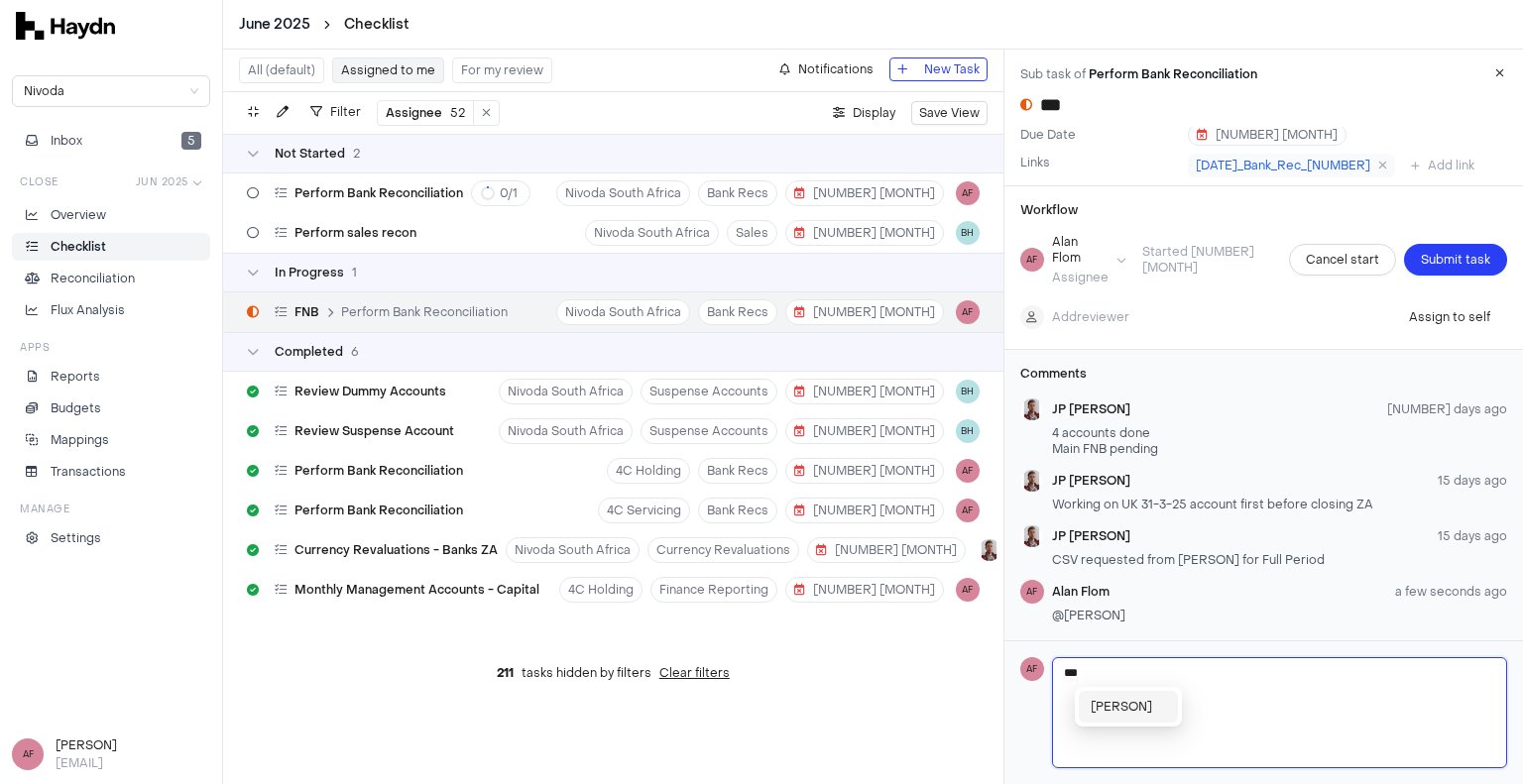 type on "***" 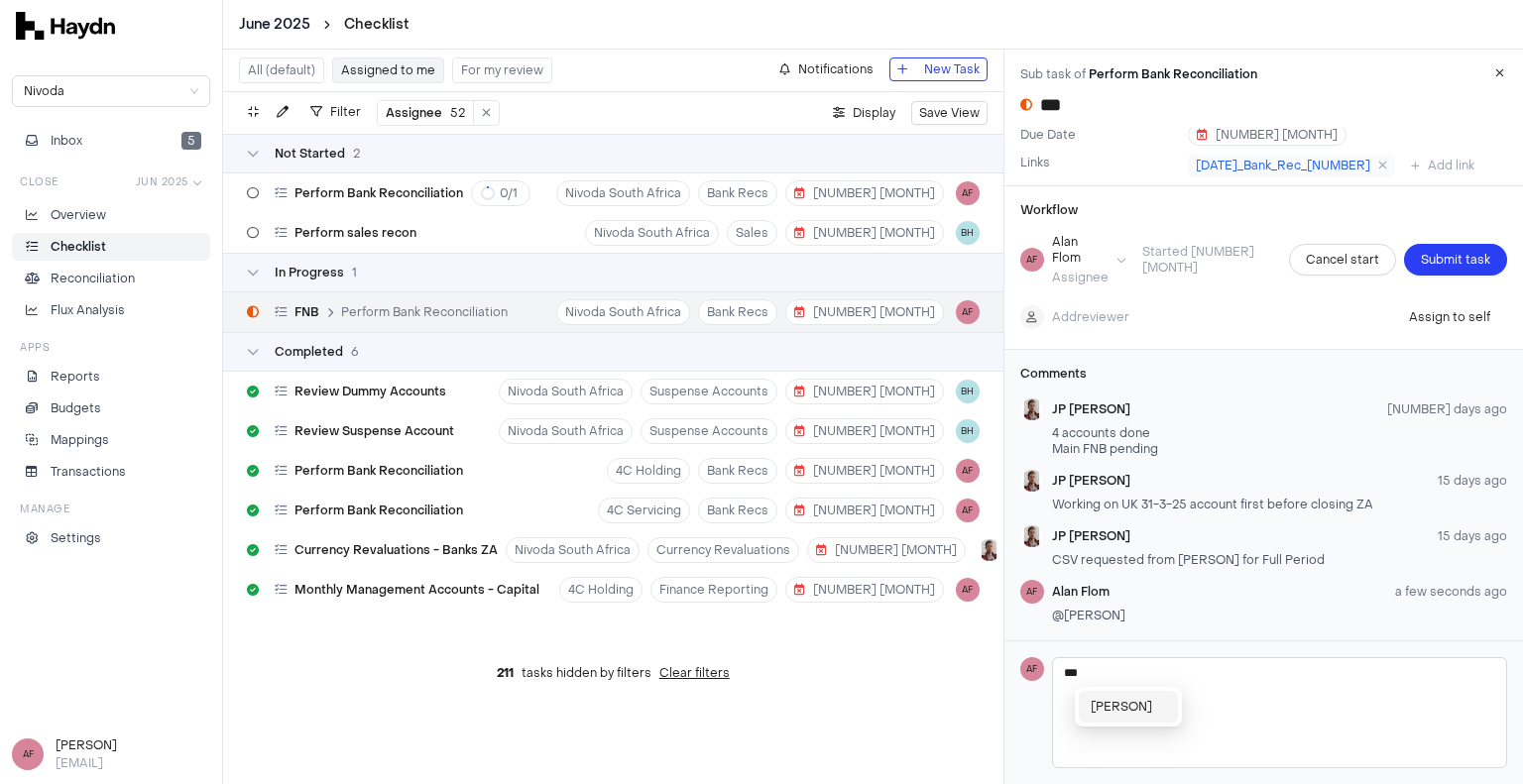 click on "[PERSON]" at bounding box center (1128, 707) 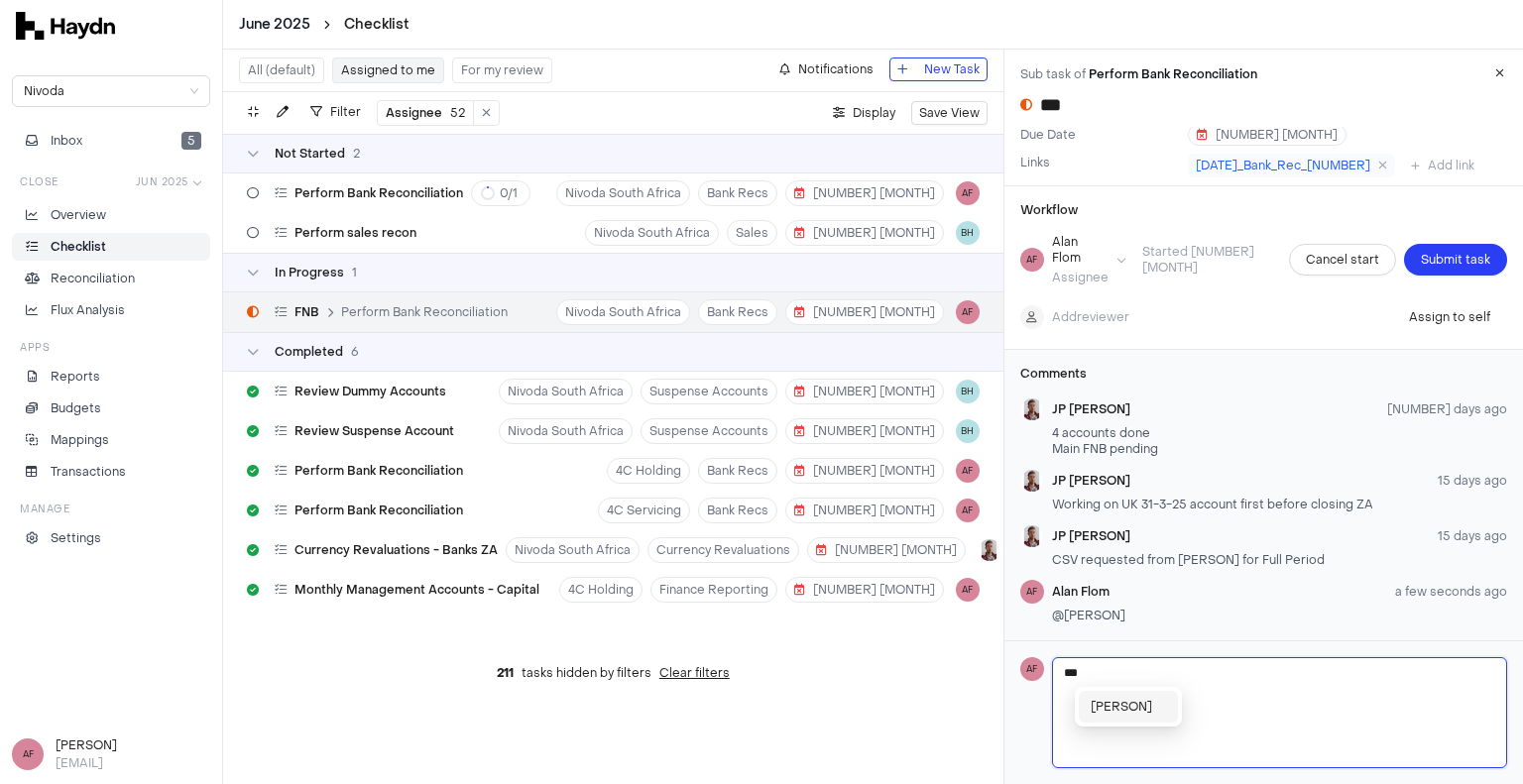 type 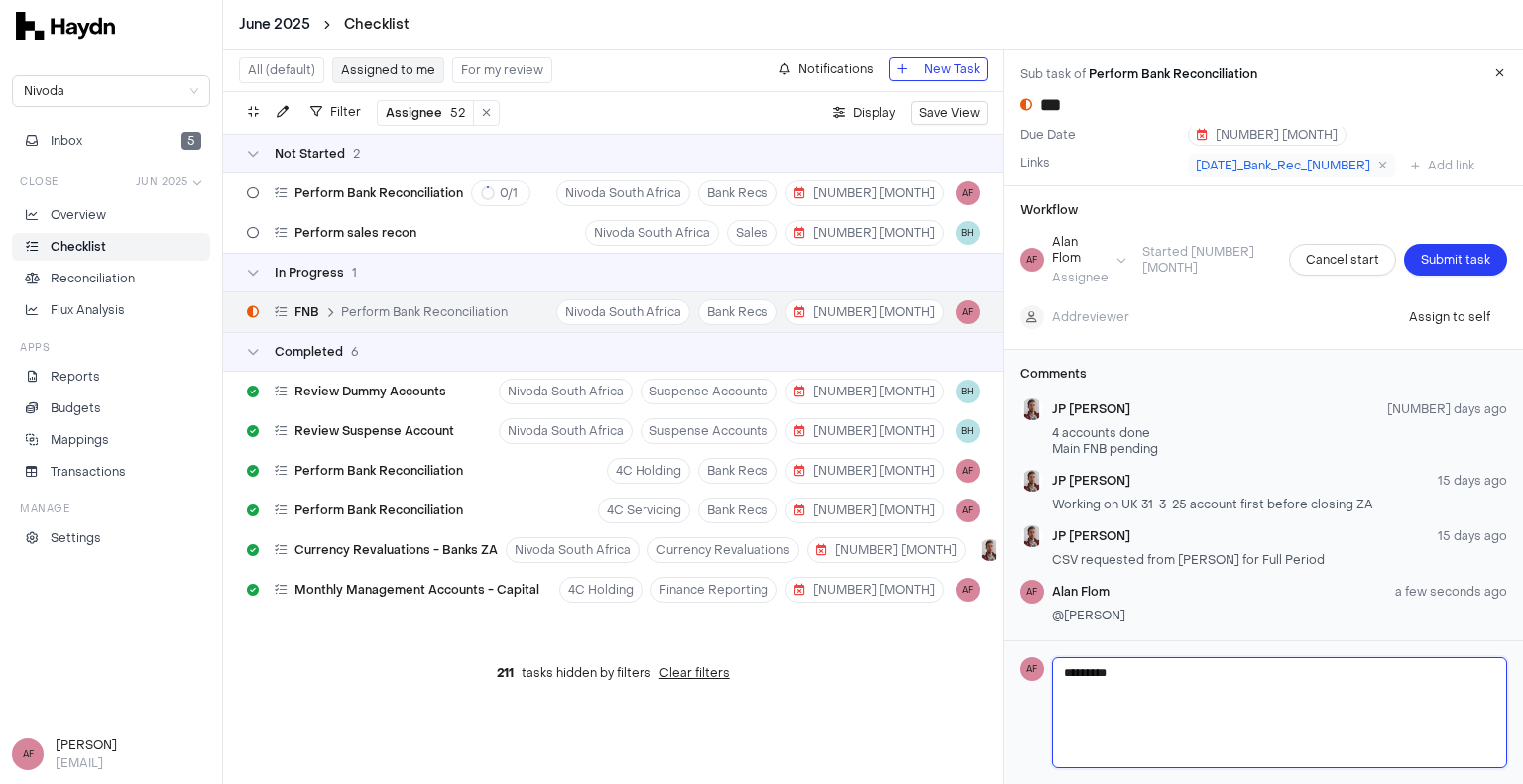 type 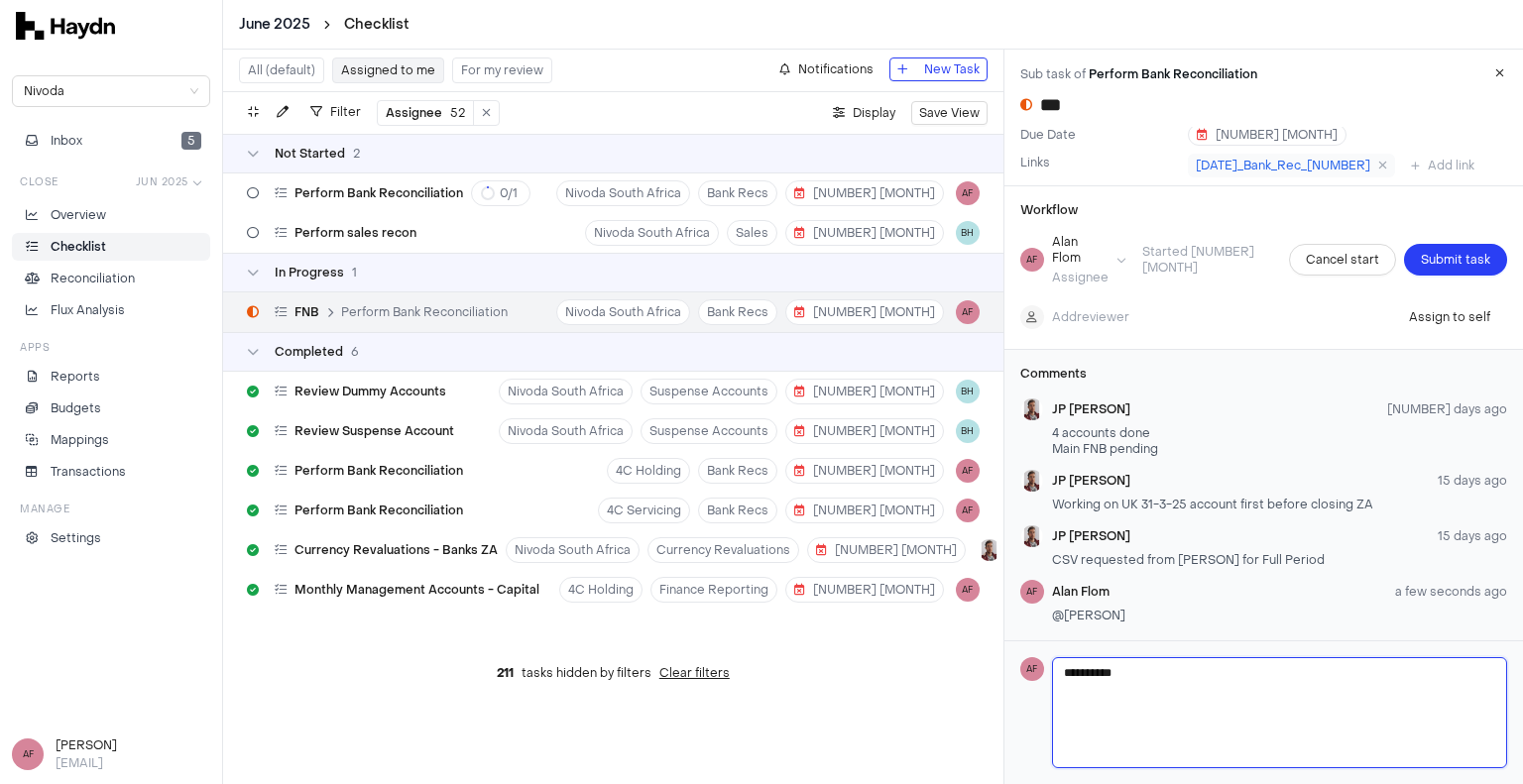 type 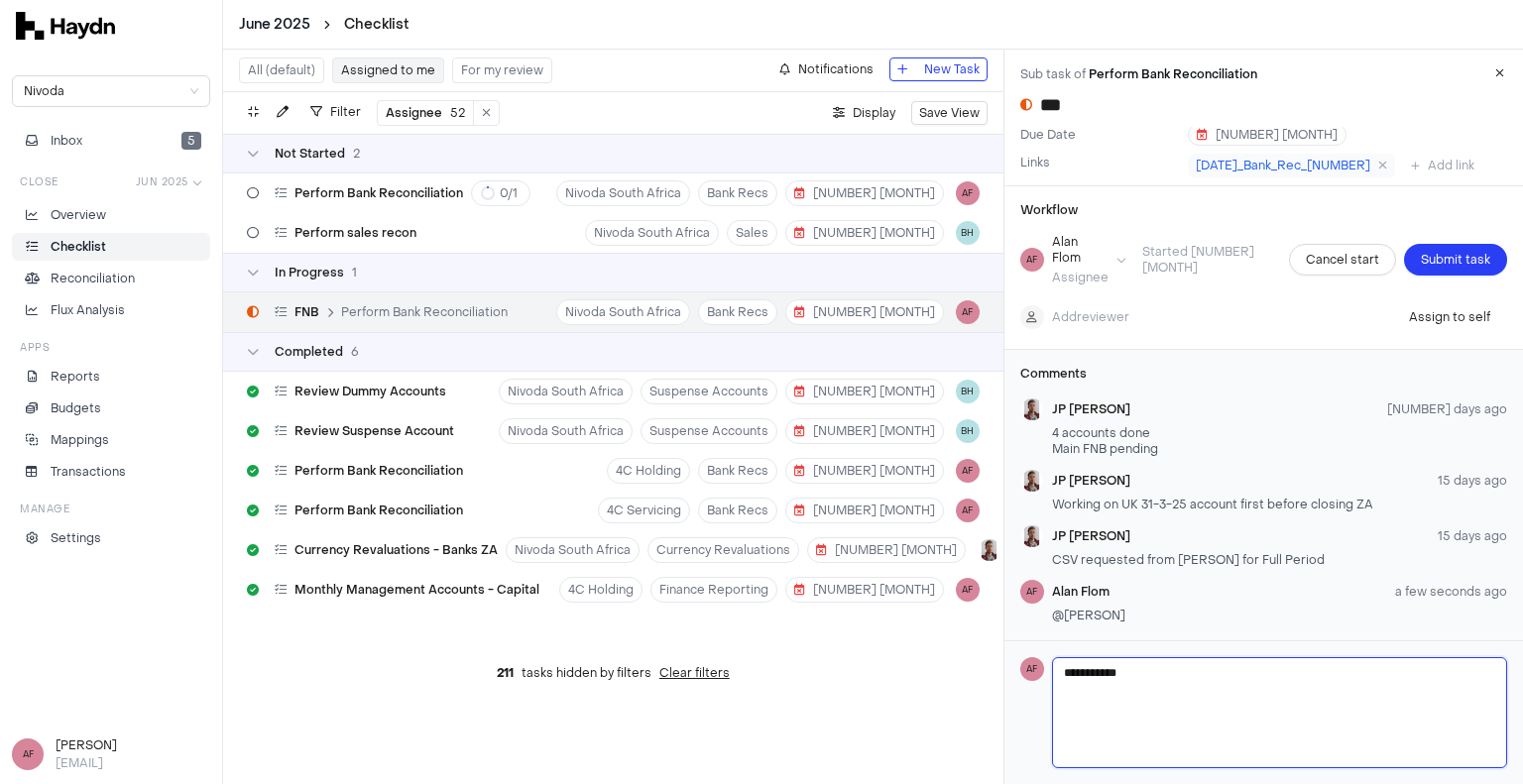type 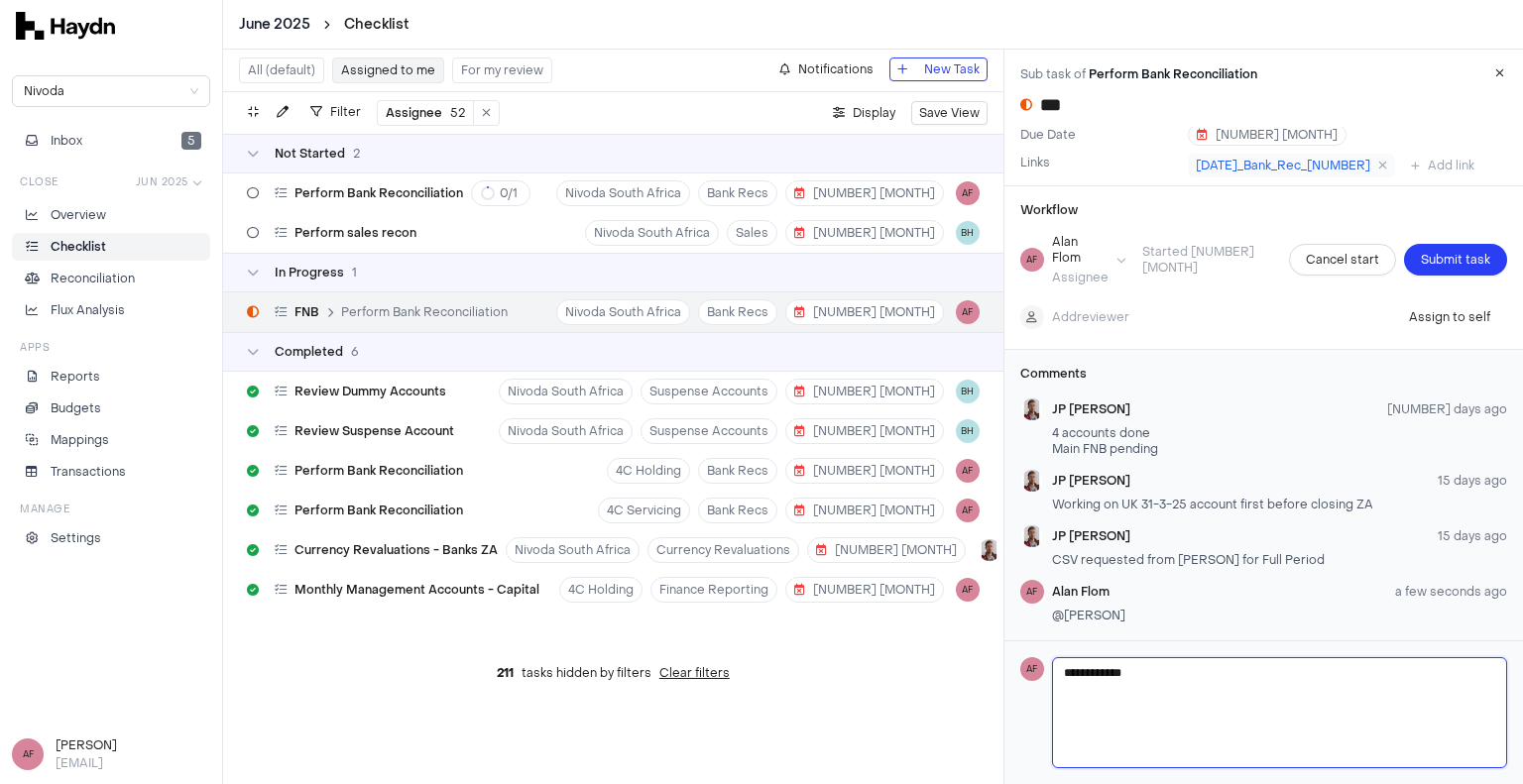 type 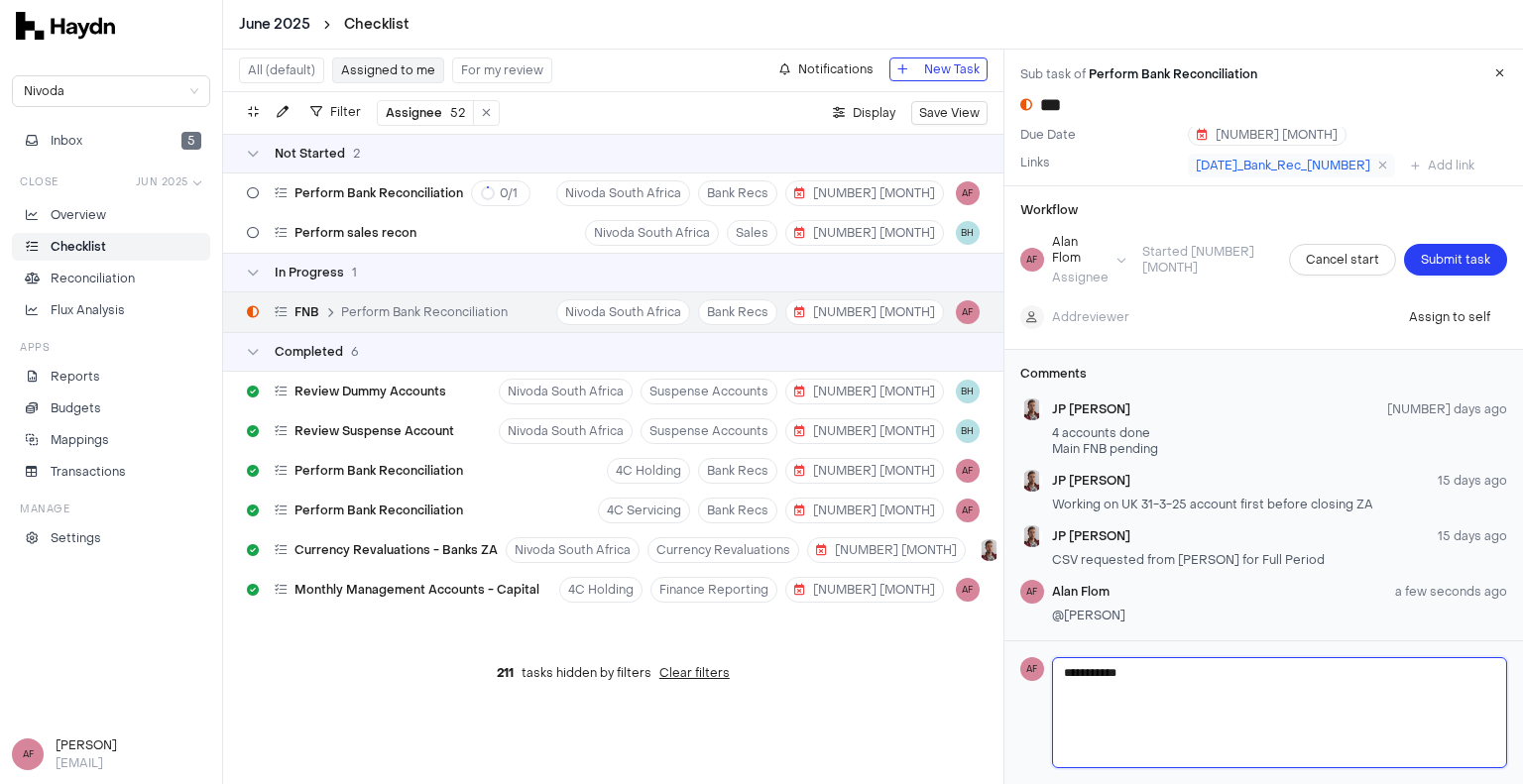 type 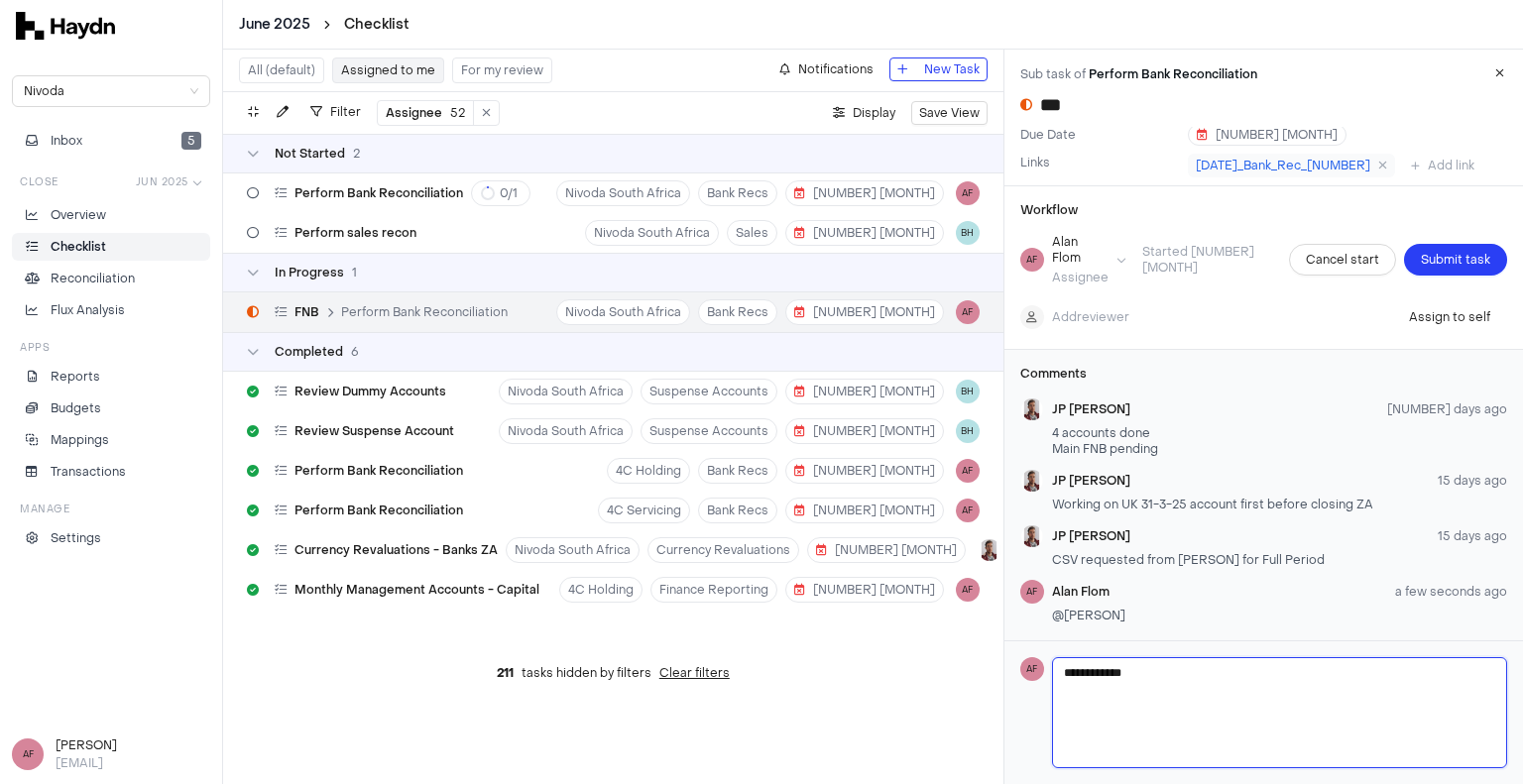 type 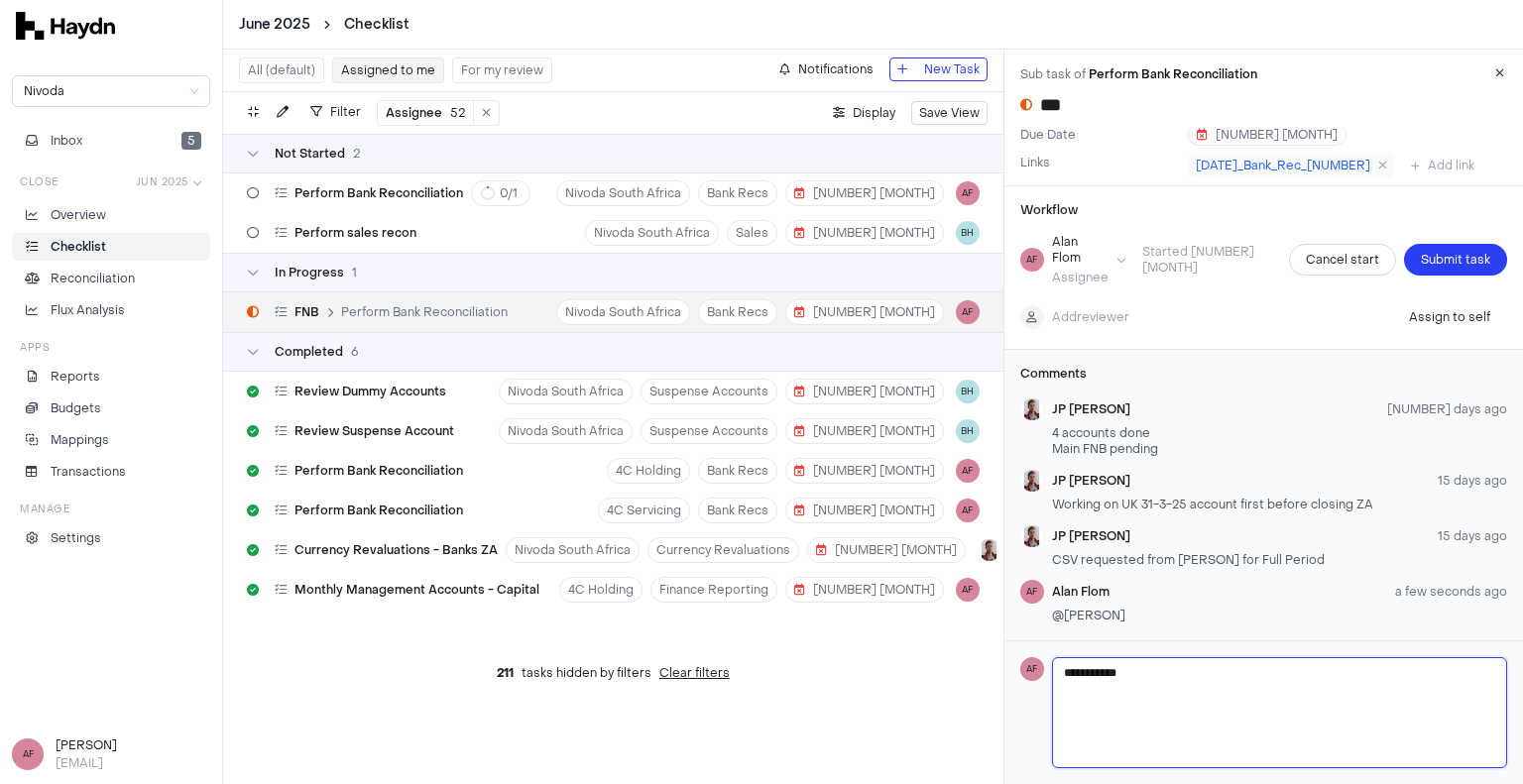 type 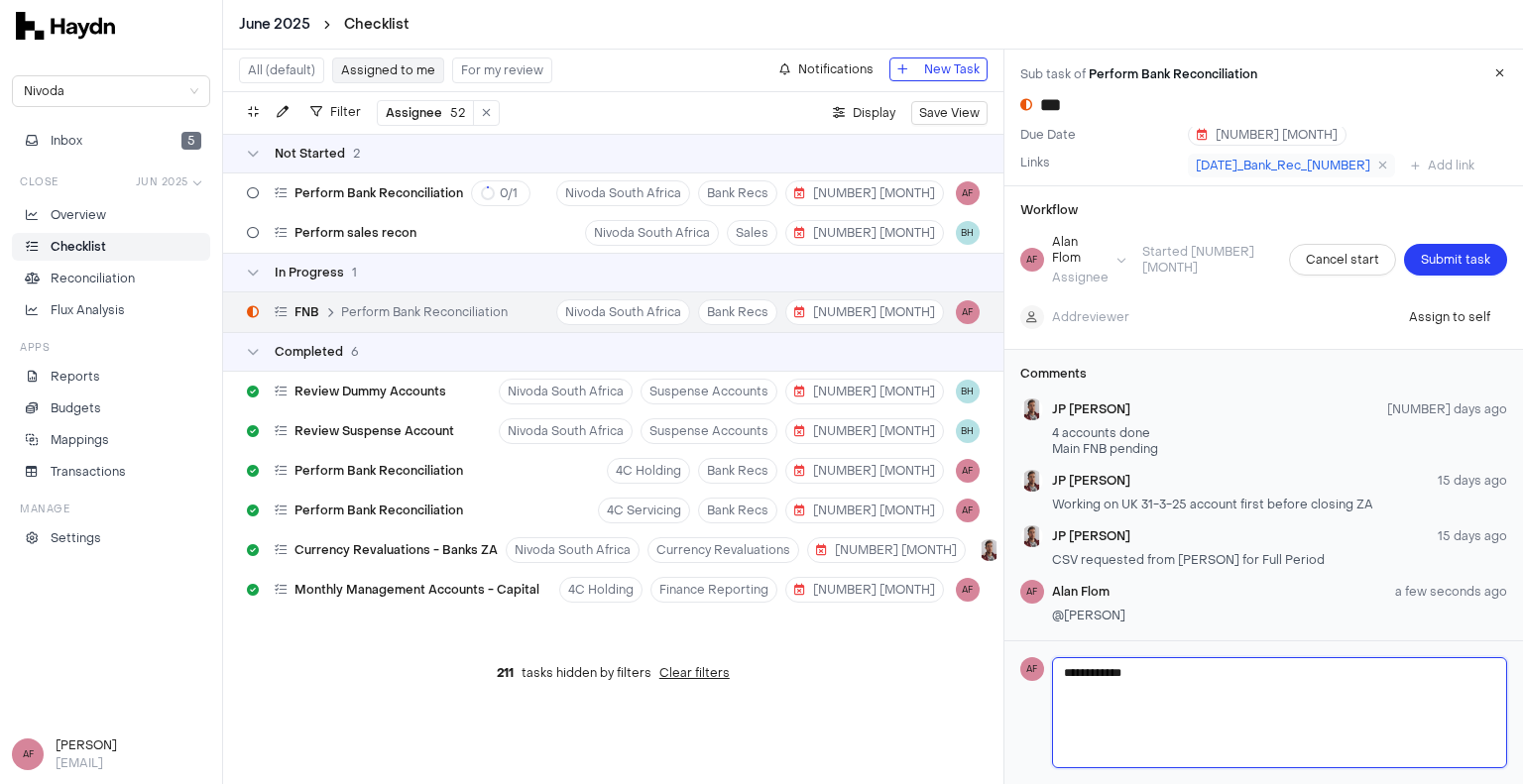 type 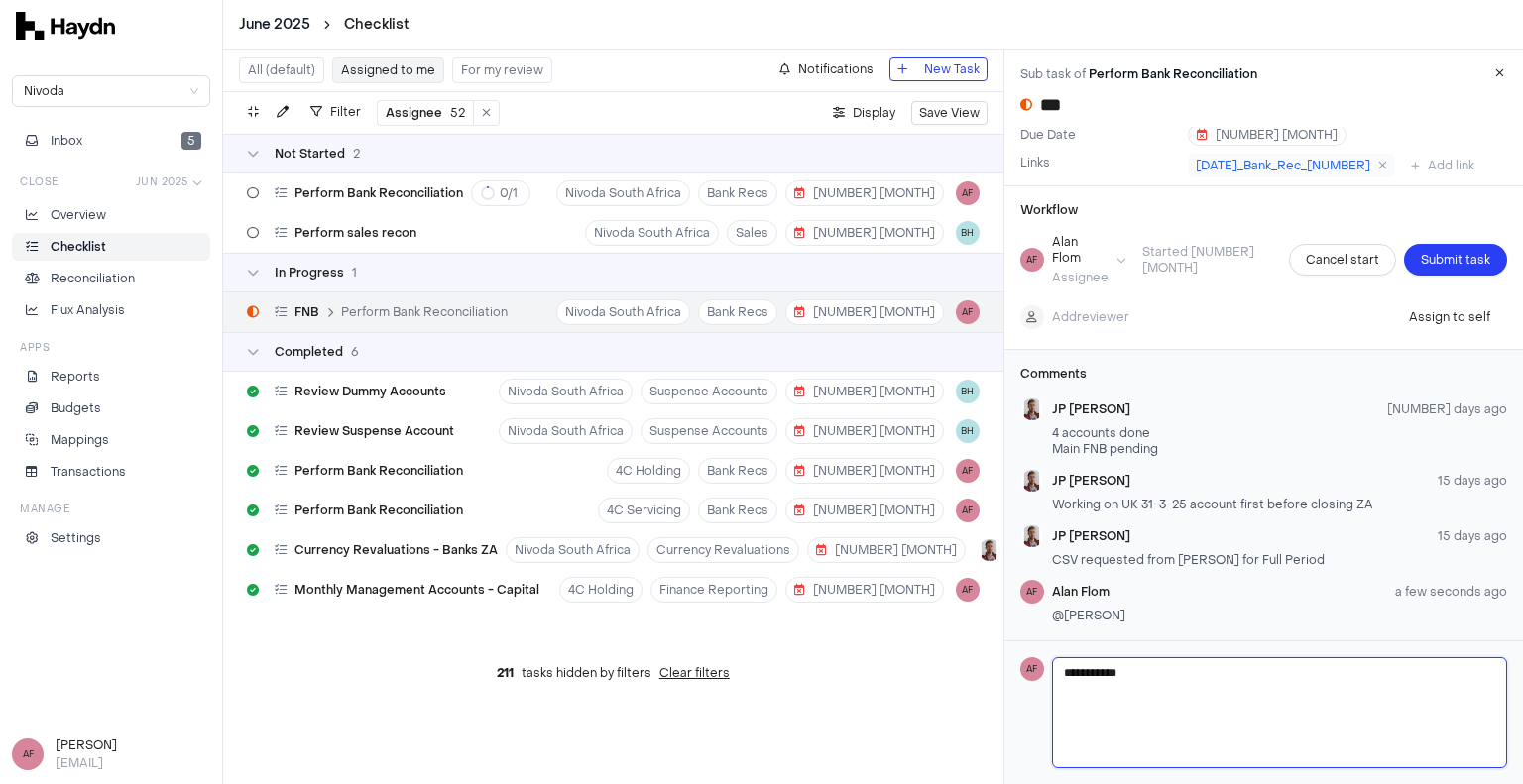 type 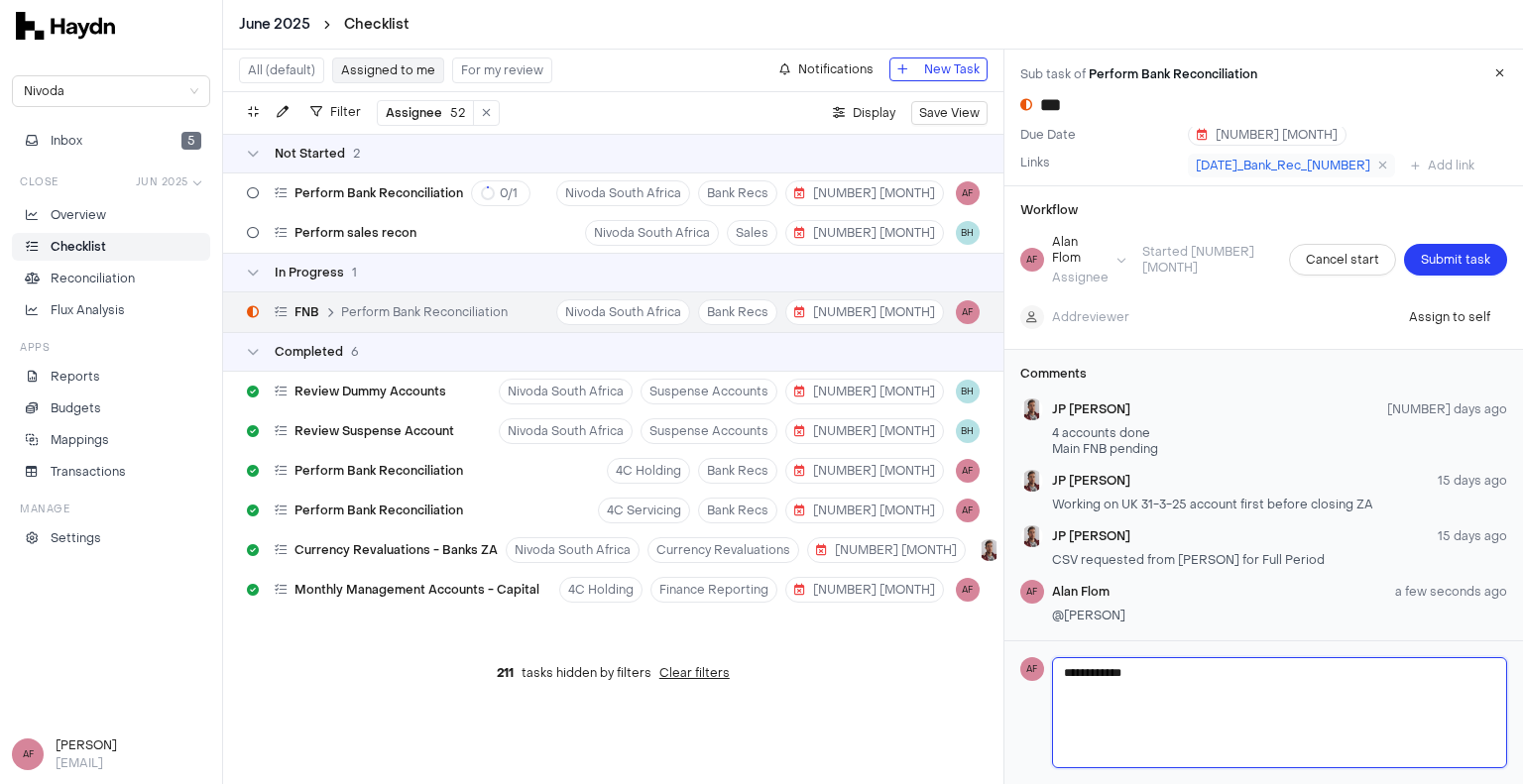 type on "**********" 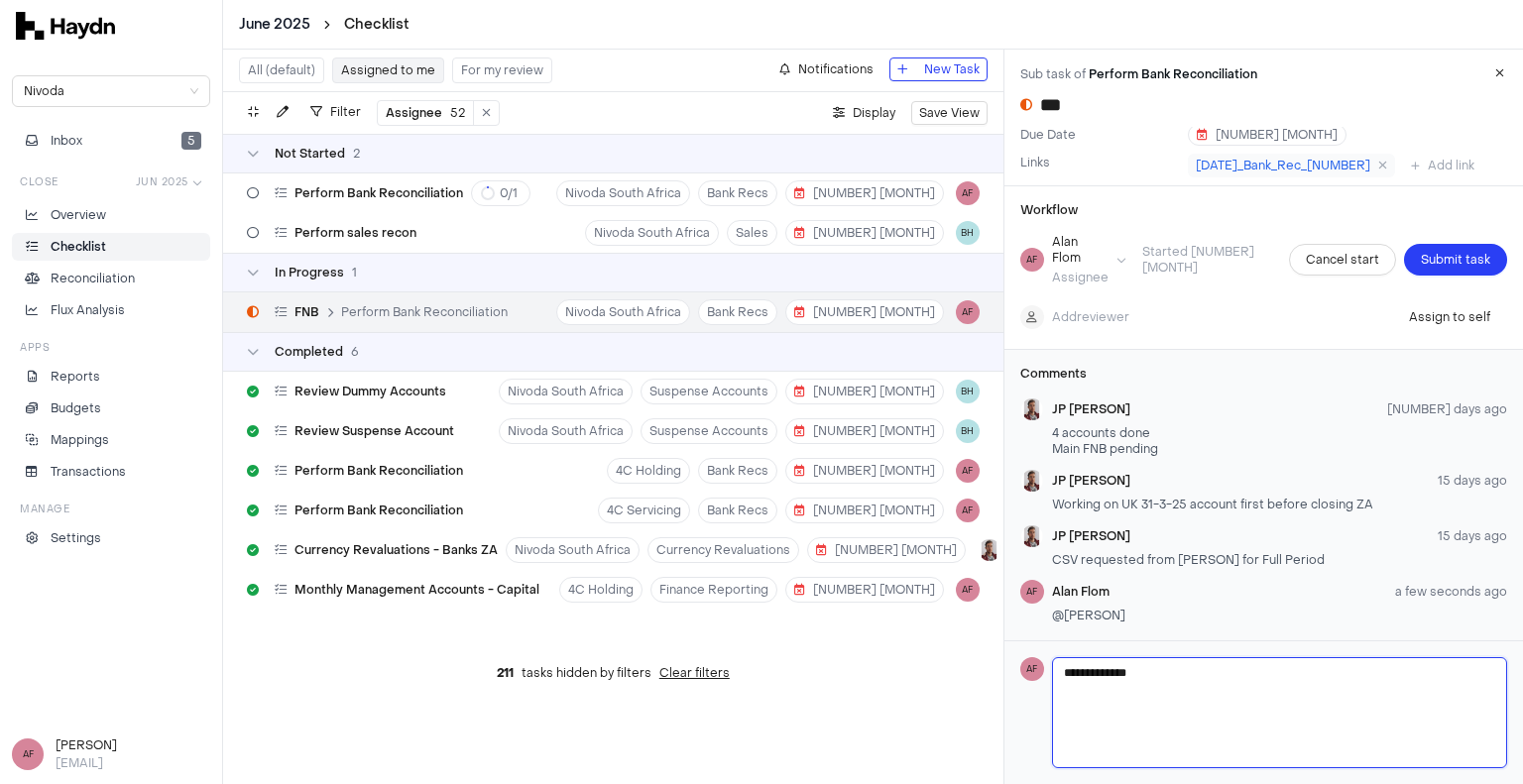 type 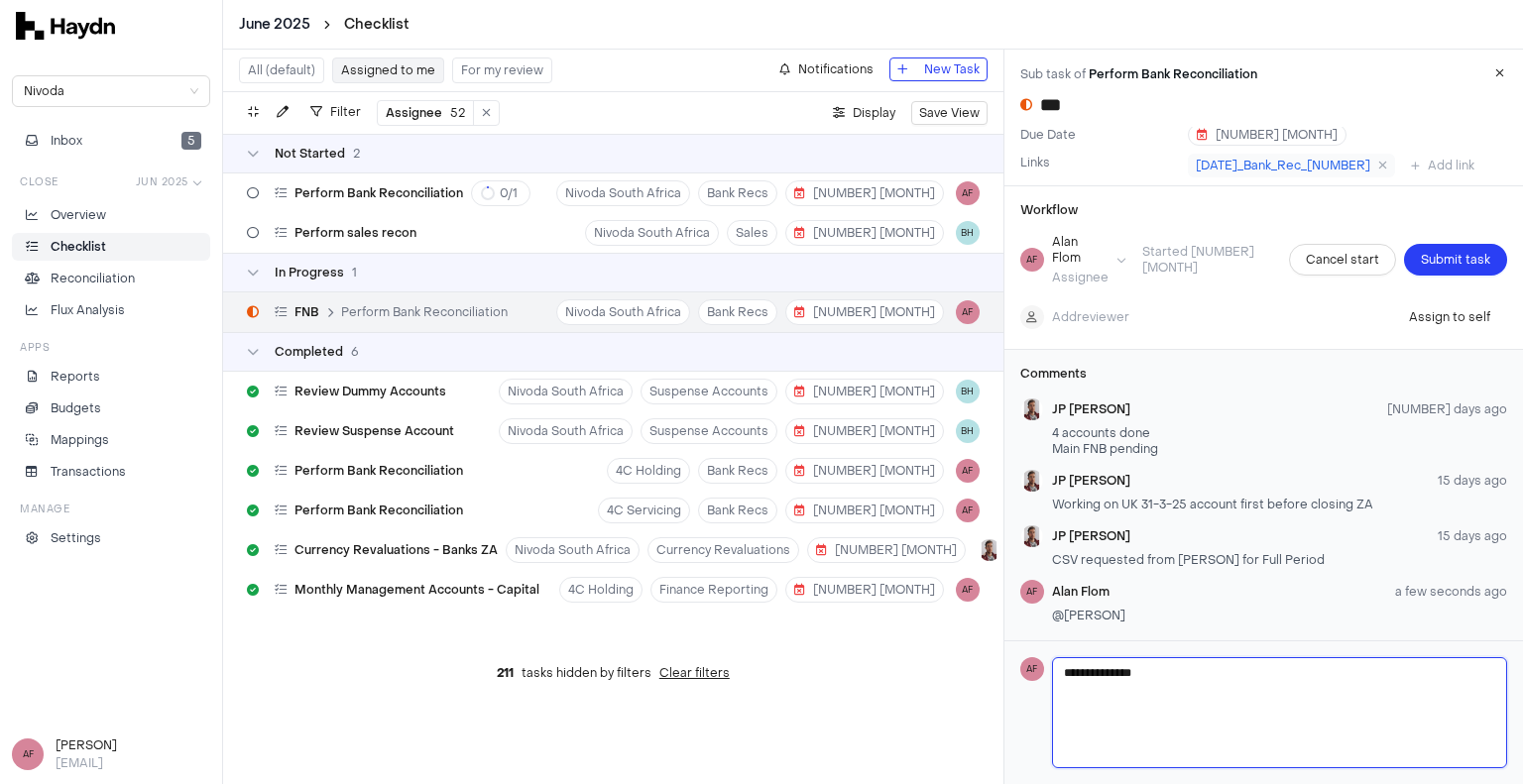 type 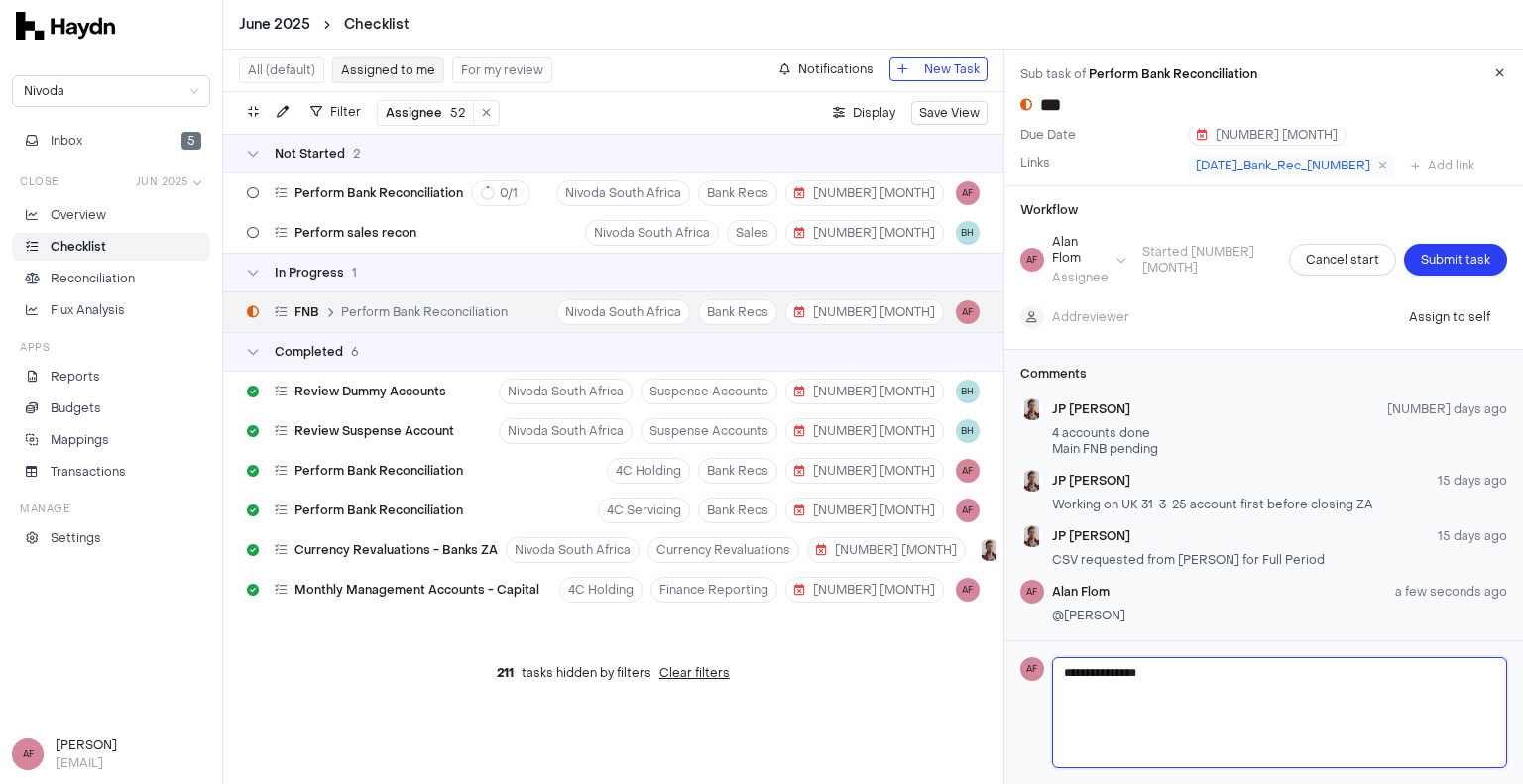 type 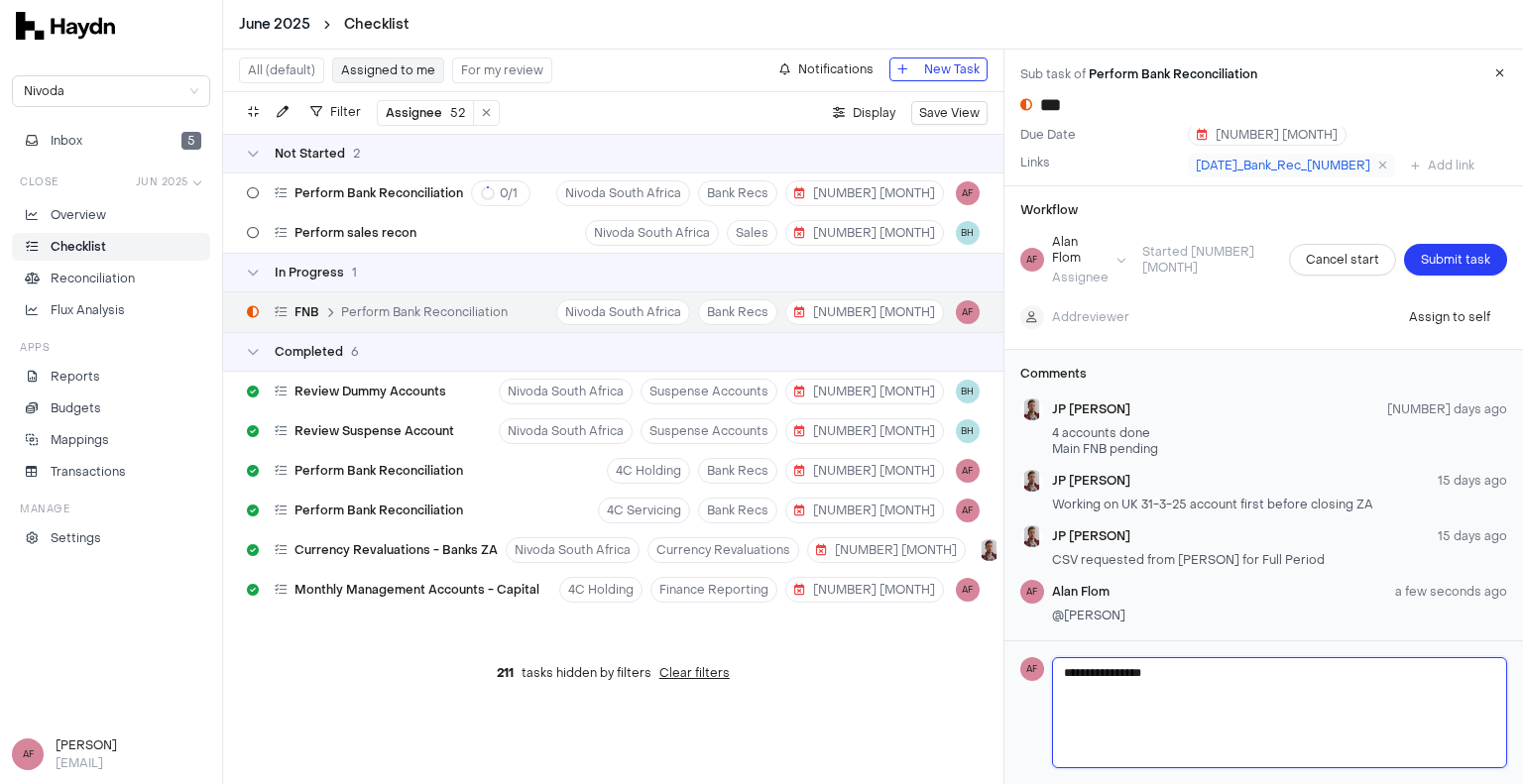 type 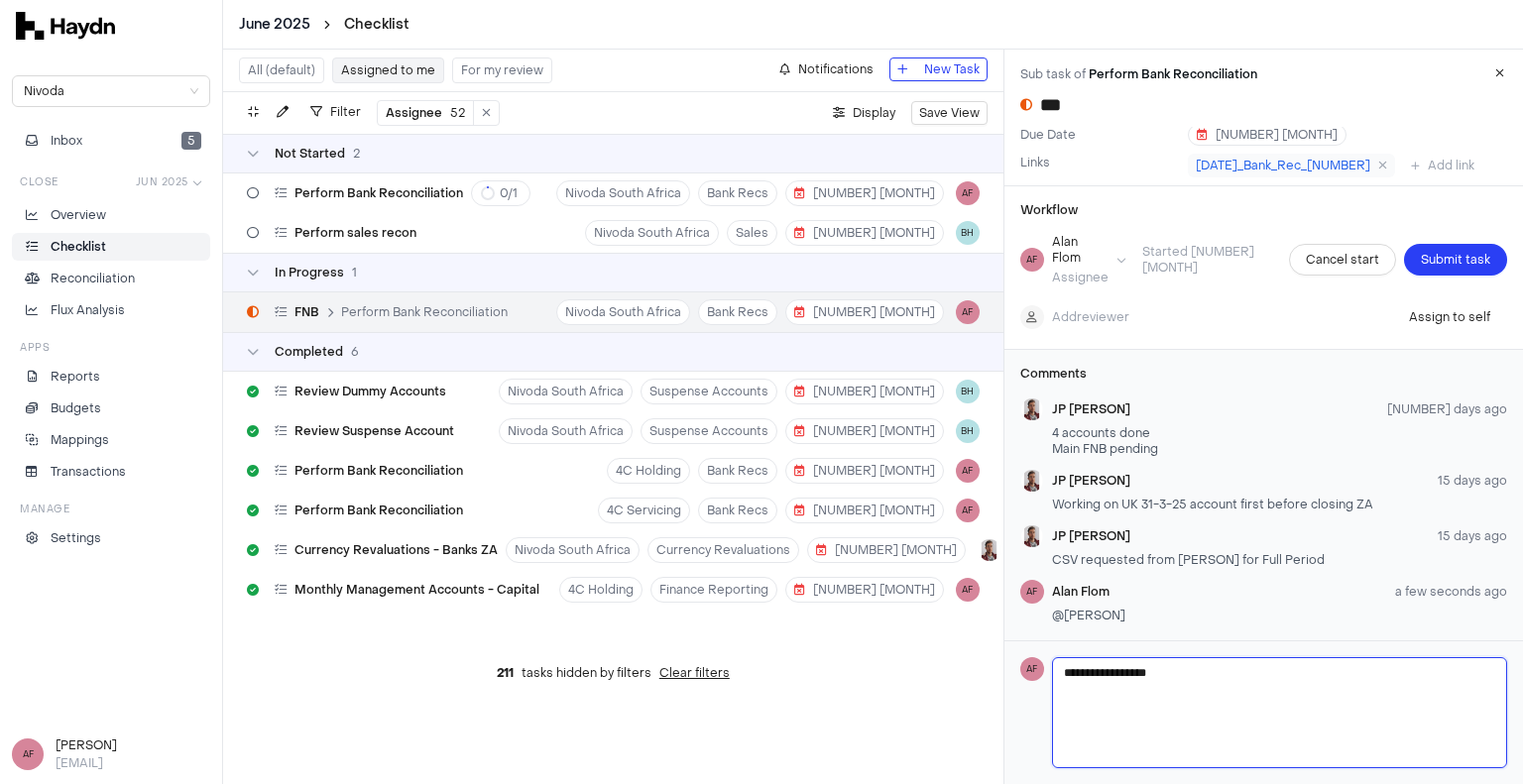 type 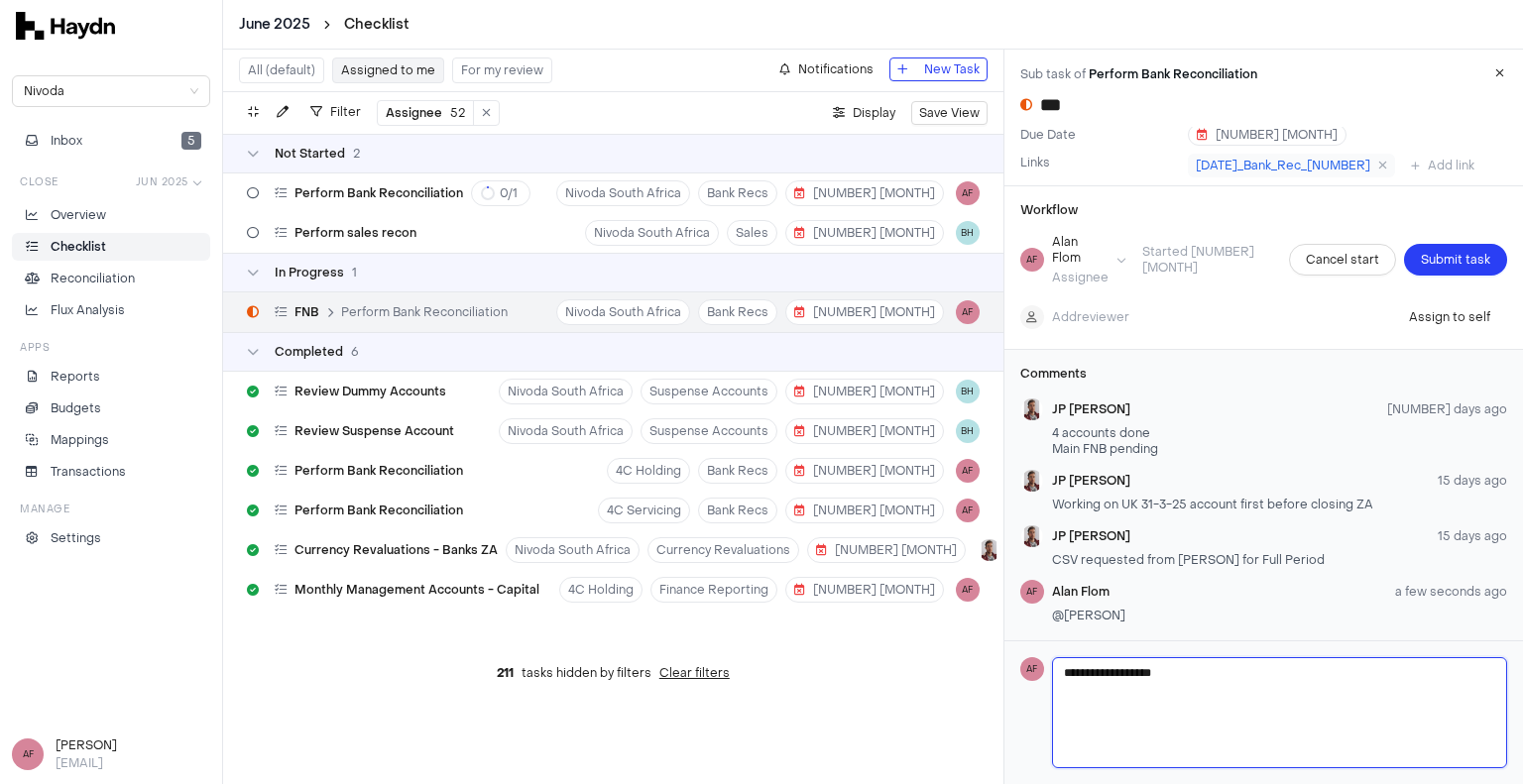 type 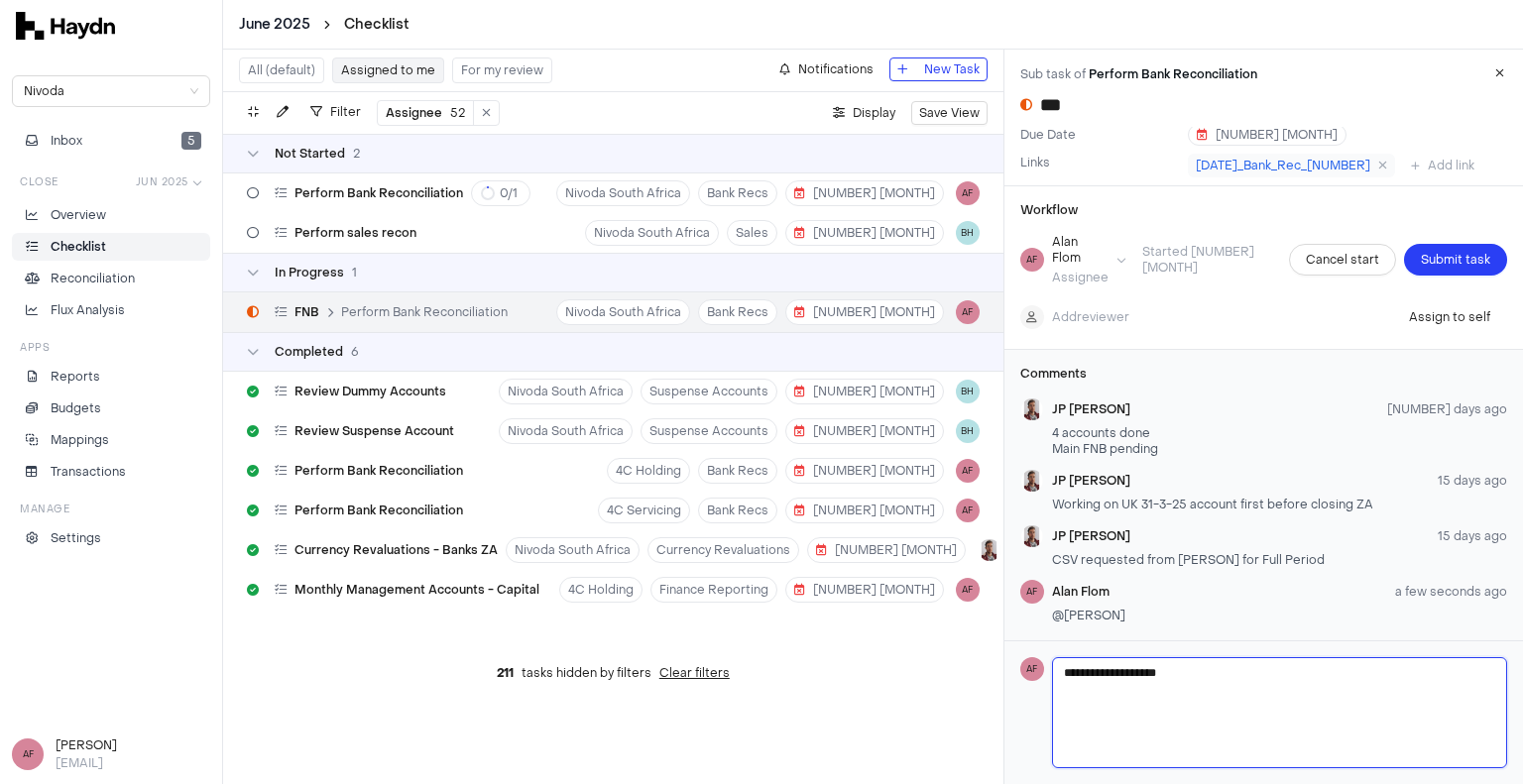 type 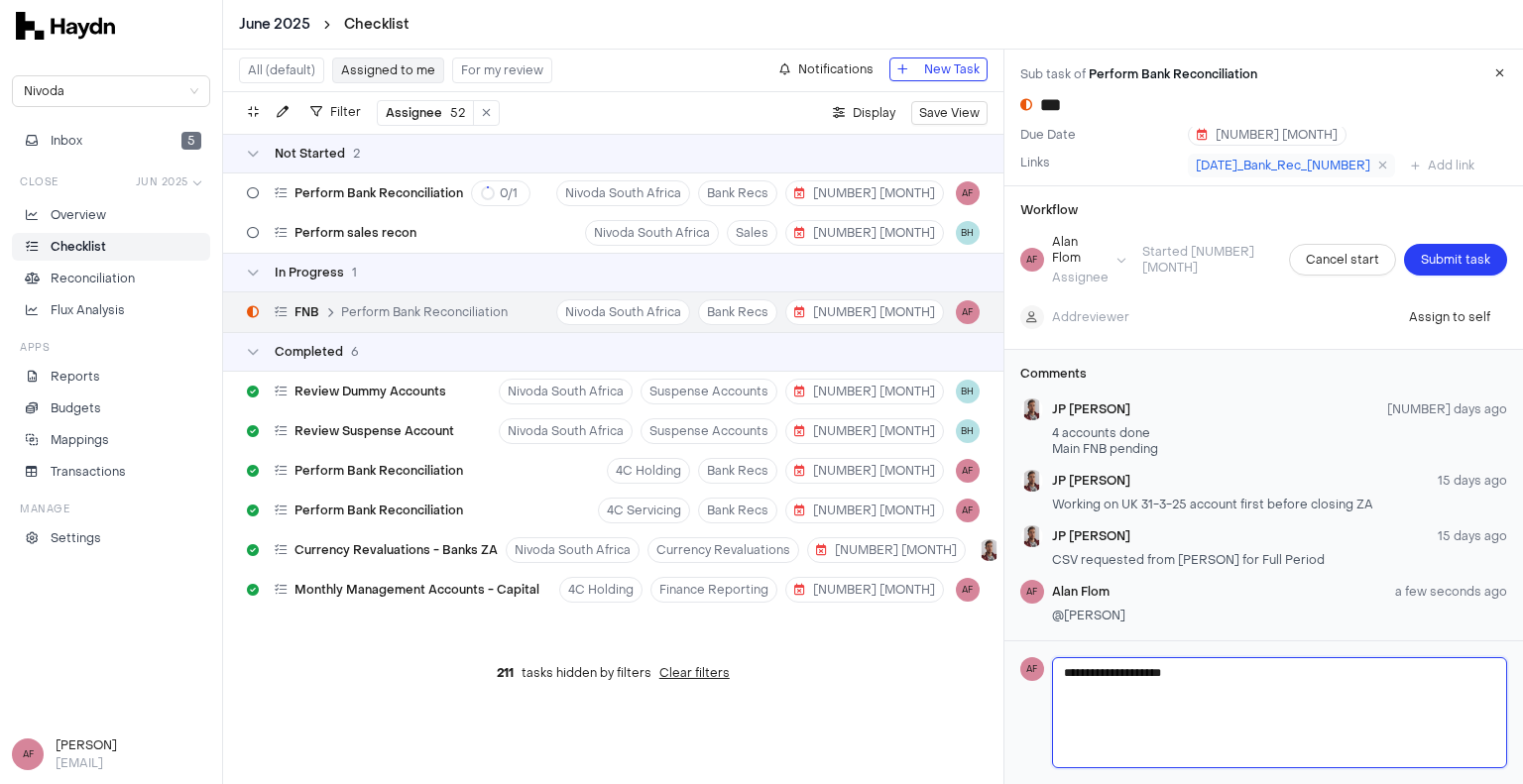type 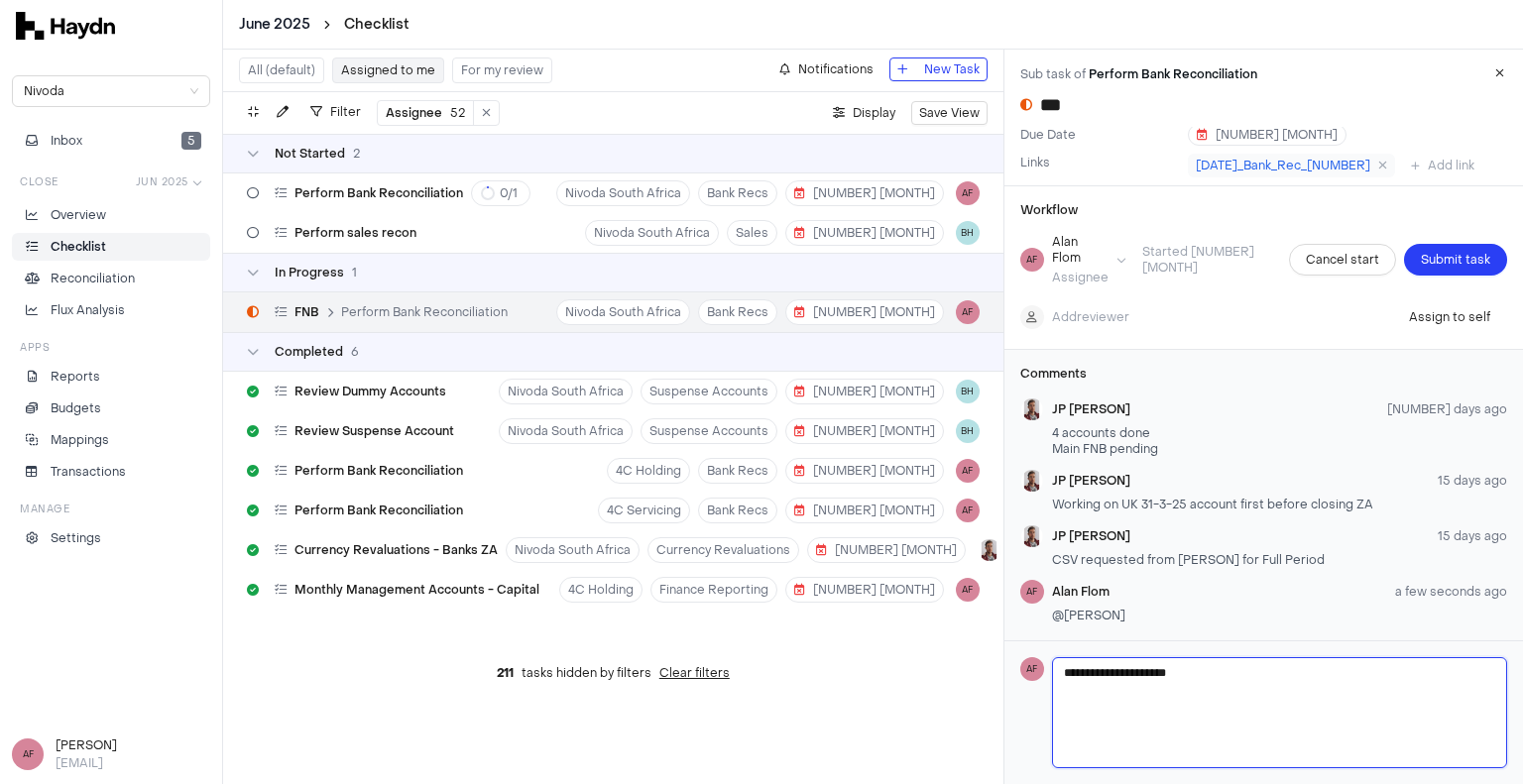type 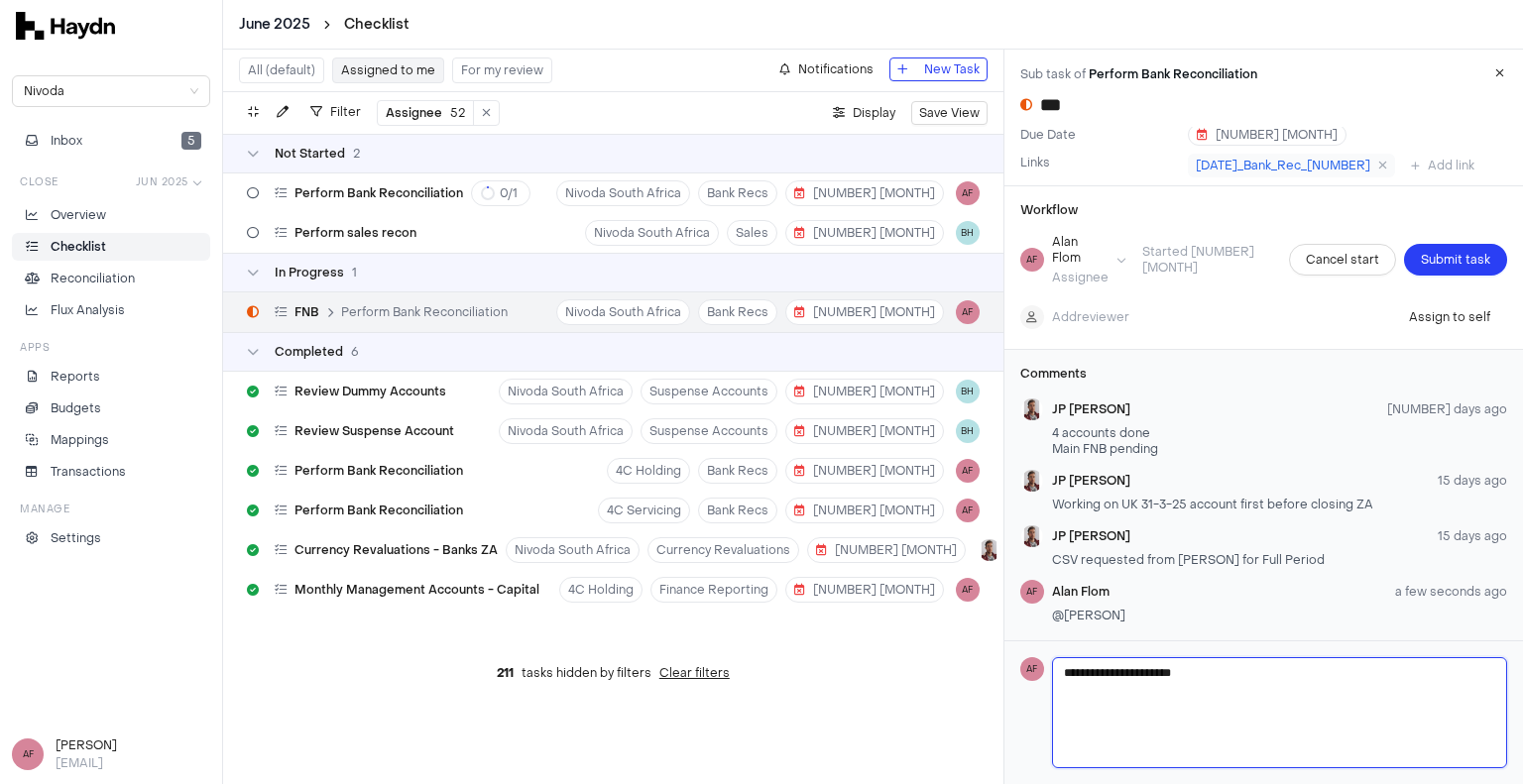 type on "**********" 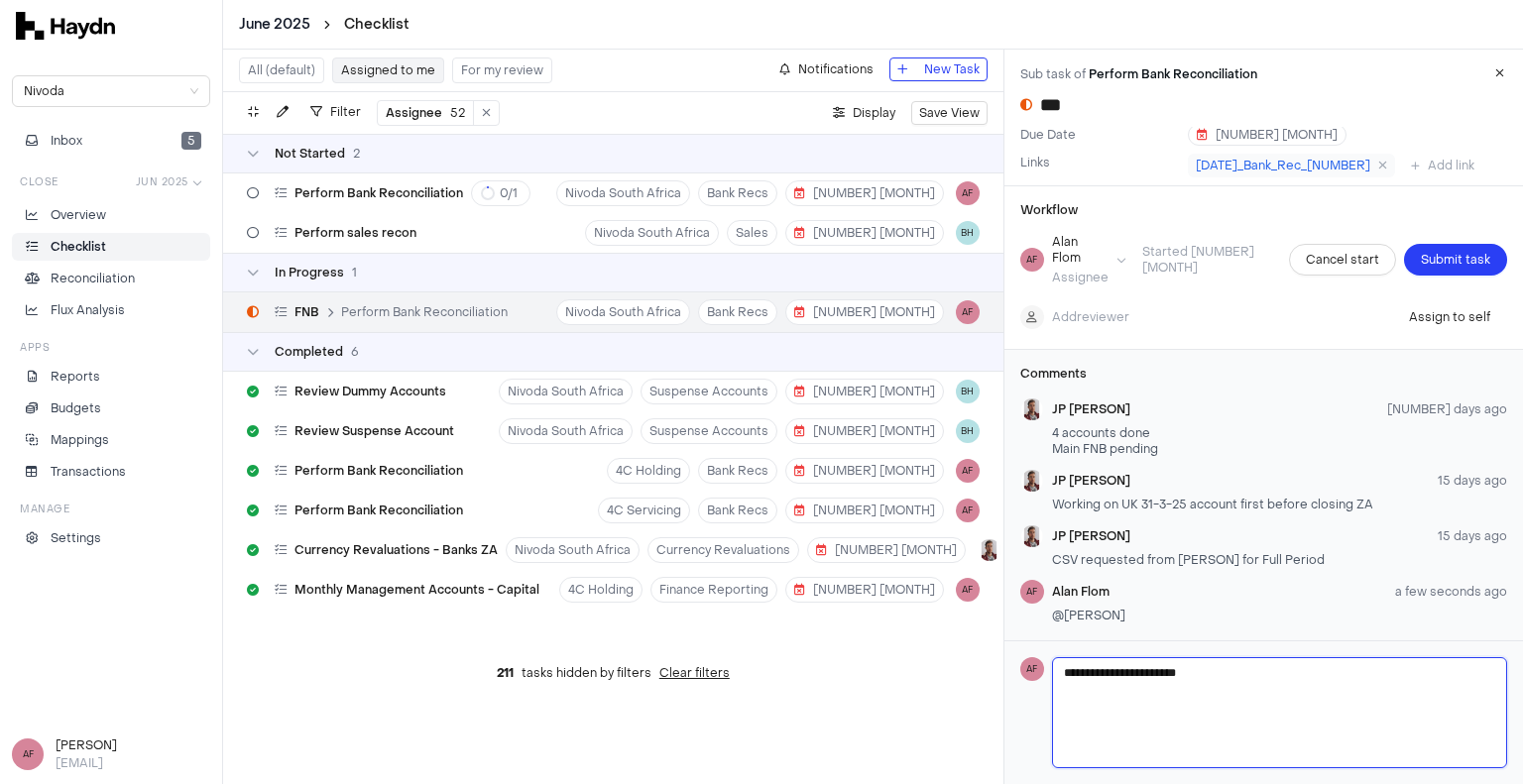 type 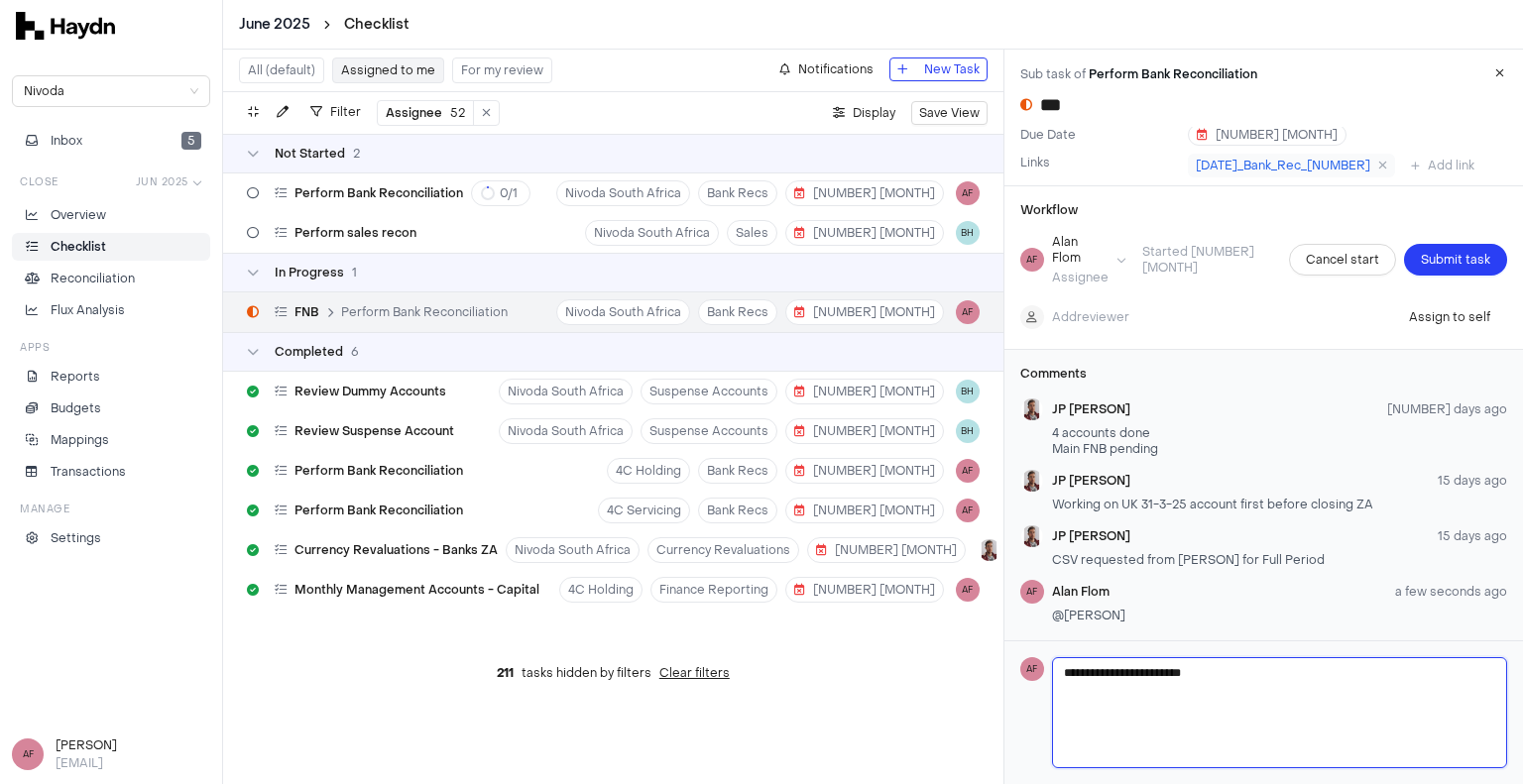 type 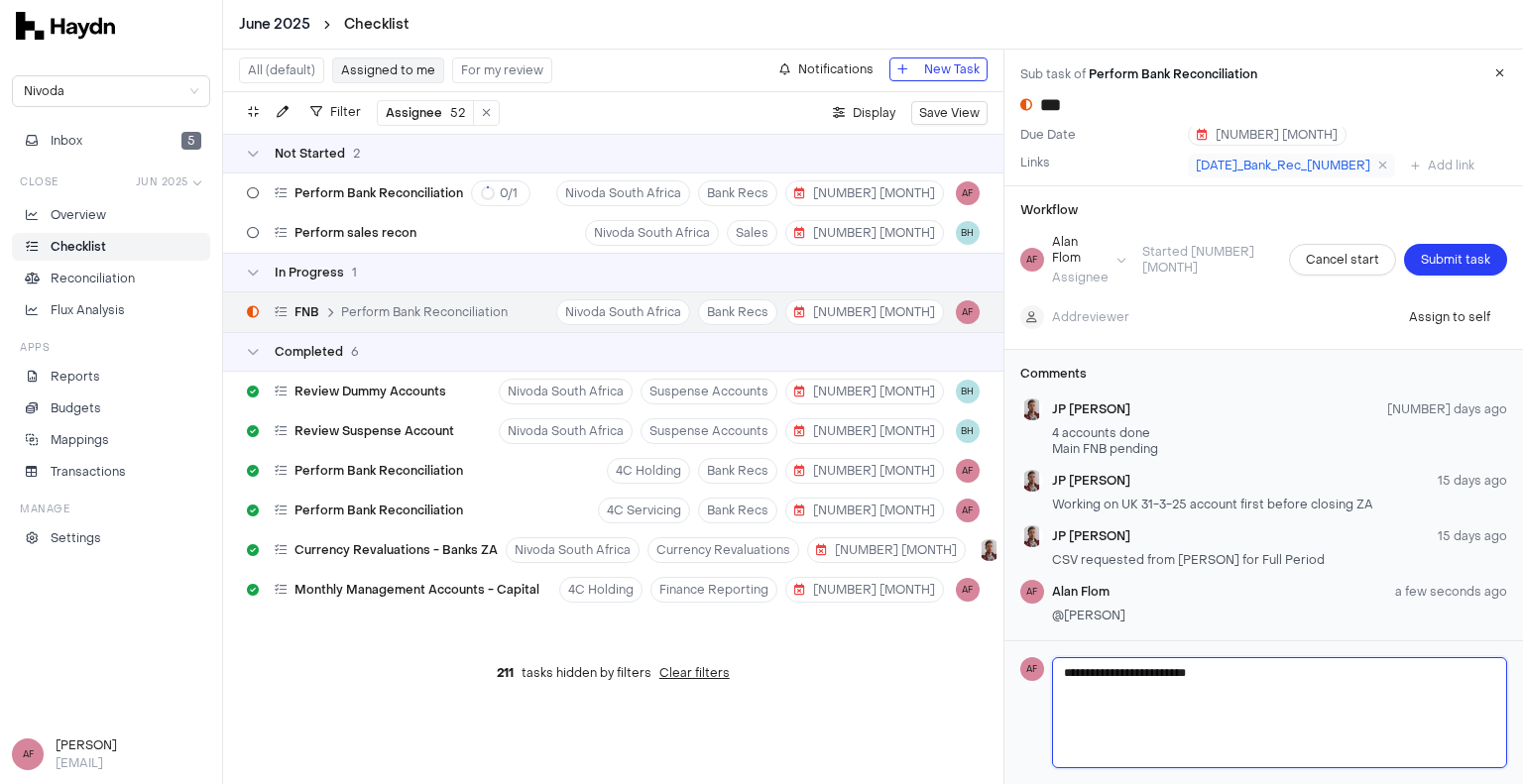 type 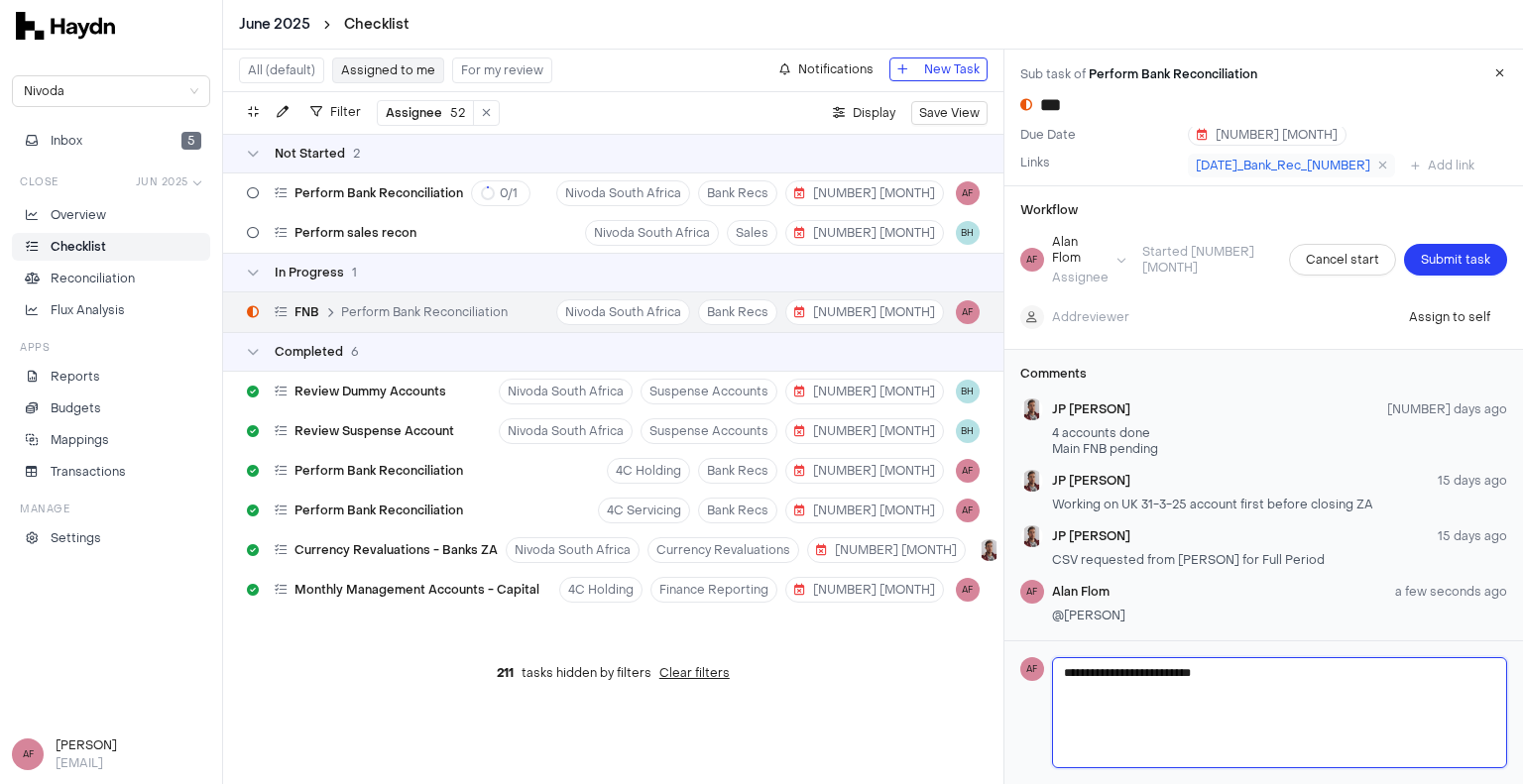 type 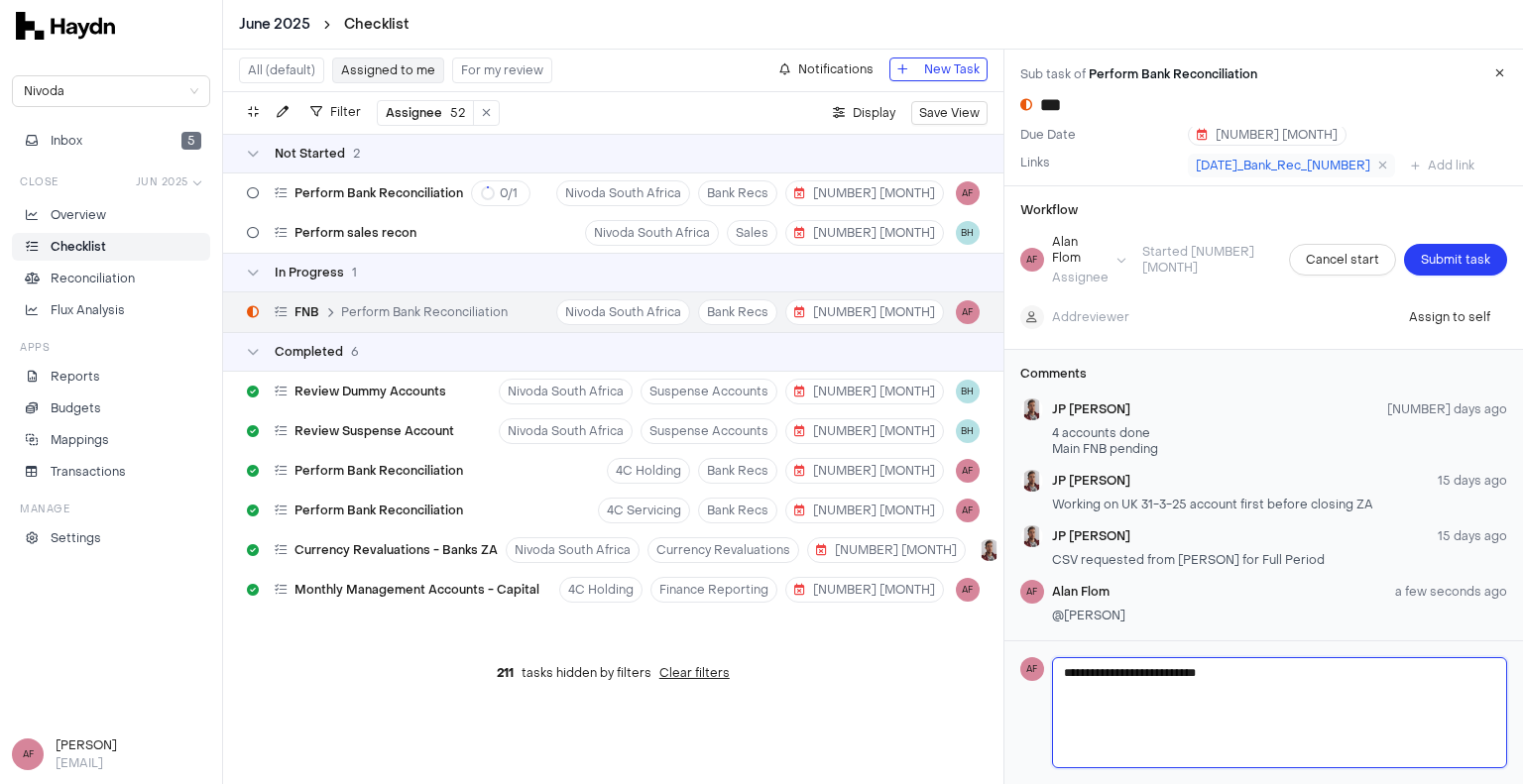 type 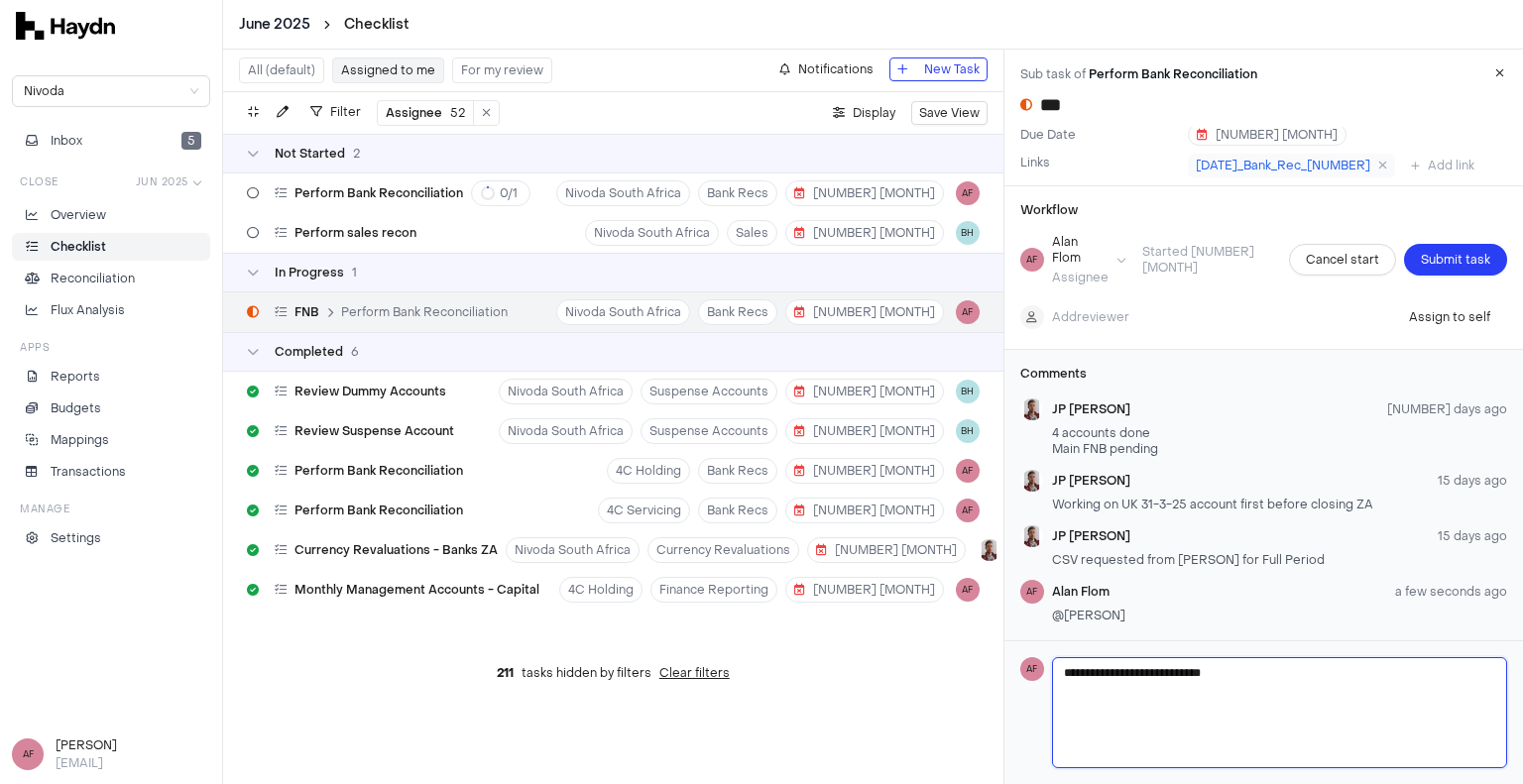 type 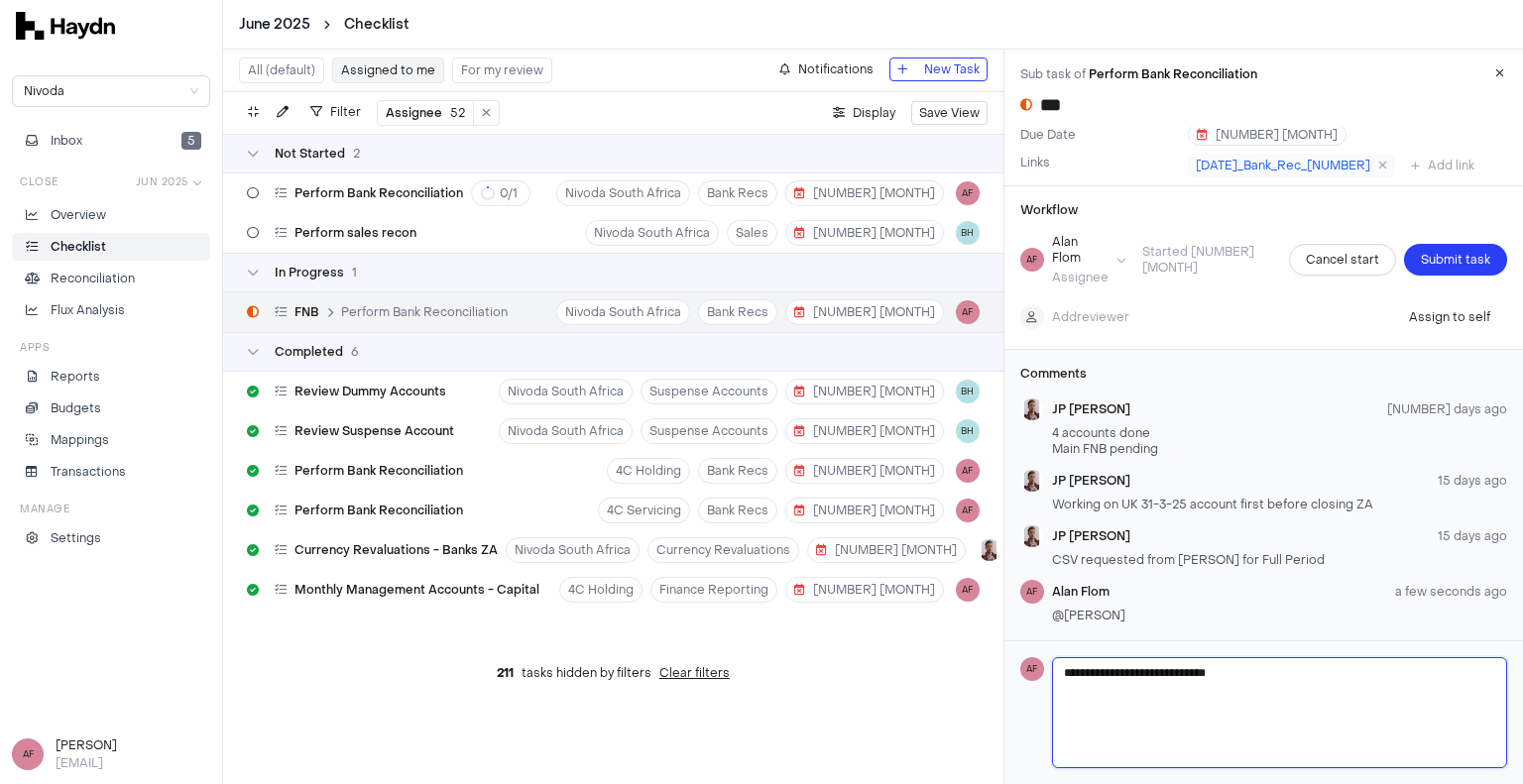 type 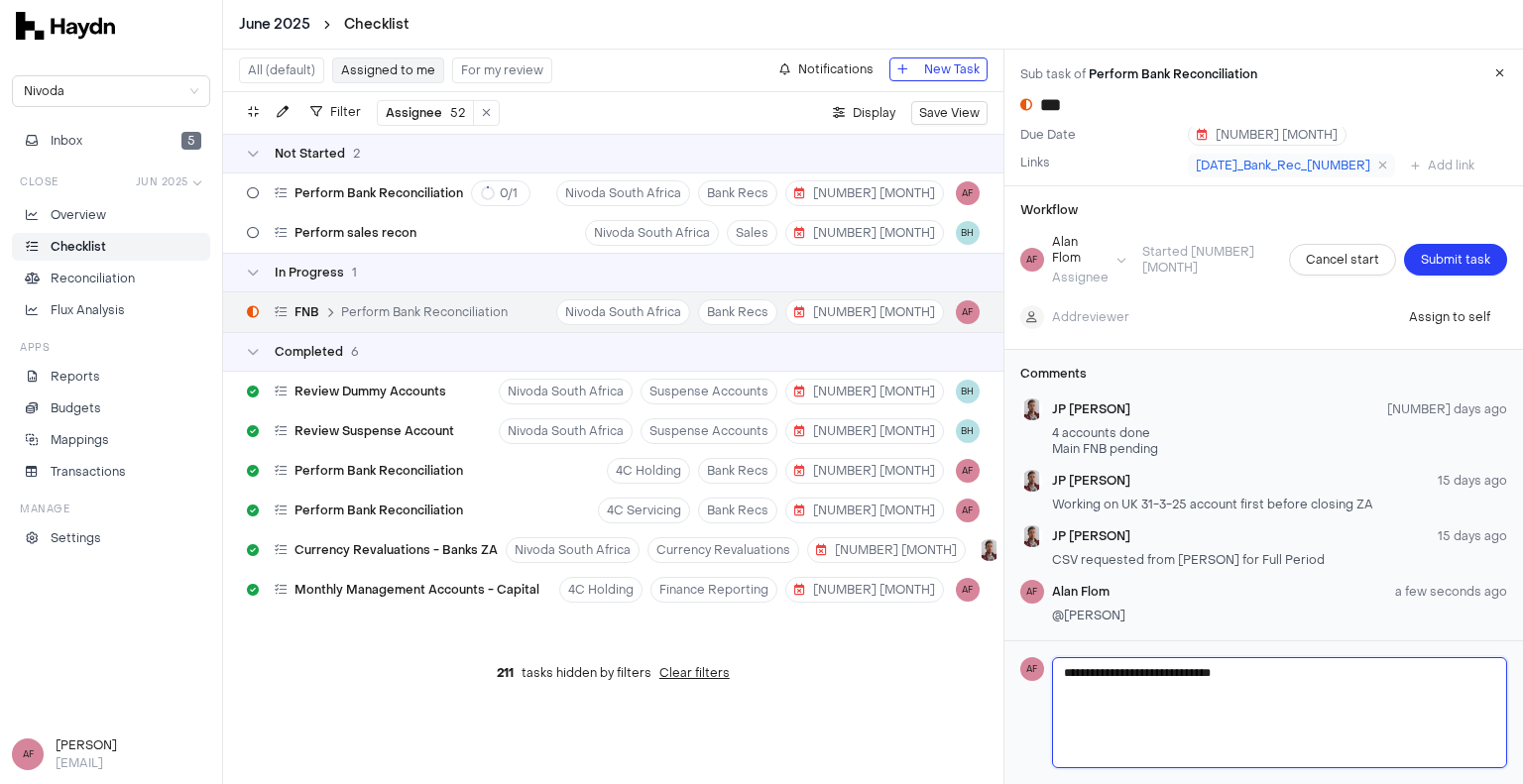 type 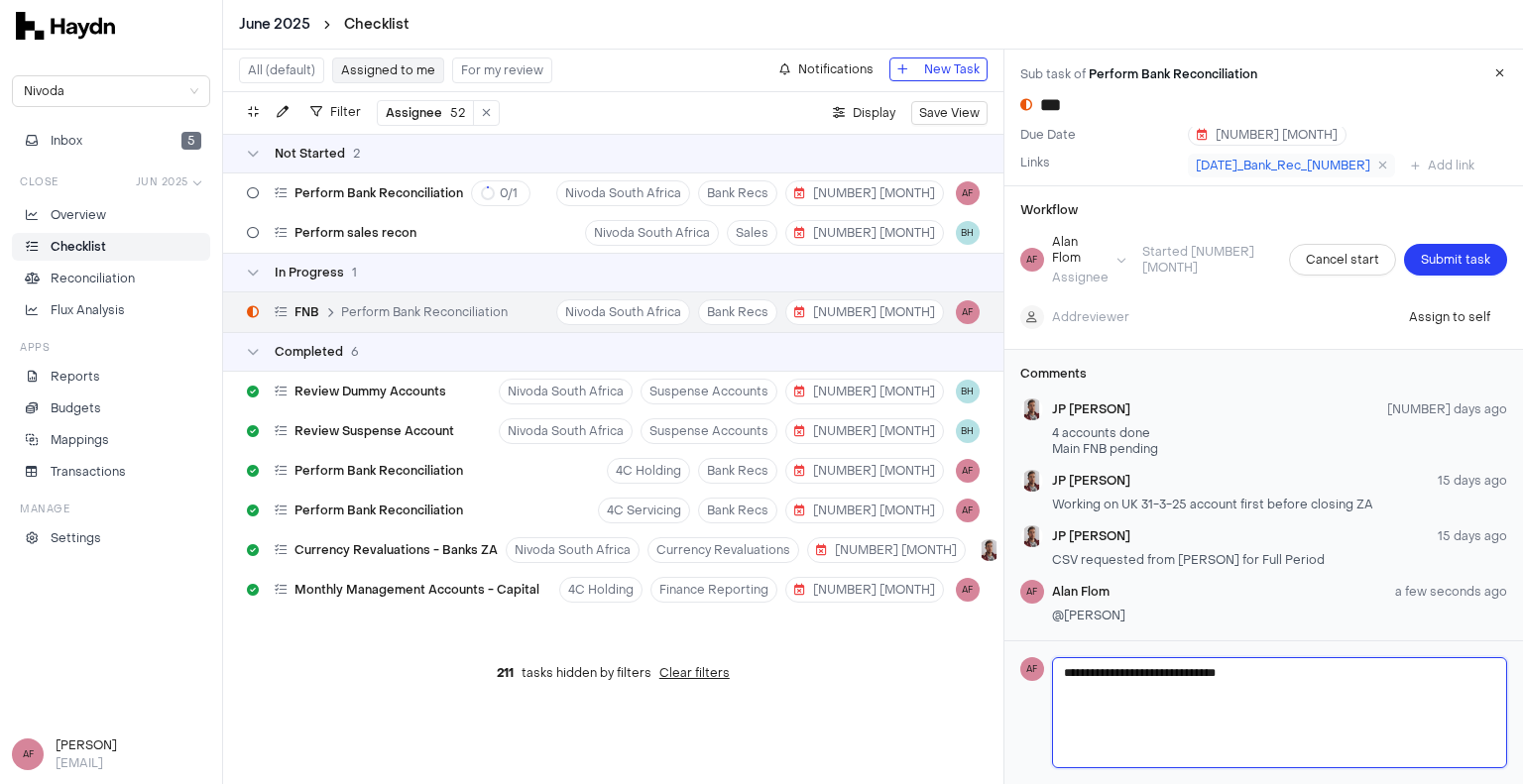 type 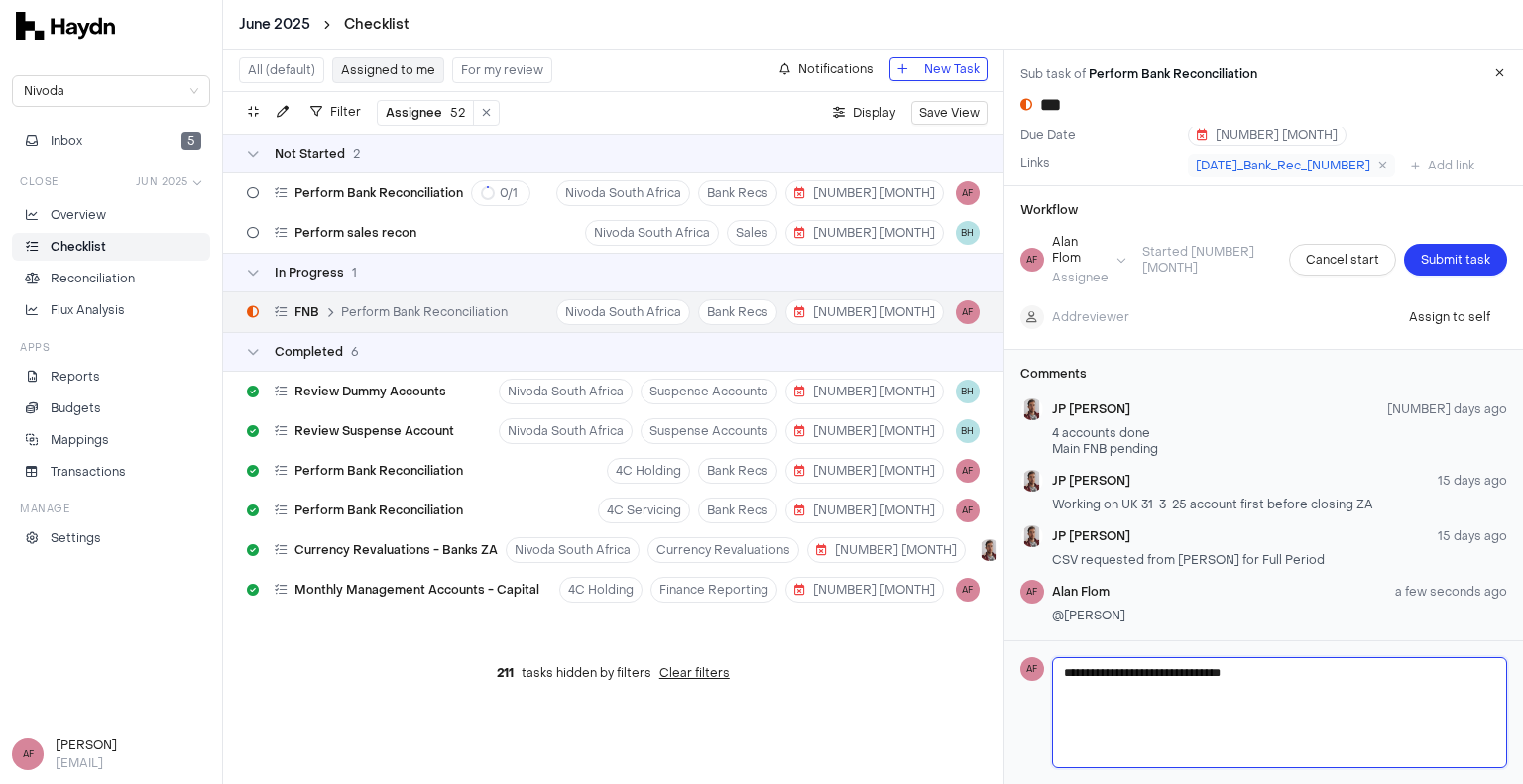 type 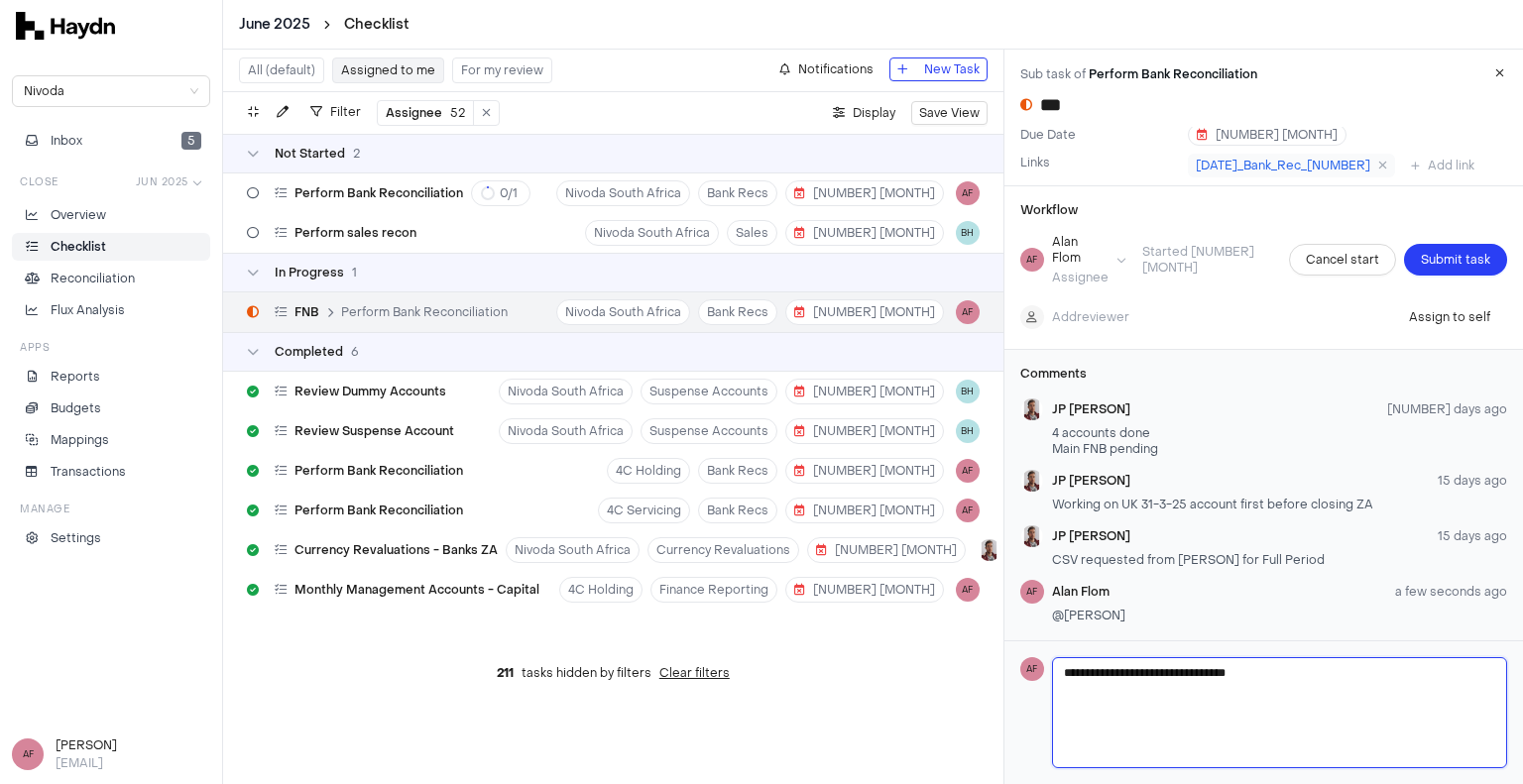type 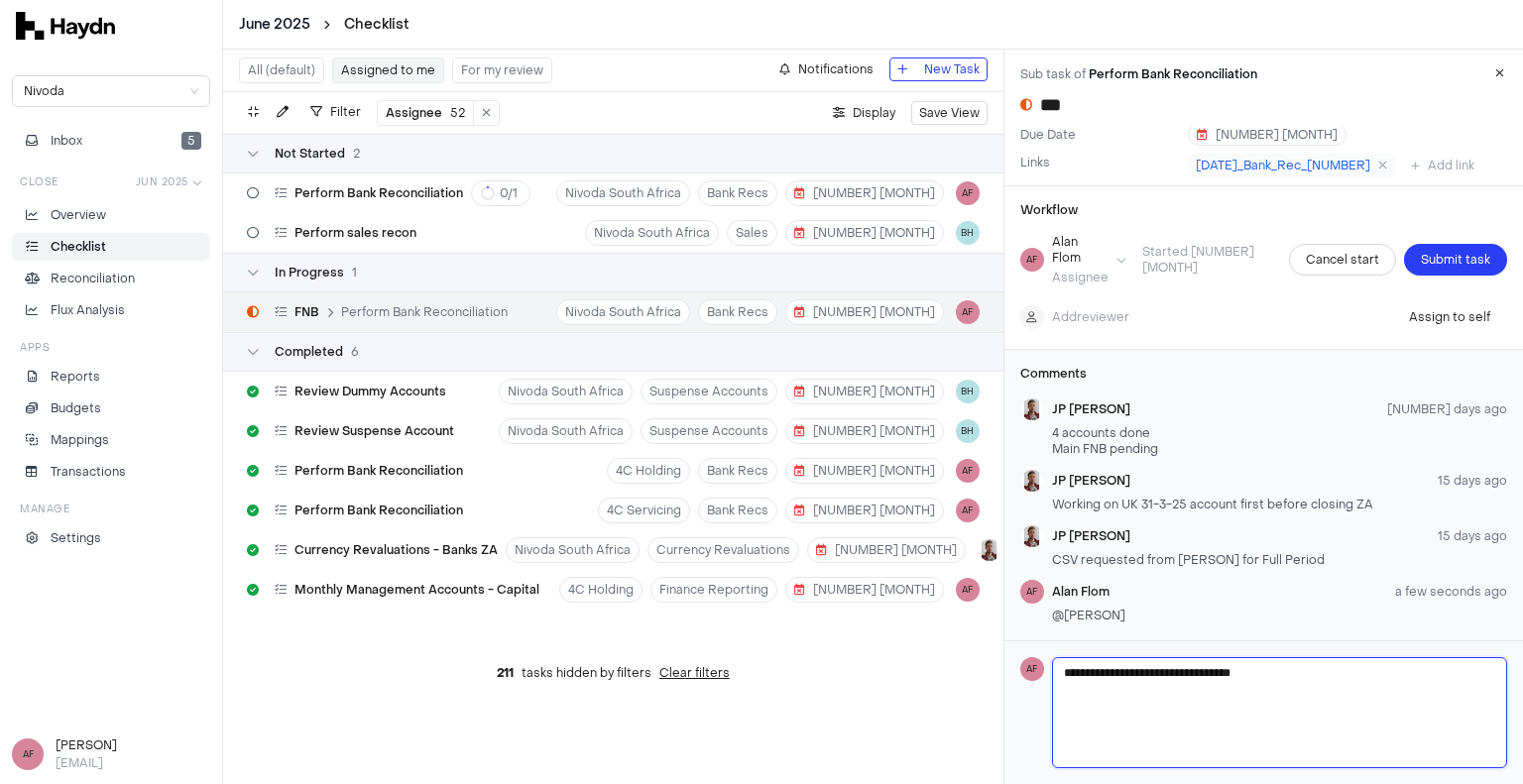 type 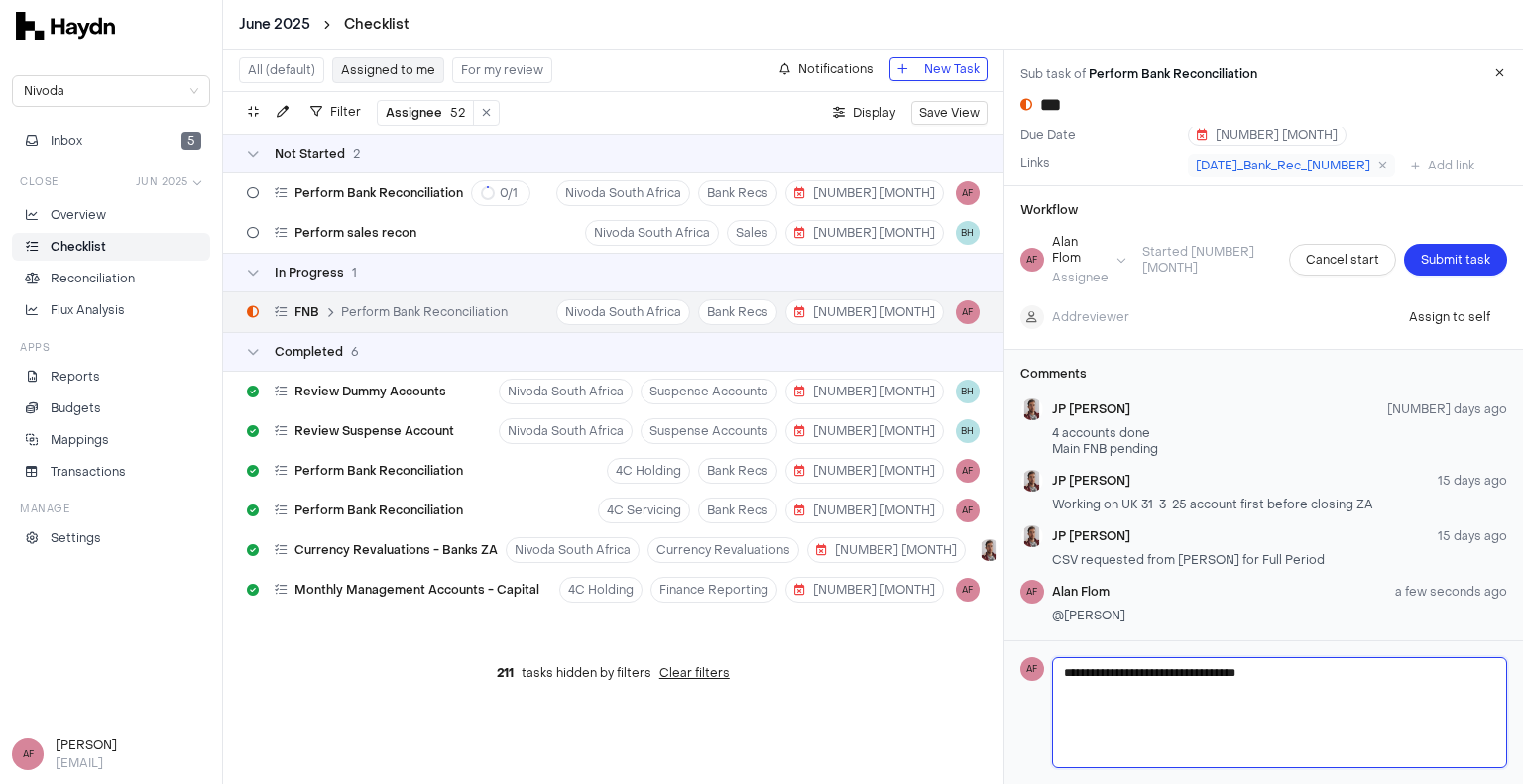 type 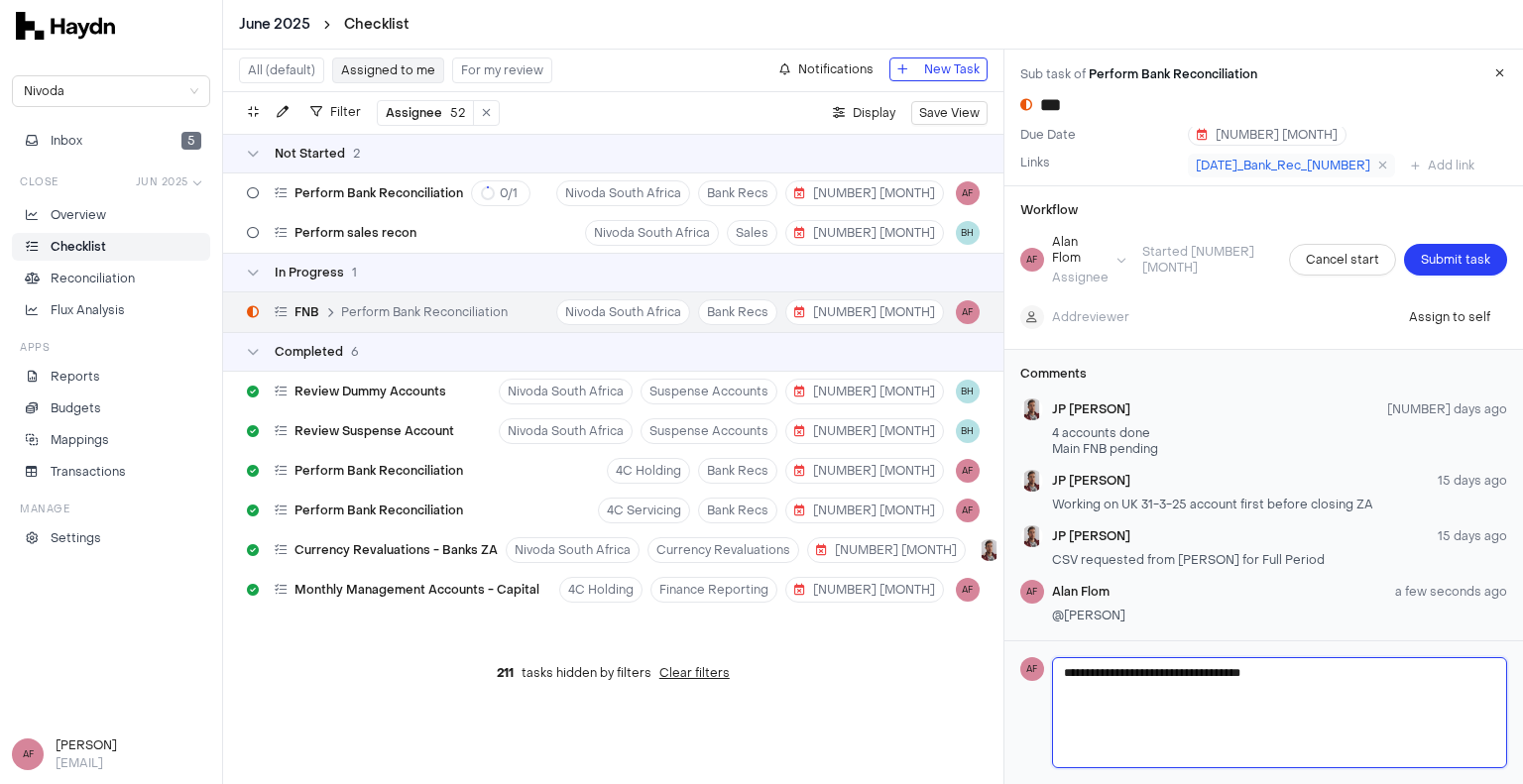 type 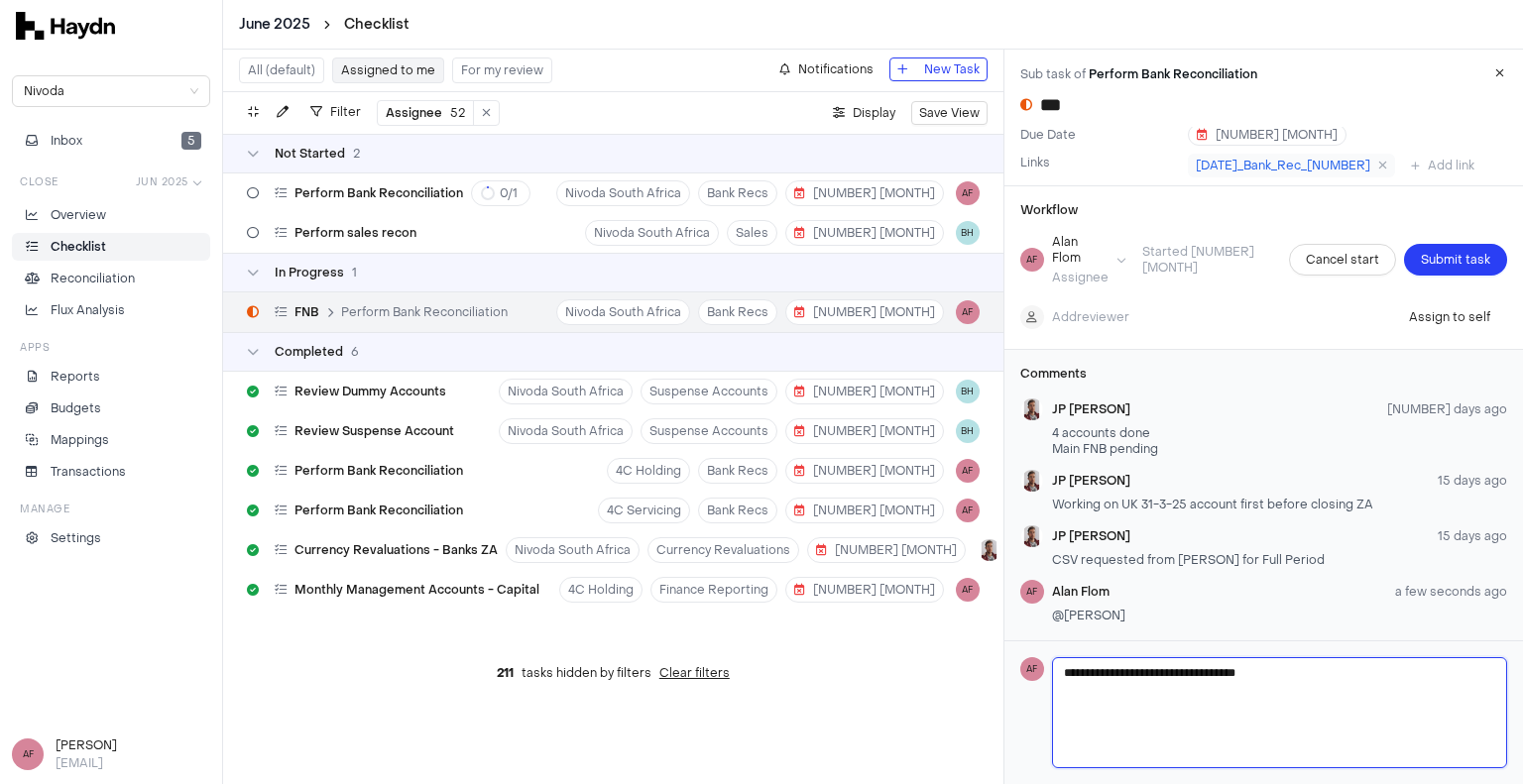 type 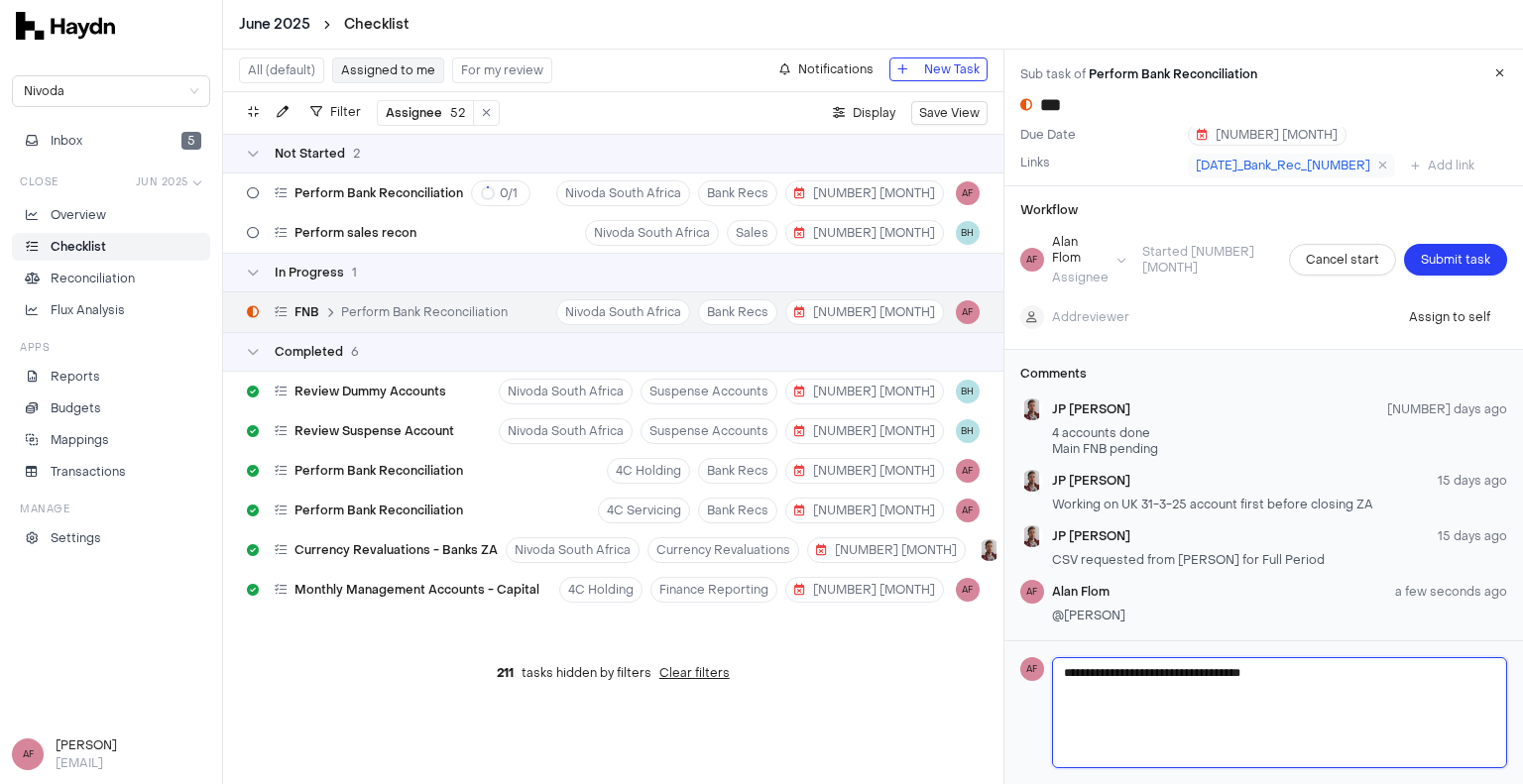 type 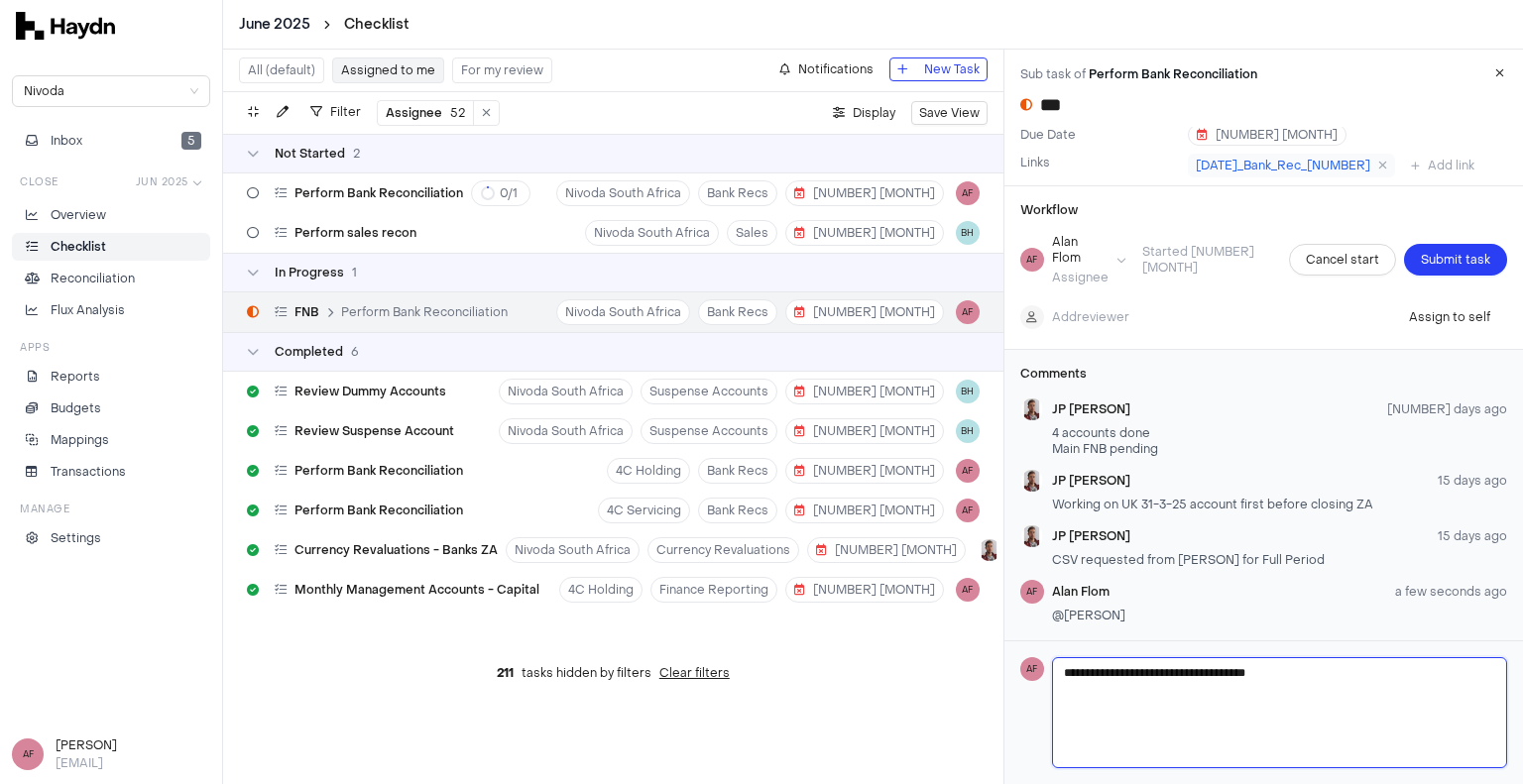 type 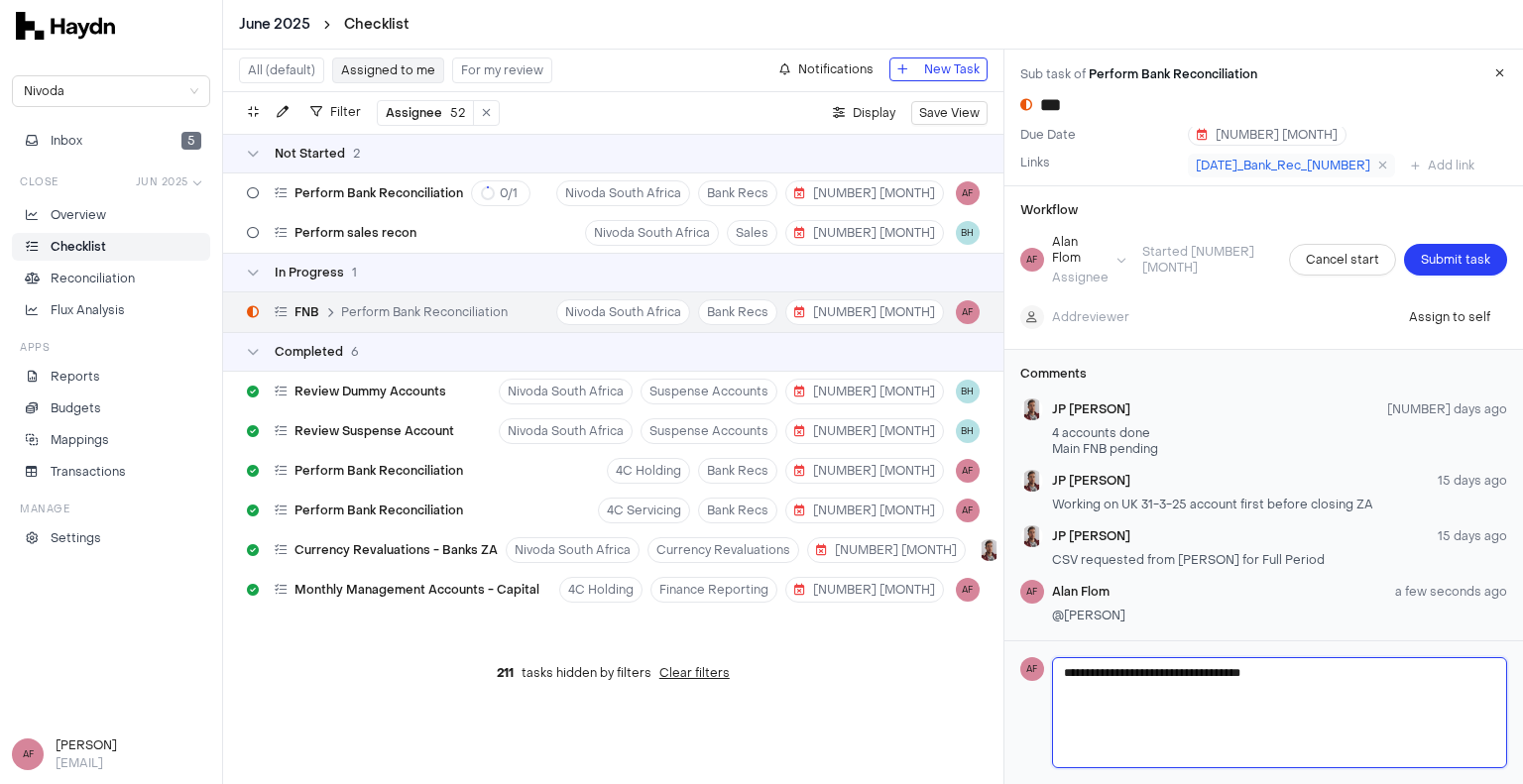 type 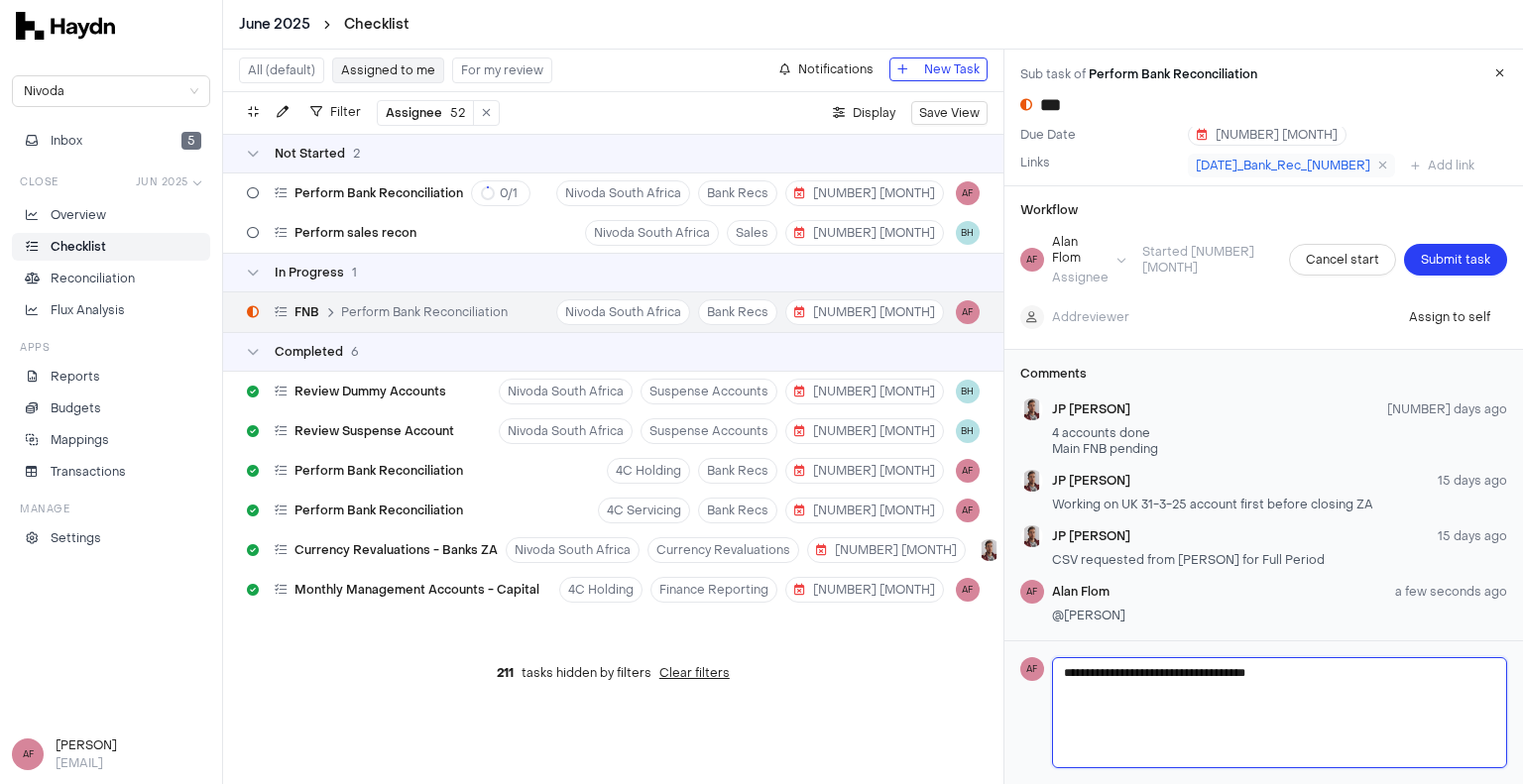 type 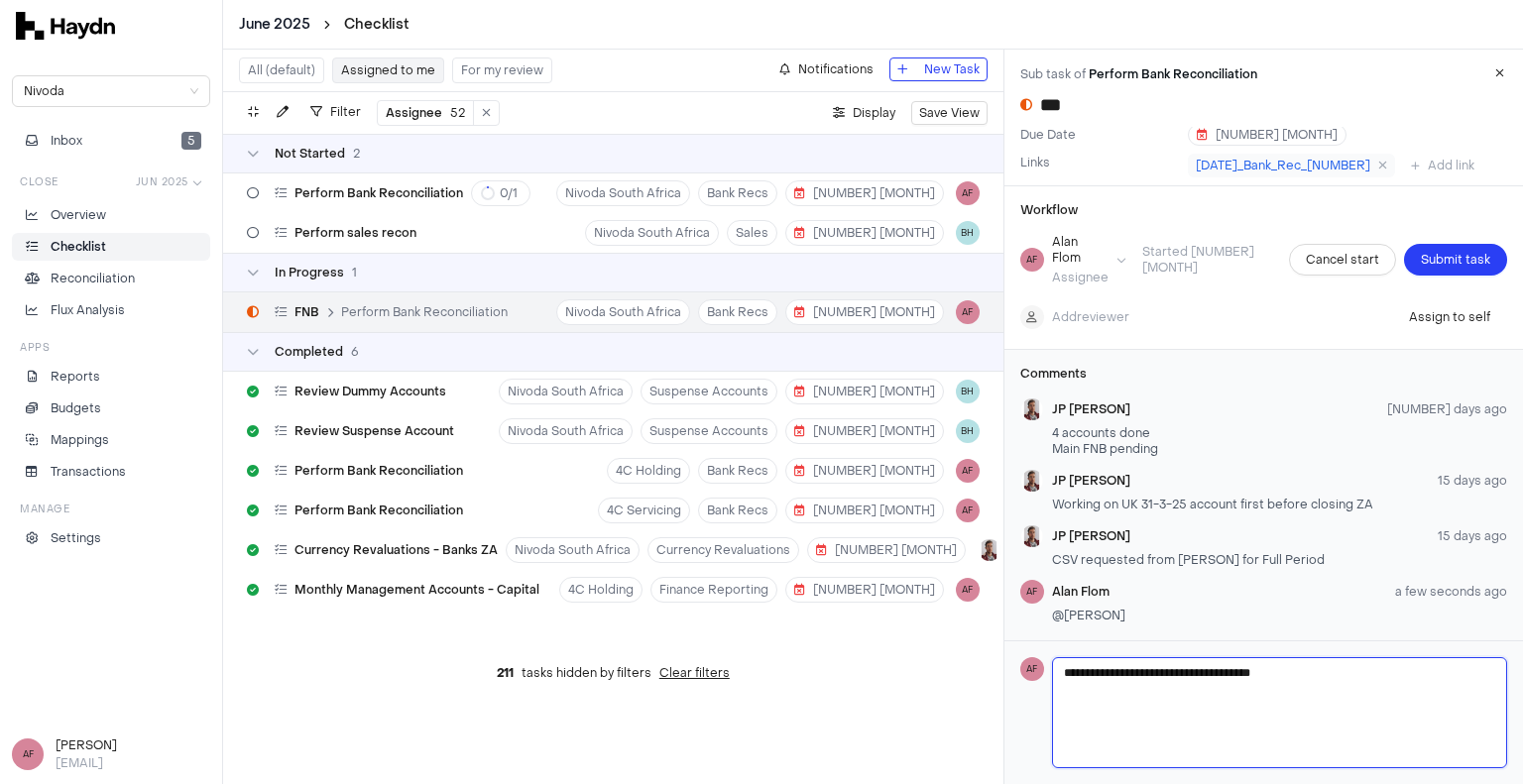 type 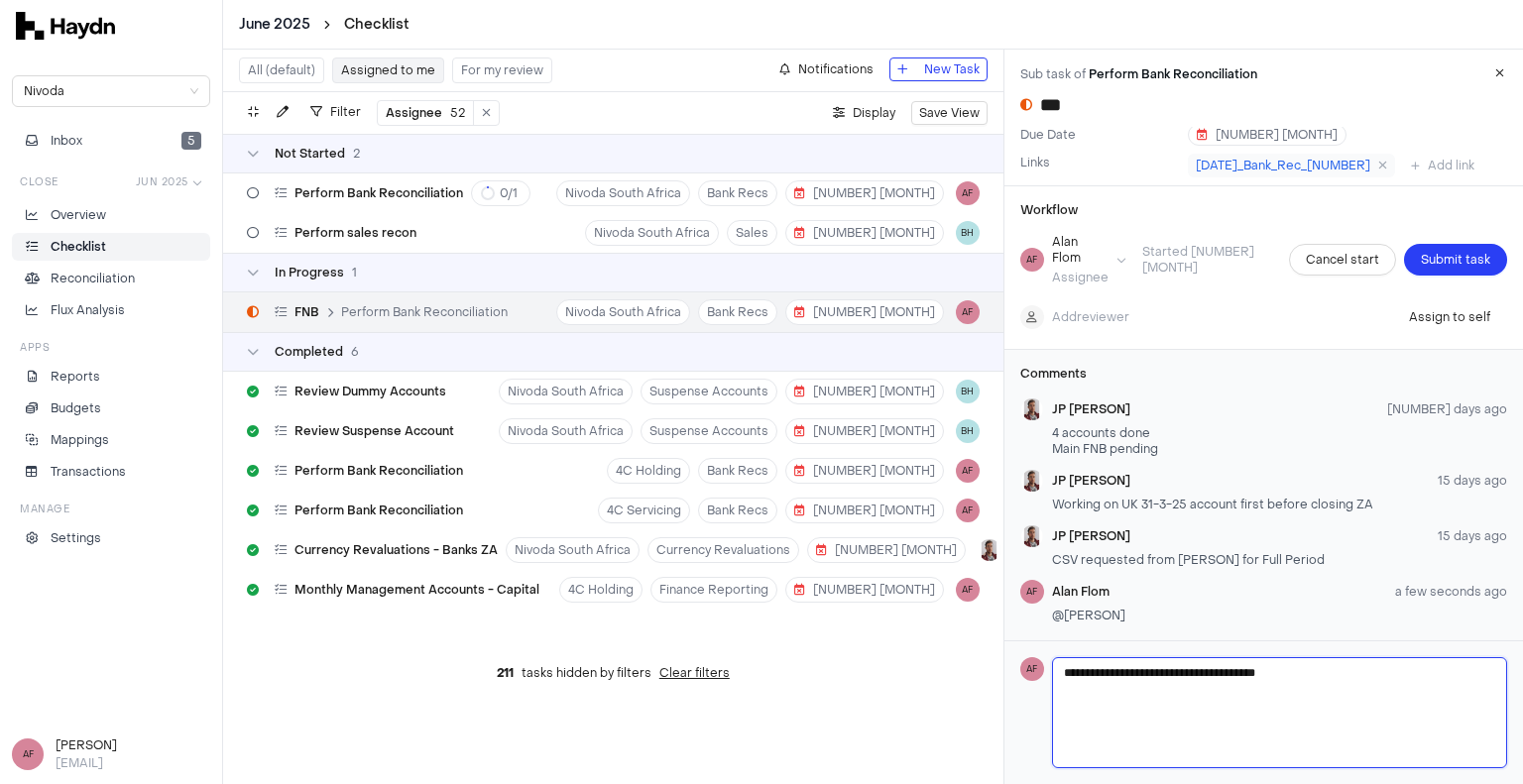 type 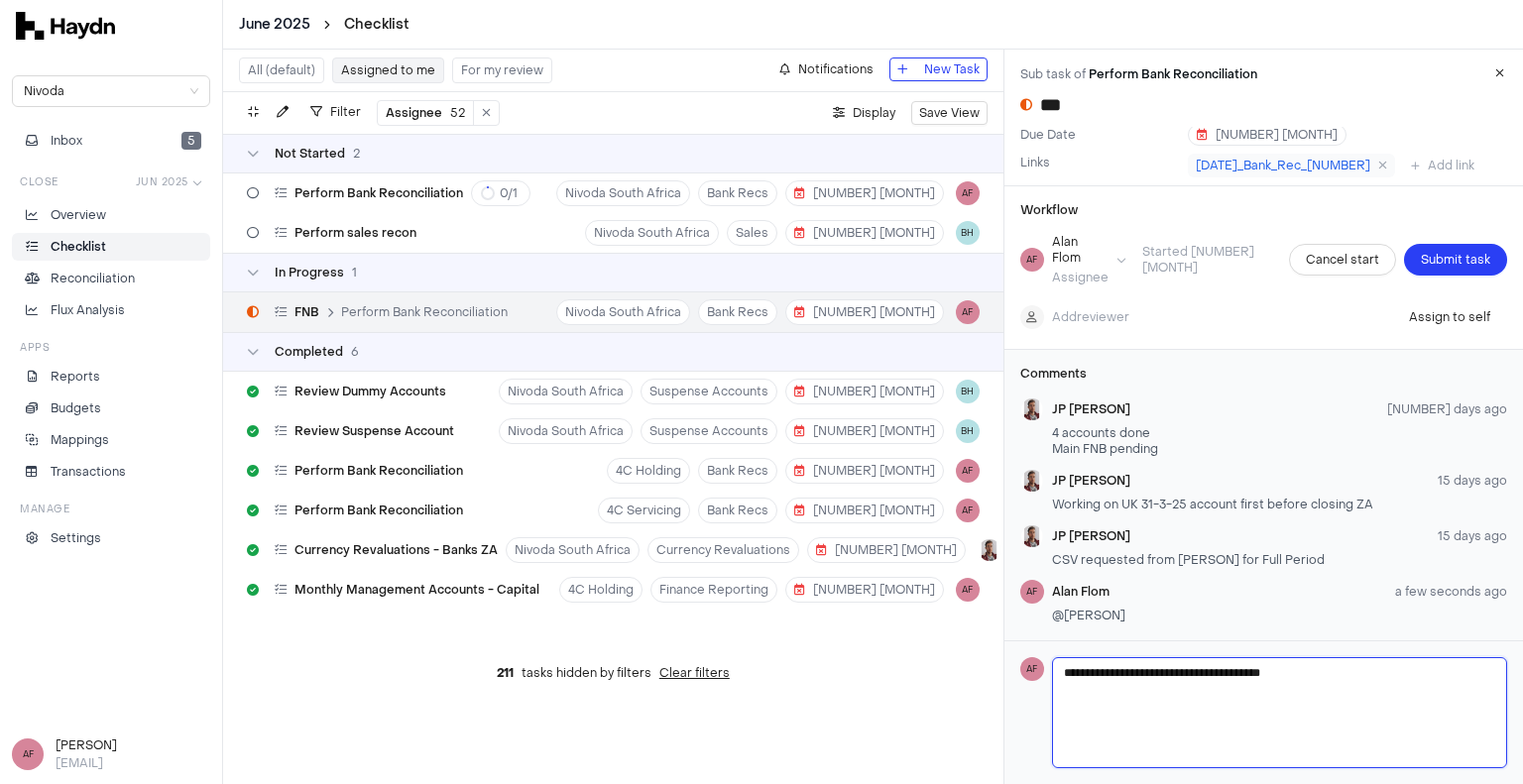 type 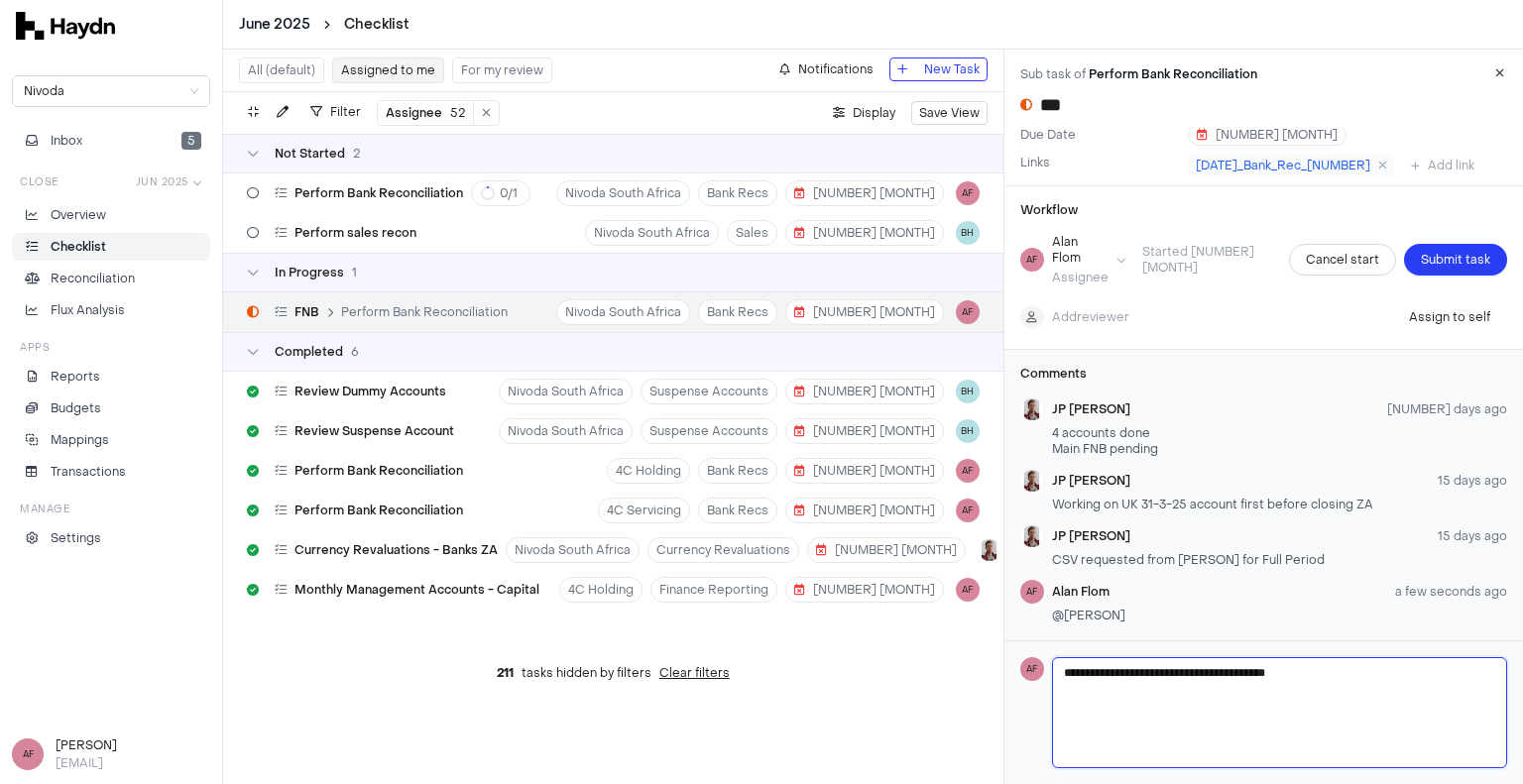 type 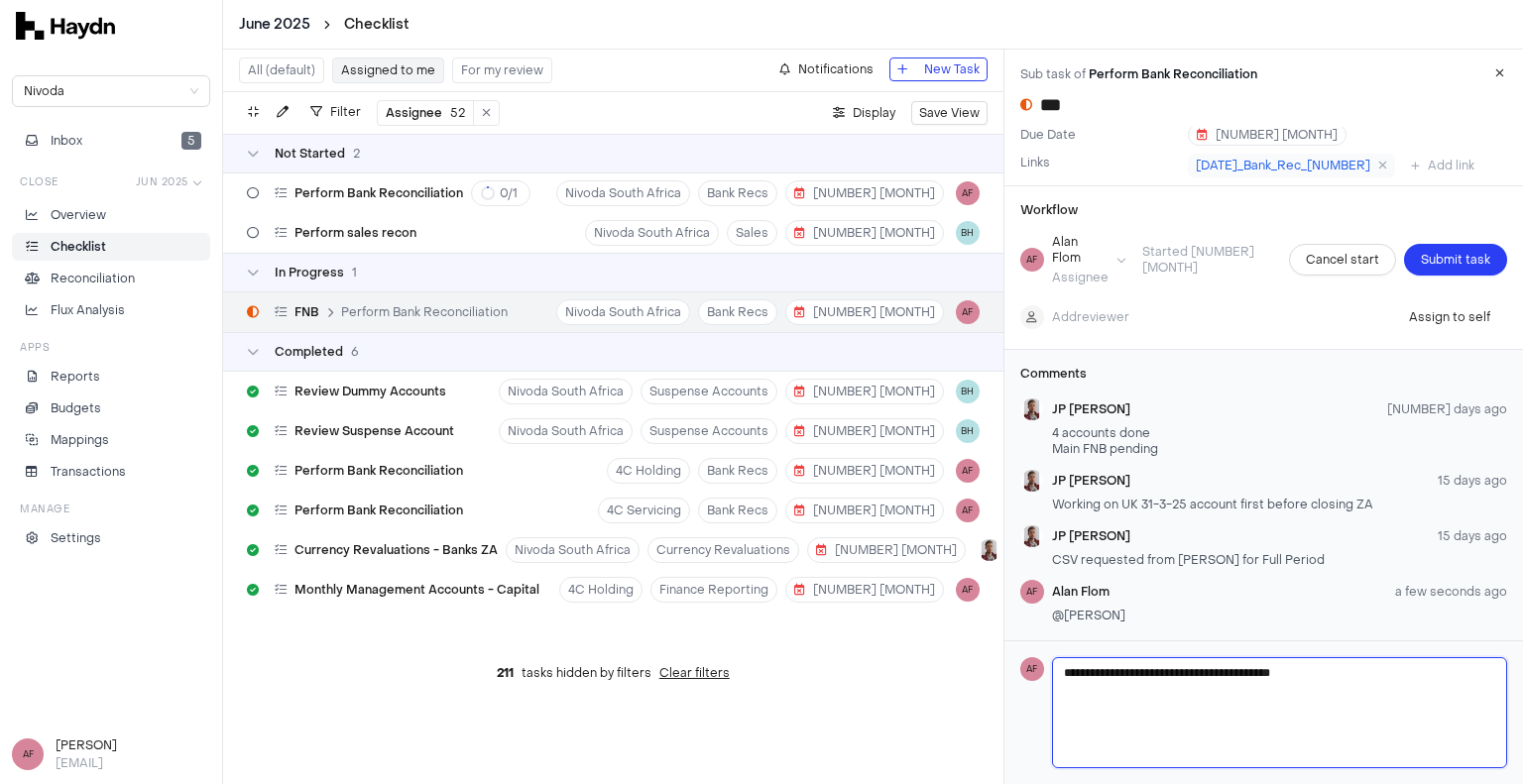 type 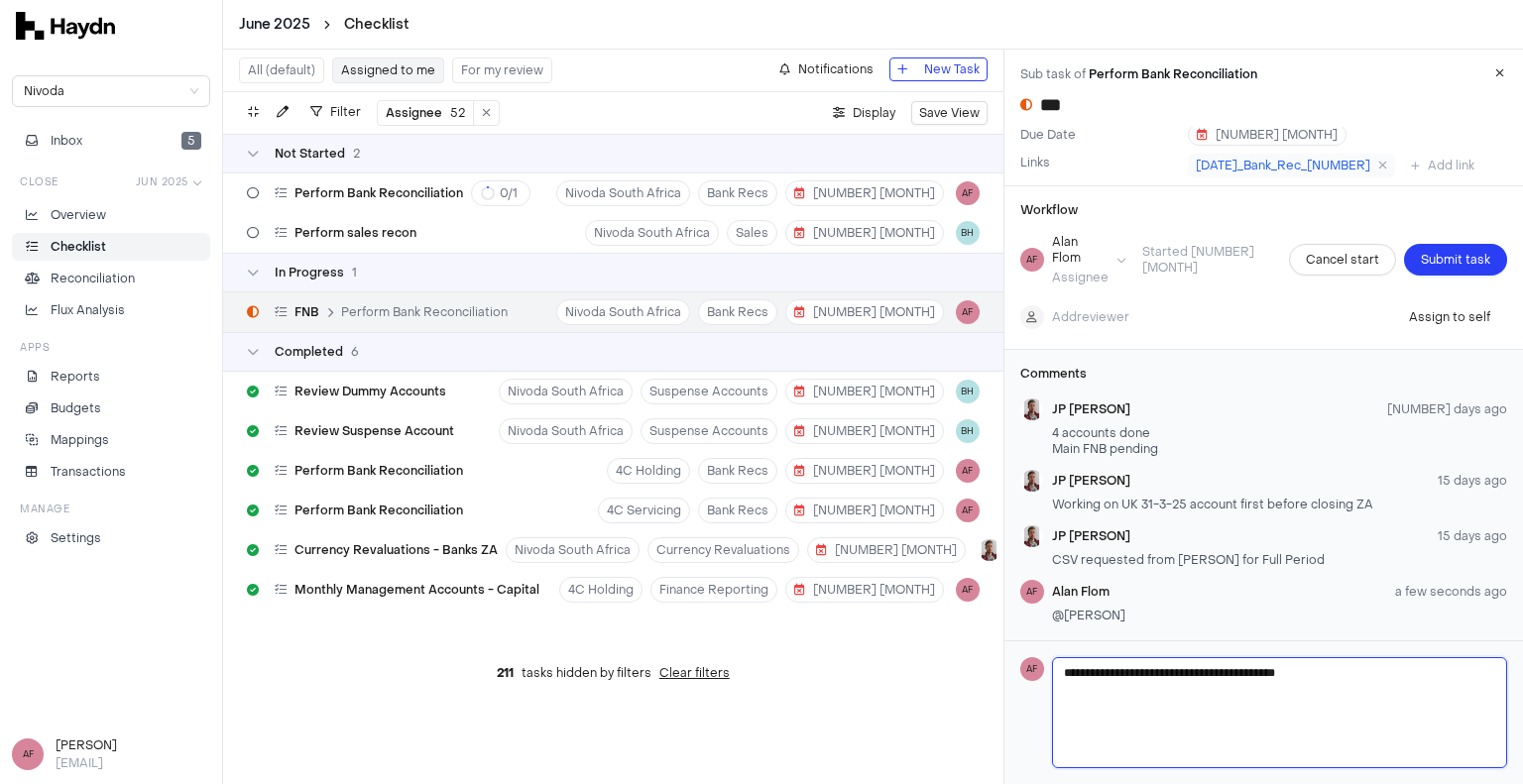 type on "**********" 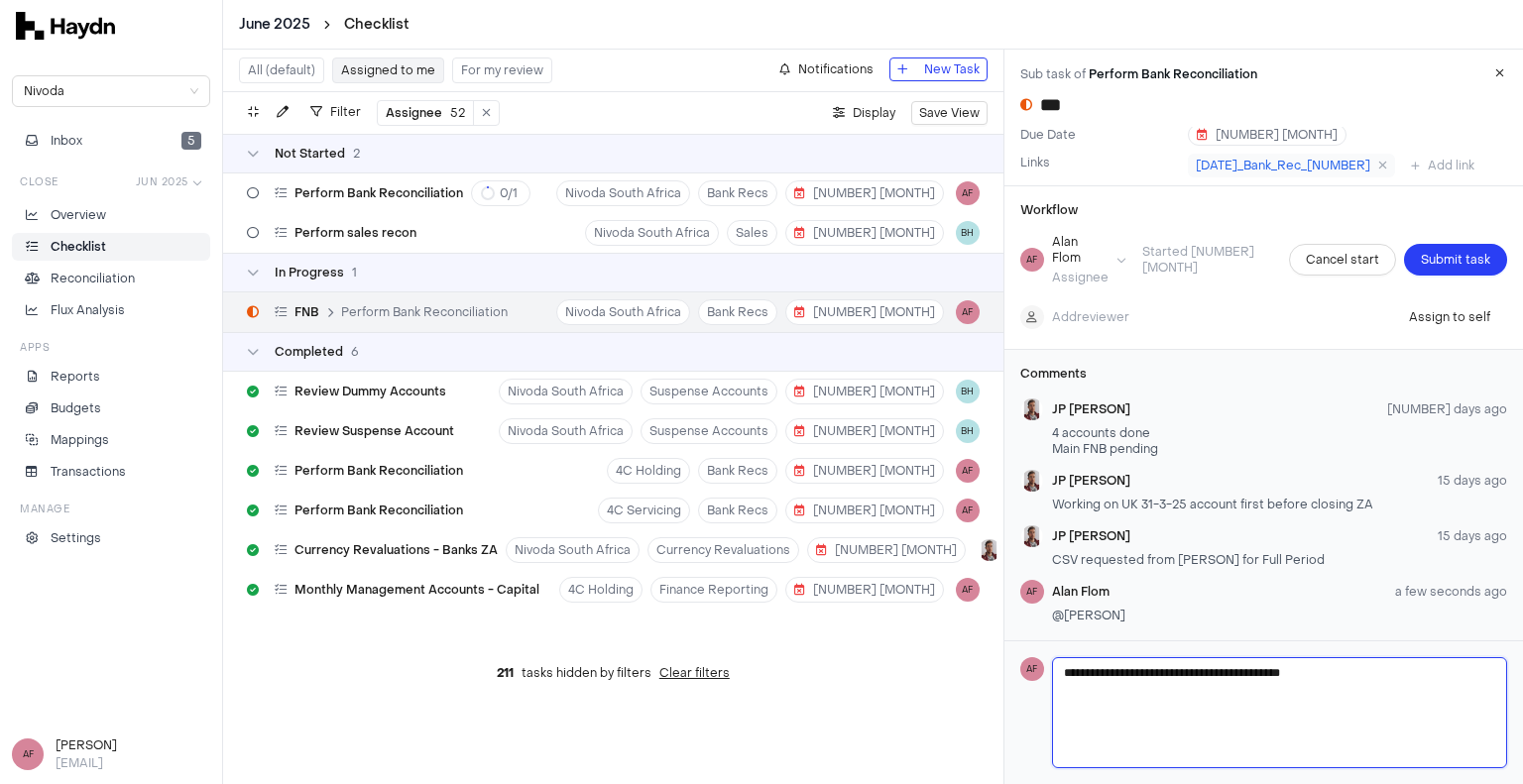 type 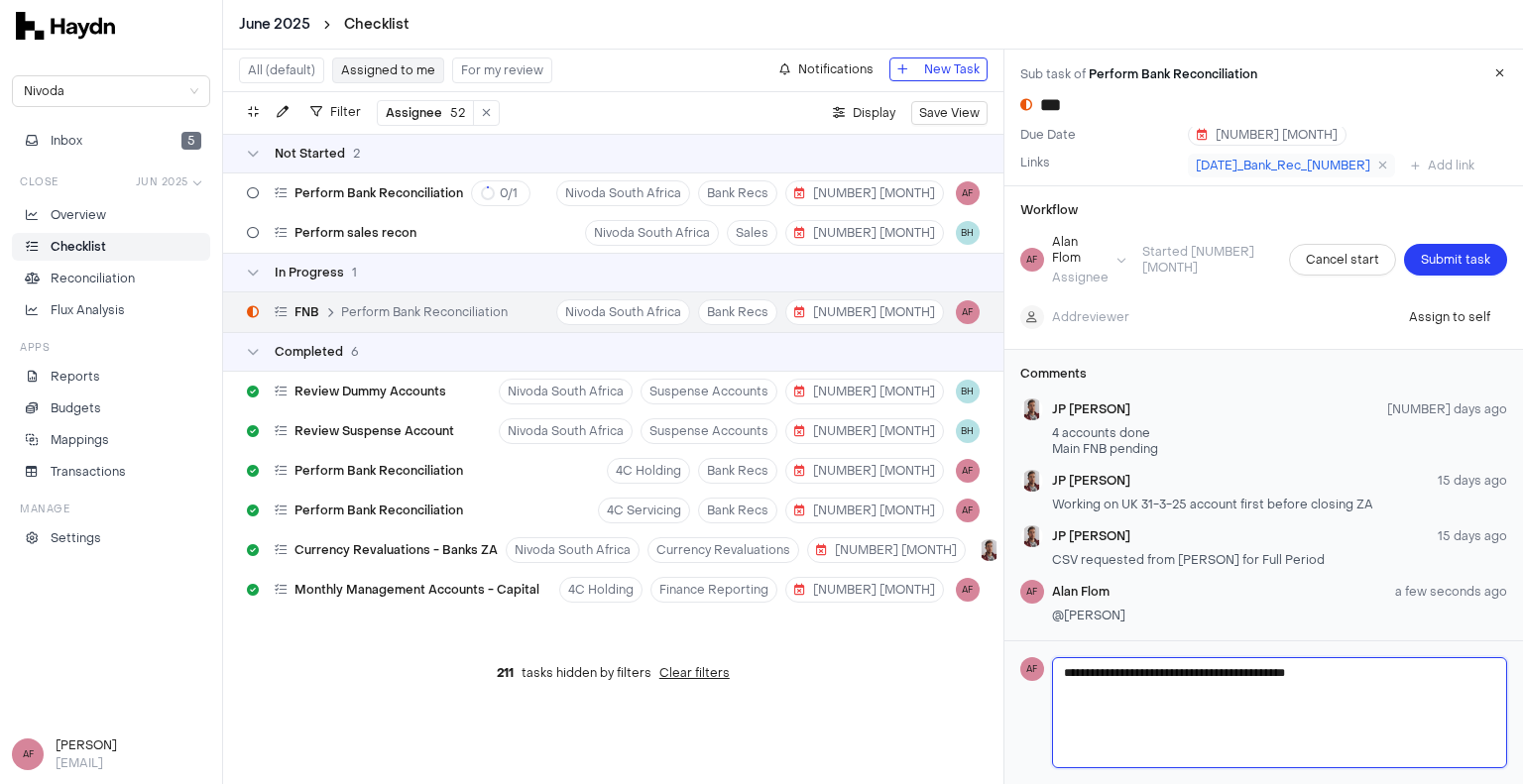 type 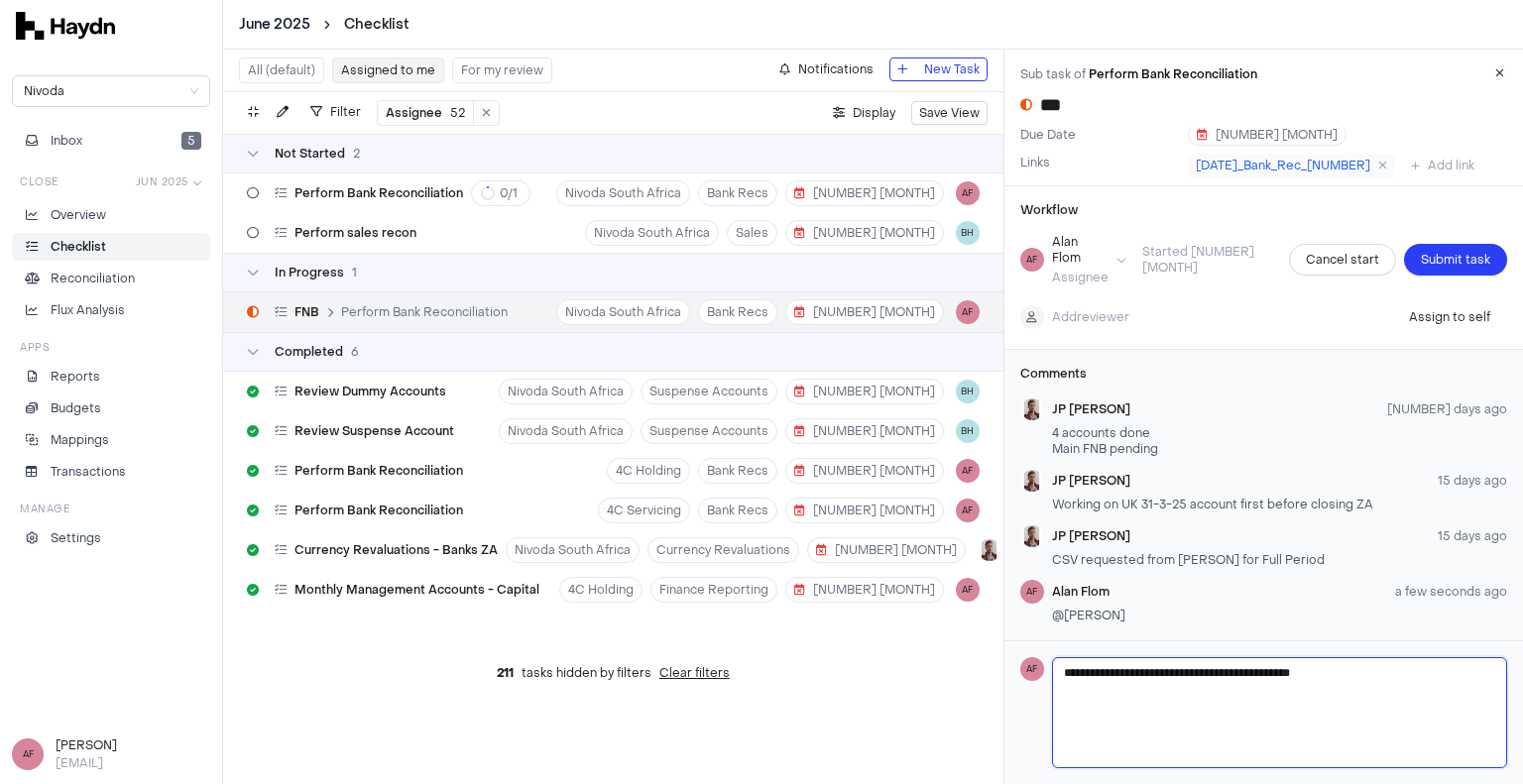 type 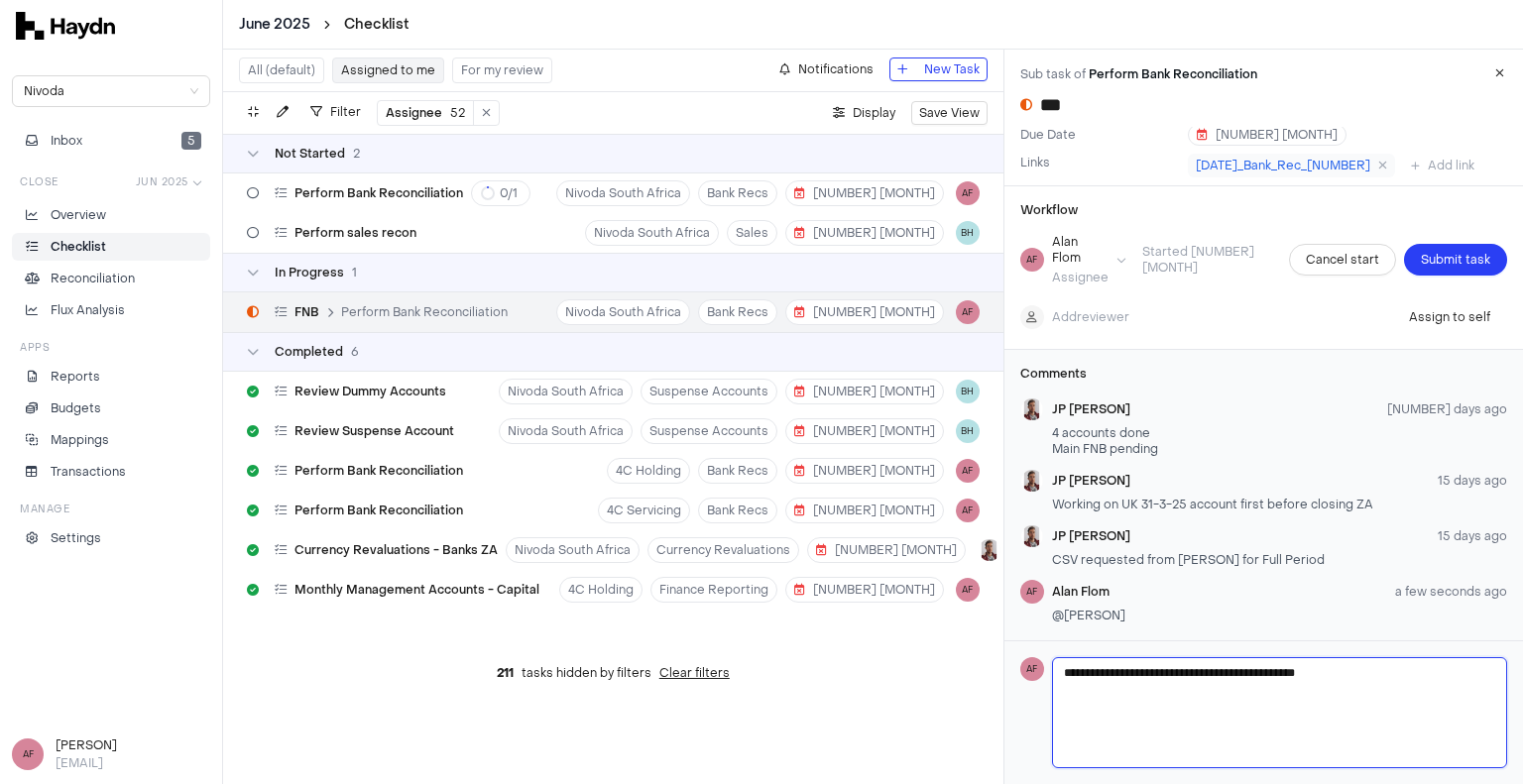 type 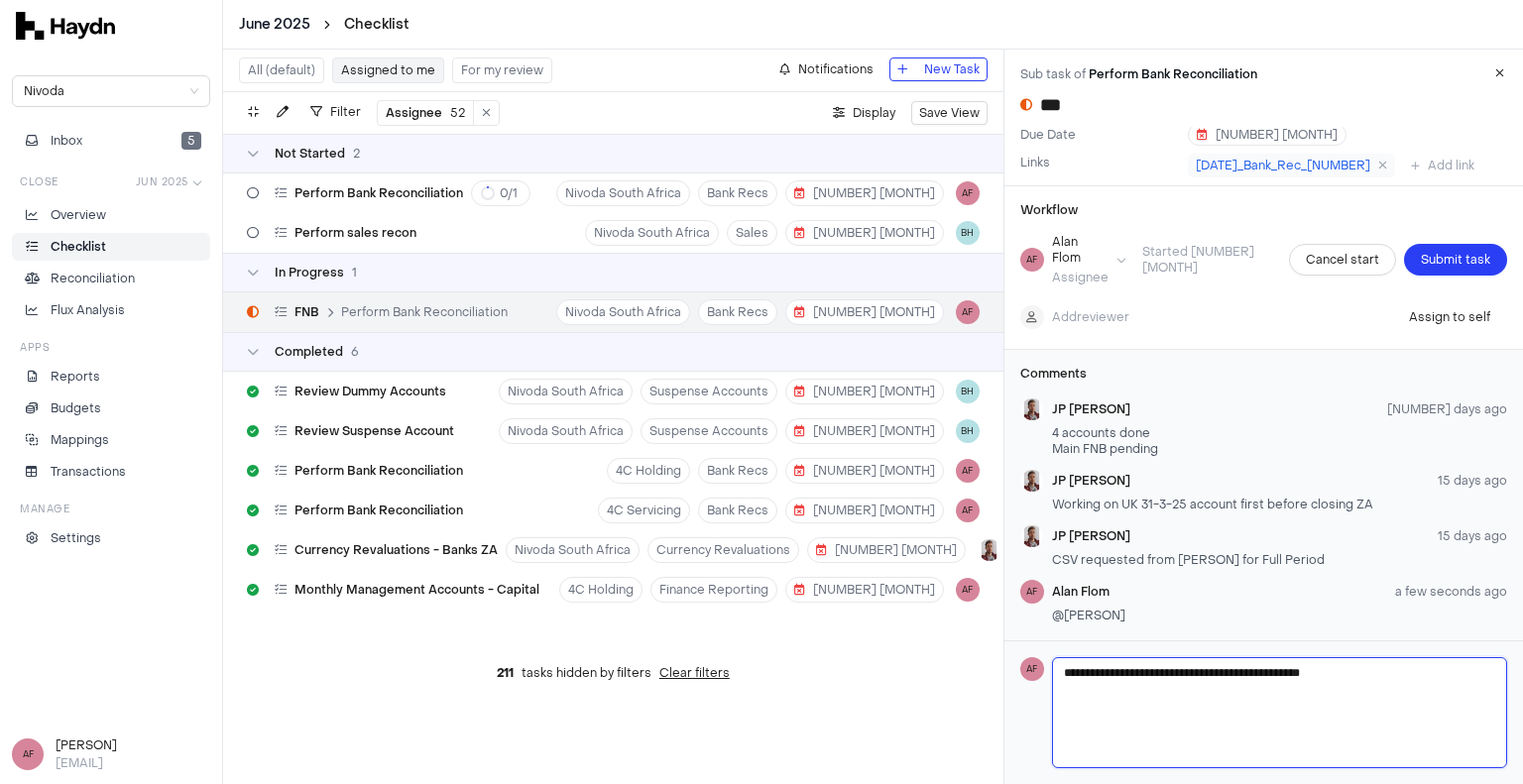 type 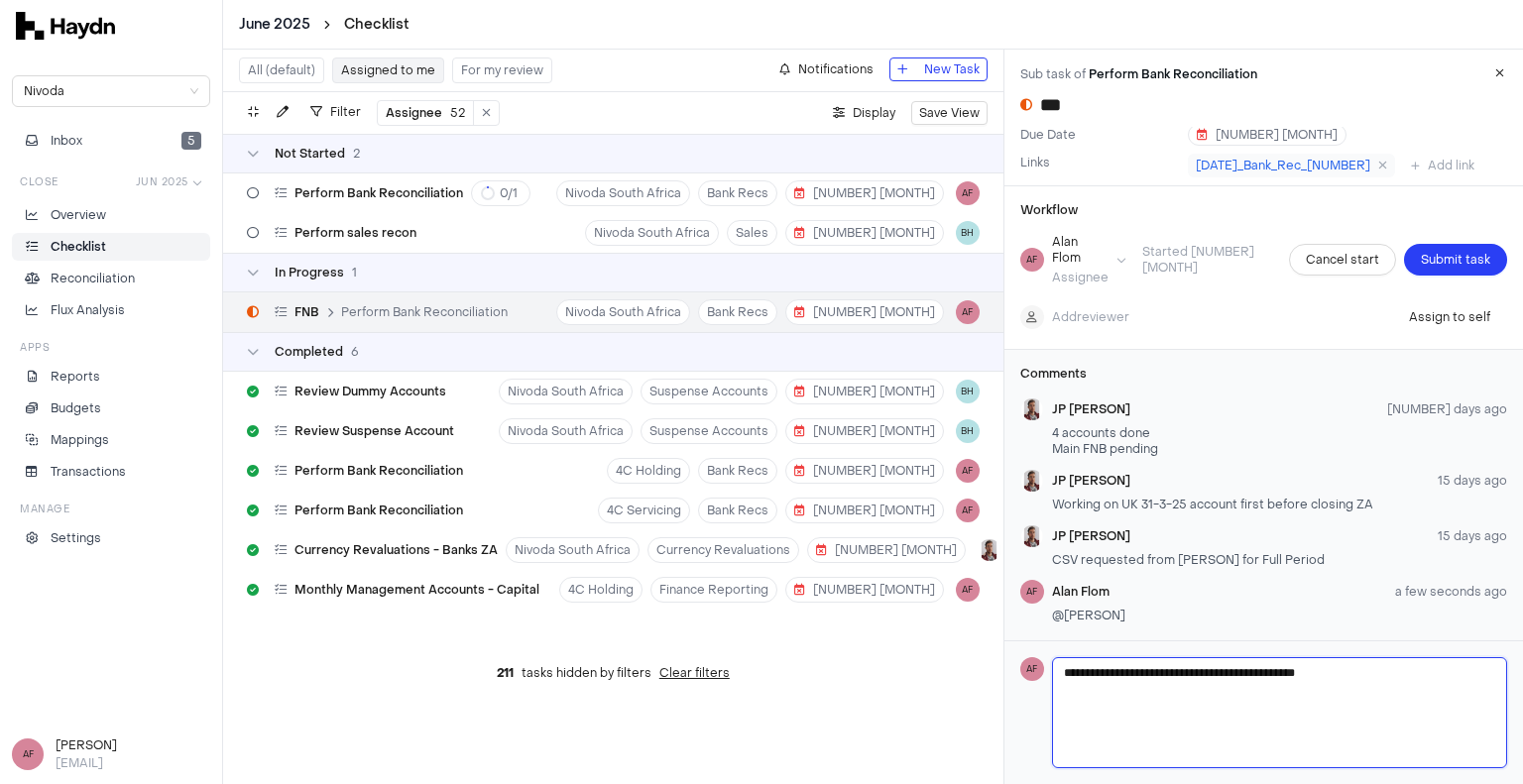 type 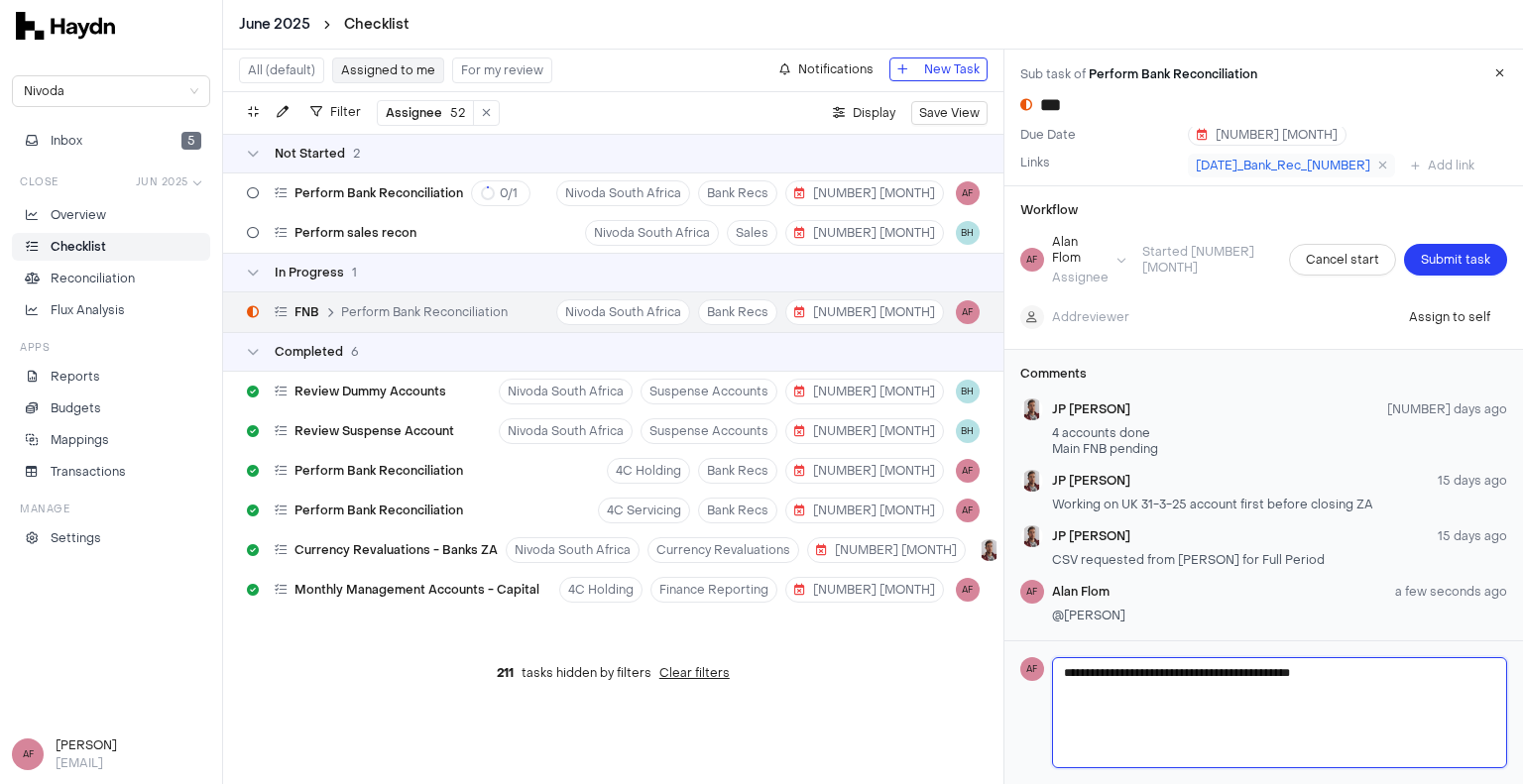 type 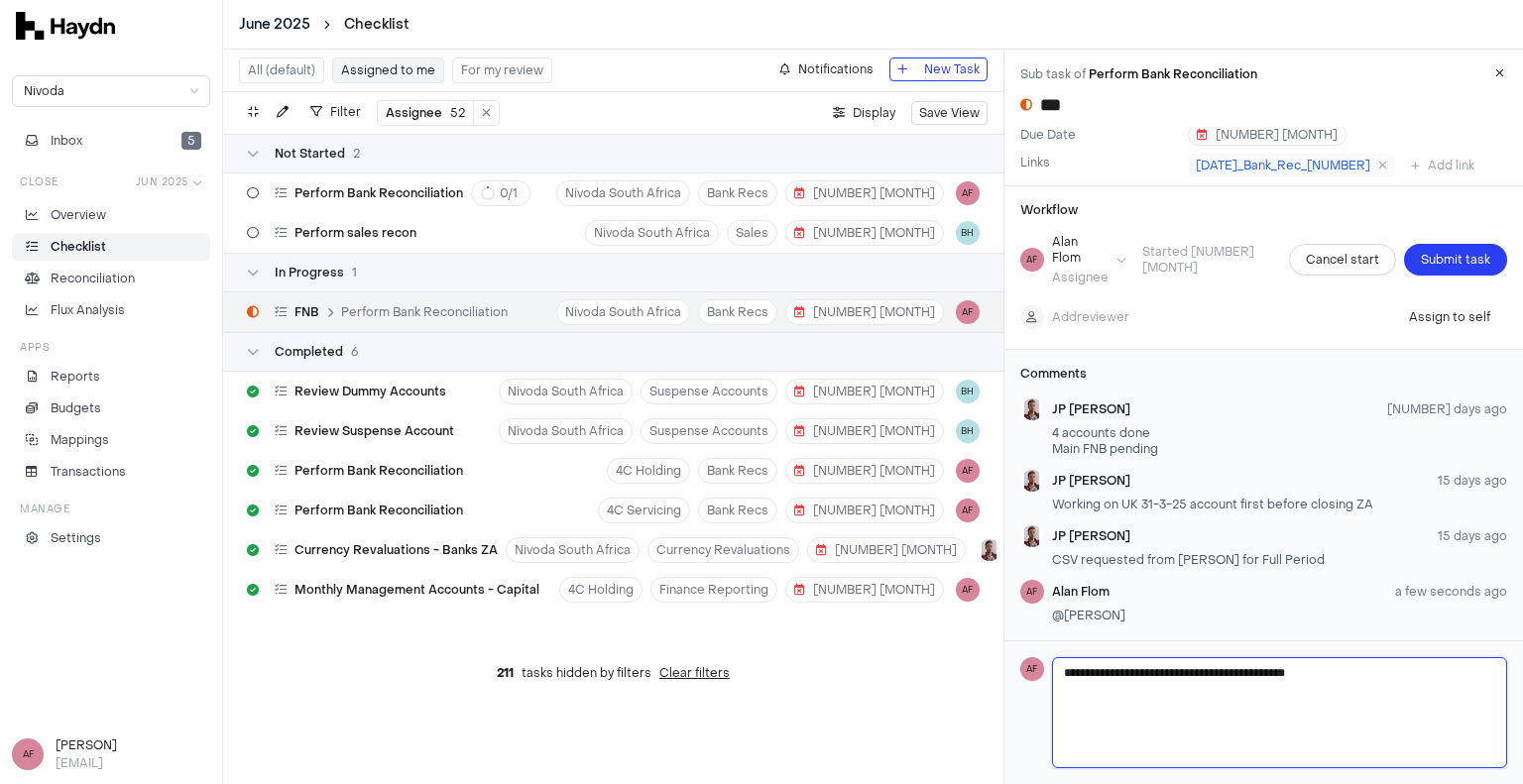 type 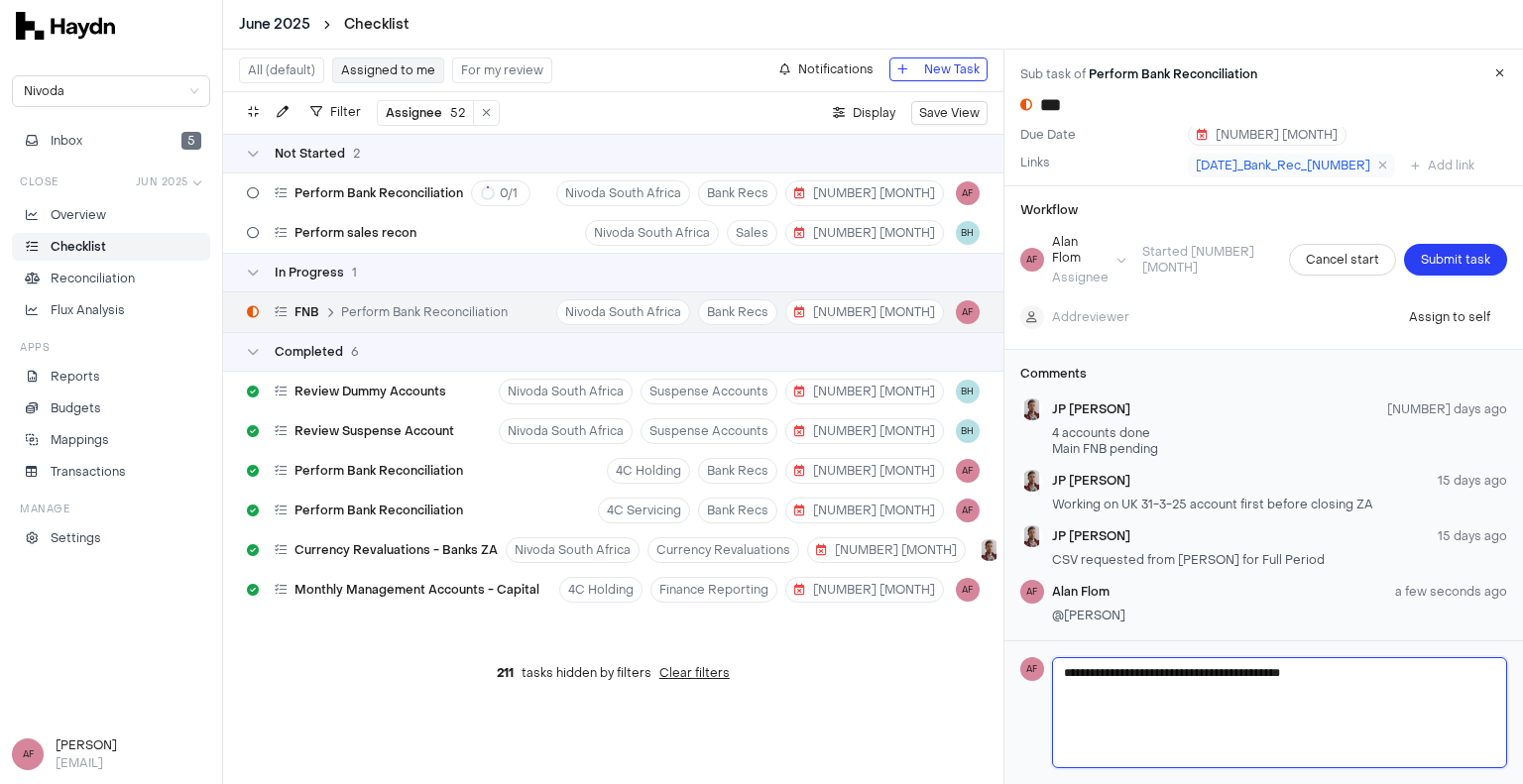 type 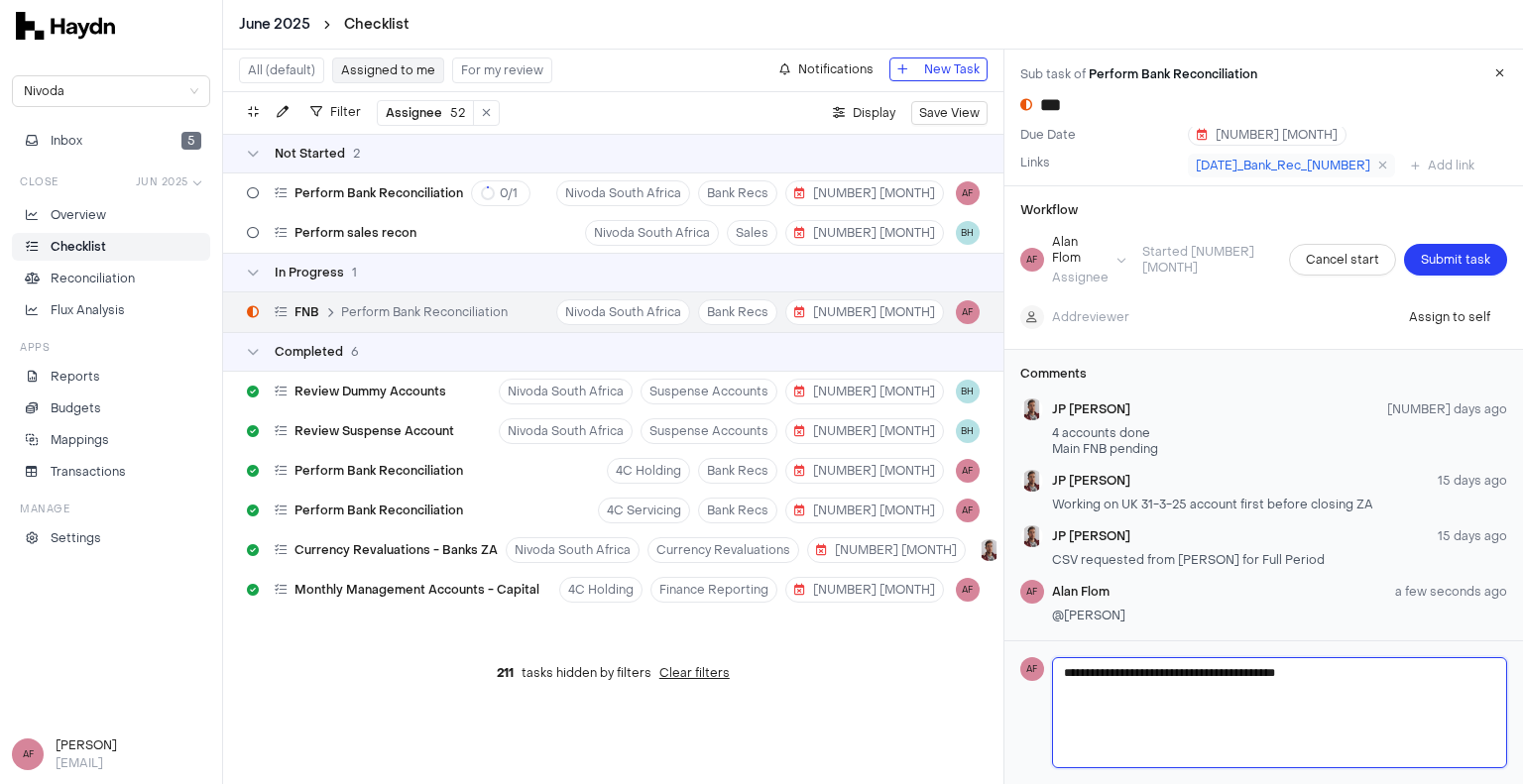 type 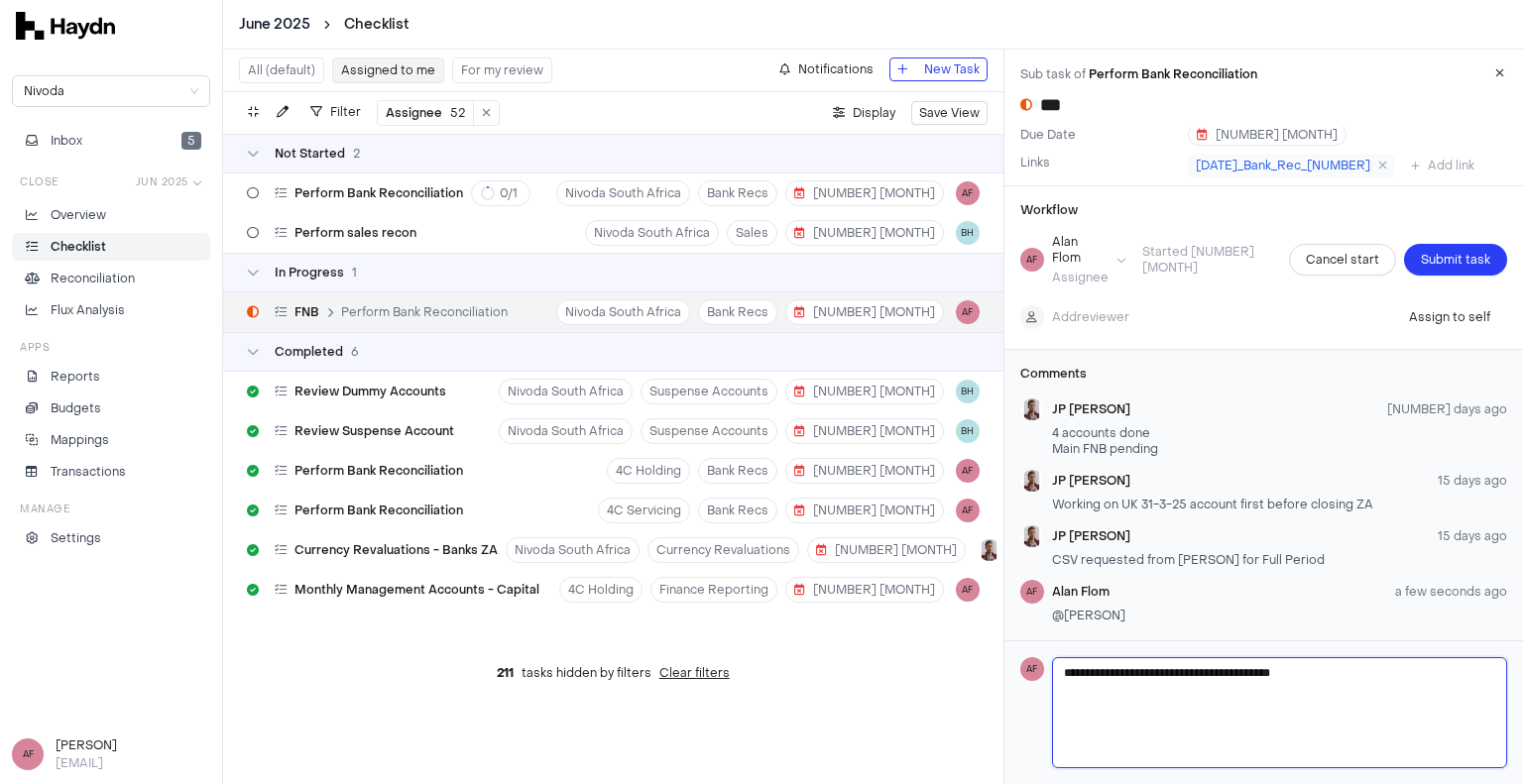 type 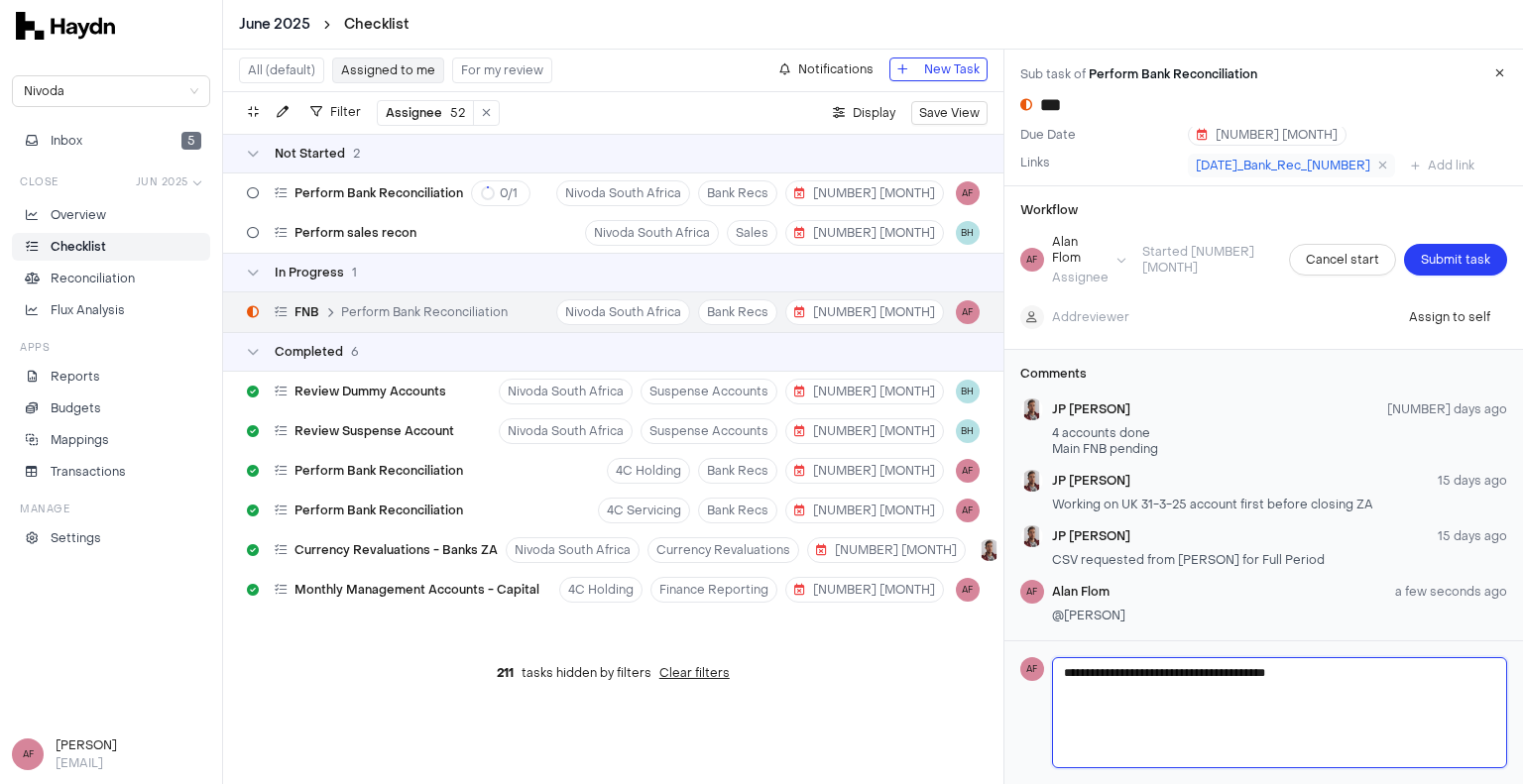 type 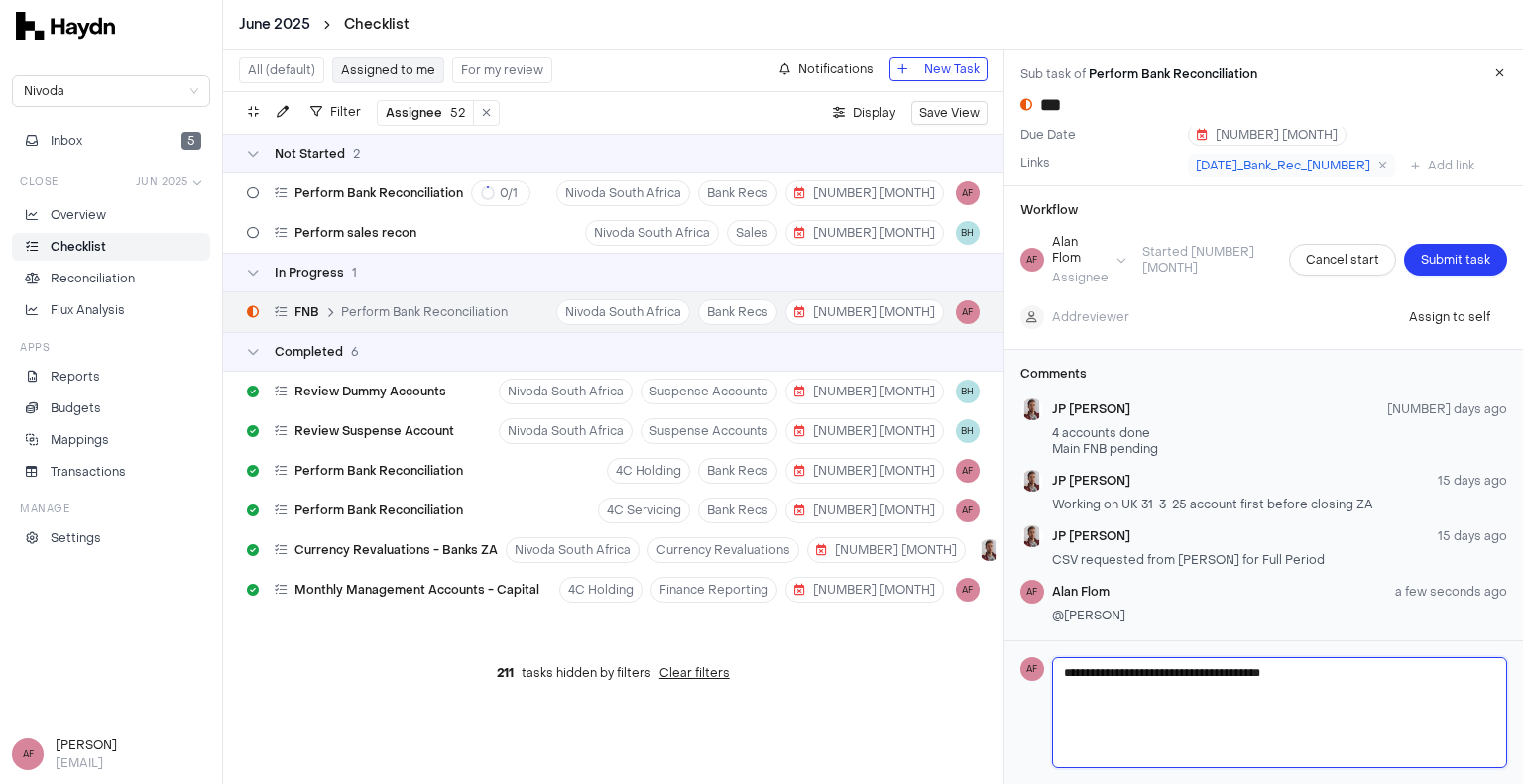 type 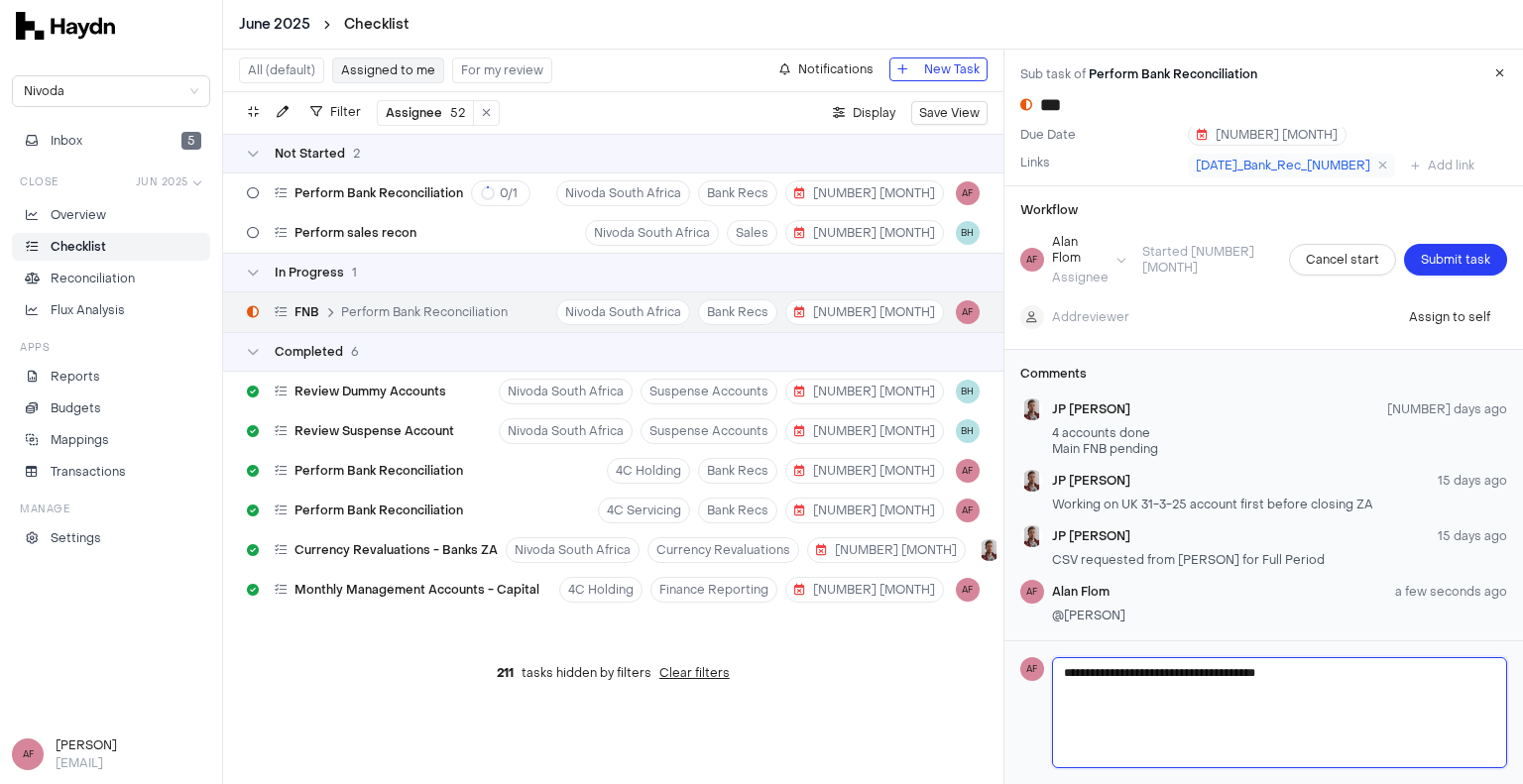 type 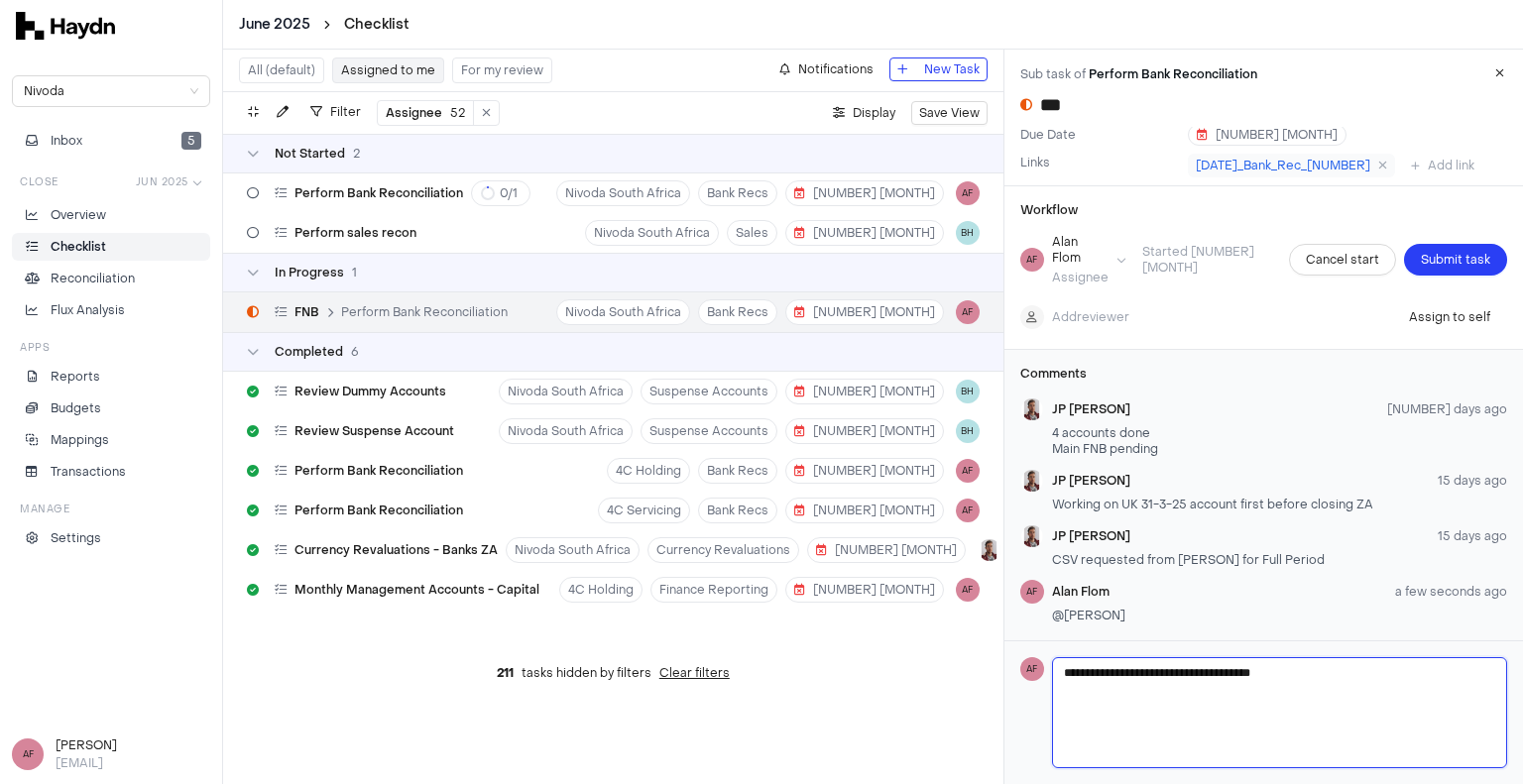 type 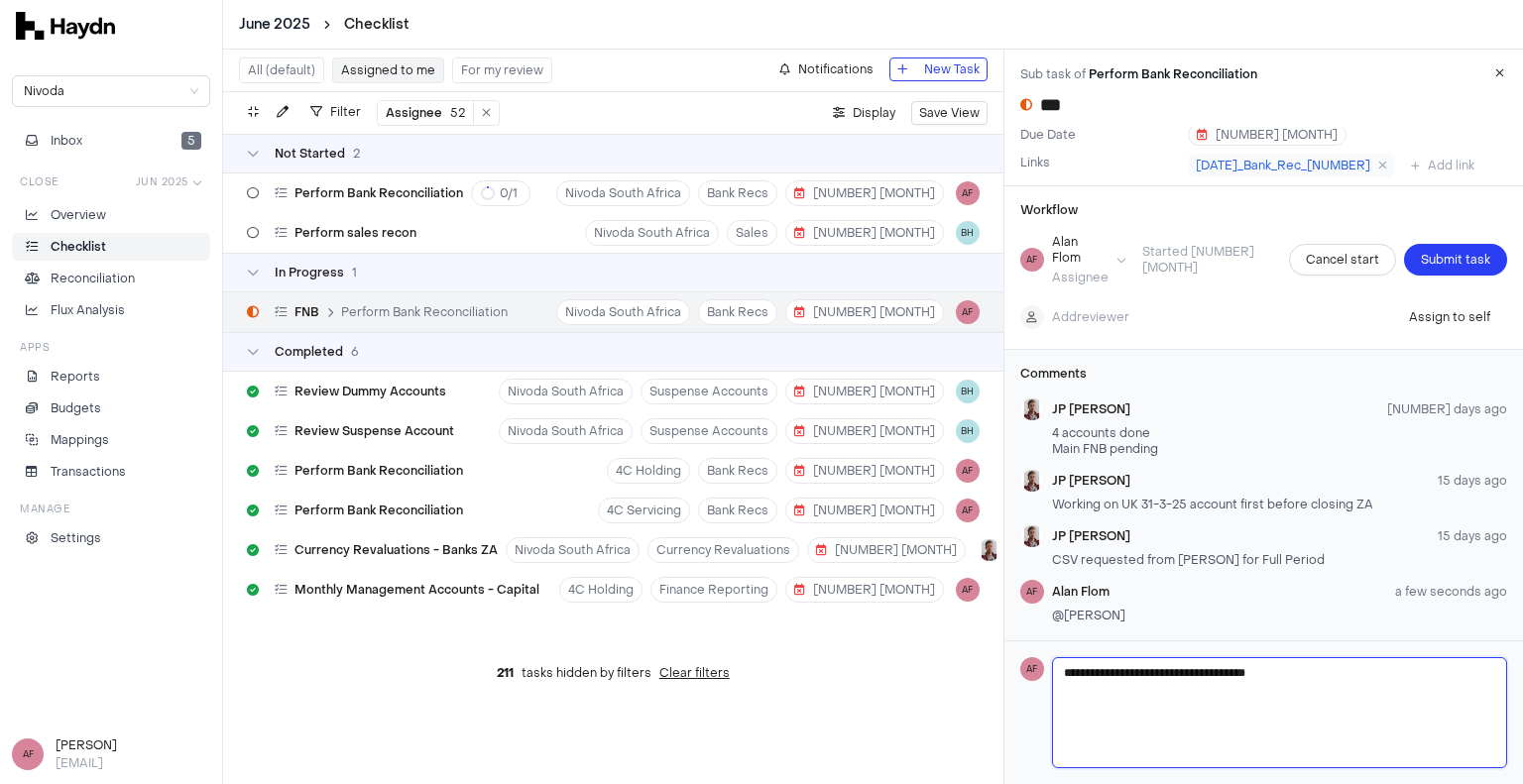 type 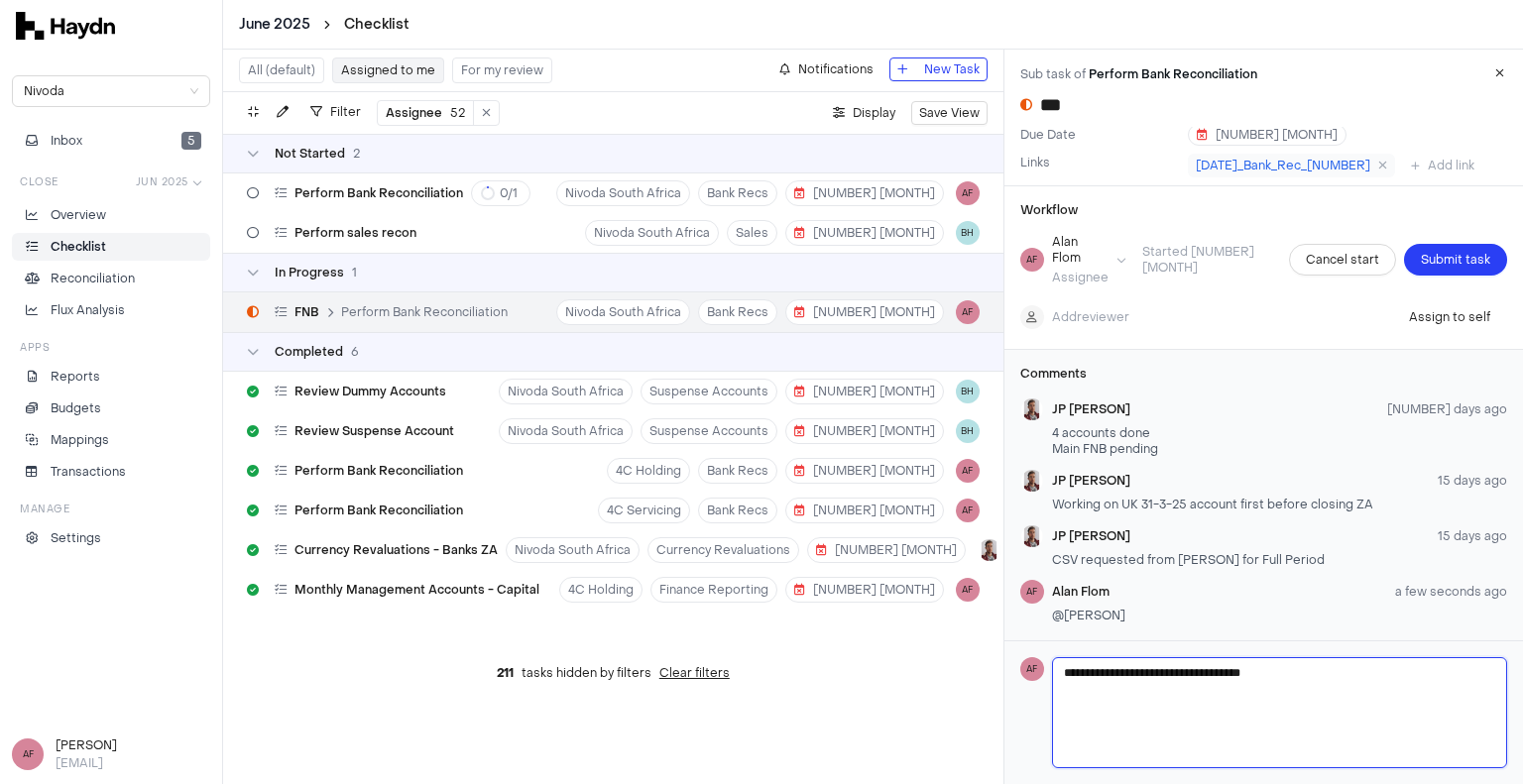 type 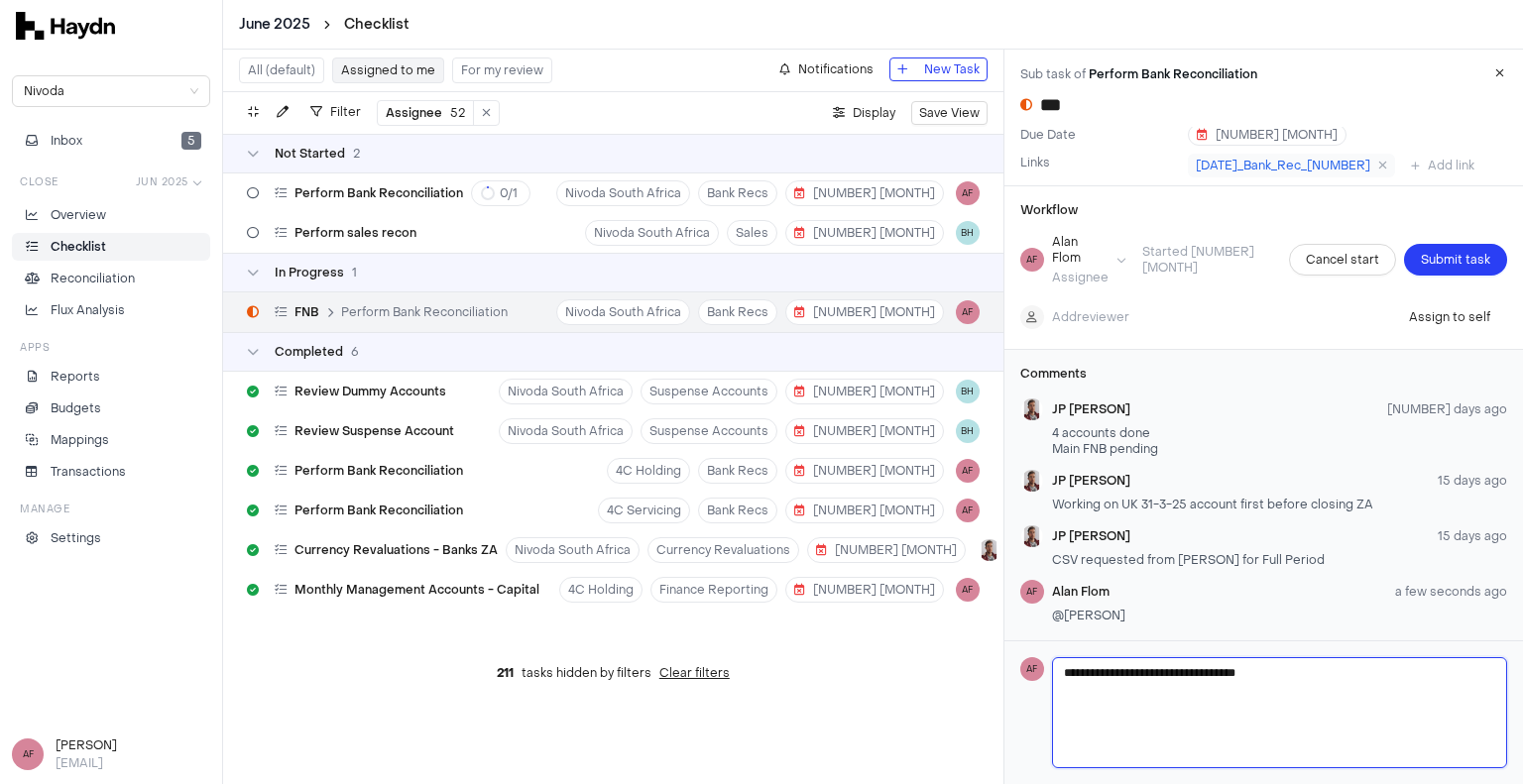 type 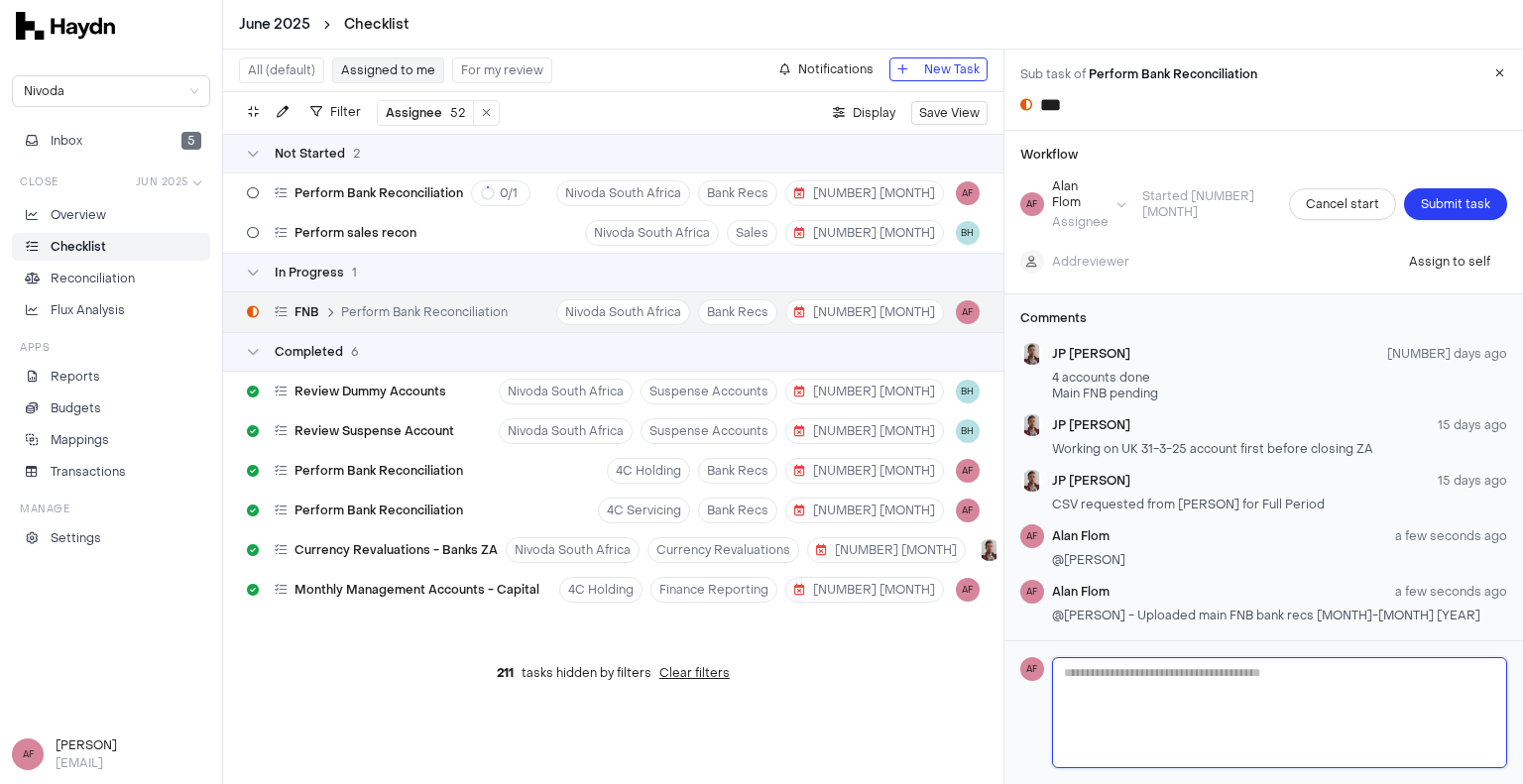 scroll, scrollTop: 0, scrollLeft: 0, axis: both 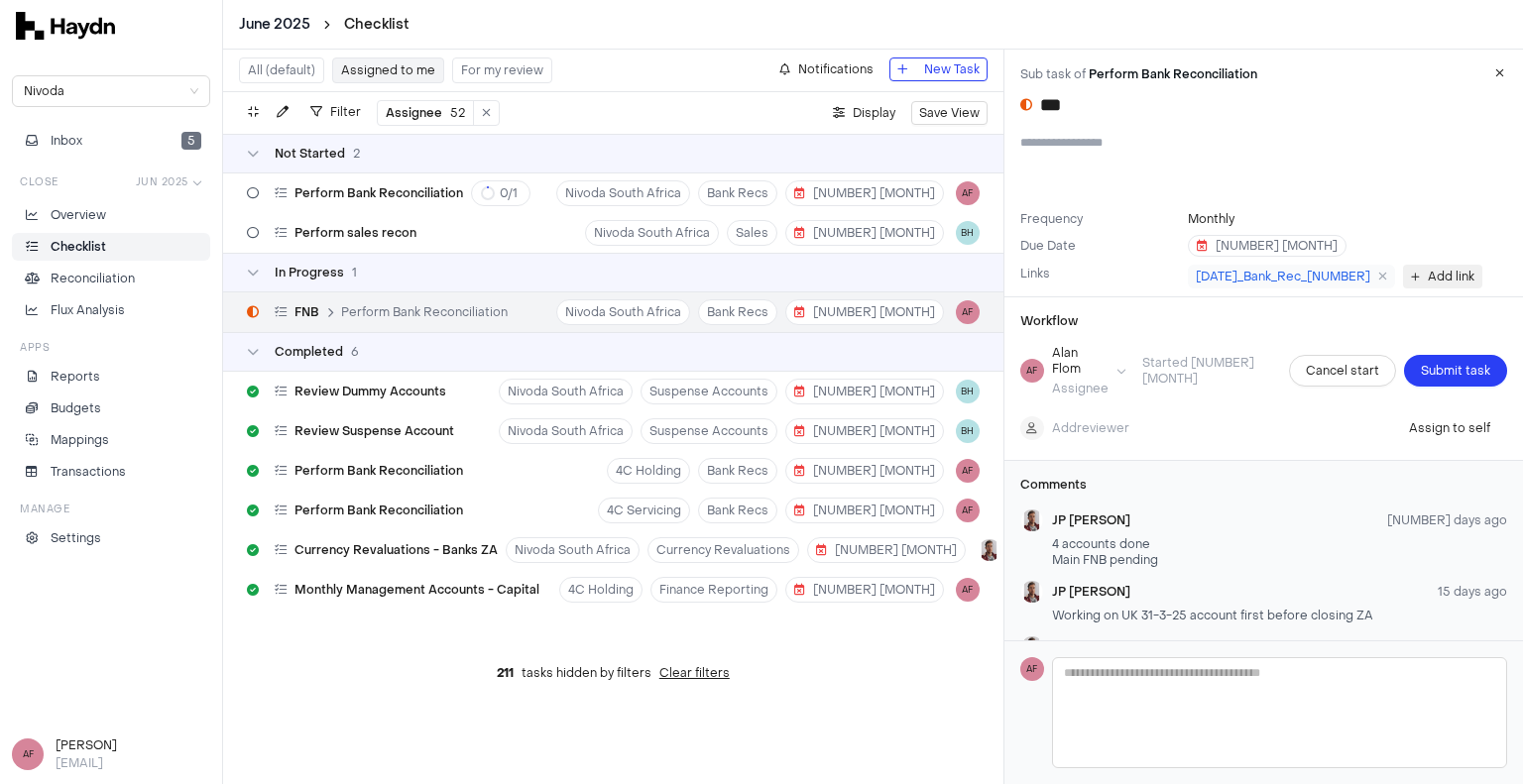 click on "Add link" at bounding box center (1451, 277) 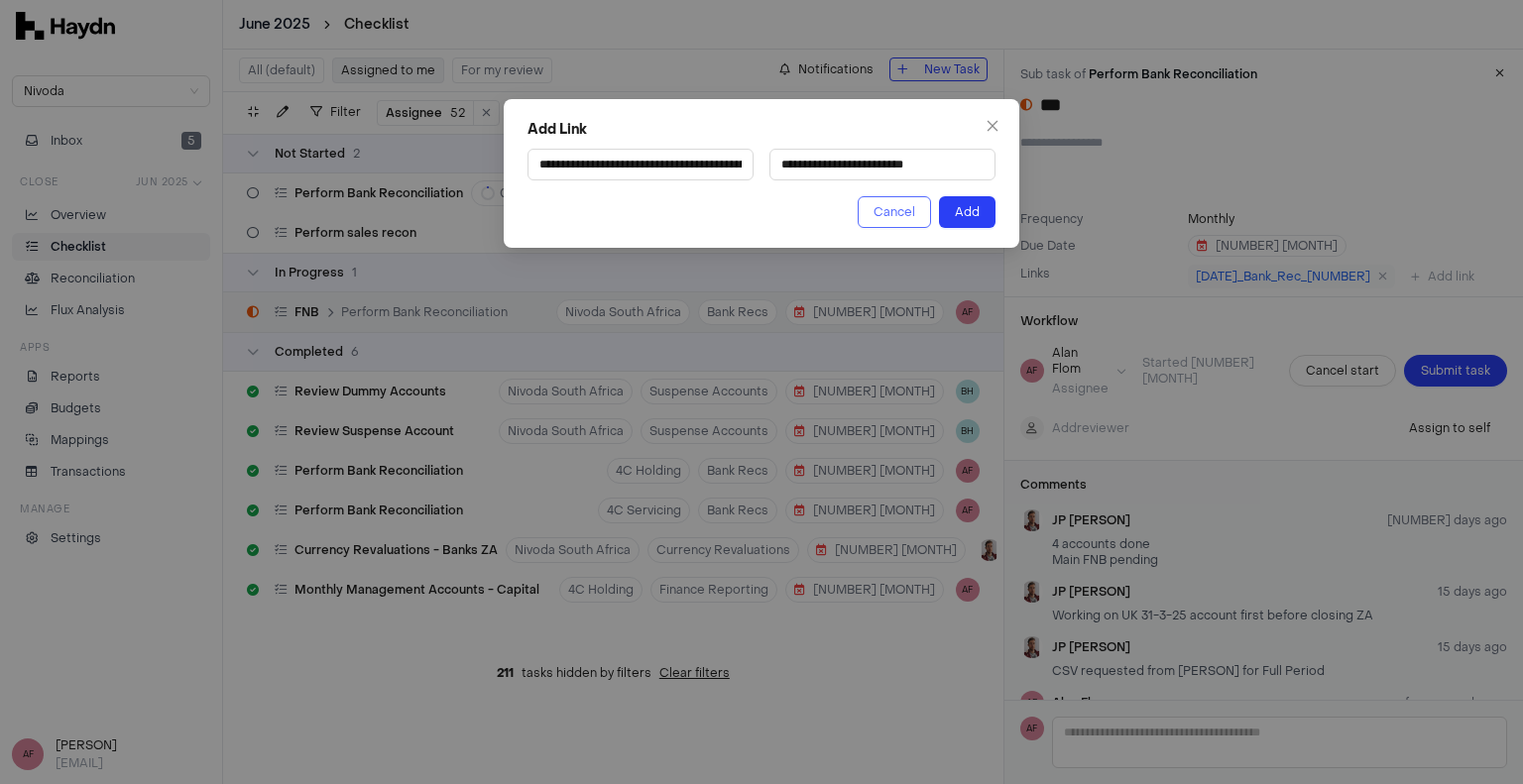 click on "Cancel" at bounding box center [894, 212] 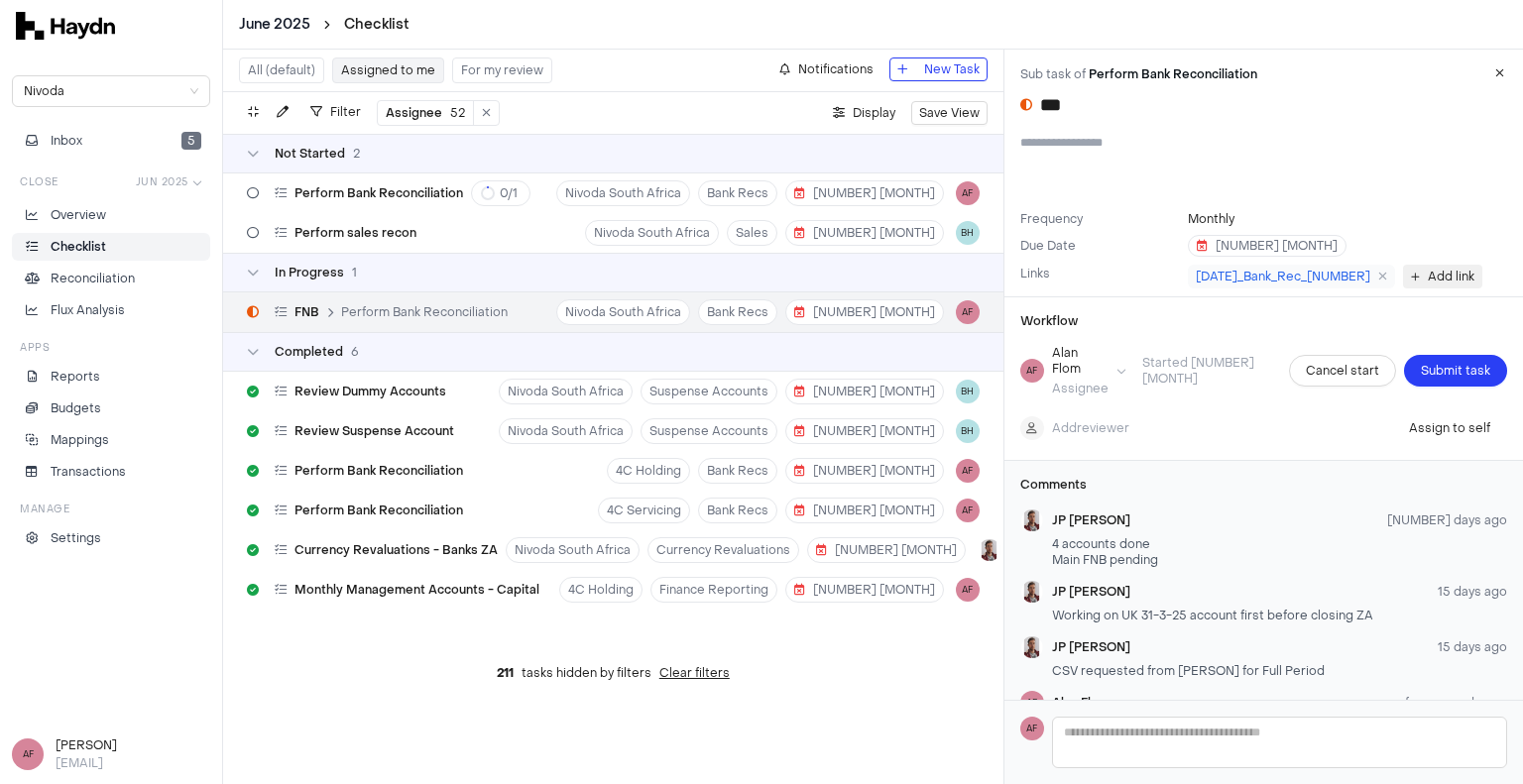 click on "Add link" at bounding box center [1451, 277] 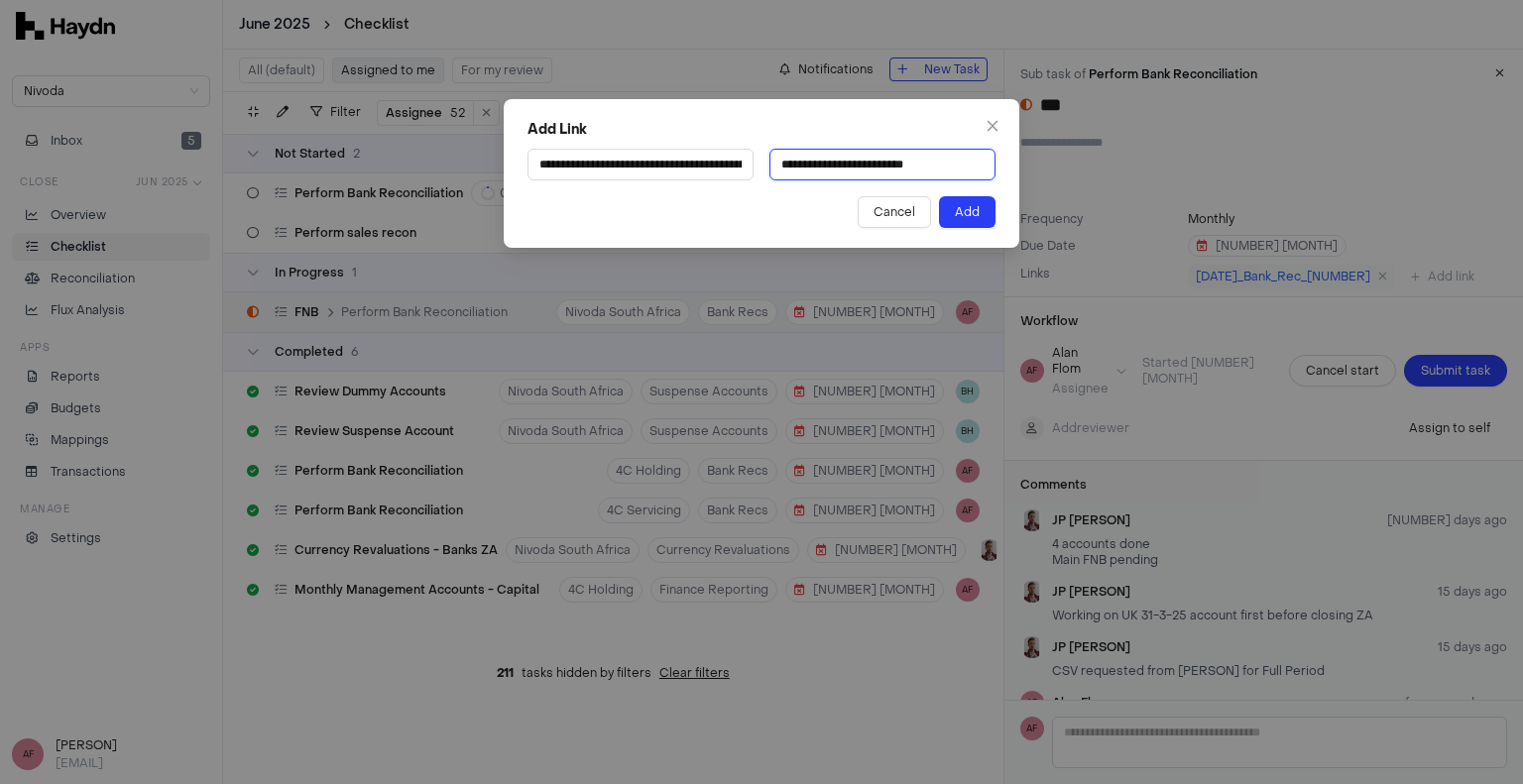 click on "**********" at bounding box center [882, 165] 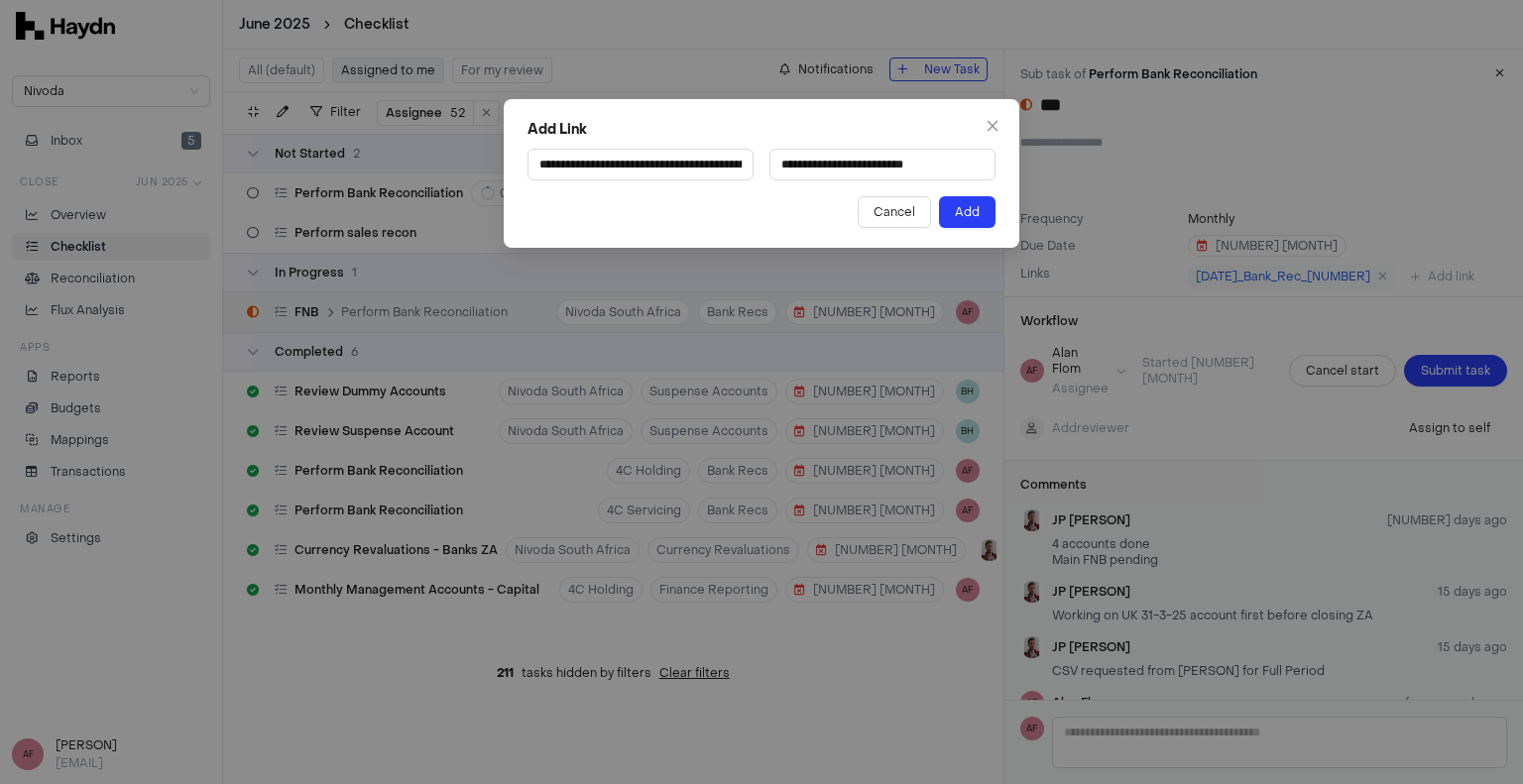 click on "**********" at bounding box center [762, 173] 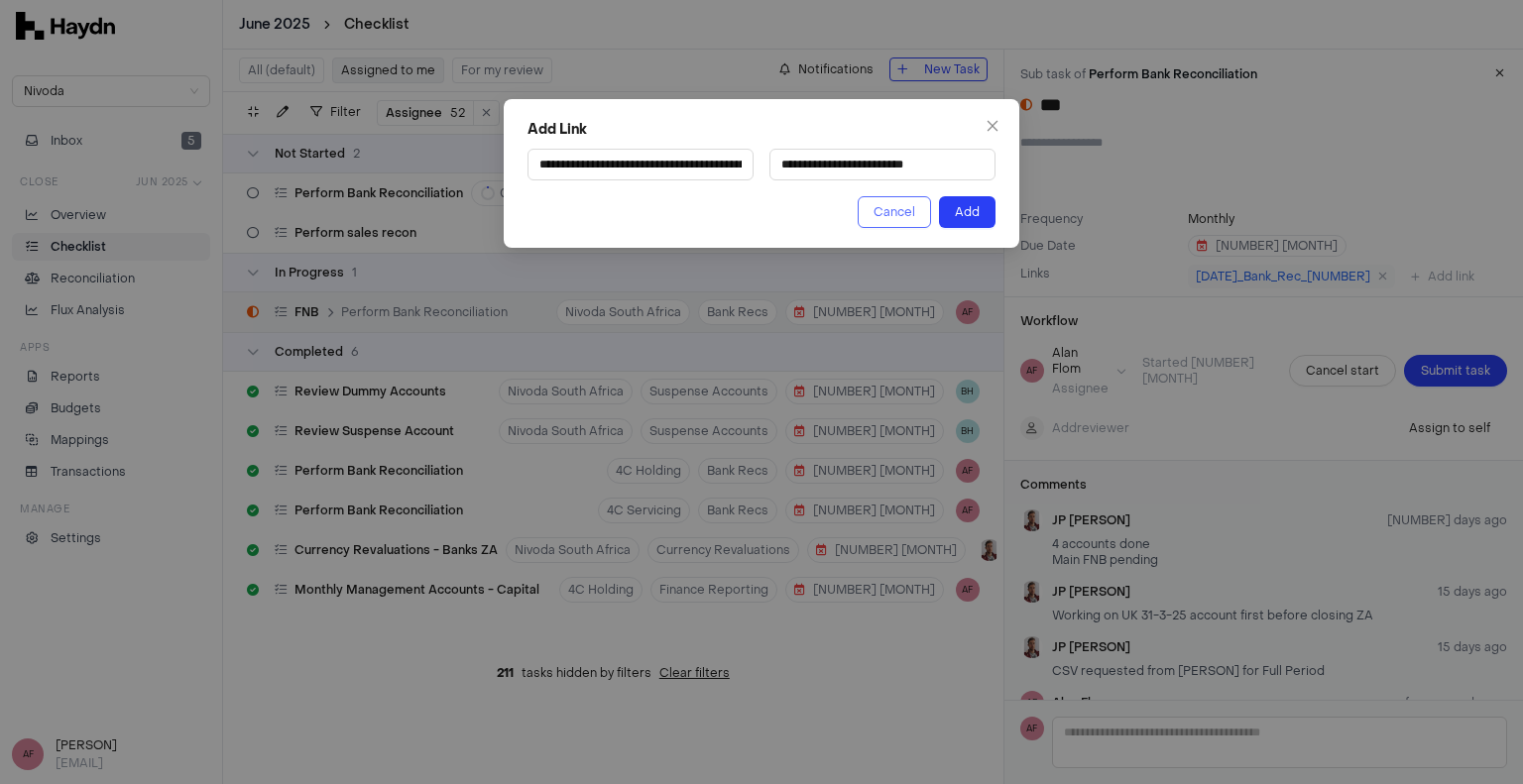 click on "Cancel" at bounding box center [894, 212] 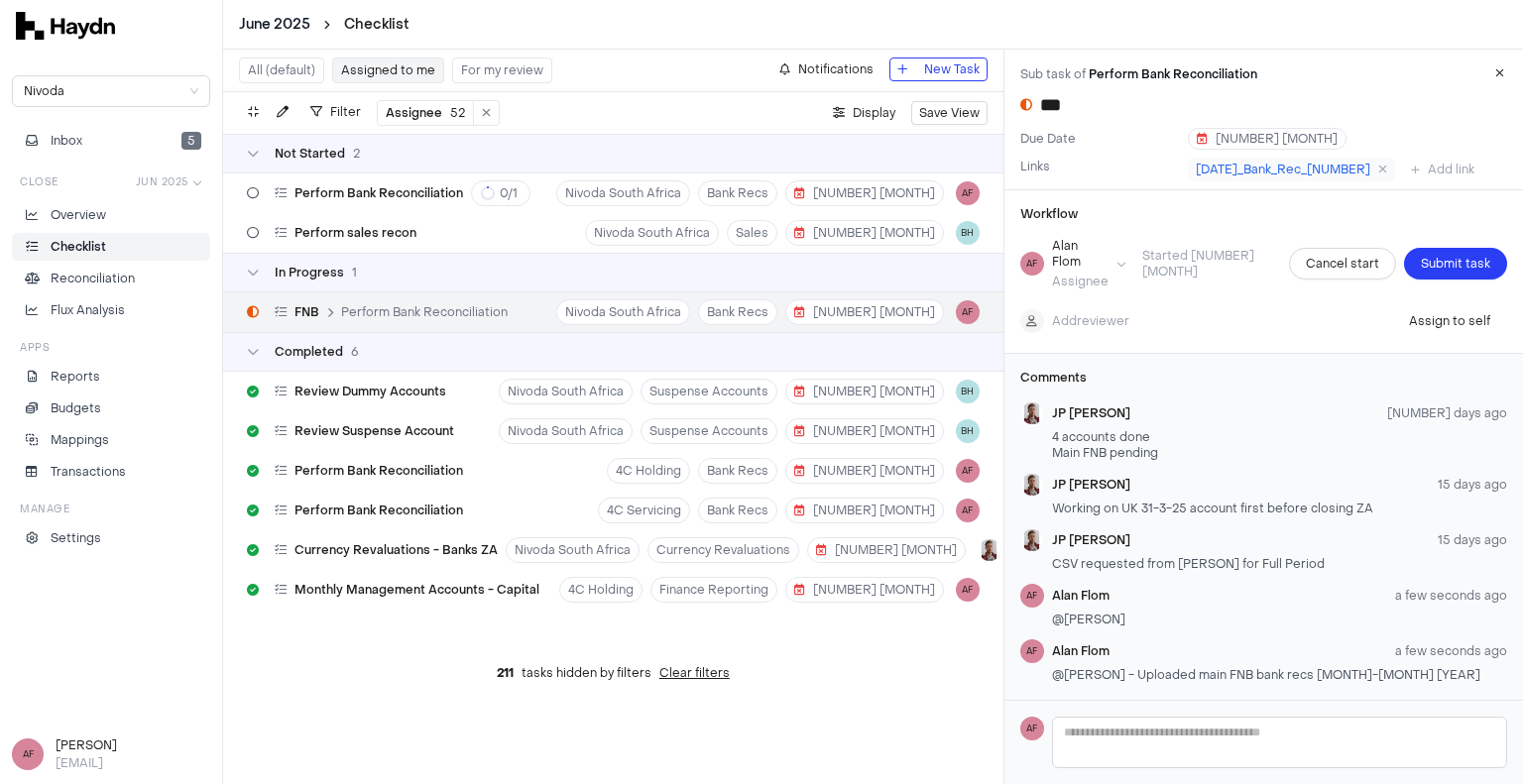 scroll, scrollTop: 0, scrollLeft: 0, axis: both 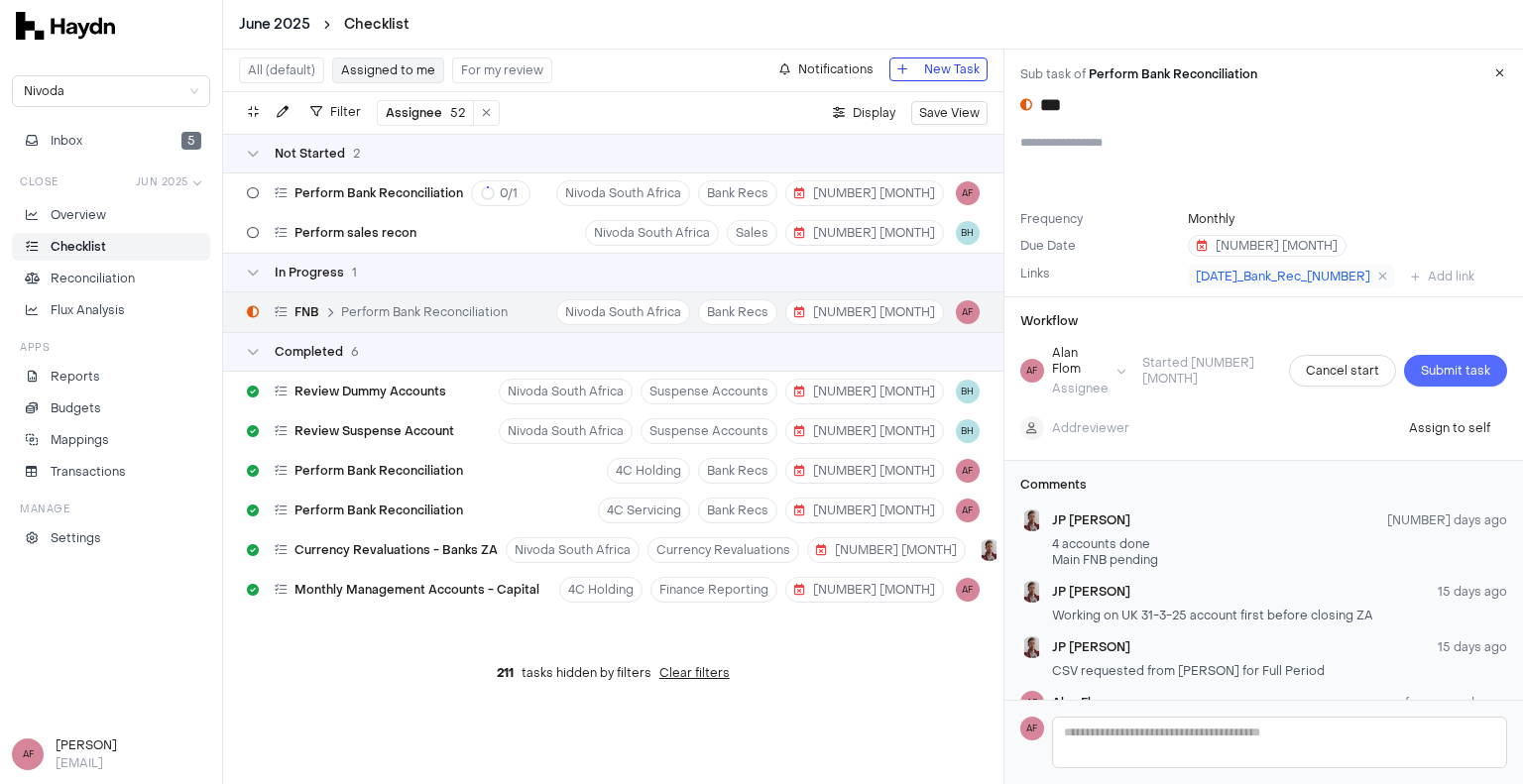 click on "Submit task" at bounding box center [1456, 371] 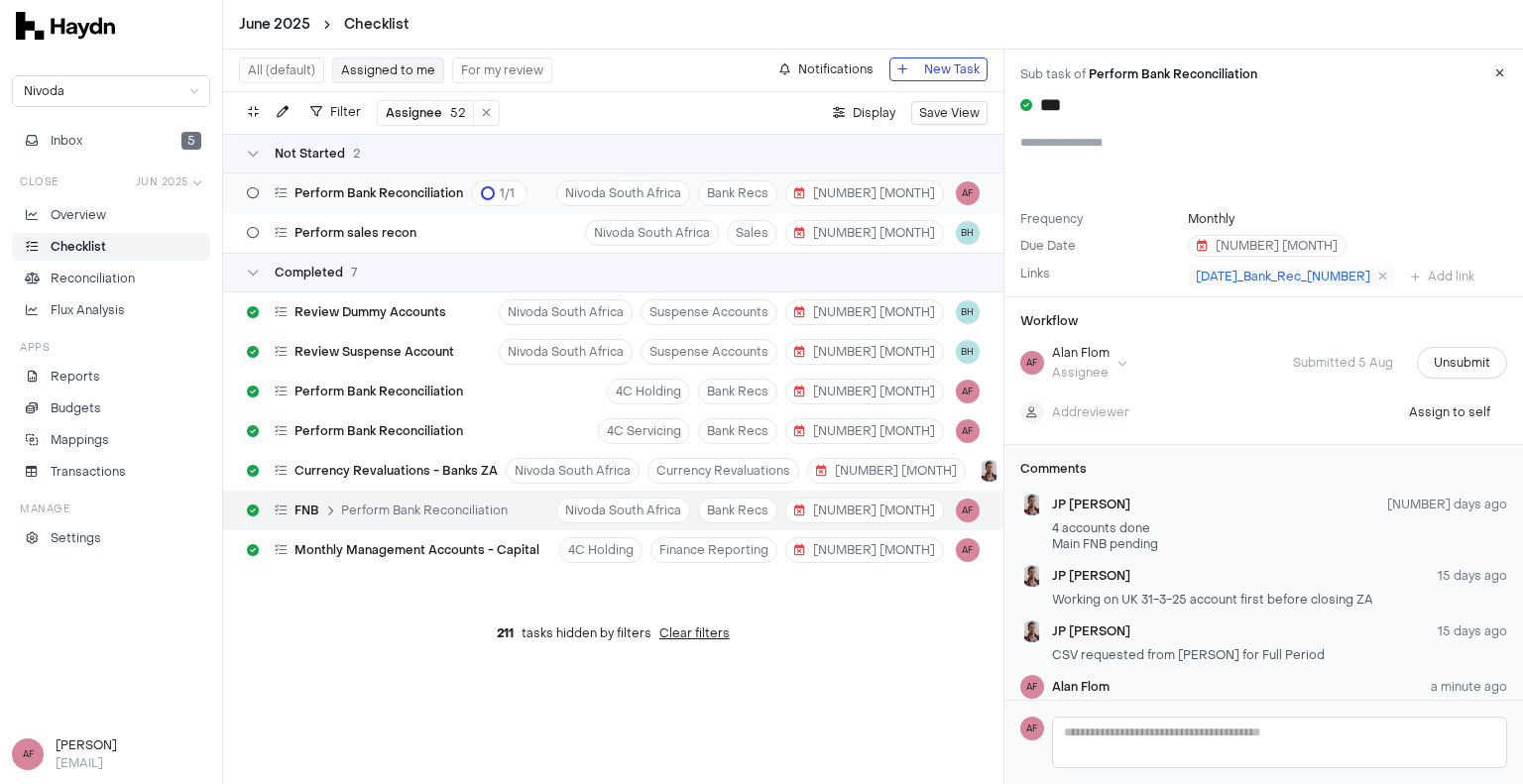 click on "Perform Bank Reconciliation 1 / 1 Nivoda [COUNTRY] Bank Recs 9 Jul AF" at bounding box center [613, 193] 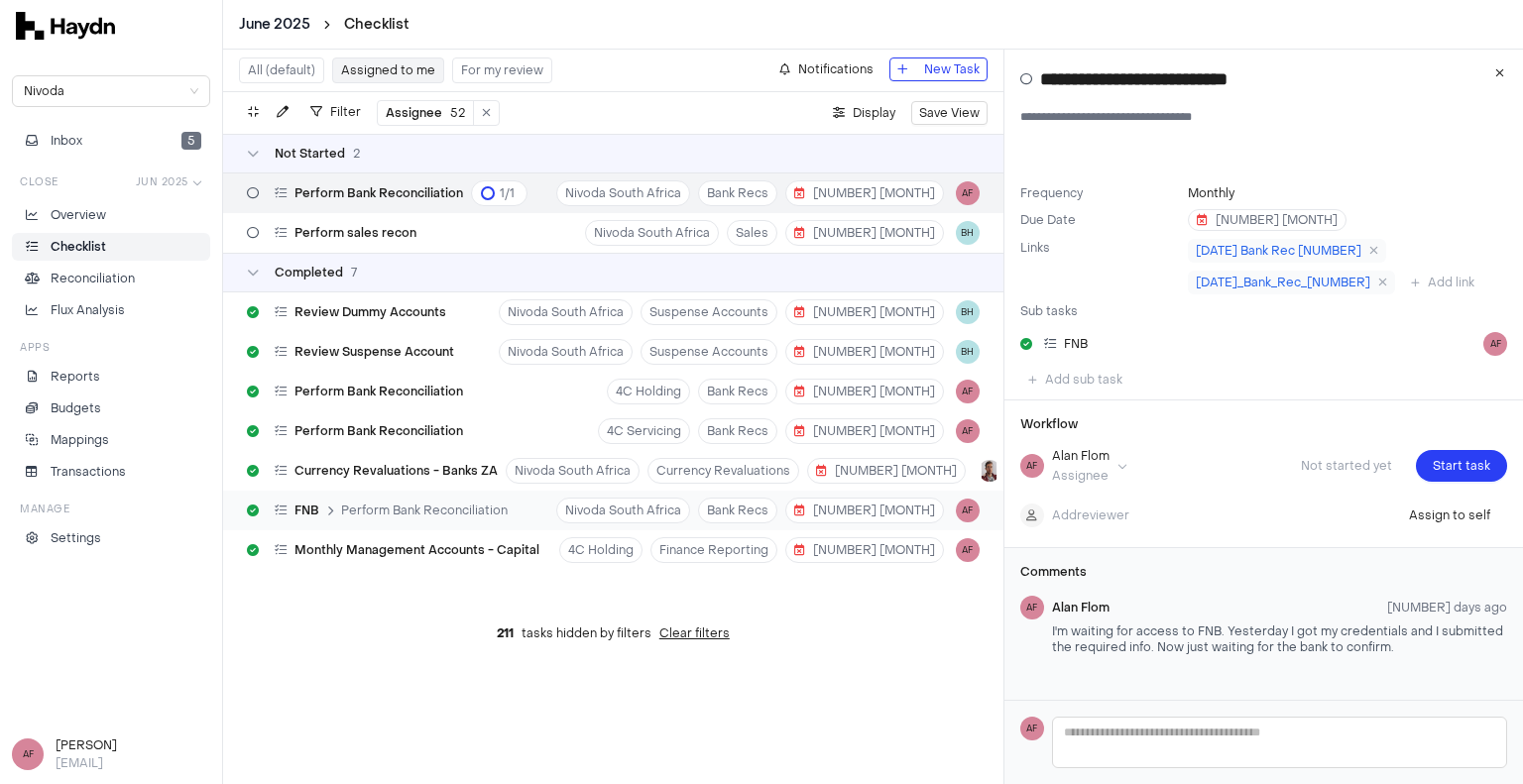 click on "FNB Perform Bank Reconciliation Nivoda South Africa Bank Recs 9 Jul AF" at bounding box center (613, 510) 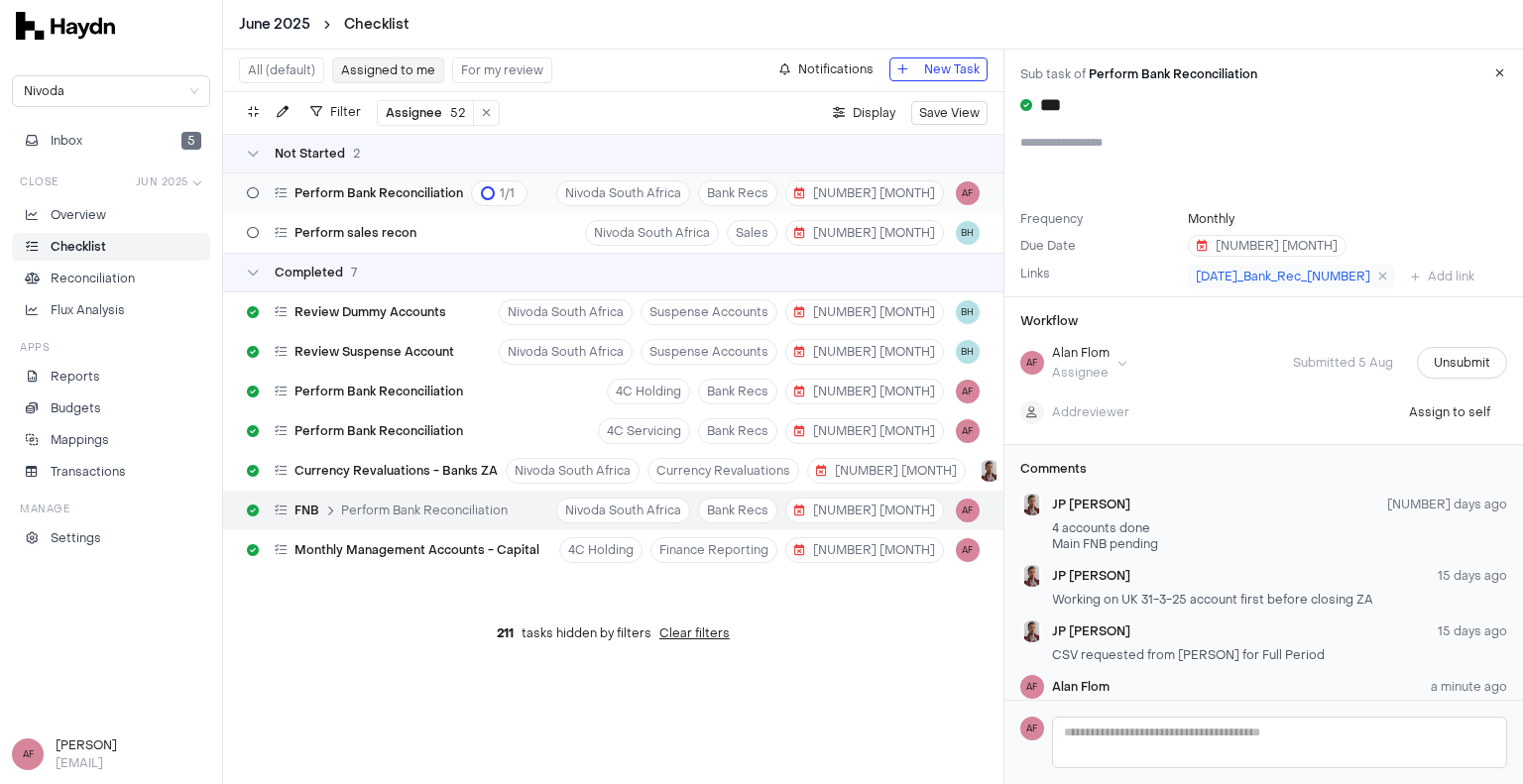 click on "Perform Bank Reconciliation 1 / 1 Nivoda [COUNTRY] Bank Recs 9 Jul AF" at bounding box center (613, 193) 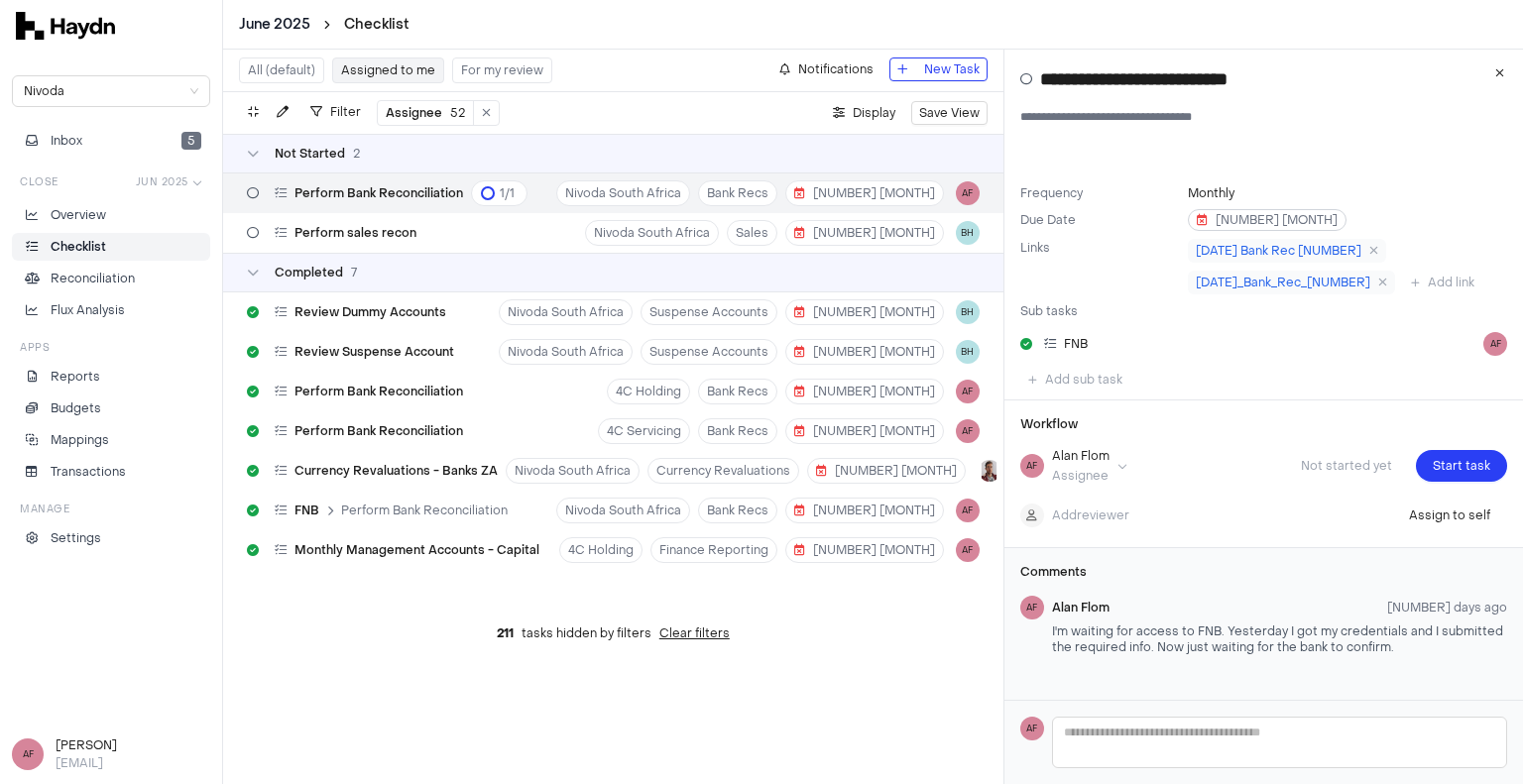 click on "[NUMBER] [MONTH]" at bounding box center [1267, 220] 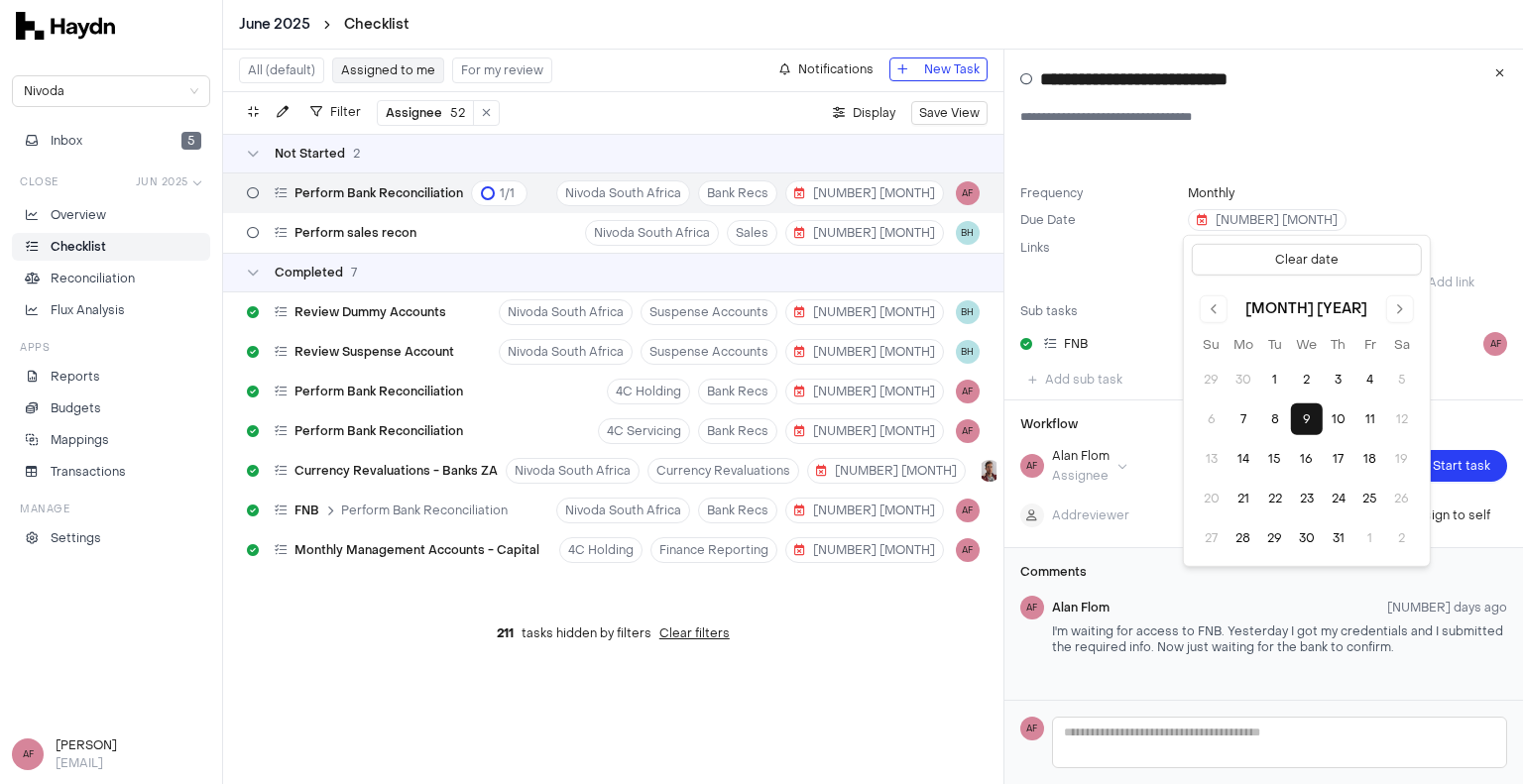 click on "Due Date" at bounding box center (1100, 220) 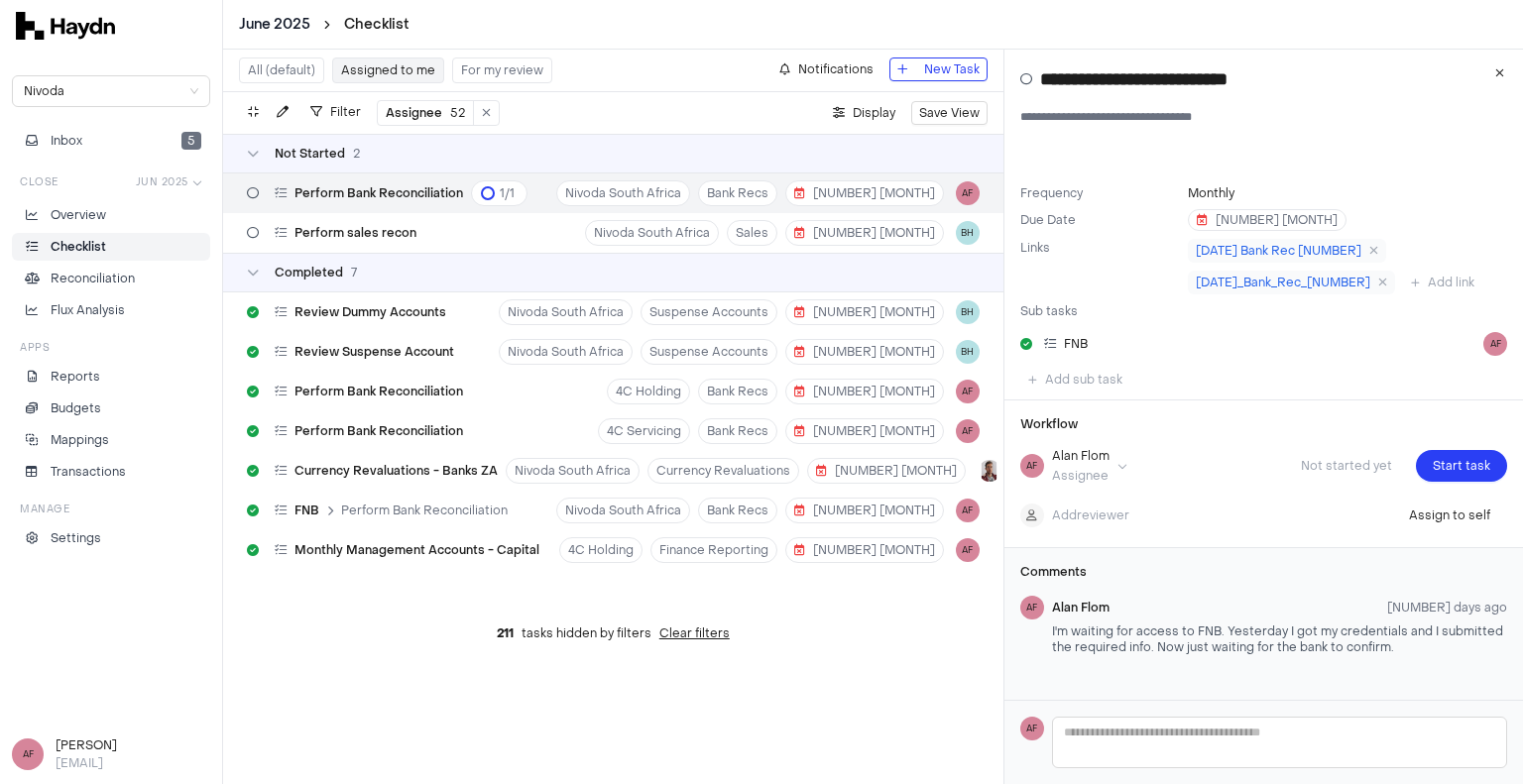 click on "Checklist" at bounding box center [78, 247] 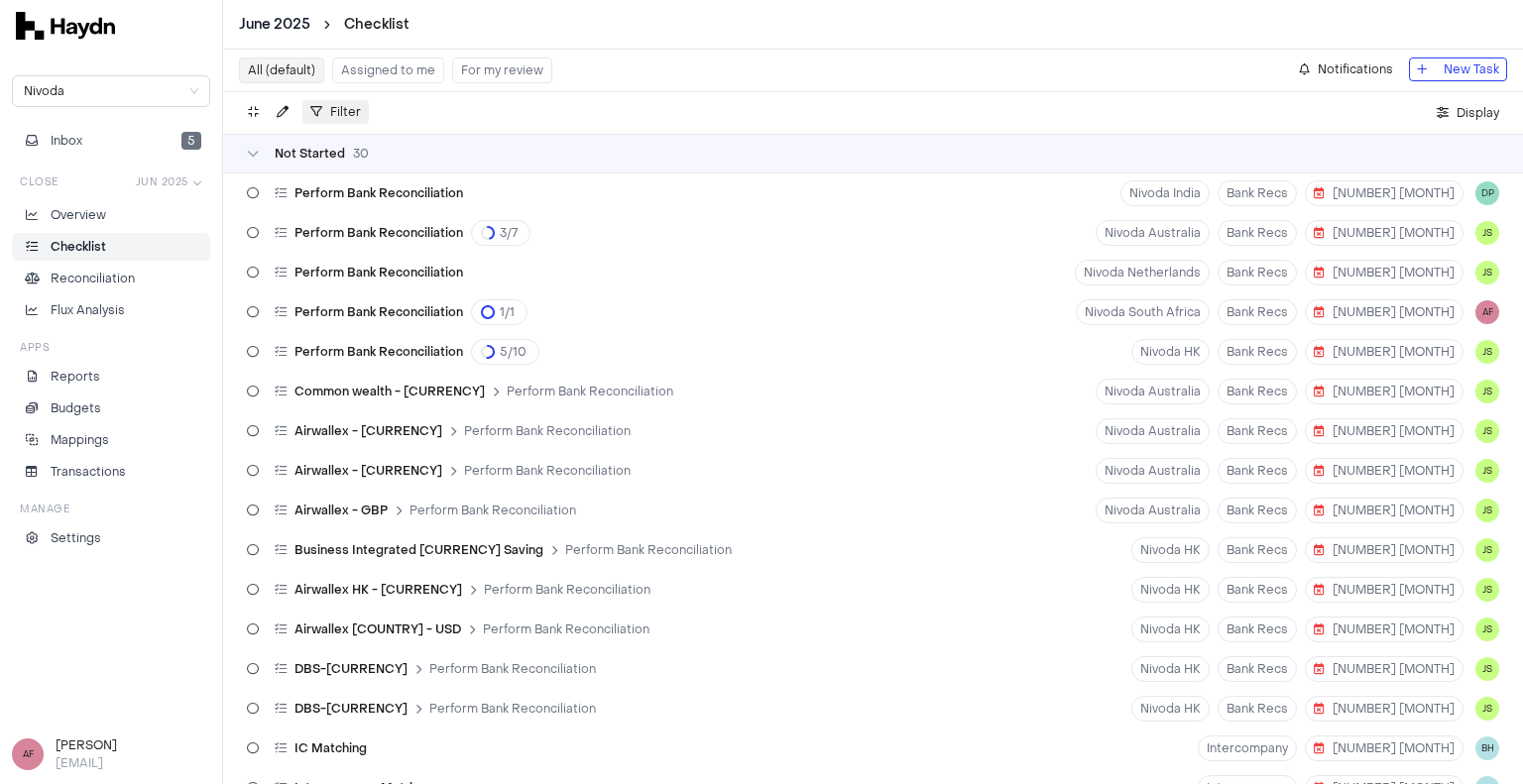 click on "Filter" at bounding box center (345, 112) 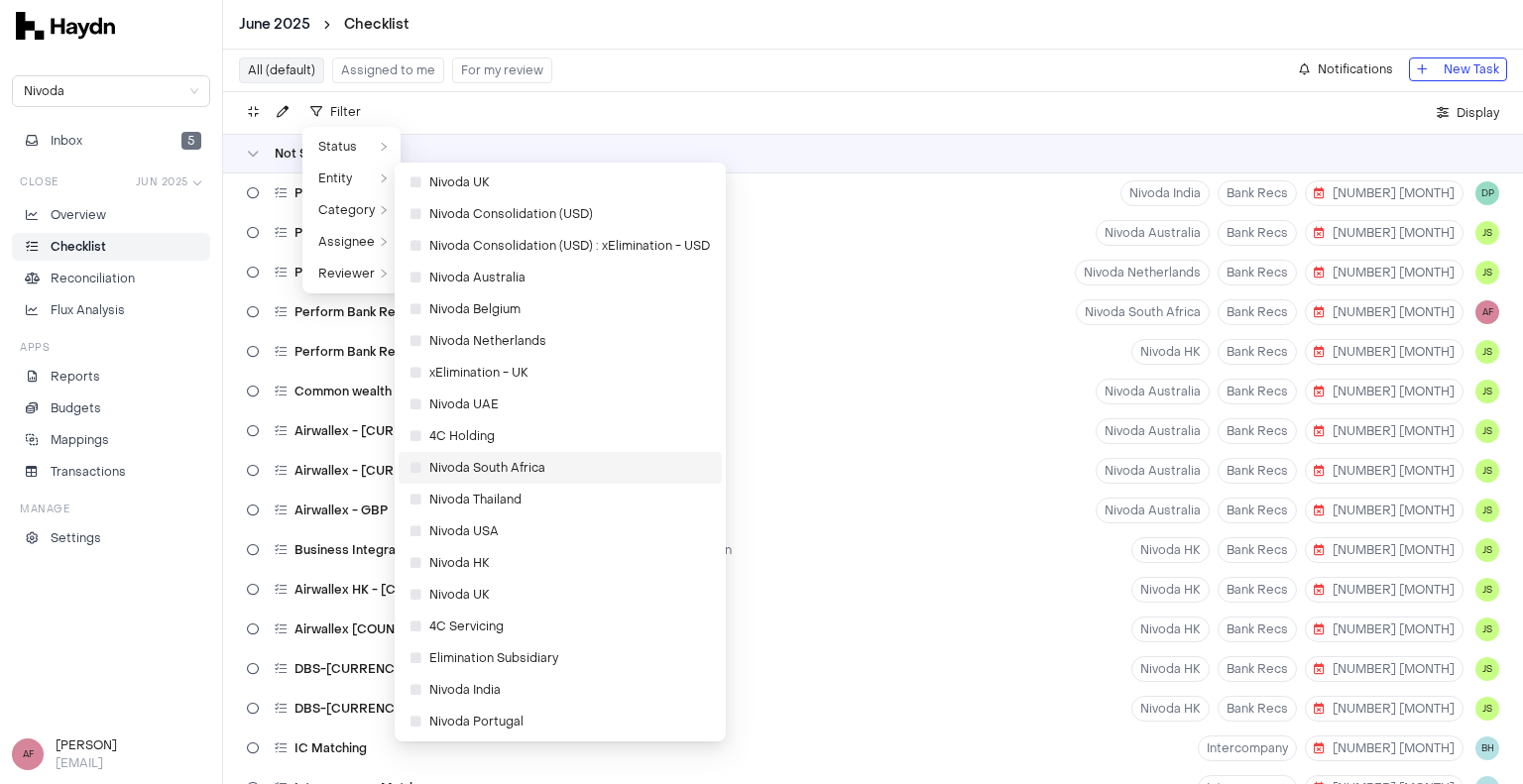 click on "Nivoda South Africa" at bounding box center [478, 468] 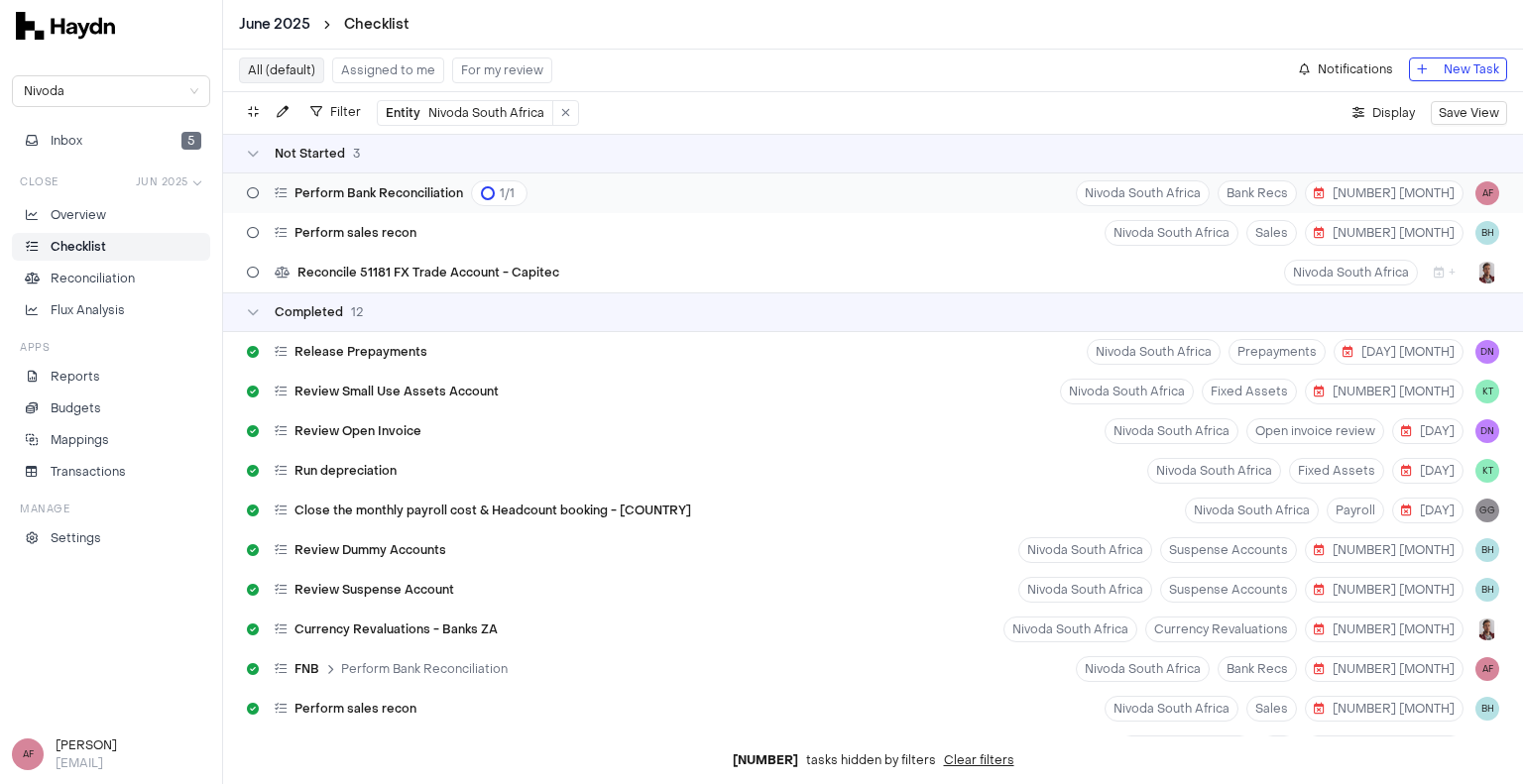 click on "Perform Bank Reconciliation" at bounding box center (379, 193) 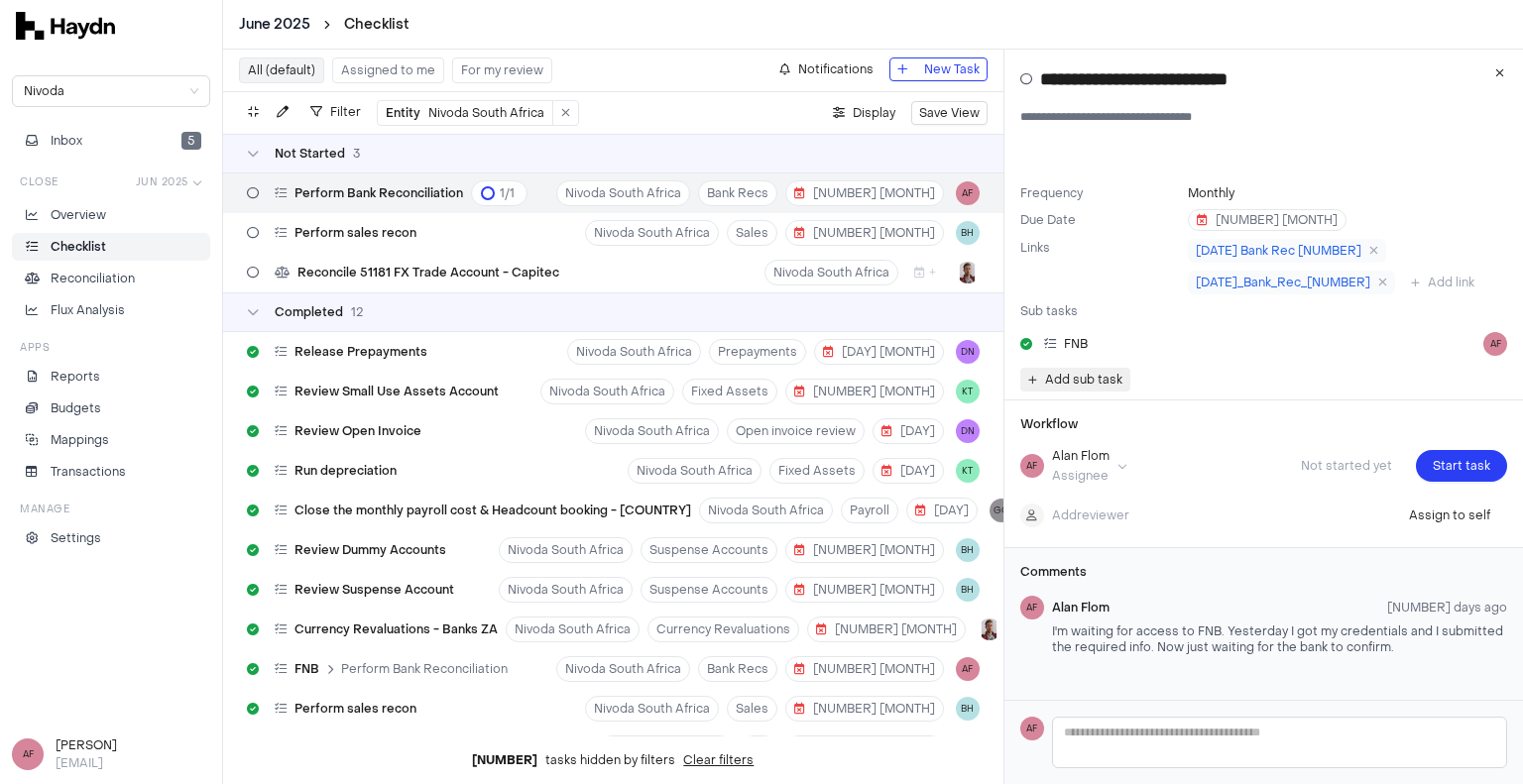 click on "Add sub task" at bounding box center [1084, 380] 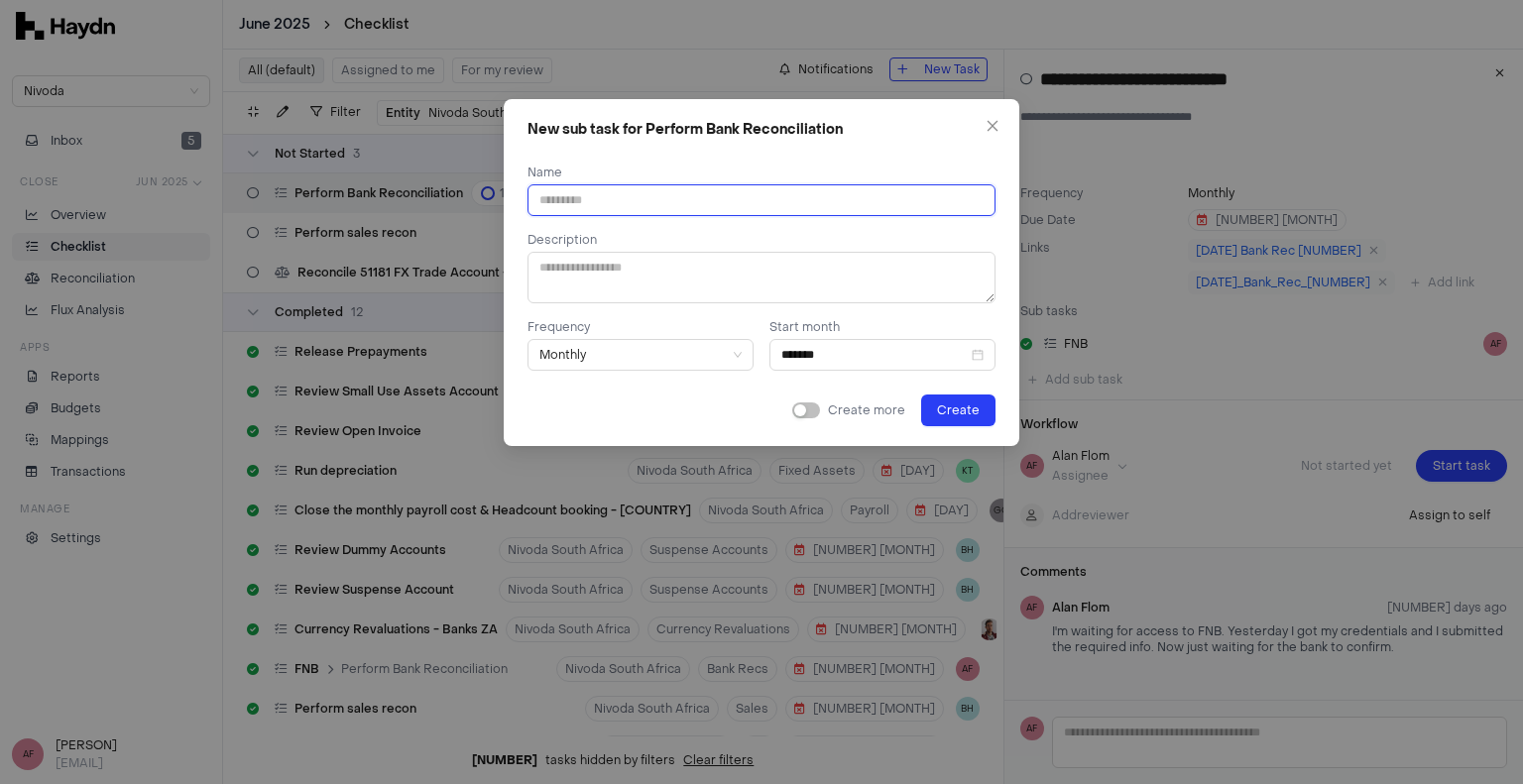 click at bounding box center [762, 200] 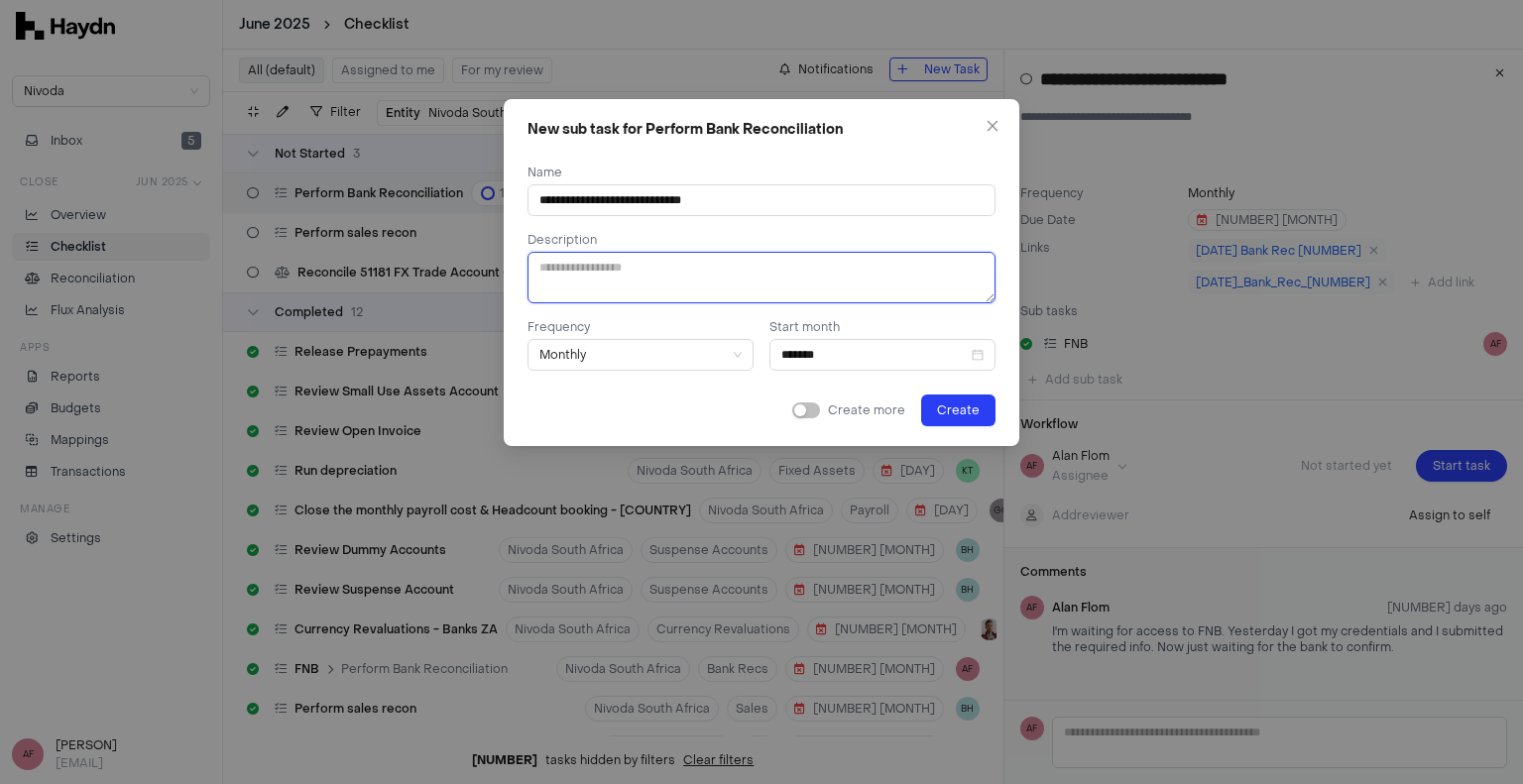 click at bounding box center [762, 278] 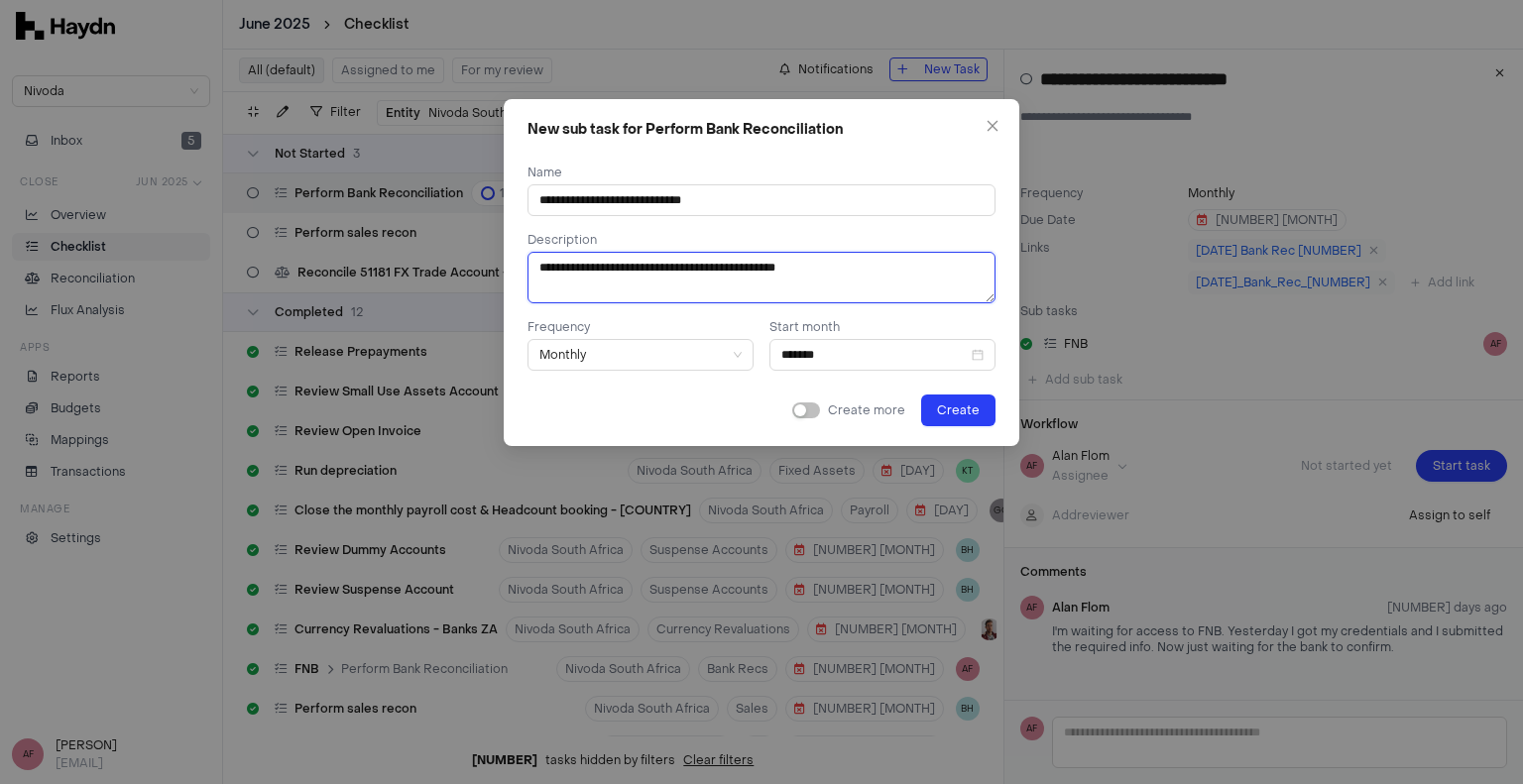 click on "**********" at bounding box center (762, 278) 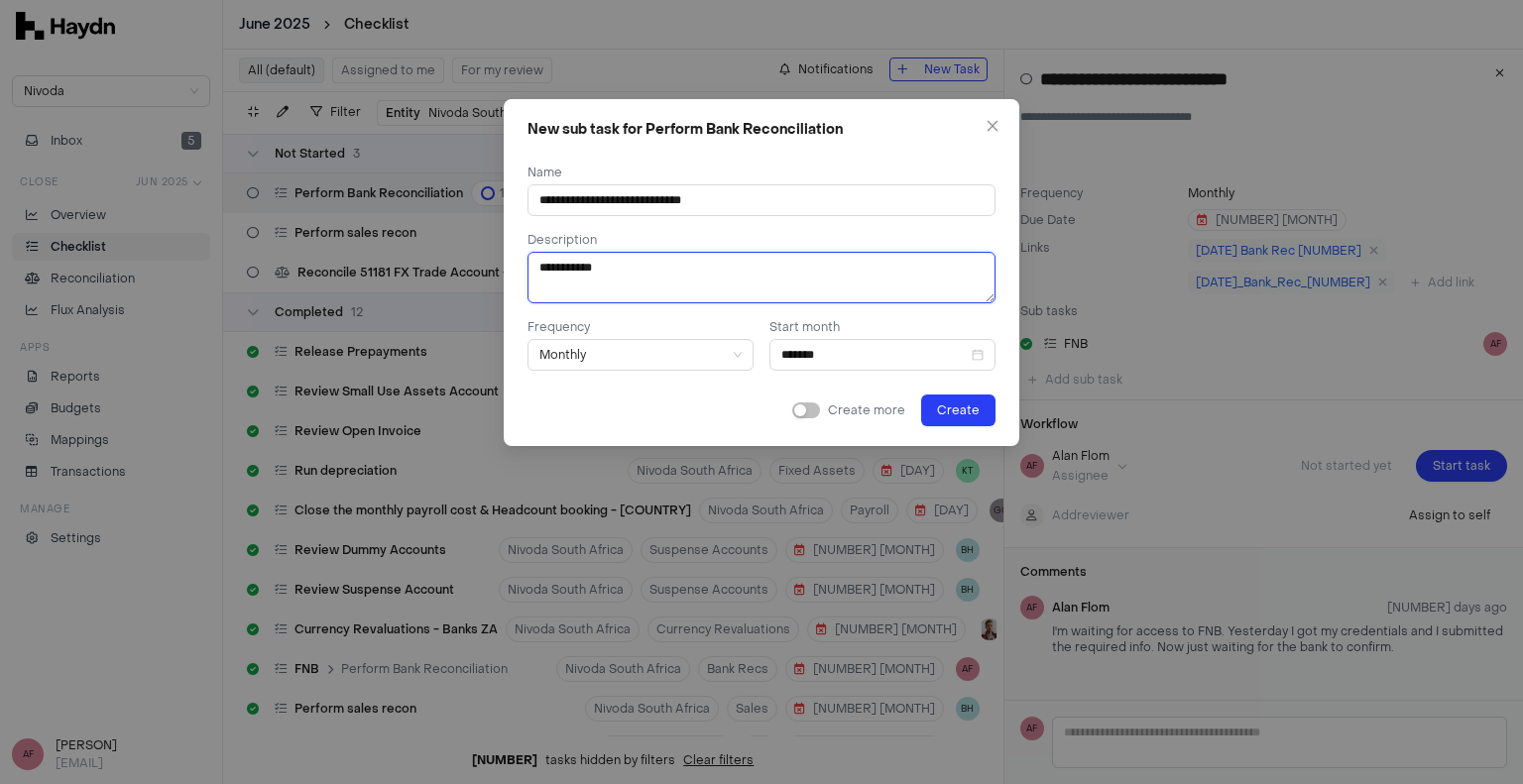 click on "**********" at bounding box center [762, 278] 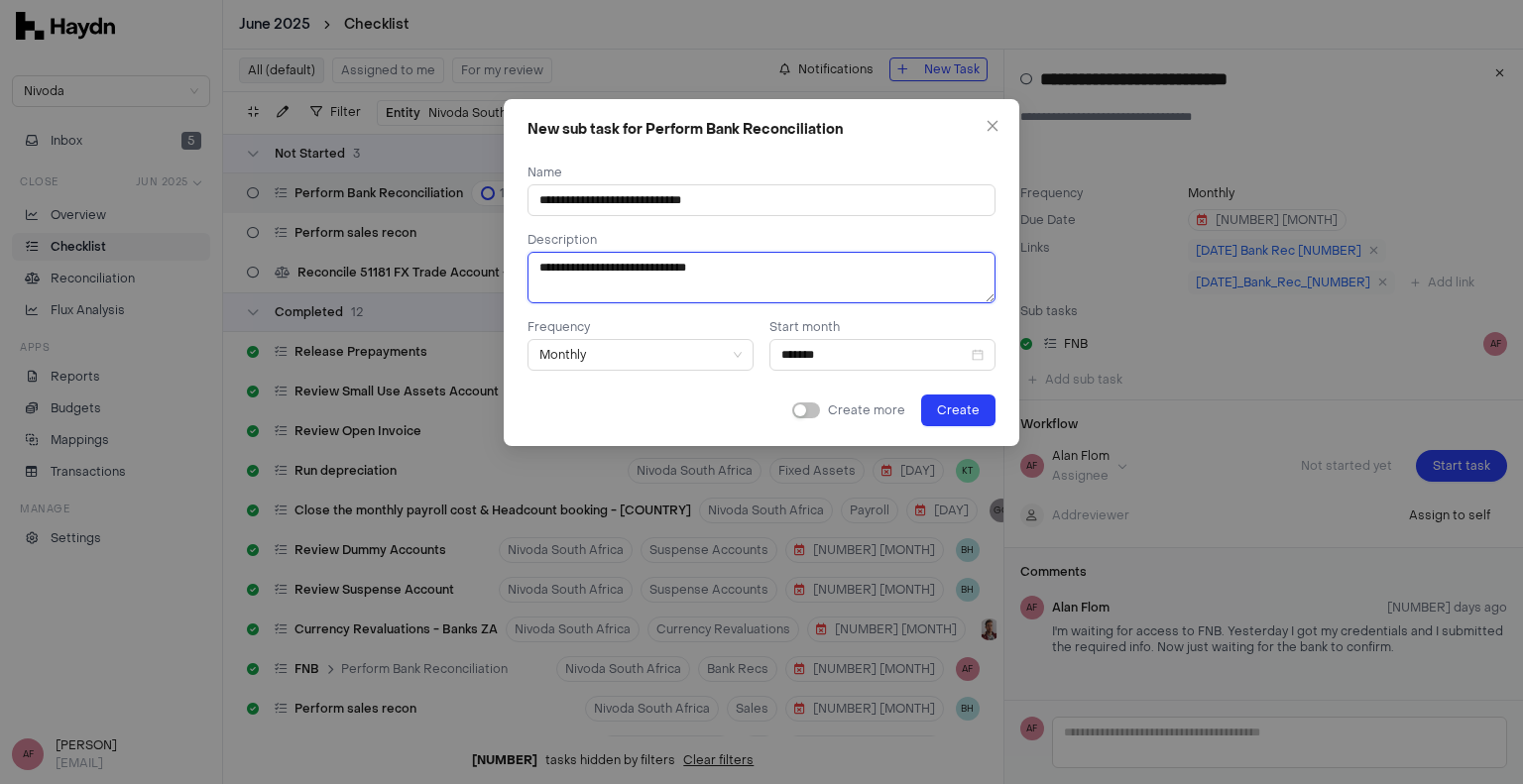paste on "**********" 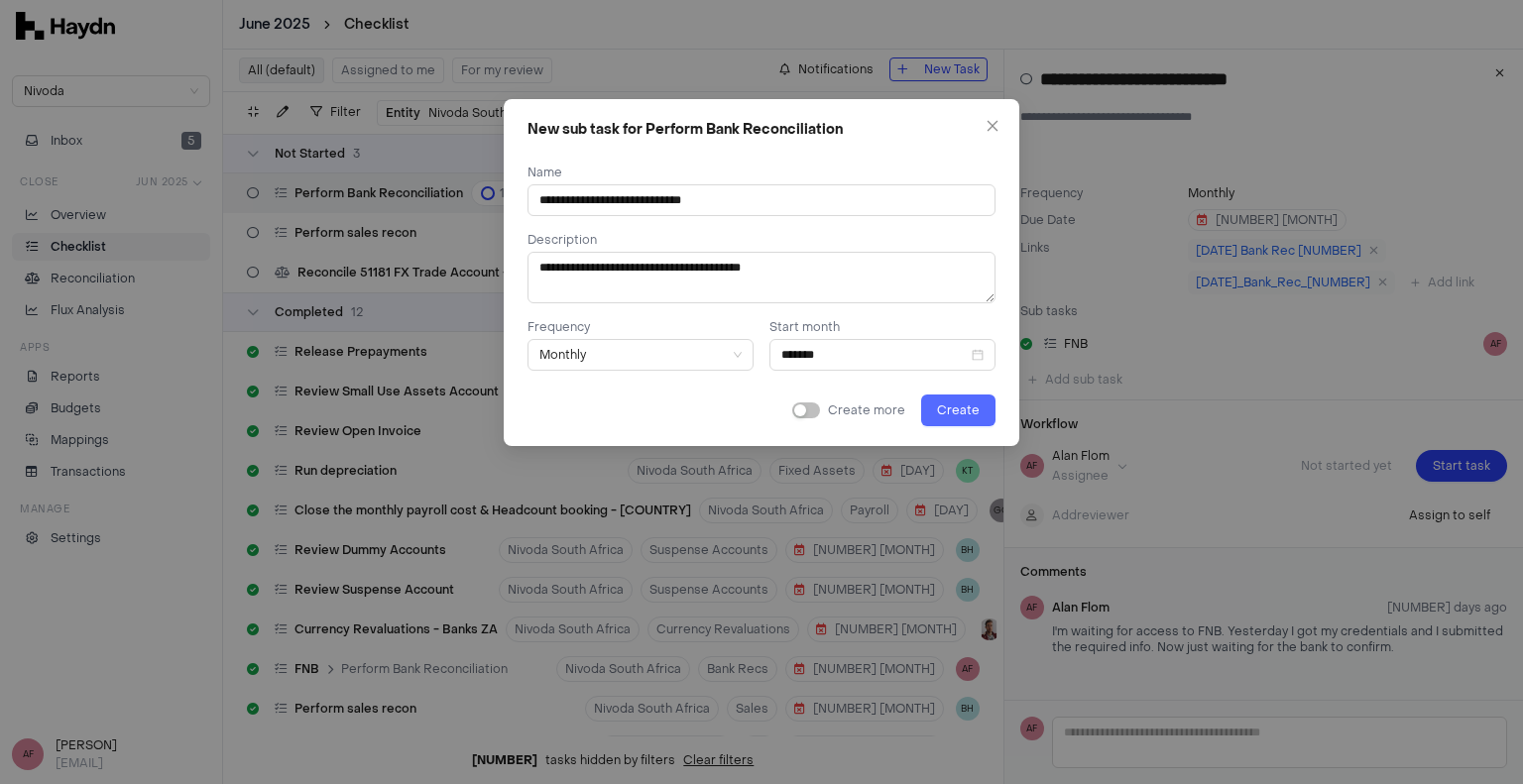 click on "Create" at bounding box center (958, 410) 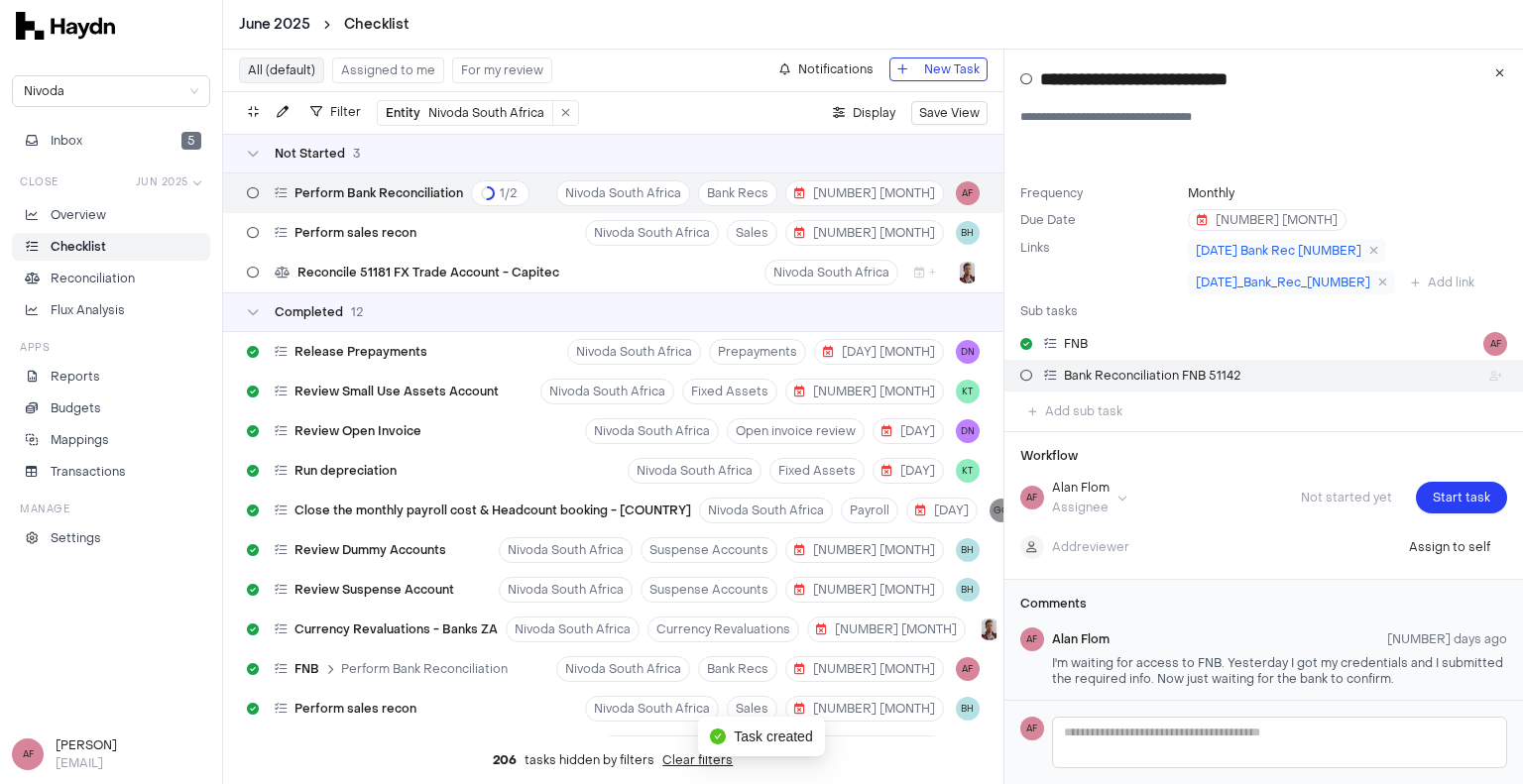 click on "Bank Reconciliation FNB 51142" at bounding box center (1152, 376) 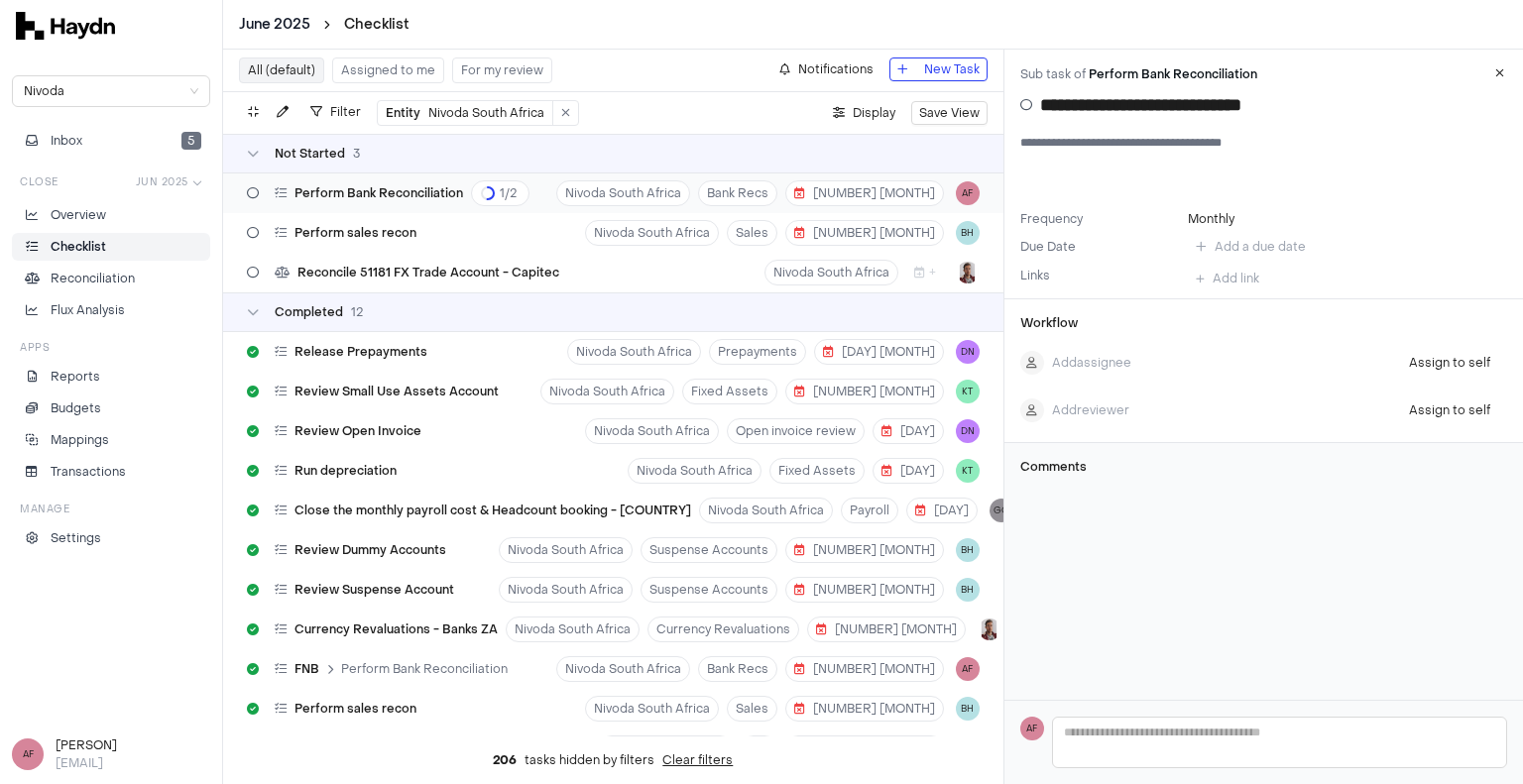 click on "Perform Bank Reconciliation" at bounding box center (379, 193) 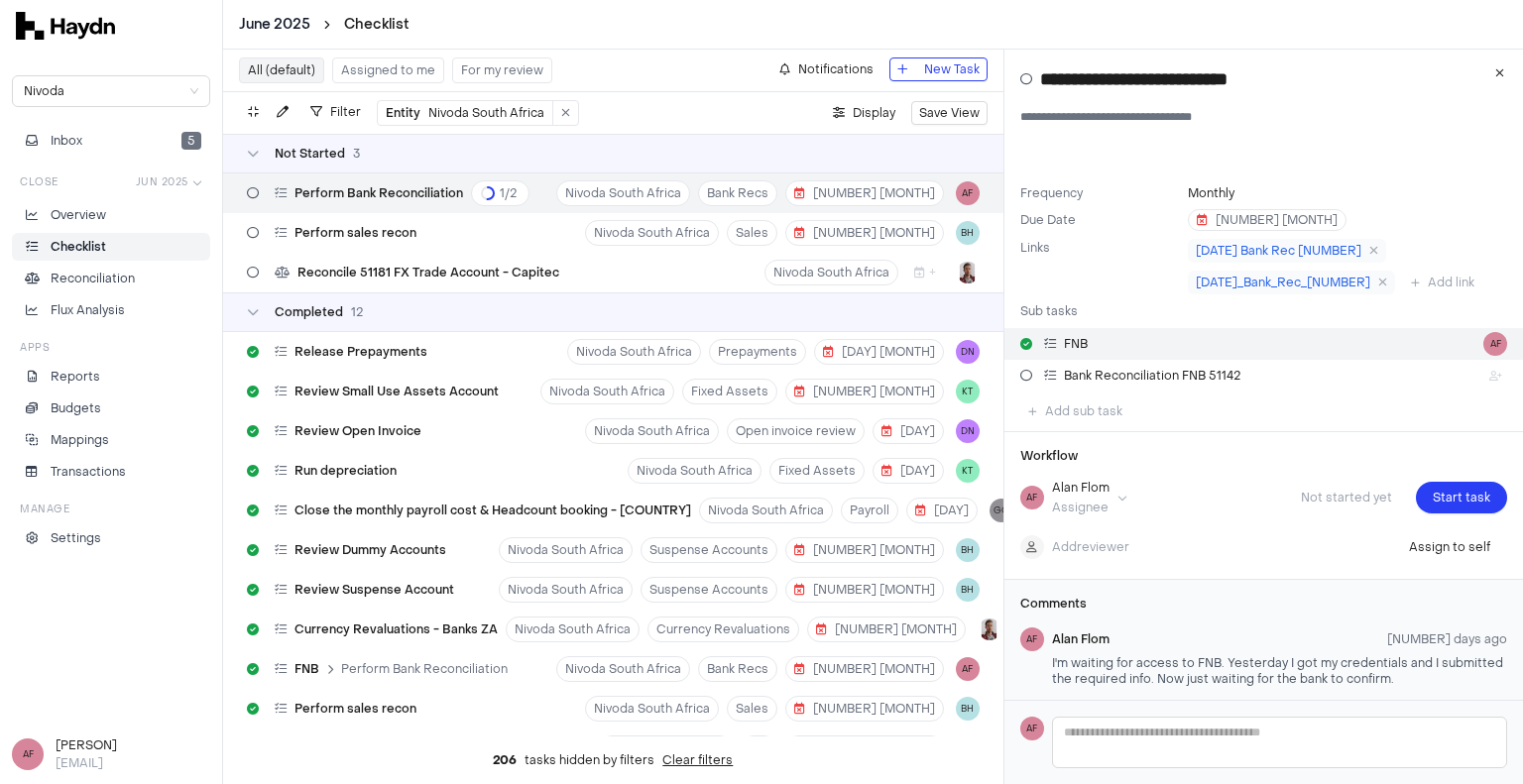 click on "FNB" at bounding box center (1076, 344) 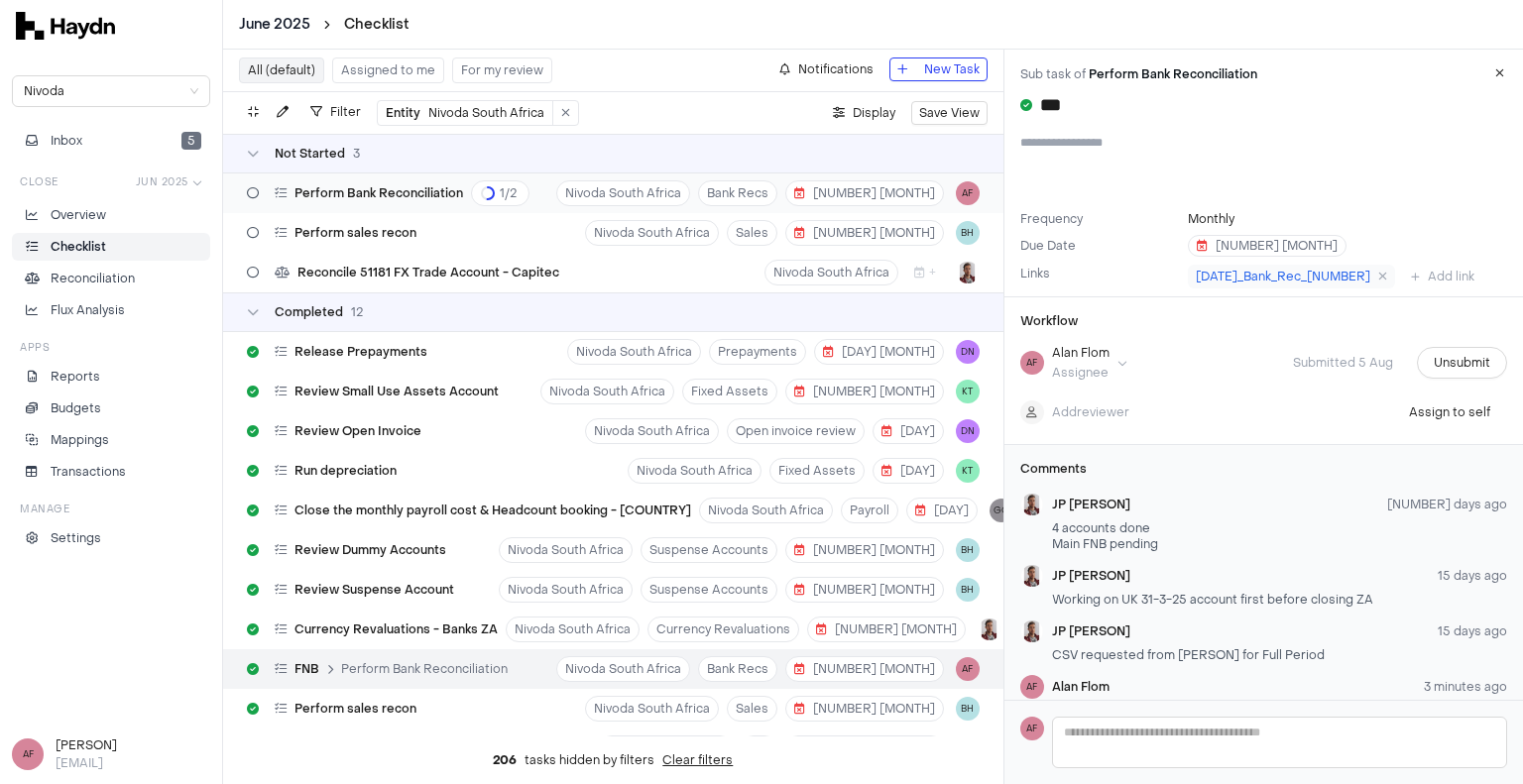 click on "Perform Bank Reconciliation" at bounding box center [379, 193] 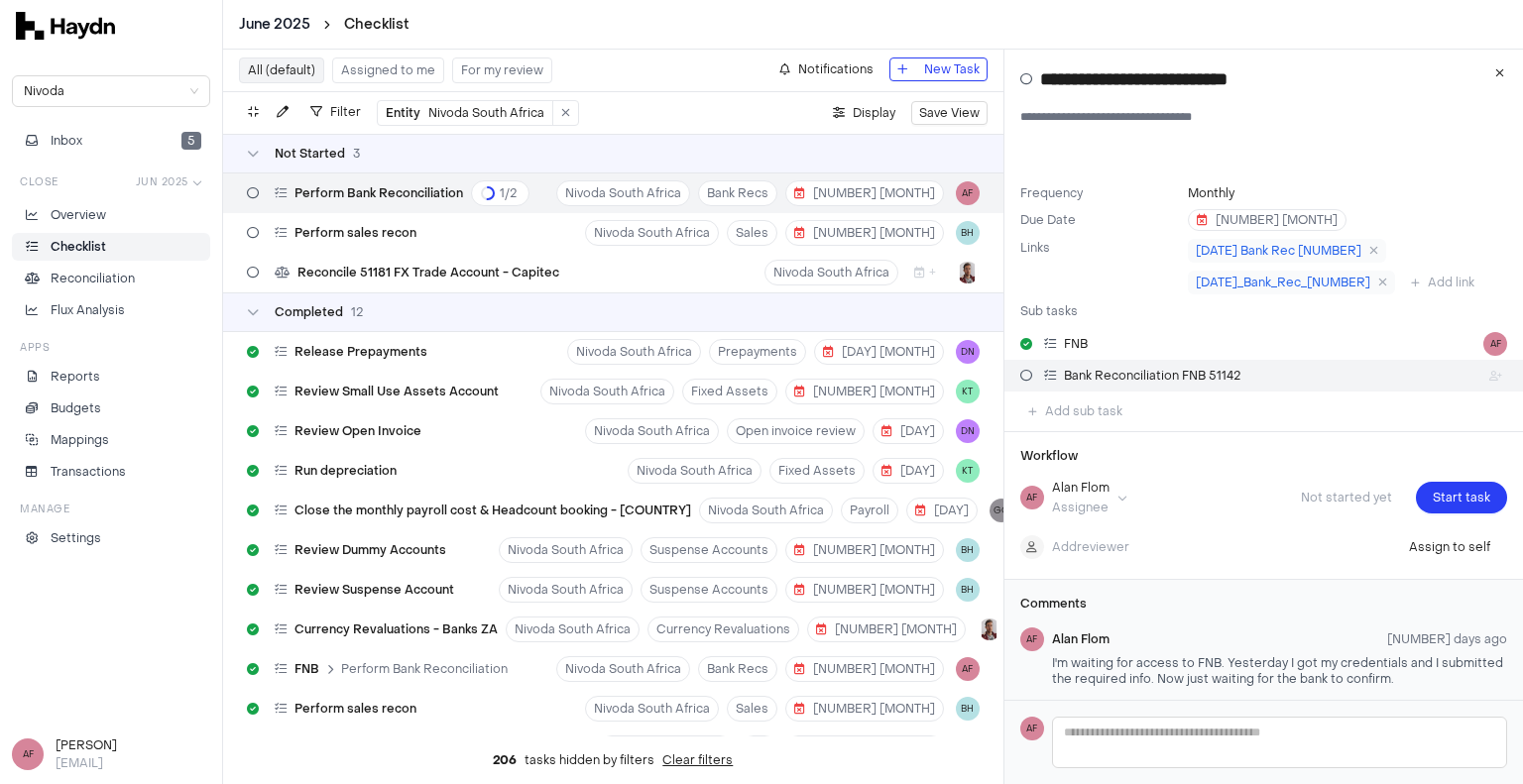 click on "Bank Reconciliation FNB 51142" at bounding box center [1263, 376] 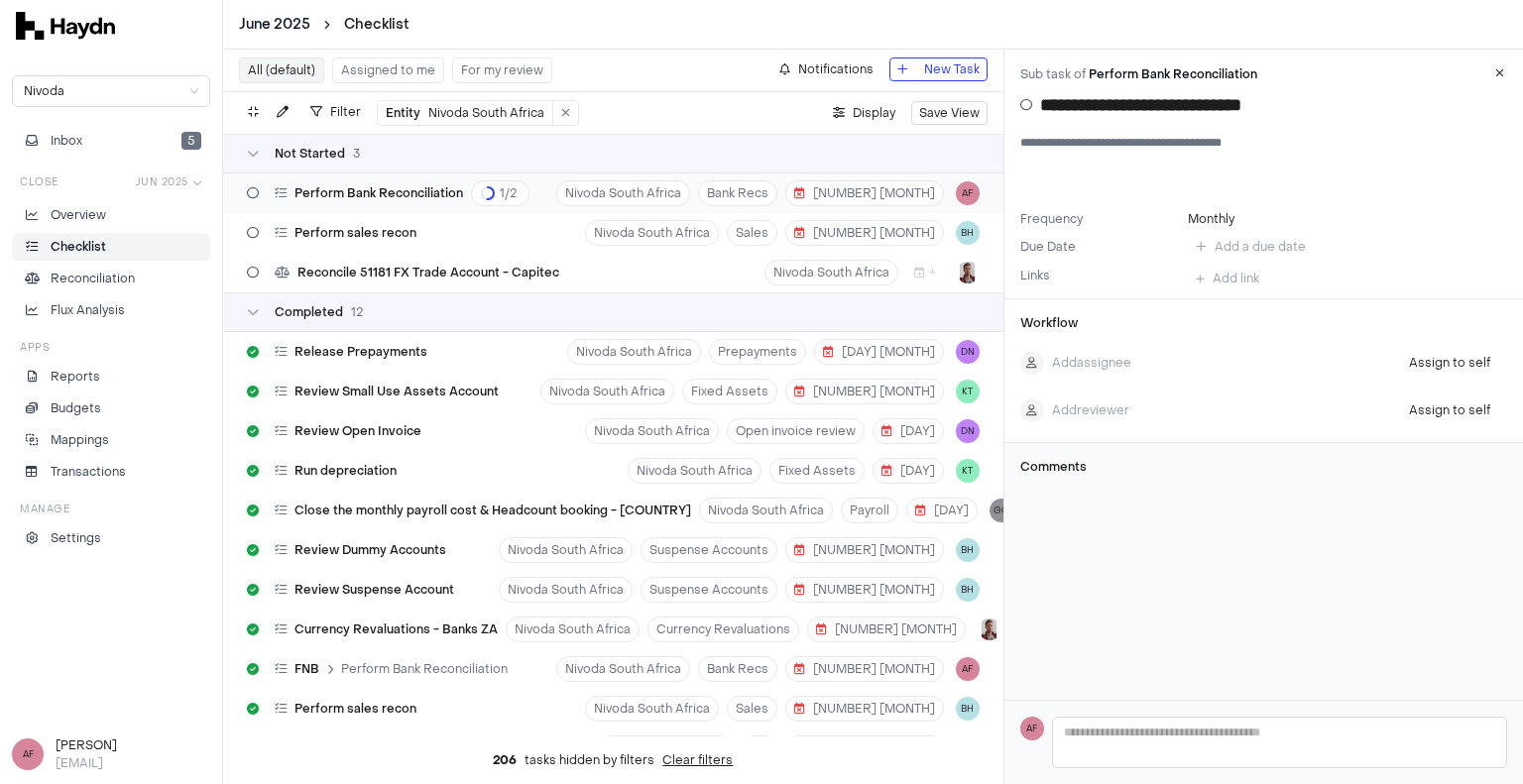 click on "Perform Bank Reconciliation" at bounding box center (379, 193) 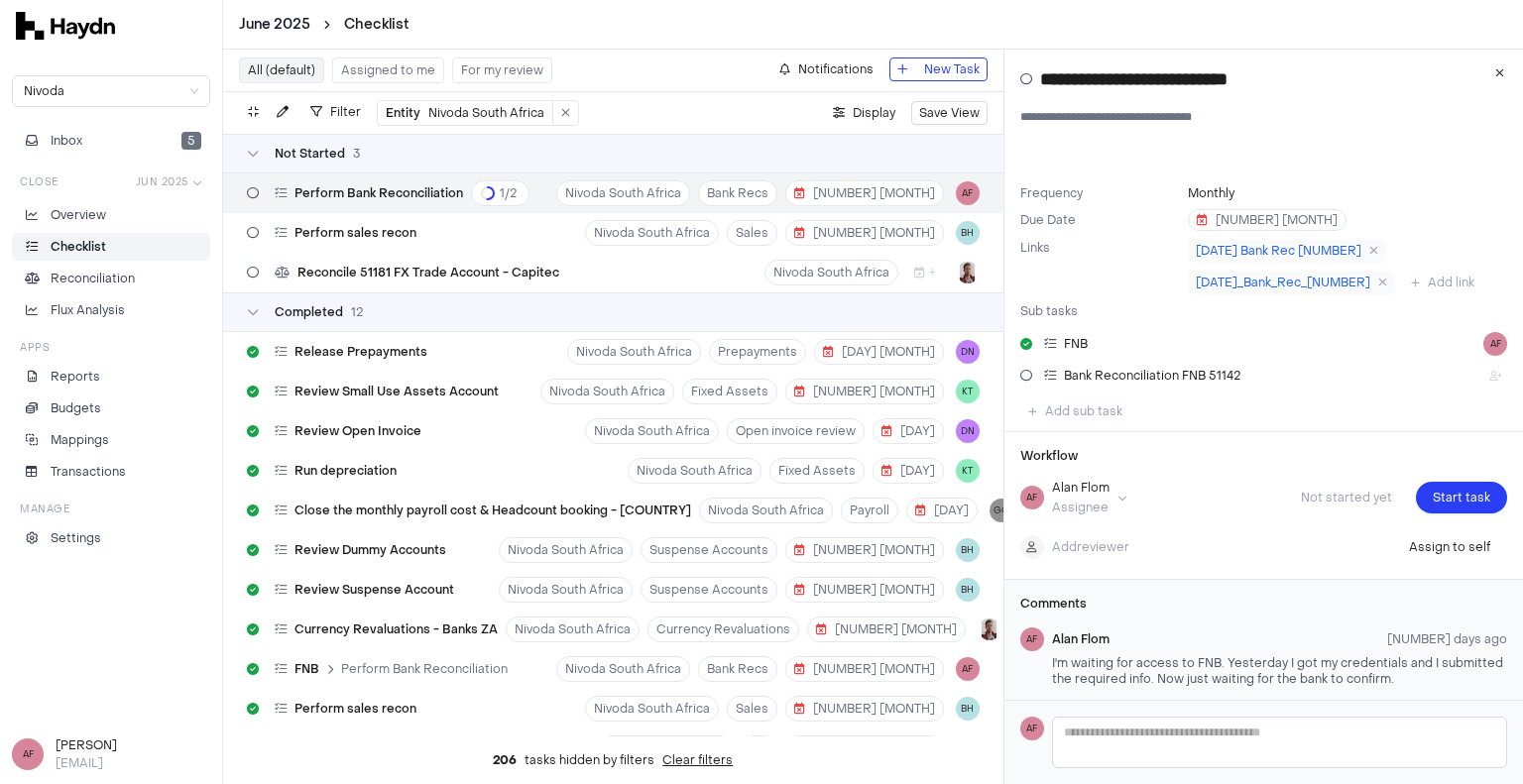 drag, startPoint x: 1115, startPoint y: 375, endPoint x: 1158, endPoint y: 321, distance: 69.02898 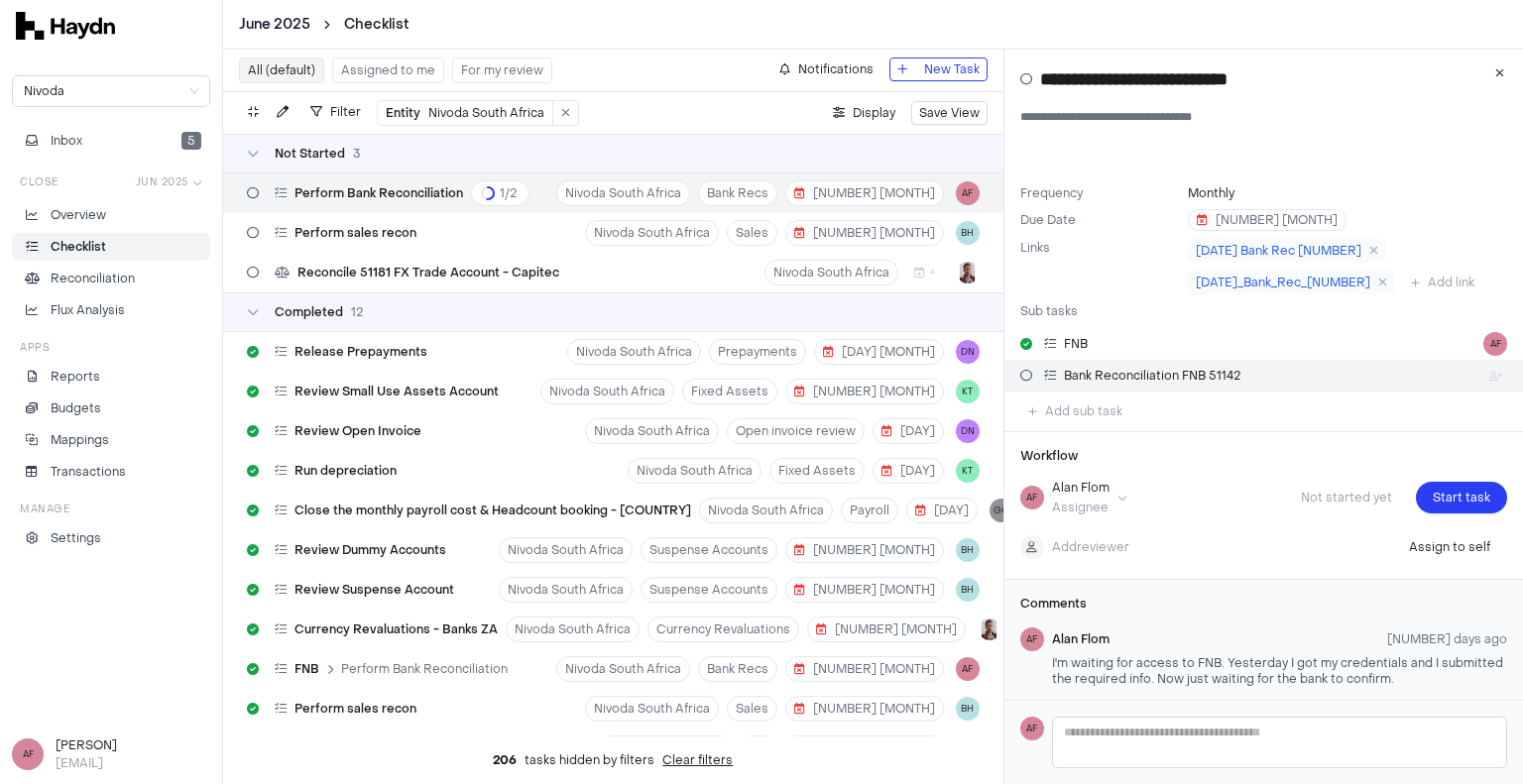 click on "Bank Reconciliation FNB 51142" at bounding box center [1152, 376] 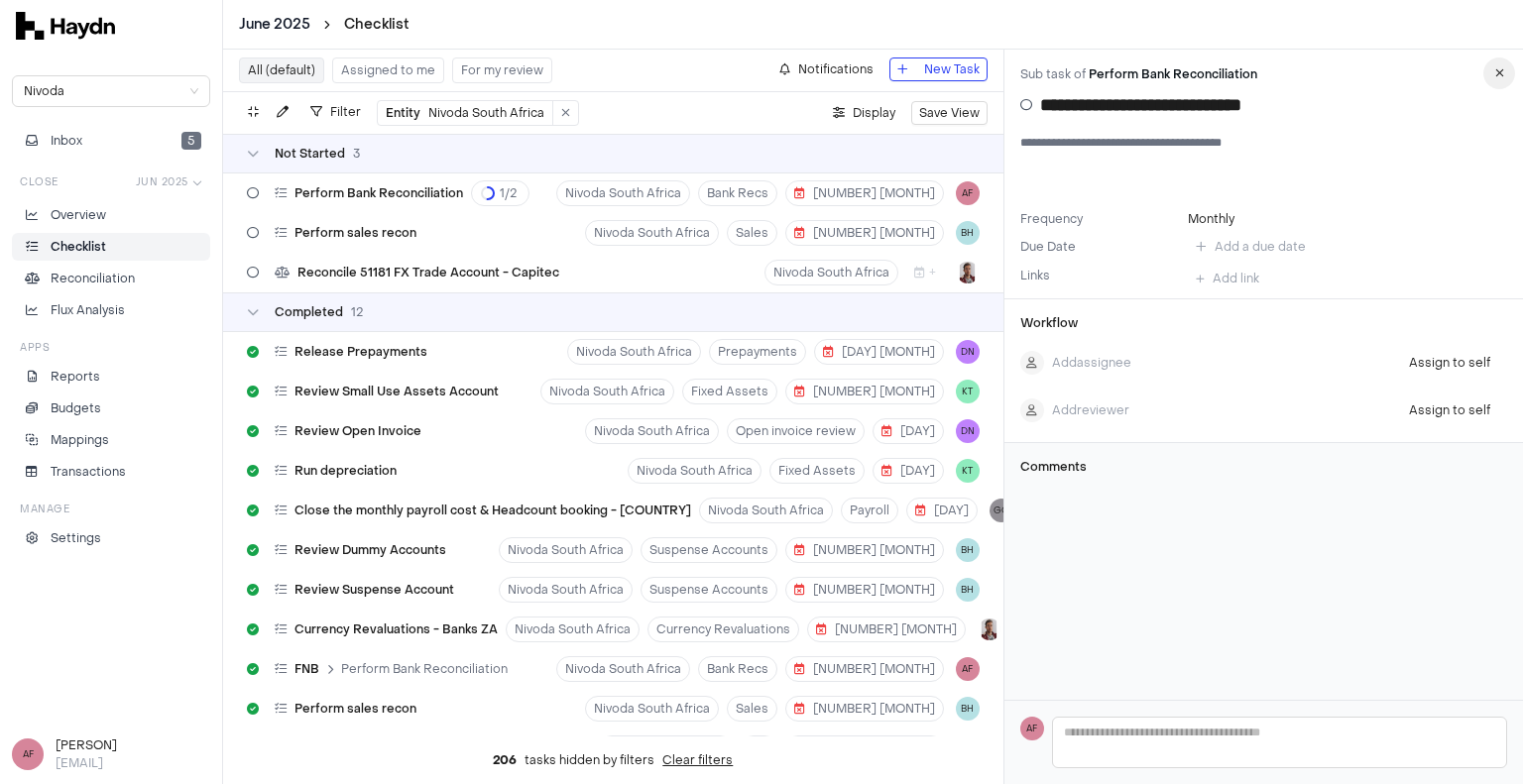 click at bounding box center (1499, 73) 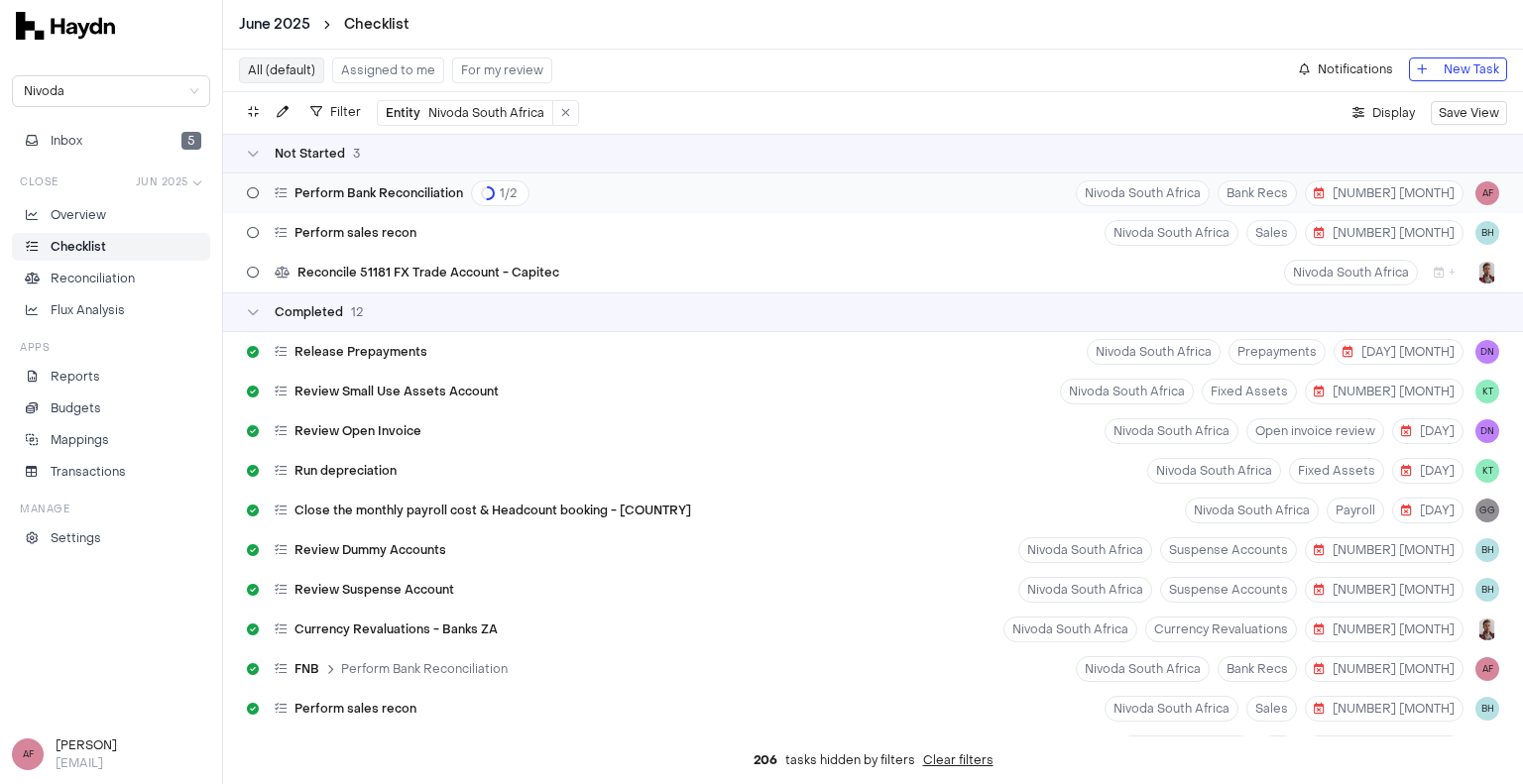 click on "Perform Bank Reconciliation 1 / 2" at bounding box center (402, 193) 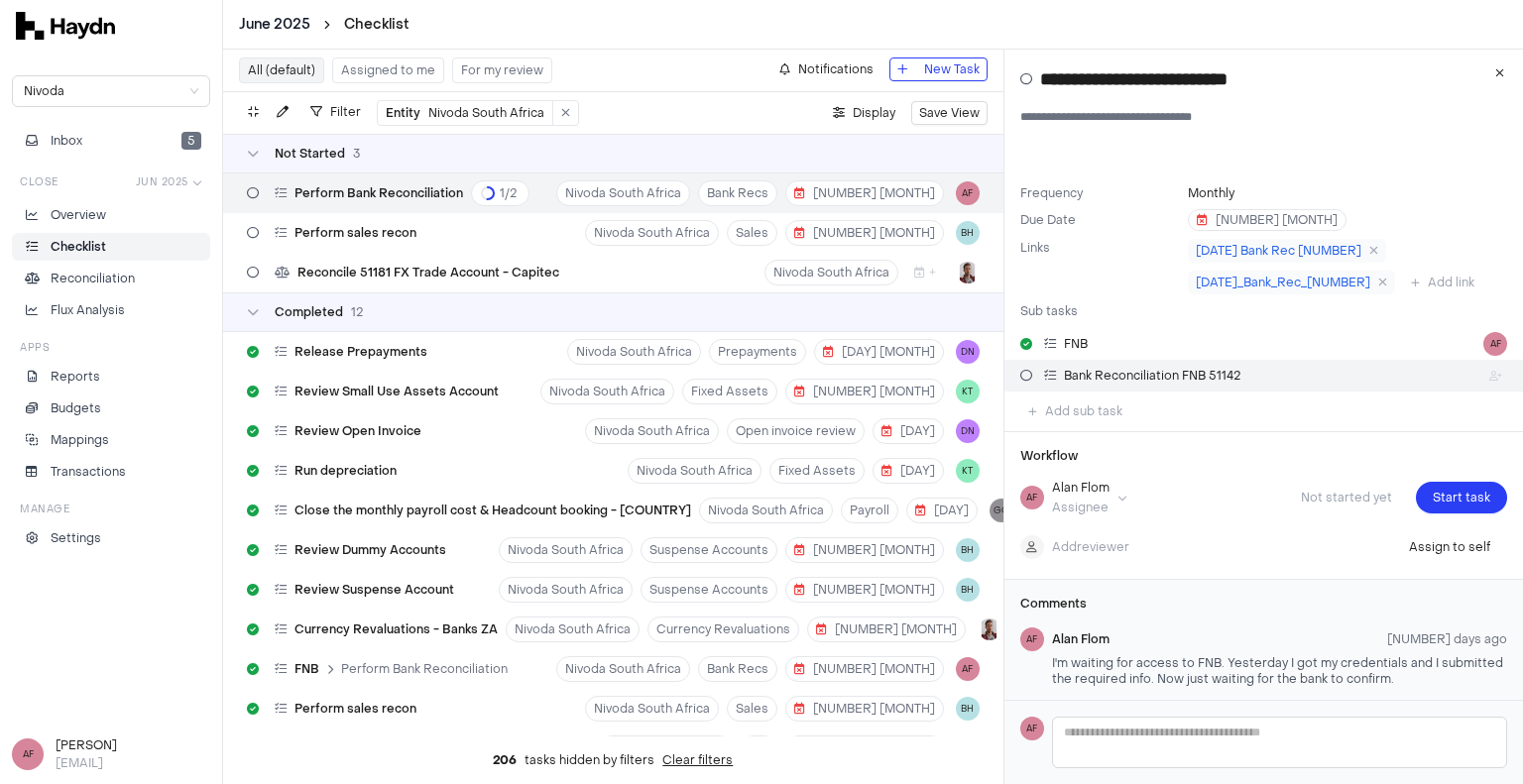 click on "Bank Reconciliation FNB 51142" at bounding box center (1152, 376) 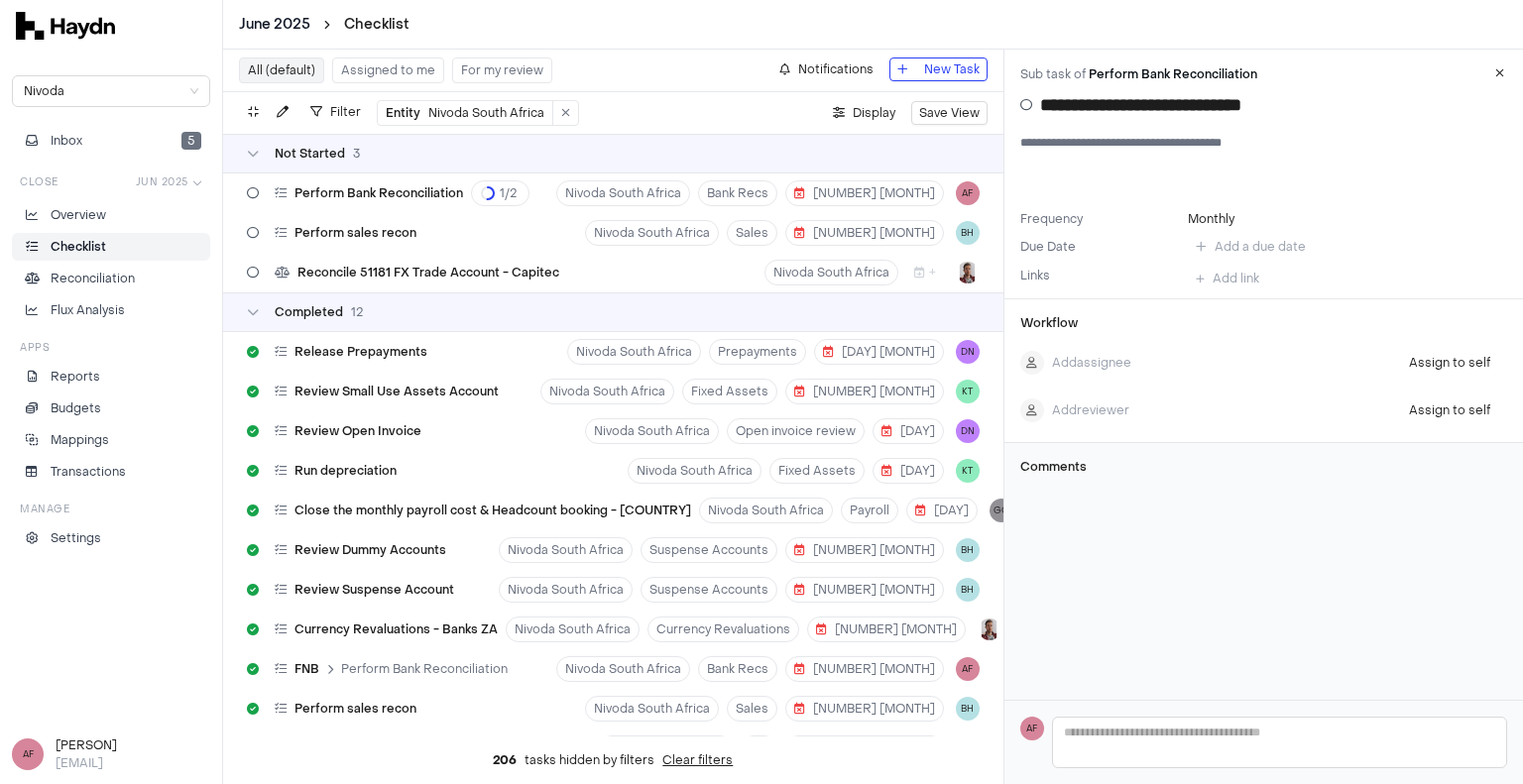 click at bounding box center [1026, 105] 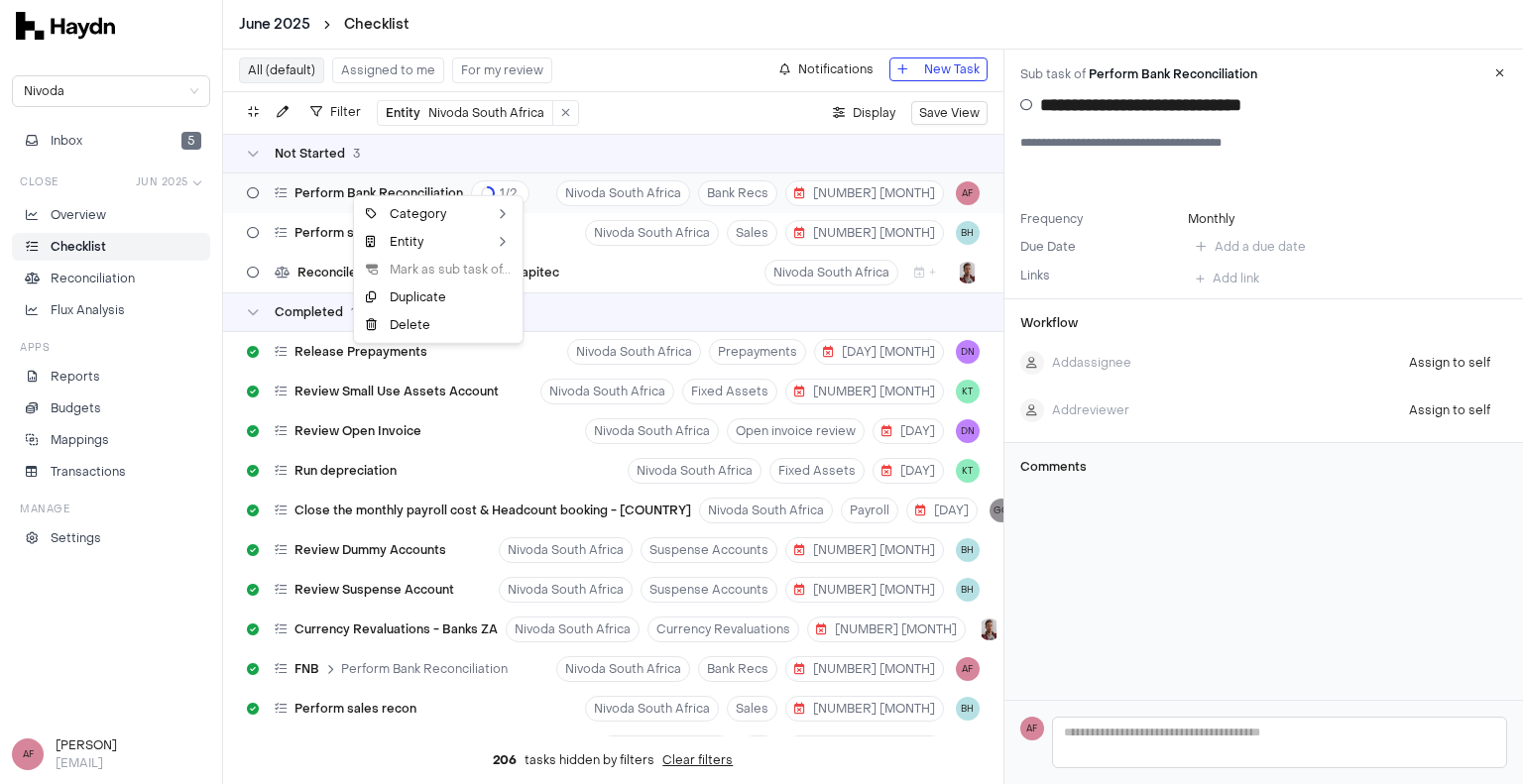 click on "[MONTH] [YEAR] Checklist Nivoda Inbox [NUMBER] Close [MONTH] [YEAR] Overview Checklist Reconciliation Flux Analysis Apps Reports Budgets Mappings Transactions Manage Settings AF [PERSON] [EMAIL] All   (default) Assigned to me   For my review   Notifications New Task Filter Entity Nivoda South Africa . Display Save View Not Started [NUMBER] Perform Bank Reconciliation 1 / 2 Nivoda South Africa Bank Recs [NUMBER] [MONTH] AF Perform sales recon Nivoda South Africa Sales [NUMBER] [MONTH] BH Reconcile [NUMBER] FX Trade Account - Capitec Nivoda South Africa + Completed [NUMBER] Release Prepayments Nivoda South Africa Prepayments [NUMBER] [MONTH] DN Review Small Use Assets Account Nivoda South Africa Fixed Assets [NUMBER] [MONTH] KT Review Open Invoice Nivoda South Africa Open invoice review [NUMBER] [MONTH] DN Run depreciation Nivoda South Africa Fixed Assets [NUMBER] [MONTH] KT Close the monthly payroll cost & Headcount booking - SouthAfrica Nivoda South Africa Payroll [NUMBER] [MONTH] GG Review Dummy Accounts Nivoda South Africa Suspense Accounts [NUMBER] [MONTH] BH Review Suspense Account Nivoda South Africa BH" at bounding box center [762, 392] 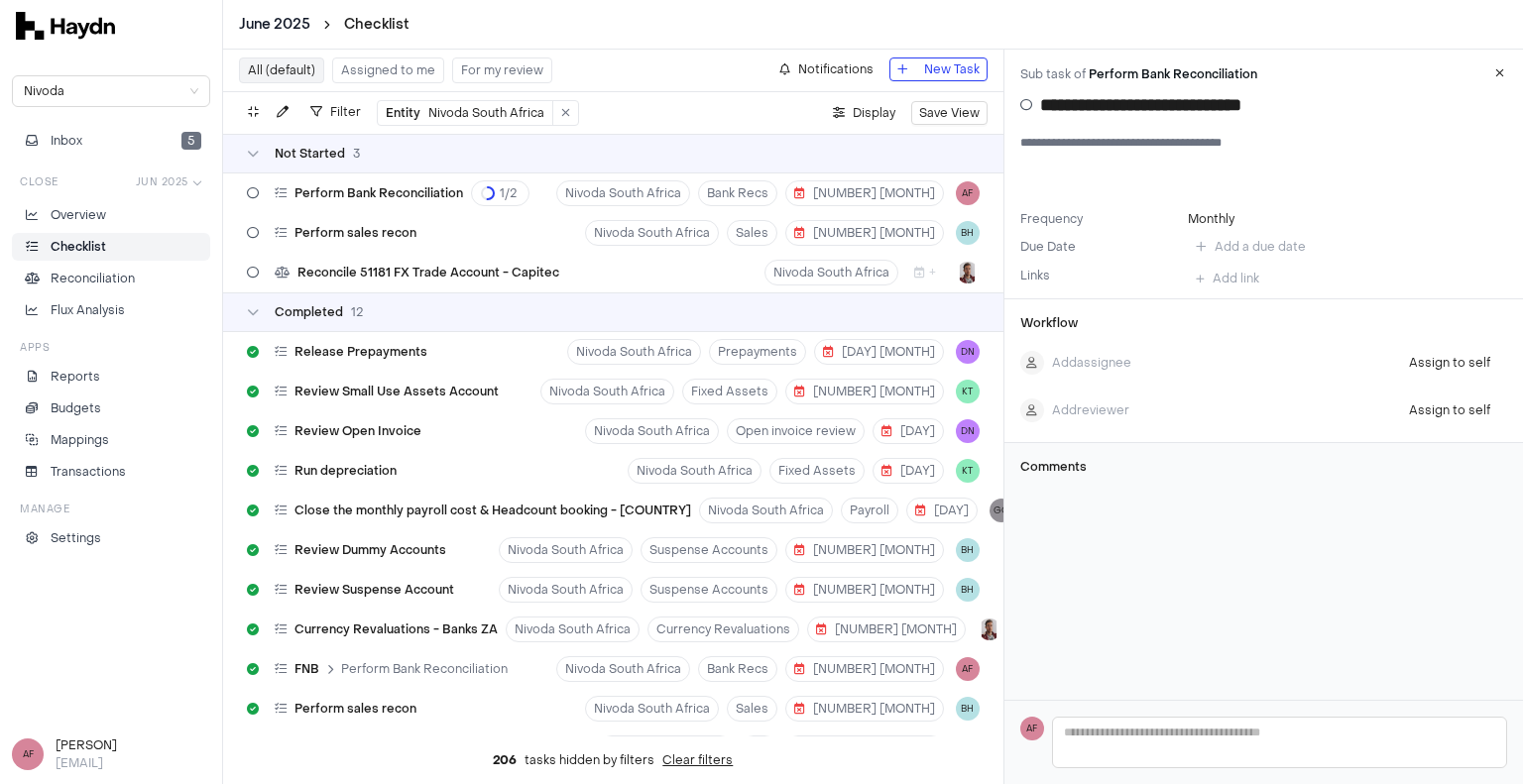 click at bounding box center [281, 193] 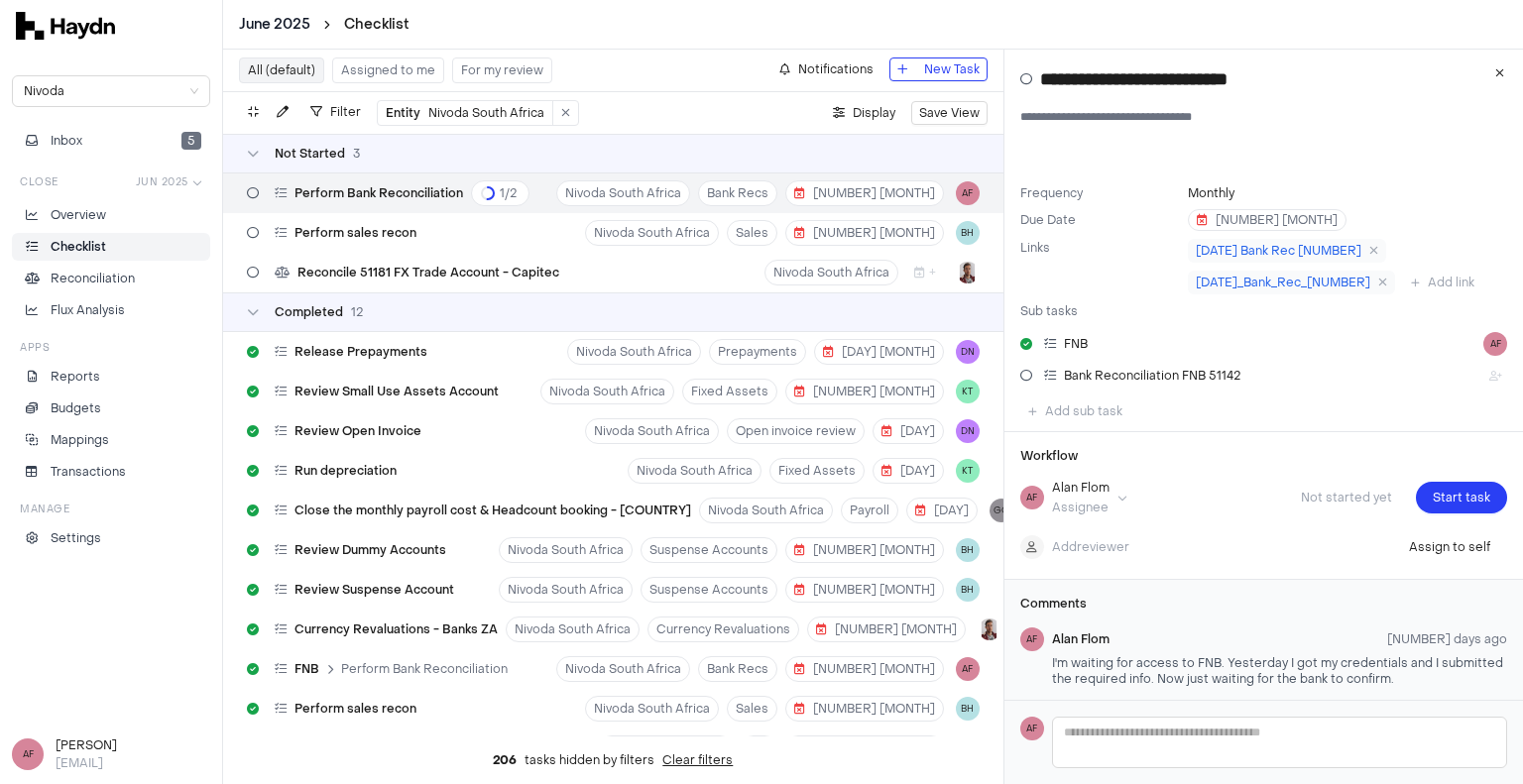 click on "Perform Bank Reconciliation" at bounding box center (379, 193) 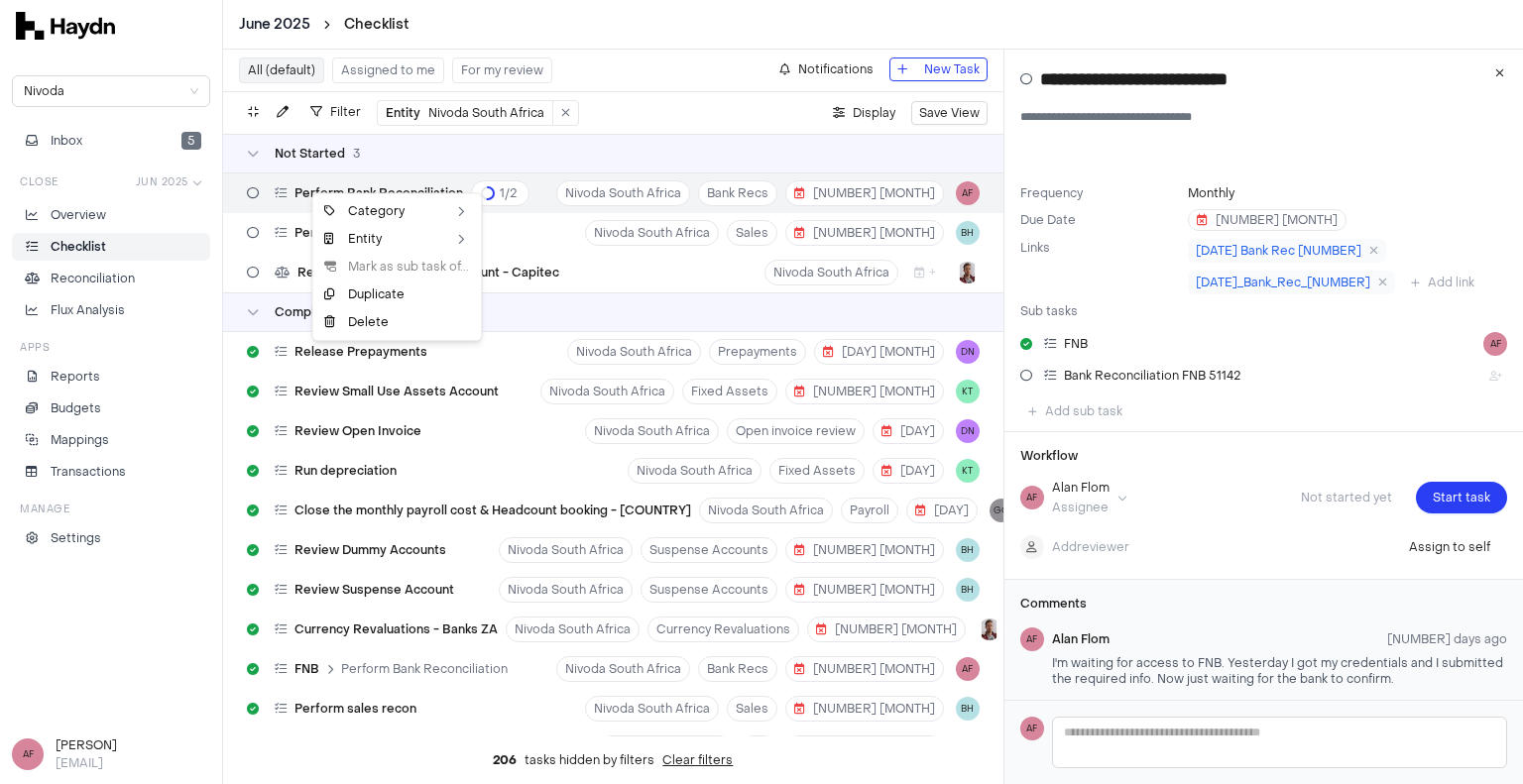 click on "[MONTH] [YEAR] Checklist Nivoda Inbox [NUMBER] Close [MONTH] [YEAR] Overview Checklist Reconciliation Flux Analysis Apps Reports Budgets Mappings Transactions Manage Settings AF [PERSON] [EMAIL] All   (default) Assigned to me   For my review   Notifications New Task Filter Entity Nivoda South Africa . Display Save View Not Started [NUMBER] Perform Bank Reconciliation 1 / 2 Nivoda South Africa Bank Recs [NUMBER] [MONTH] AF Perform sales recon Nivoda South Africa Sales [NUMBER] [MONTH] BH Reconcile [NUMBER] FX Trade Account - Capitec Nivoda South Africa + Completed [NUMBER] Release Prepayments Nivoda South Africa Prepayments [NUMBER] [MONTH] DN Review Small Use Assets Account Nivoda South Africa Fixed Assets [NUMBER] [MONTH] KT Review Open Invoice Nivoda South Africa Open invoice review [NUMBER] [MONTH] DN Run depreciation Nivoda South Africa Fixed Assets [NUMBER] [MONTH] KT Close the monthly payroll cost & Headcount booking - SouthAfrica Nivoda South Africa Payroll [NUMBER] [MONTH] GG Review Dummy Accounts Nivoda South Africa Suspense Accounts [NUMBER] [MONTH] BH Review Suspense Account Nivoda South Africa BH" at bounding box center [762, 392] 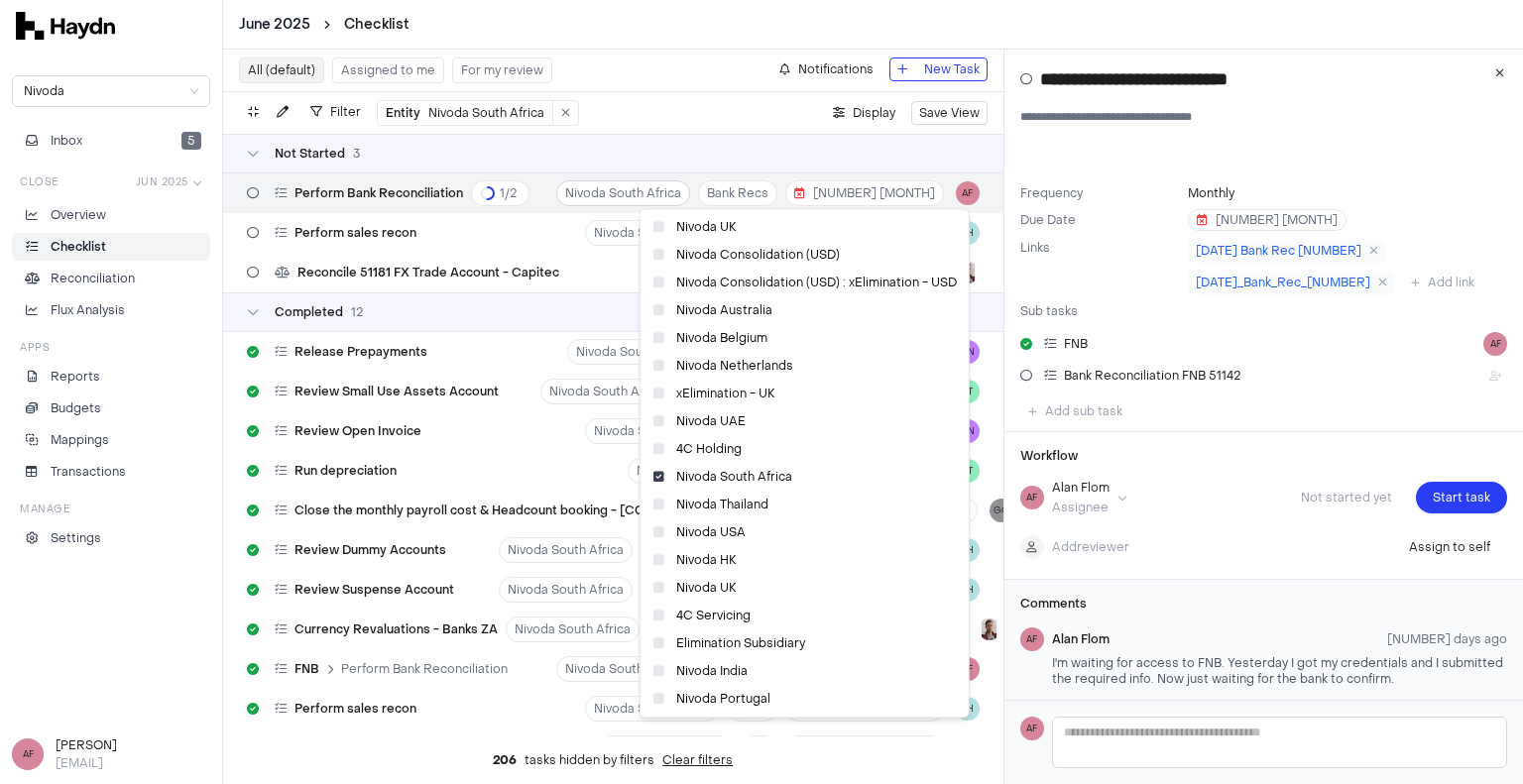 click on "[MONTH] [YEAR] Checklist Nivoda Inbox [NUMBER] Close [MONTH] [YEAR] Overview Checklist Reconciliation Flux Analysis Apps Reports Budgets Mappings Transactions Manage Settings AF [PERSON] [EMAIL] All   (default) Assigned to me   For my review   Notifications New Task Filter Entity Nivoda South Africa . Display Save View Not Started [NUMBER] Perform Bank Reconciliation 1 / 2 Nivoda South Africa Bank Recs [NUMBER] [MONTH] AF Perform sales recon Nivoda South Africa Sales [NUMBER] [MONTH] BH Reconcile [NUMBER] FX Trade Account - Capitec Nivoda South Africa + Completed [NUMBER] Release Prepayments Nivoda South Africa Prepayments [NUMBER] [MONTH] DN Review Small Use Assets Account Nivoda South Africa Fixed Assets [NUMBER] [MONTH] KT Review Open Invoice Nivoda South Africa Open invoice review [NUMBER] [MONTH] DN Run depreciation Nivoda South Africa Fixed Assets [NUMBER] [MONTH] KT Close the monthly payroll cost & Headcount booking - SouthAfrica Nivoda South Africa Payroll [NUMBER] [MONTH] GG Review Dummy Accounts Nivoda South Africa Suspense Accounts [NUMBER] [MONTH] BH Review Suspense Account Nivoda South Africa BH" at bounding box center (762, 392) 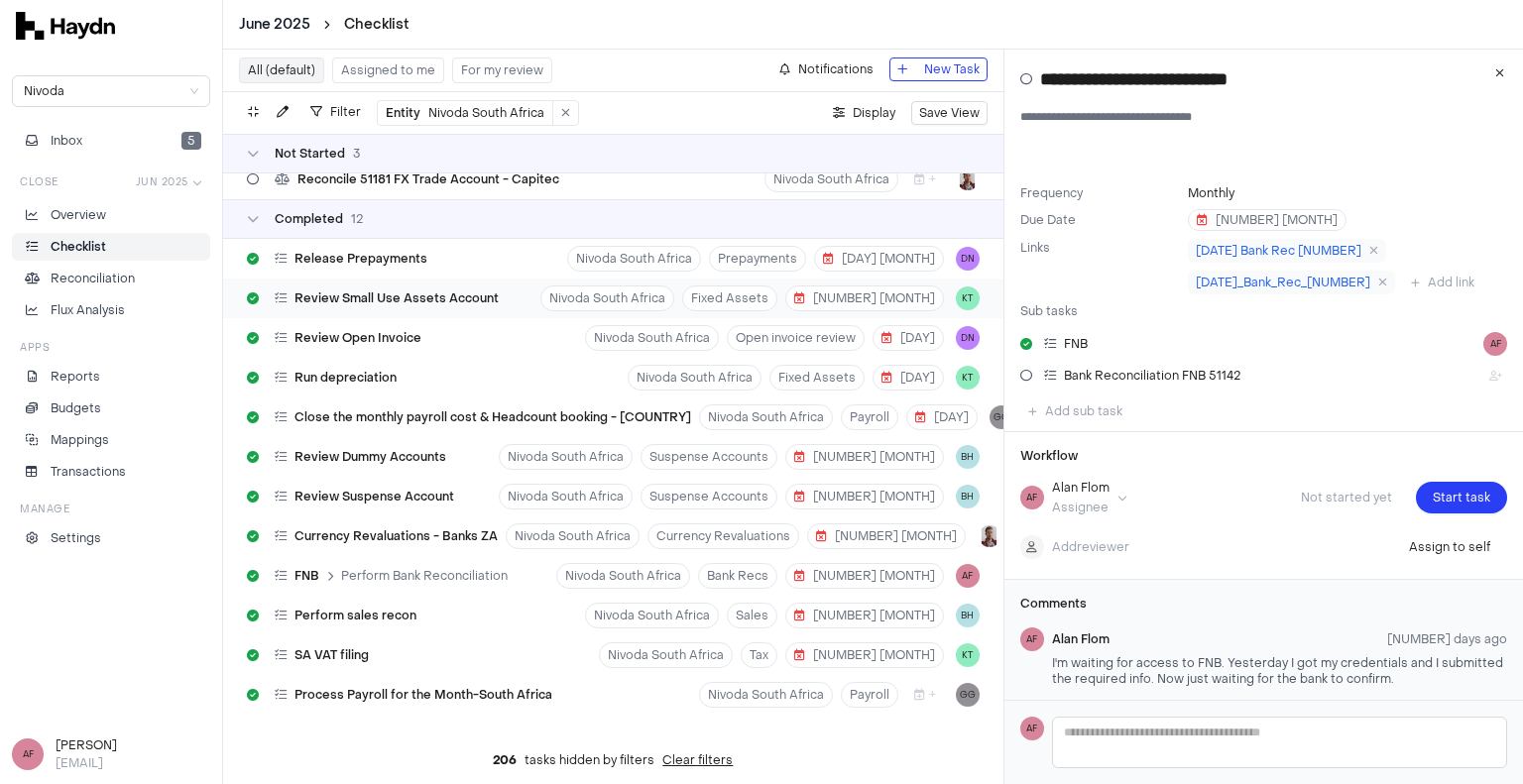 scroll, scrollTop: 91, scrollLeft: 0, axis: vertical 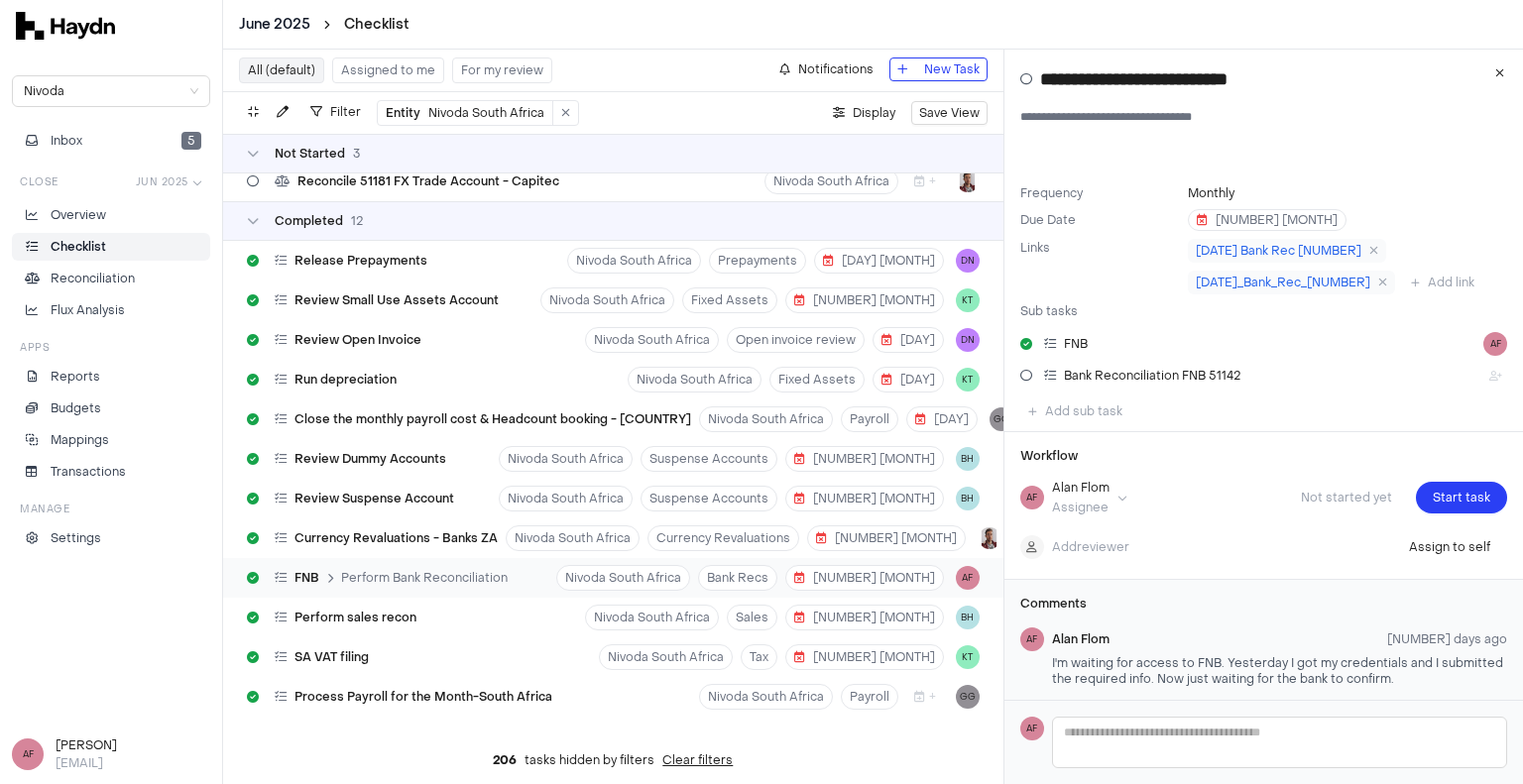 click on "FNB Perform Bank Reconciliation" at bounding box center (377, 578) 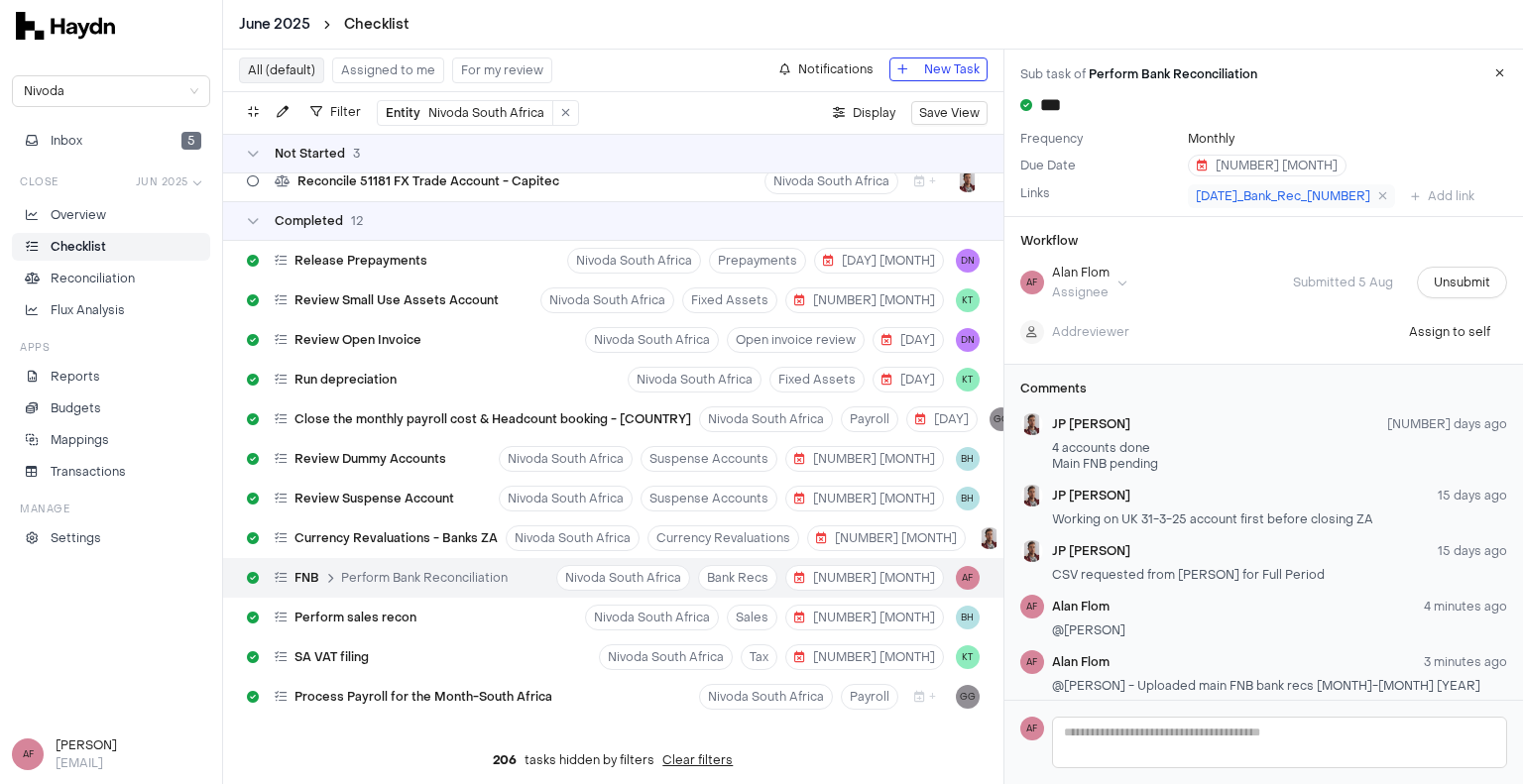 scroll, scrollTop: 0, scrollLeft: 0, axis: both 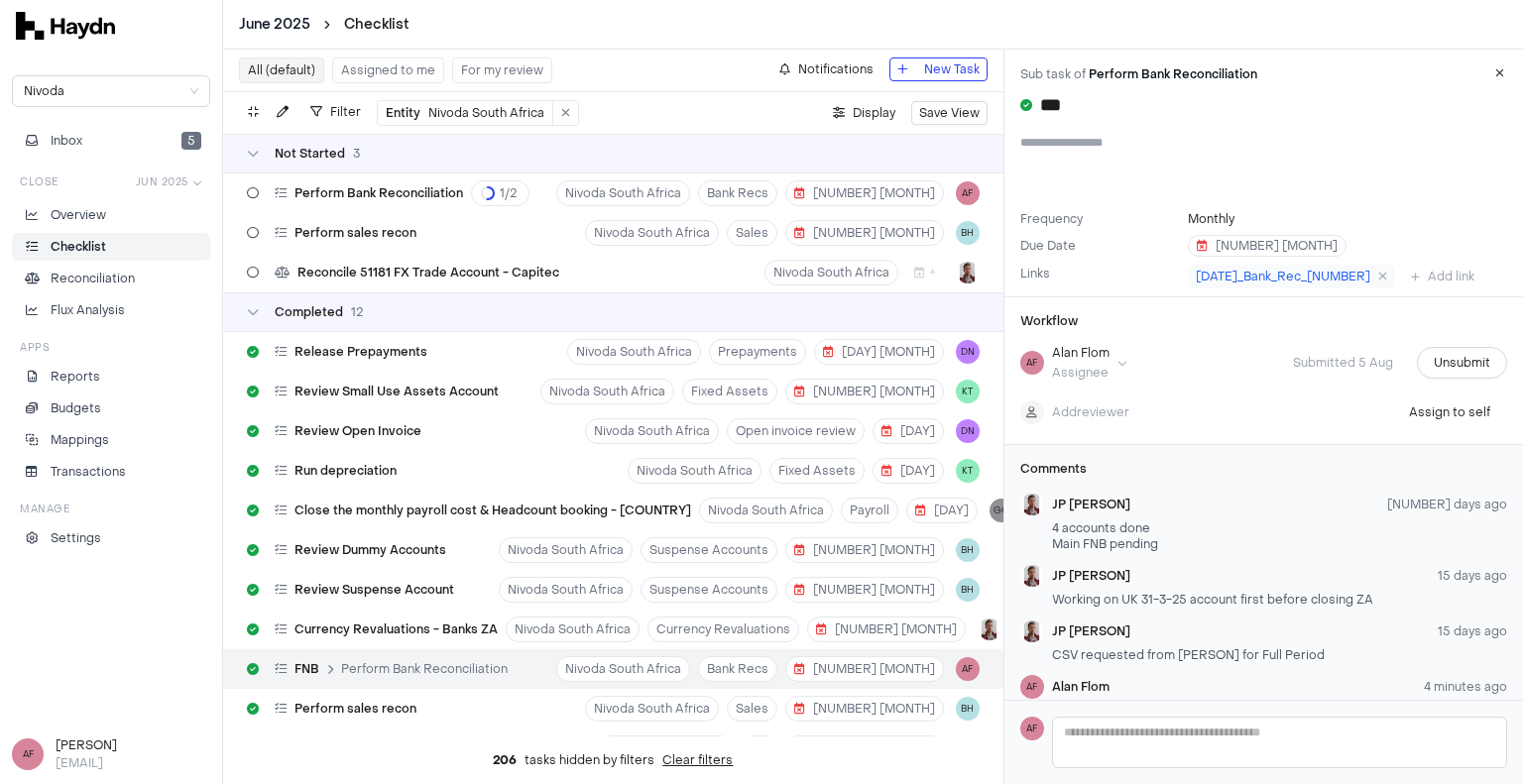click on "[MONTH] [YEAR] Checklist Nivoda Inbox [NUMBER] Close [MONTH] [YEAR] Overview Checklist Reconciliation Flux Analysis Apps Reports Budgets Mappings Transactions Manage Settings AF [PERSON] [EMAIL] All   (default) Assigned to me   For my review   Notifications New Task Filter Entity Nivoda South Africa . Display Save View Not Started [NUMBER] Perform Bank Reconciliation 1 / 2 Nivoda South Africa Bank Recs [NUMBER] [MONTH] AF Perform sales recon Nivoda South Africa Sales [NUMBER] [MONTH] BH Reconcile [NUMBER] FX Trade Account - Capitec Nivoda South Africa + Completed [NUMBER] Release Prepayments Nivoda South Africa Prepayments [NUMBER] [MONTH] DN Review Small Use Assets Account Nivoda South Africa Fixed Assets [NUMBER] [MONTH] KT Review Open Invoice Nivoda South Africa Open invoice review [NUMBER] [MONTH] DN Run depreciation Nivoda South Africa Fixed Assets [NUMBER] [MONTH] KT Close the monthly payroll cost & Headcount booking - SouthAfrica Nivoda South Africa Payroll [NUMBER] [MONTH] GG Review Dummy Accounts Nivoda South Africa Suspense Accounts [NUMBER] [MONTH] BH Review Suspense Account Nivoda South Africa BH" at bounding box center [762, 392] 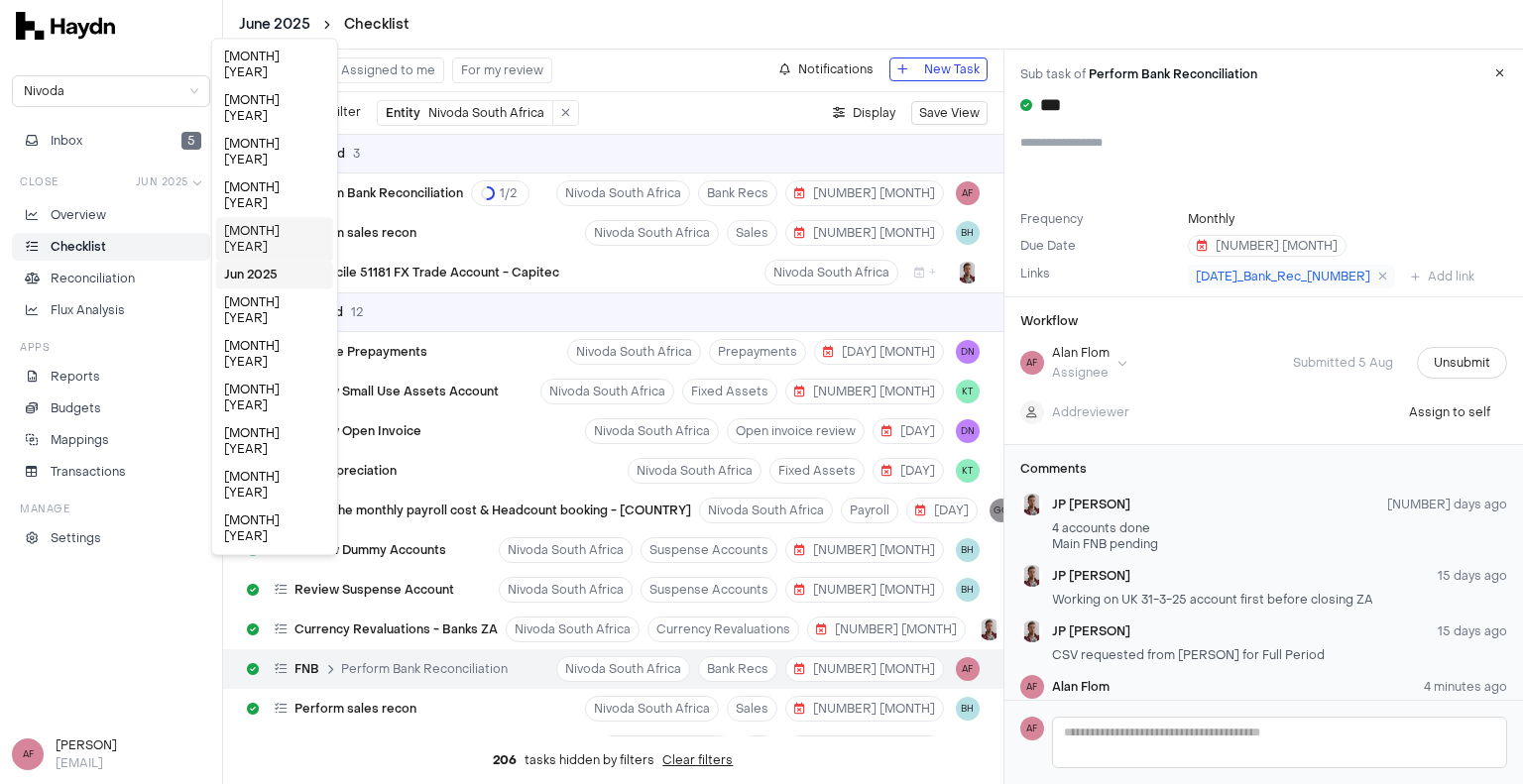 click on "[MONTH] [YEAR]" at bounding box center [275, 239] 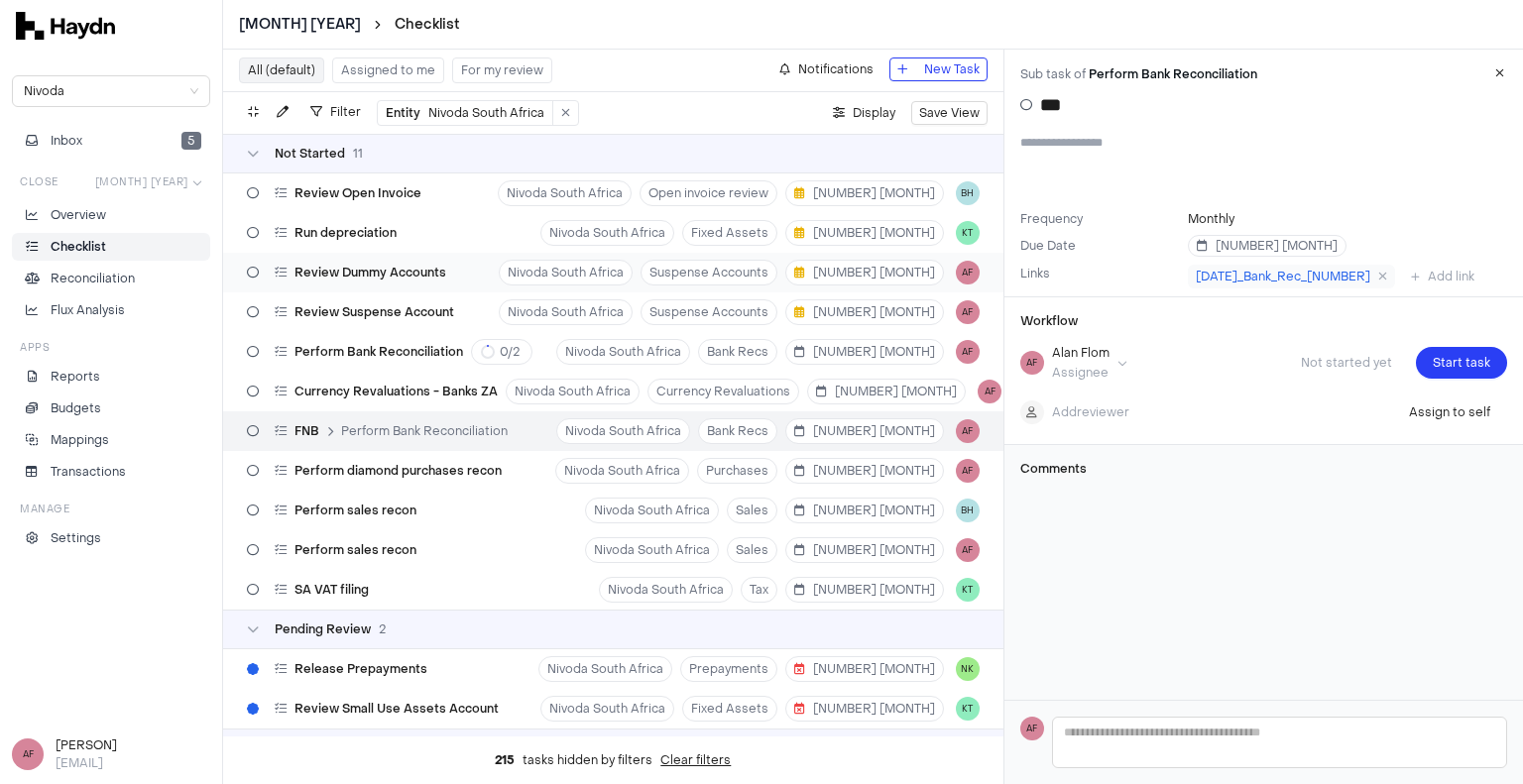 click on "Review Dummy Accounts Nivoda South Africa Suspense Accounts [NUMBER] [MONTH] AF" at bounding box center [613, 273] 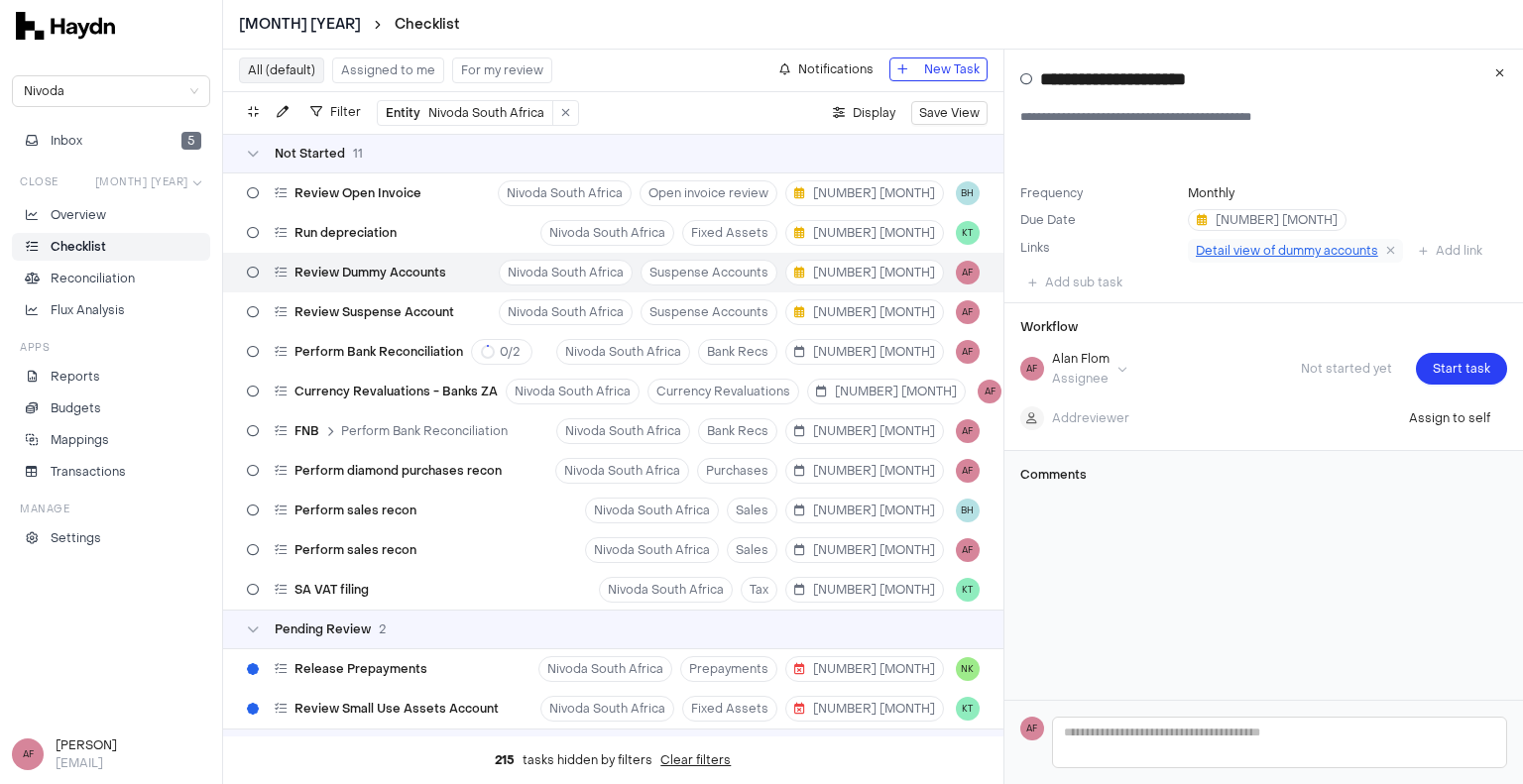 click on "Detail view of dummy accounts" at bounding box center [1287, 251] 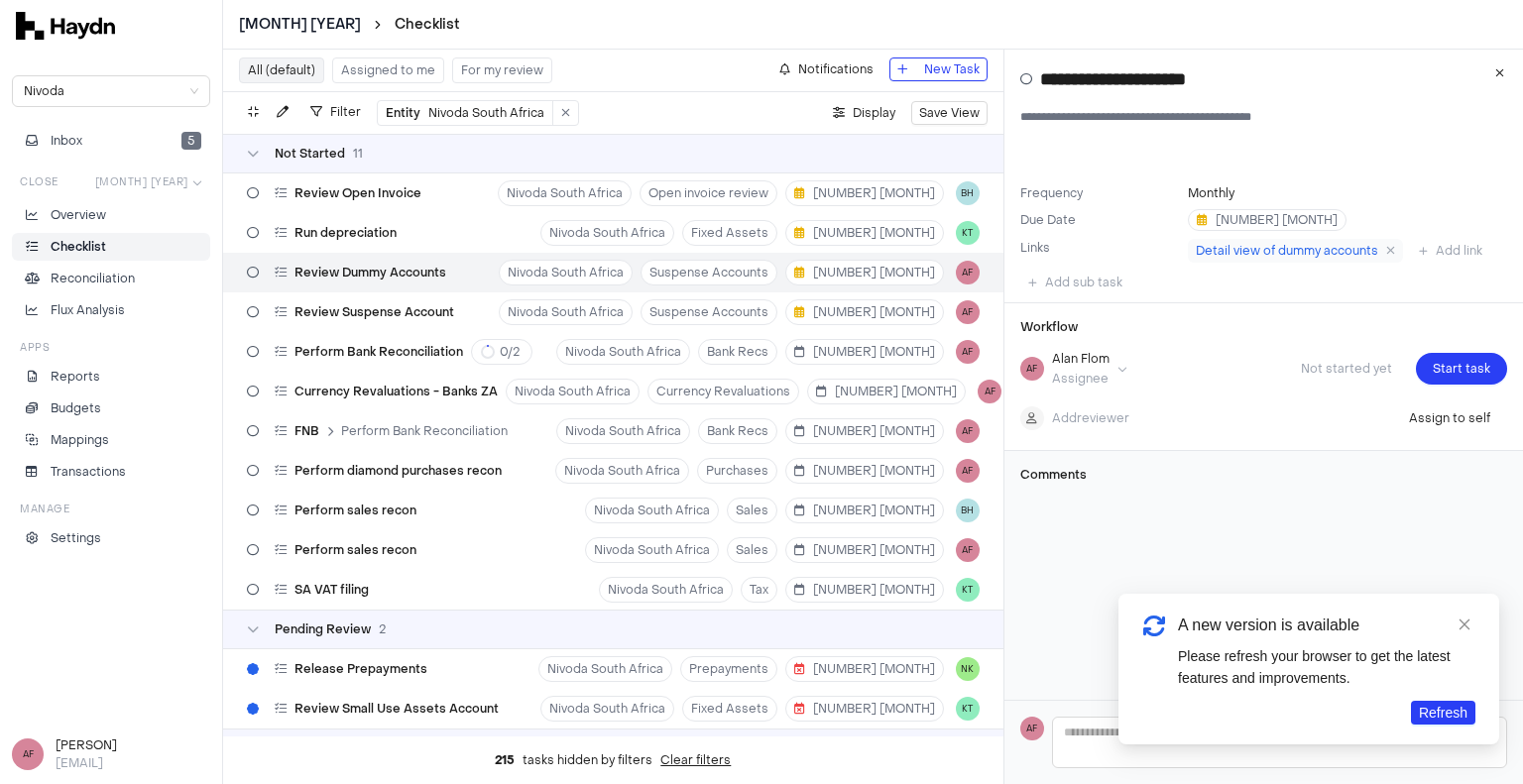 click on "Assigned to me" at bounding box center [388, 70] 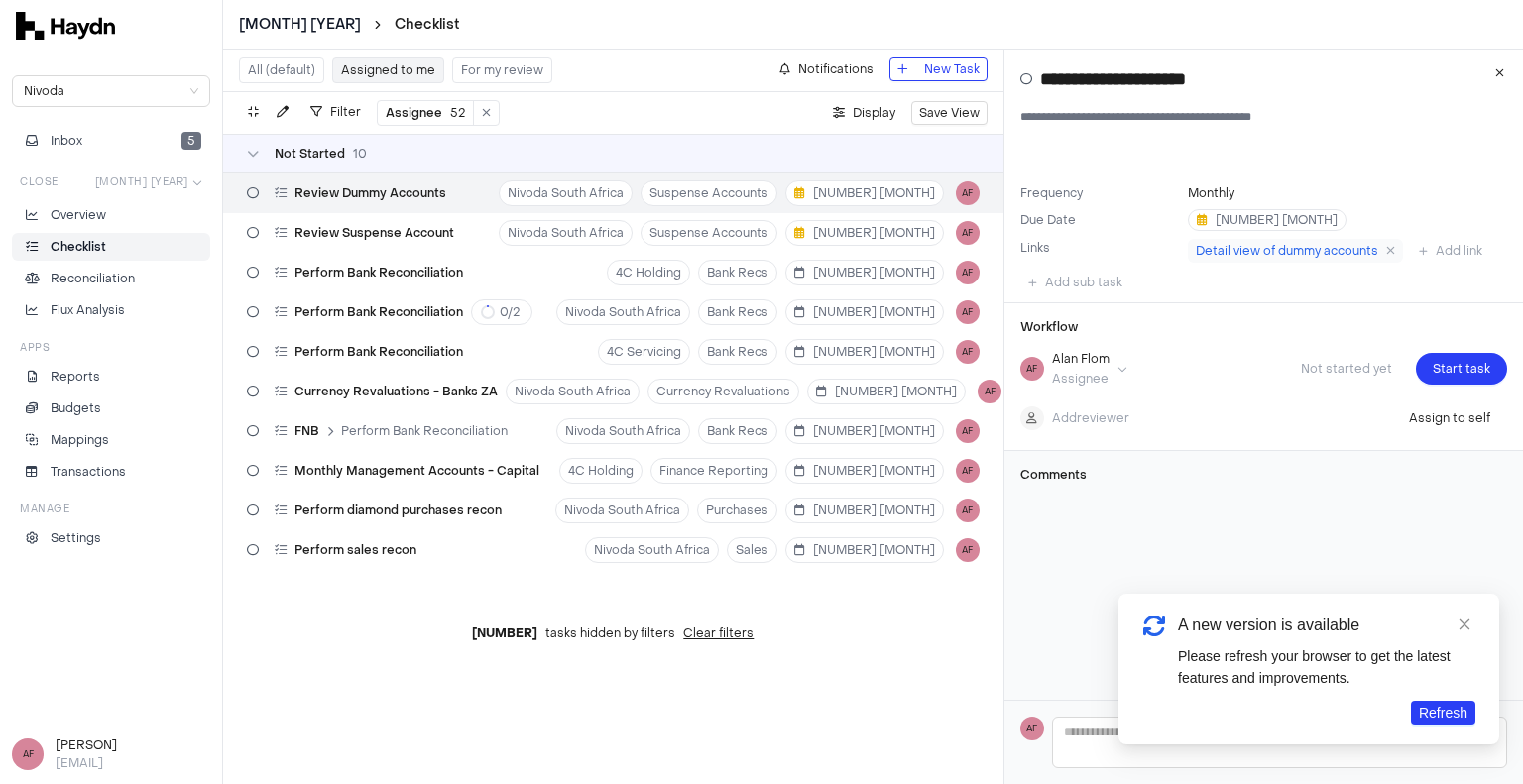 click on "Review Dummy Accounts Nivoda South Africa Suspense Accounts [NUMBER] [MONTH] AF" at bounding box center (613, 193) 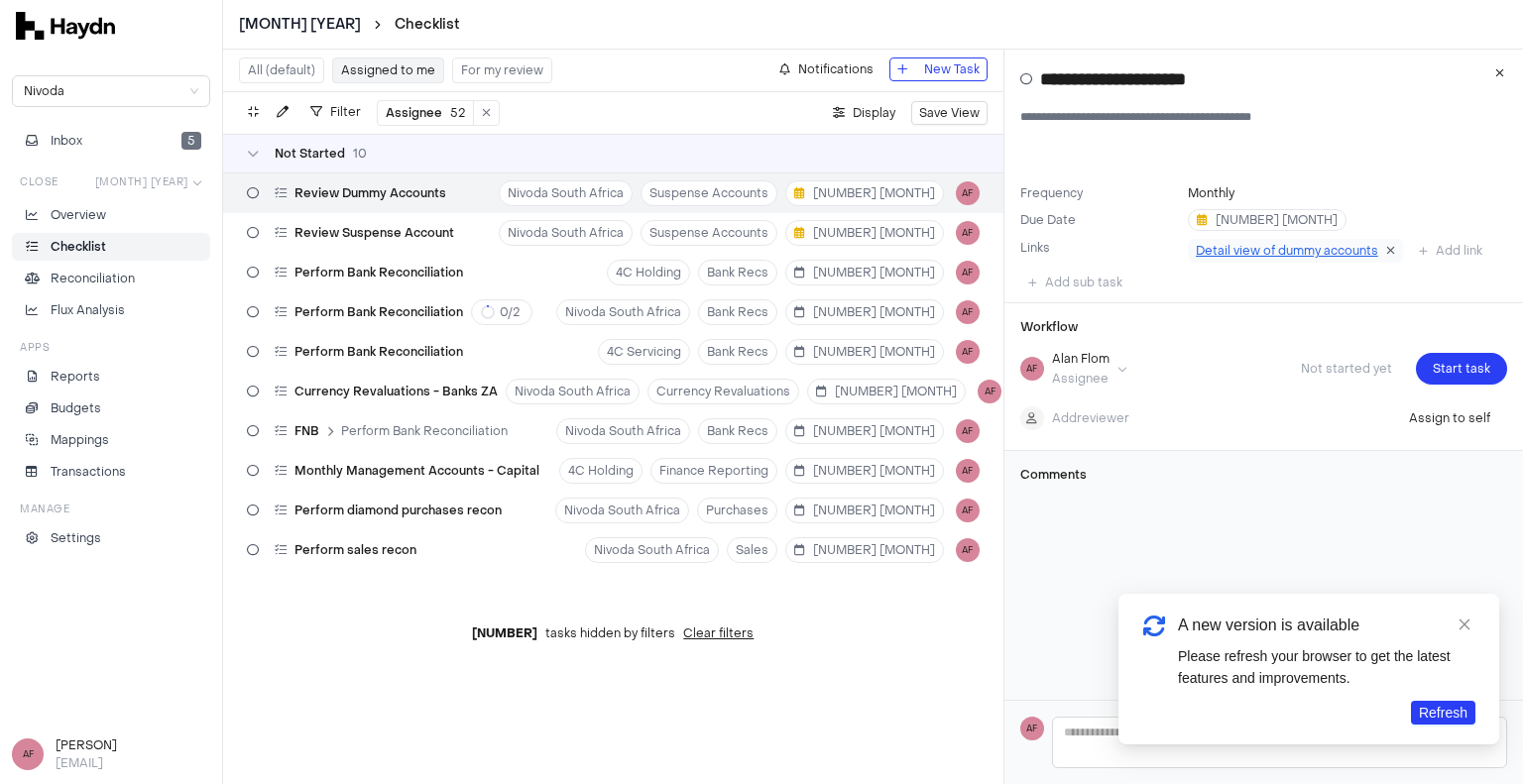 click at bounding box center [1390, 251] 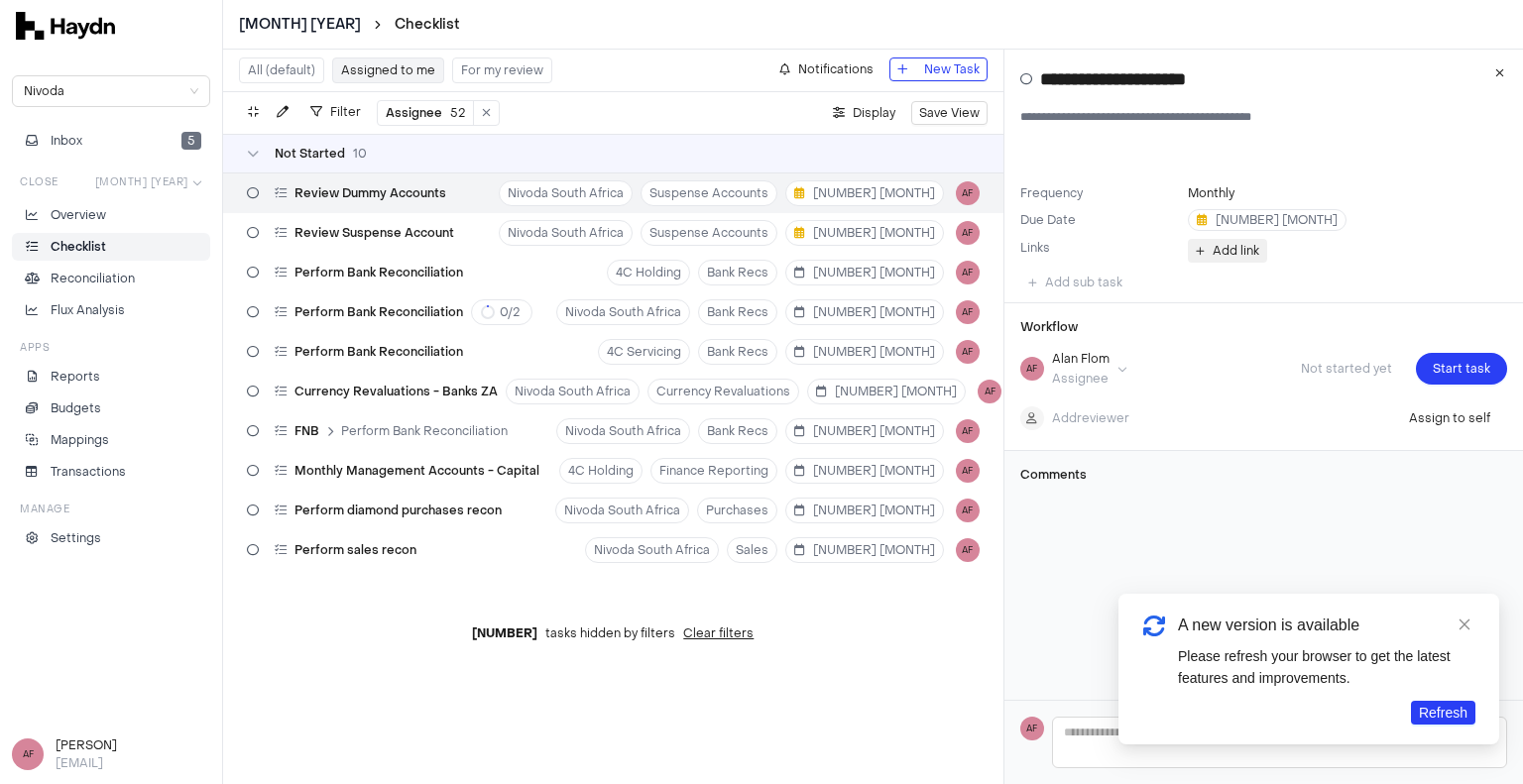 click at bounding box center [1200, 251] 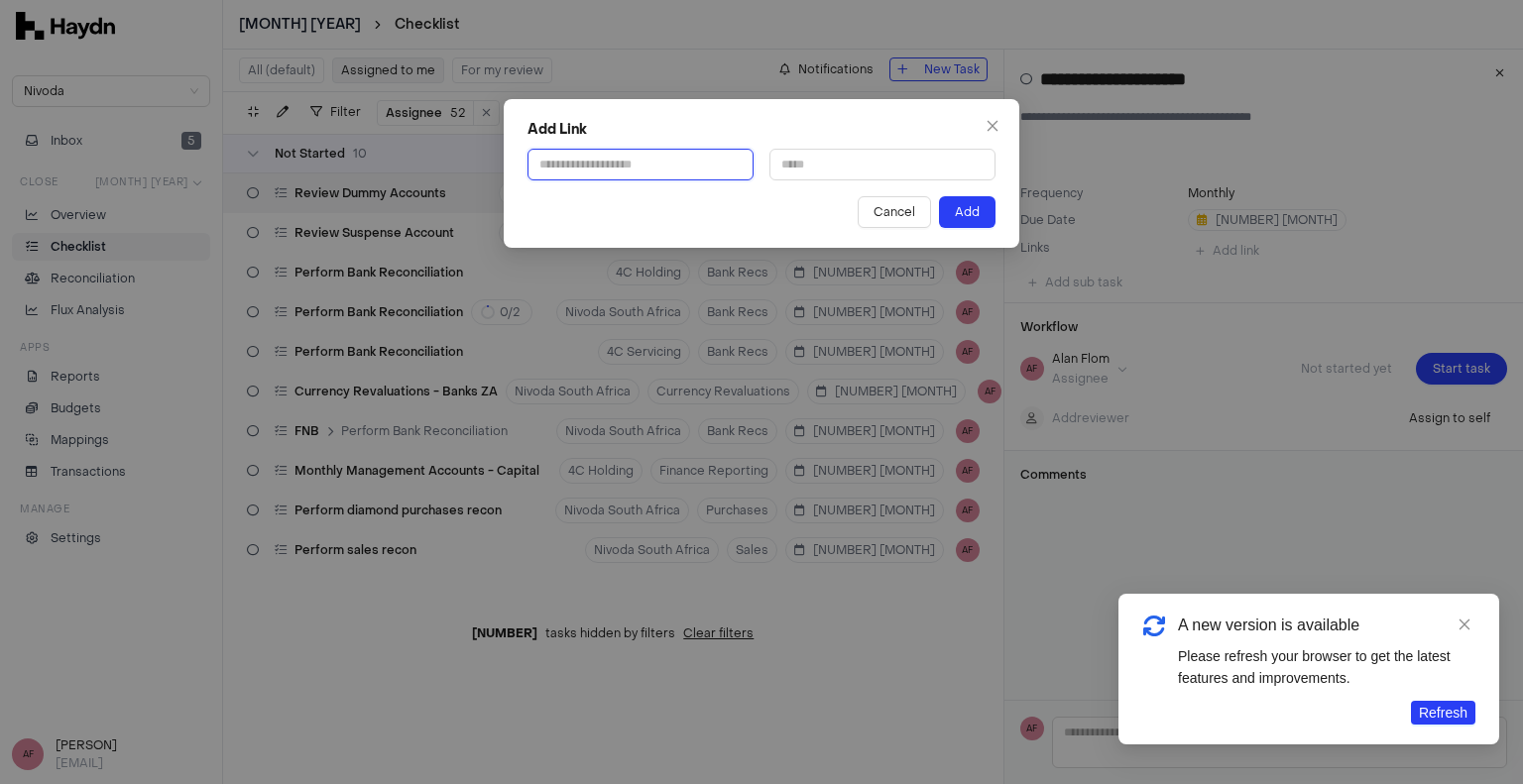 click at bounding box center [641, 165] 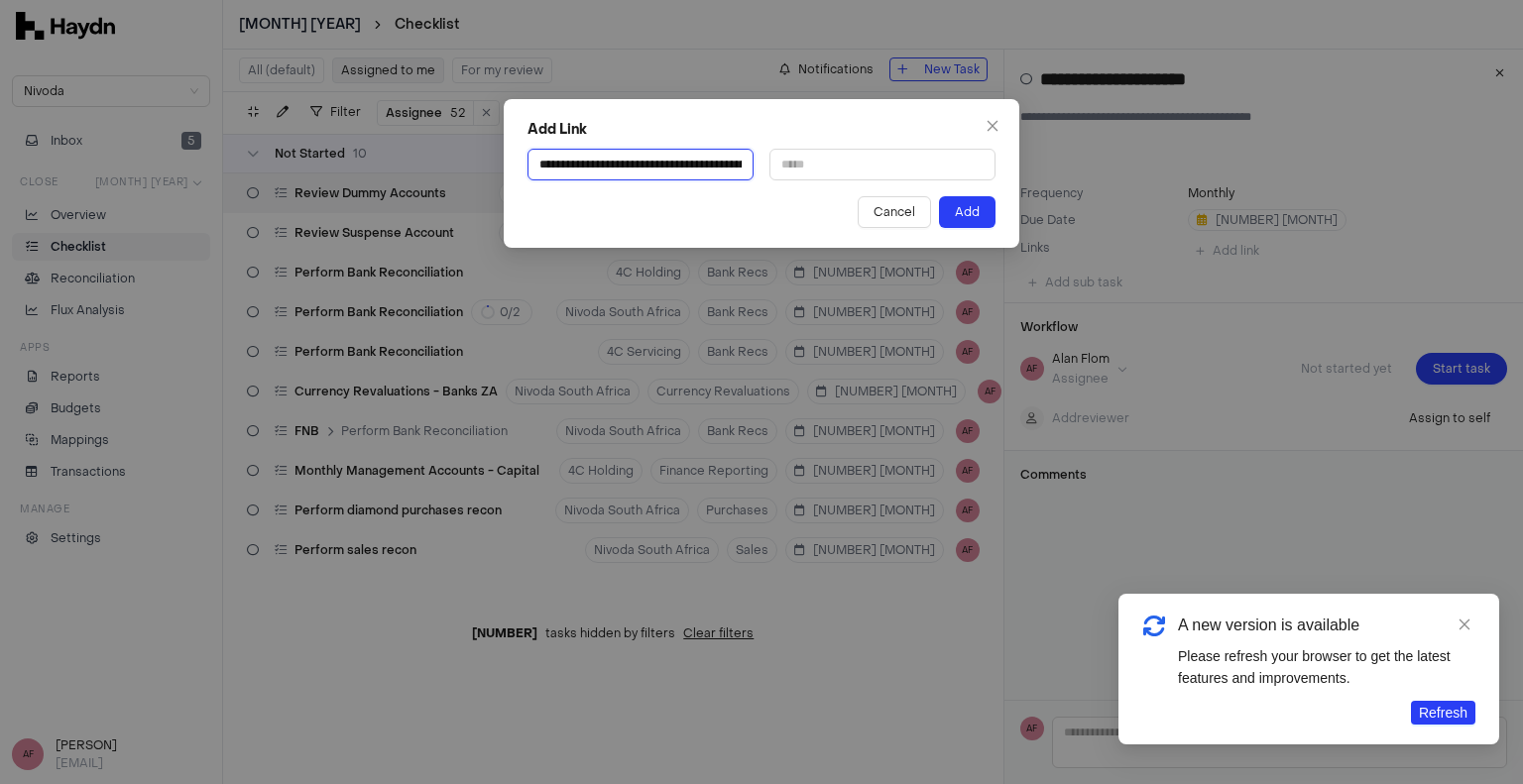 scroll, scrollTop: 0, scrollLeft: 722, axis: horizontal 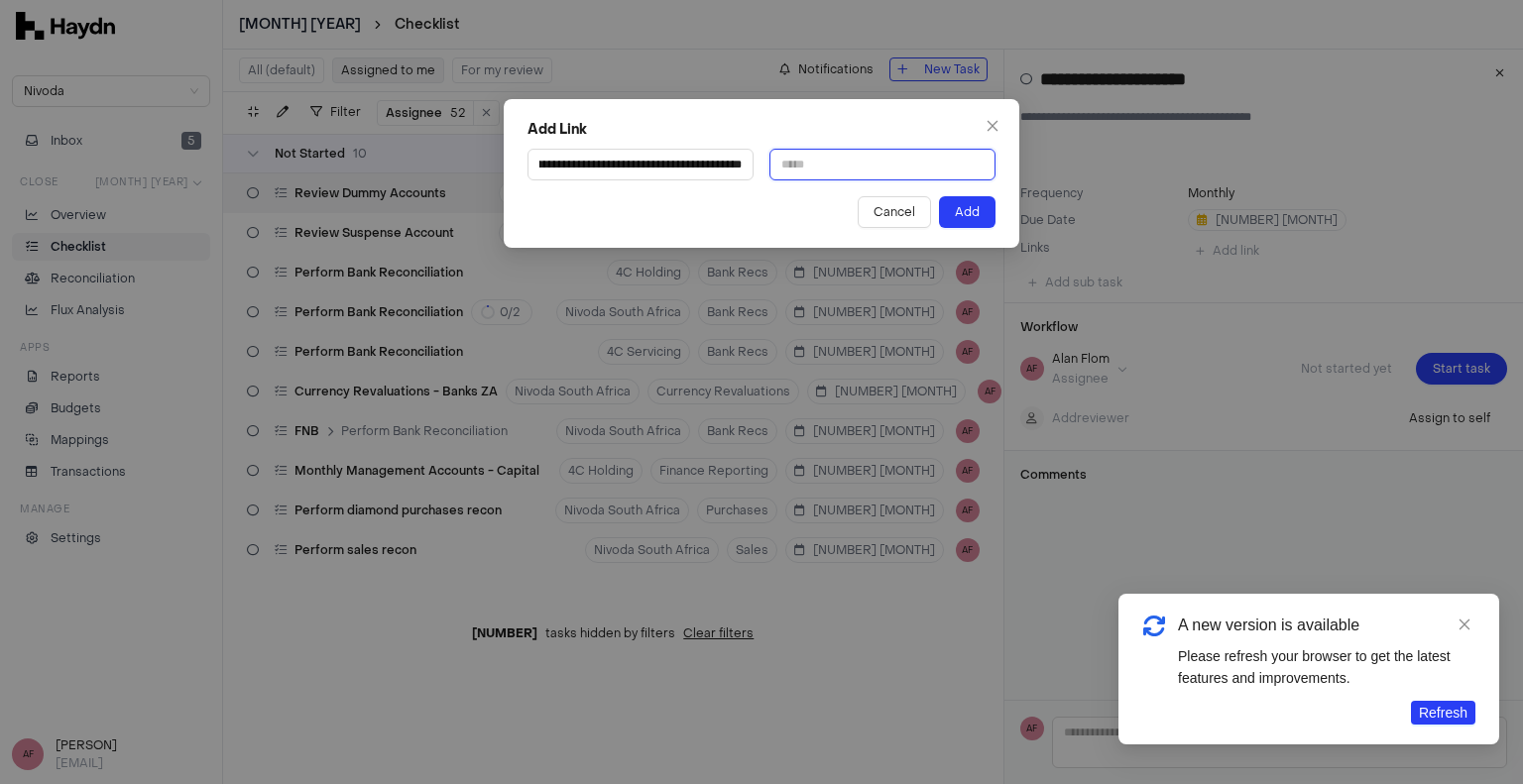 click at bounding box center (882, 165) 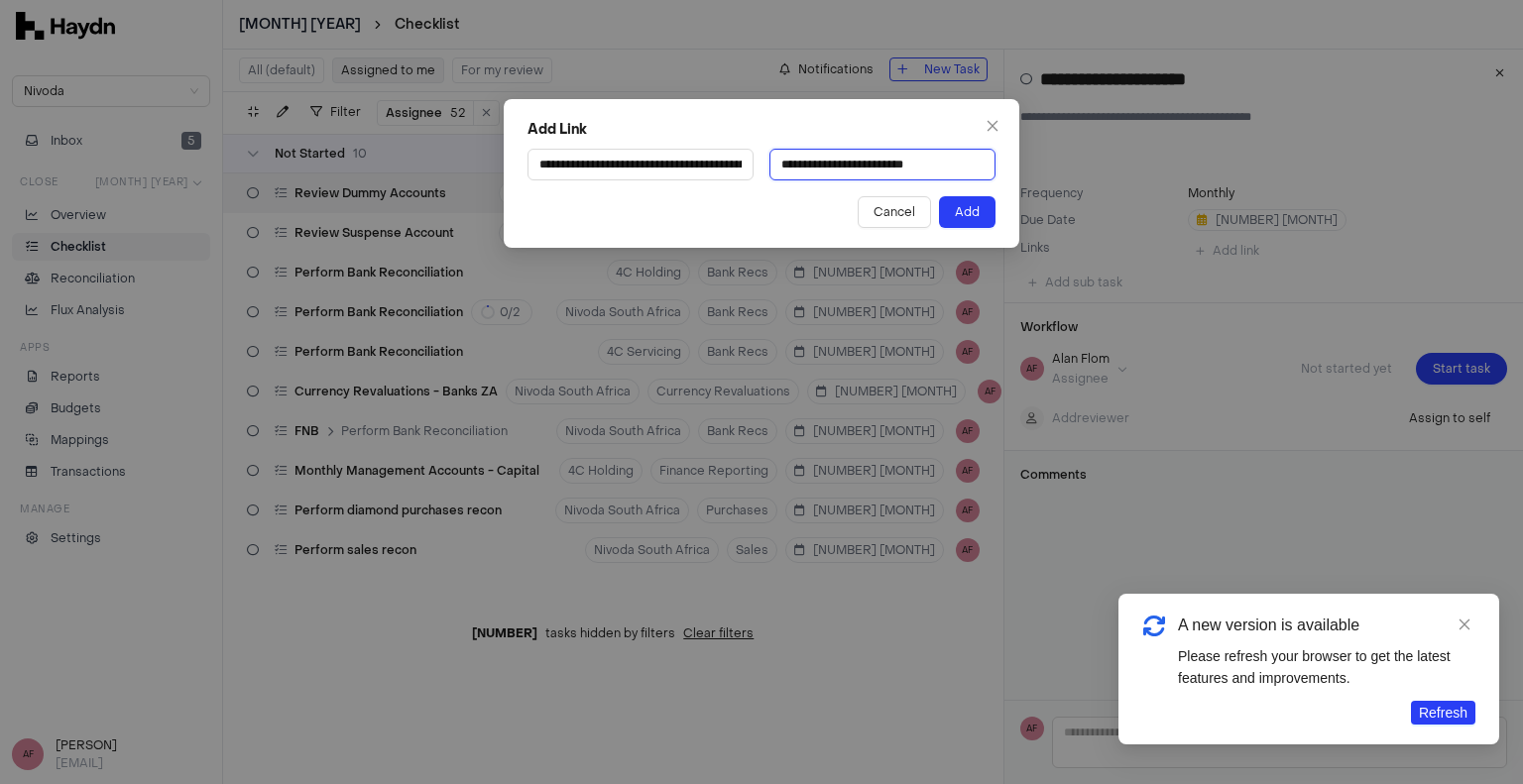 click on "Add" at bounding box center (967, 212) 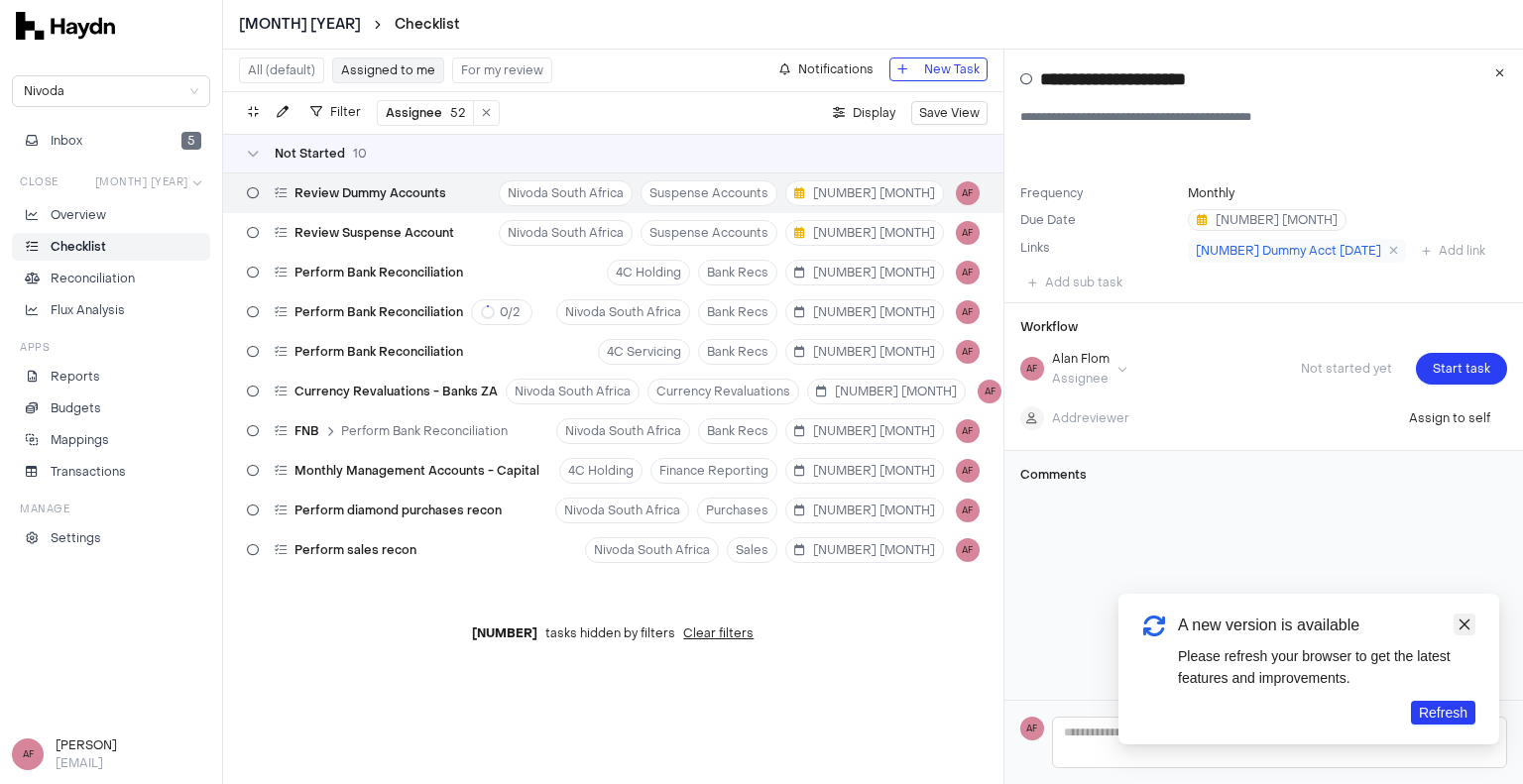 click 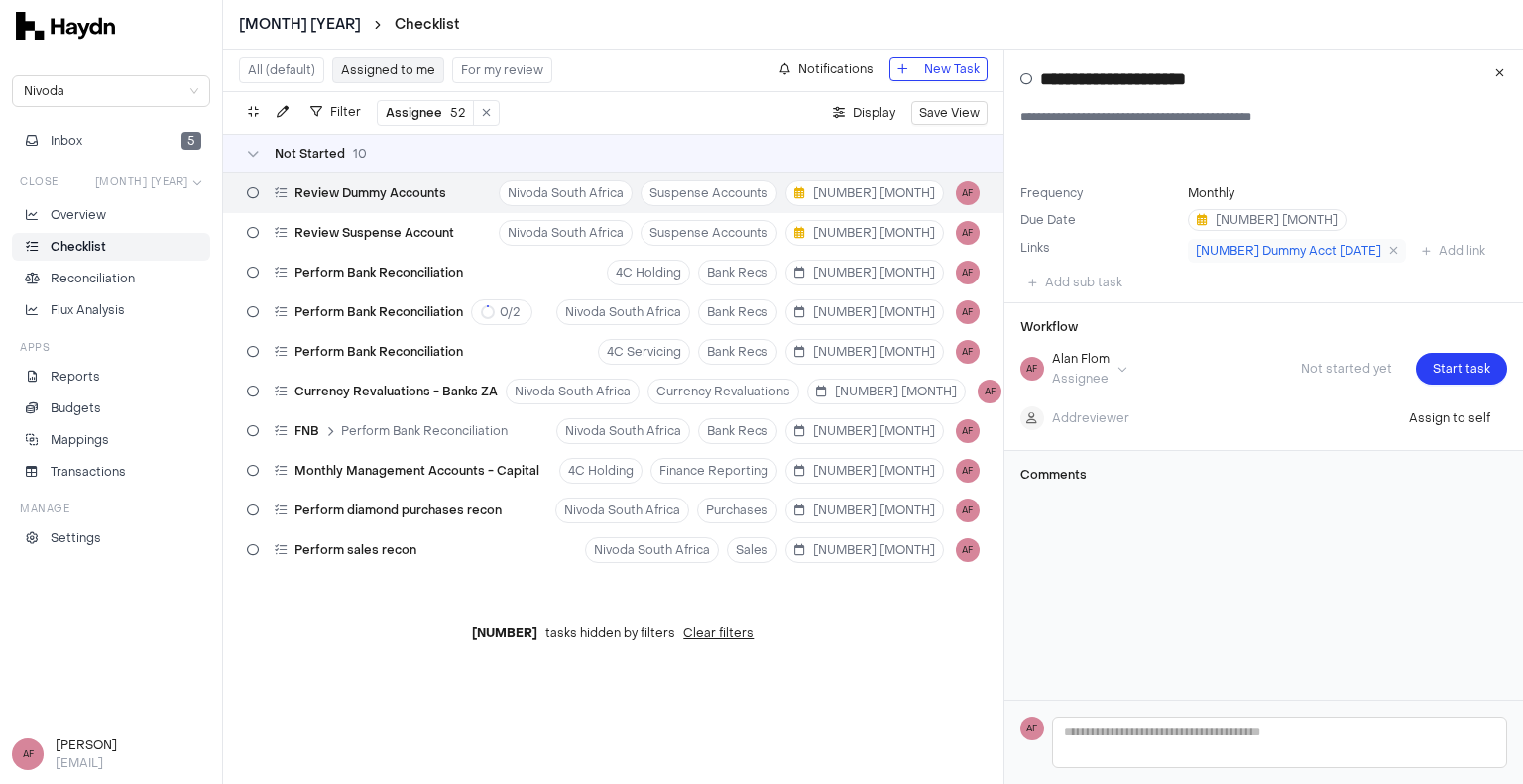 click on "Review Dummy Accounts Nivoda South Africa Suspense Accounts [NUMBER] [MONTH] AF" at bounding box center [613, 193] 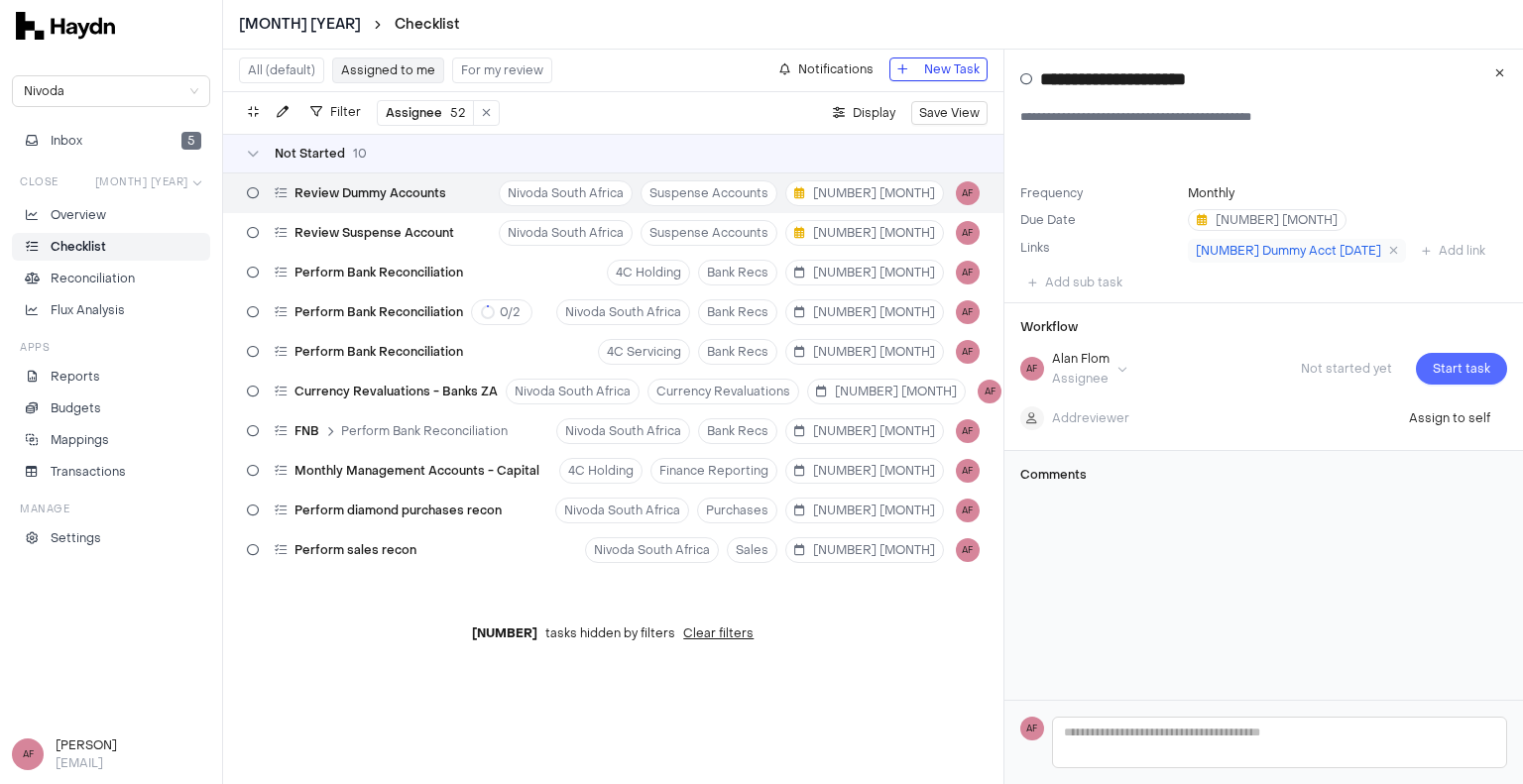 click on "Start task" at bounding box center (1462, 369) 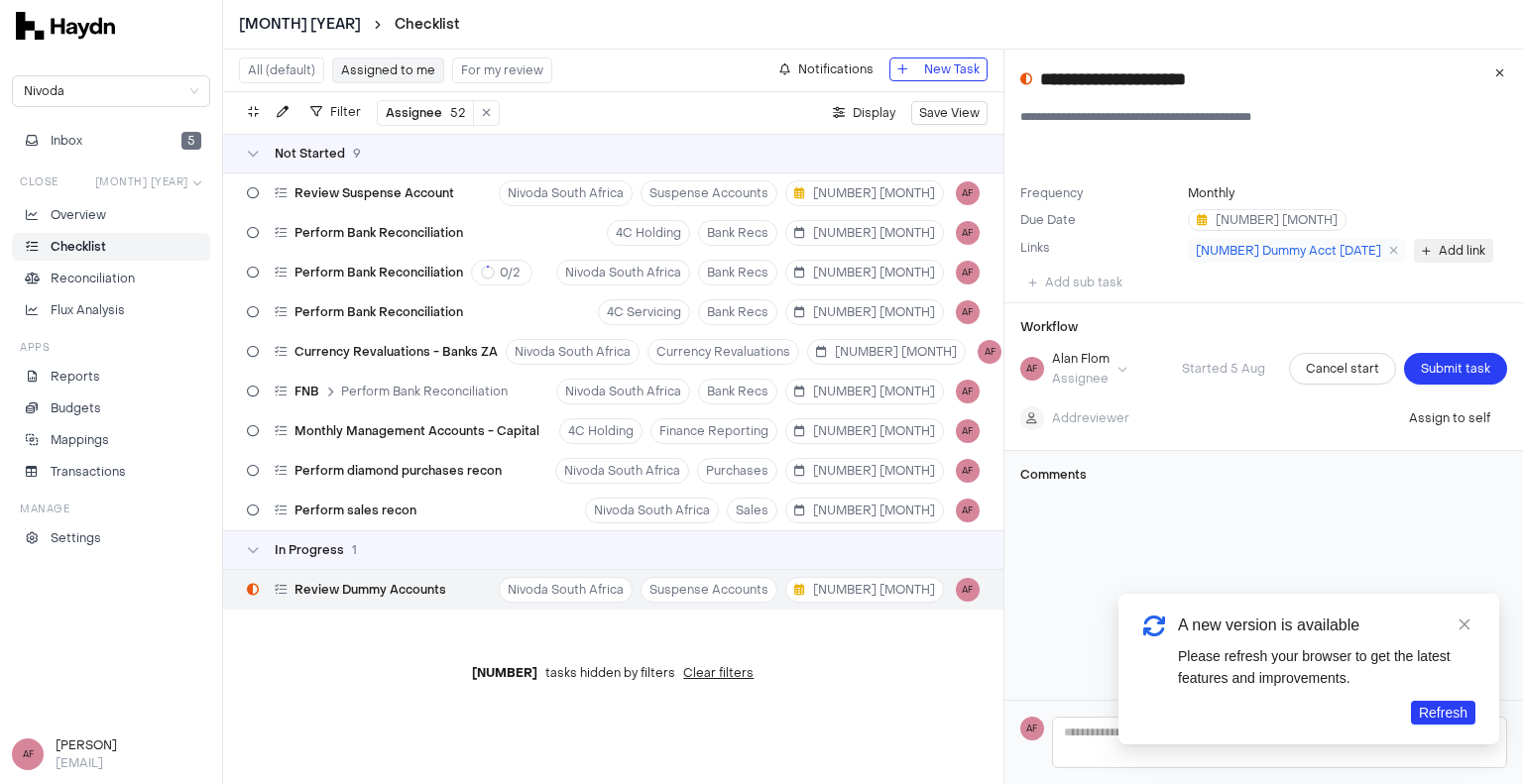 click on "Add link" at bounding box center [1462, 251] 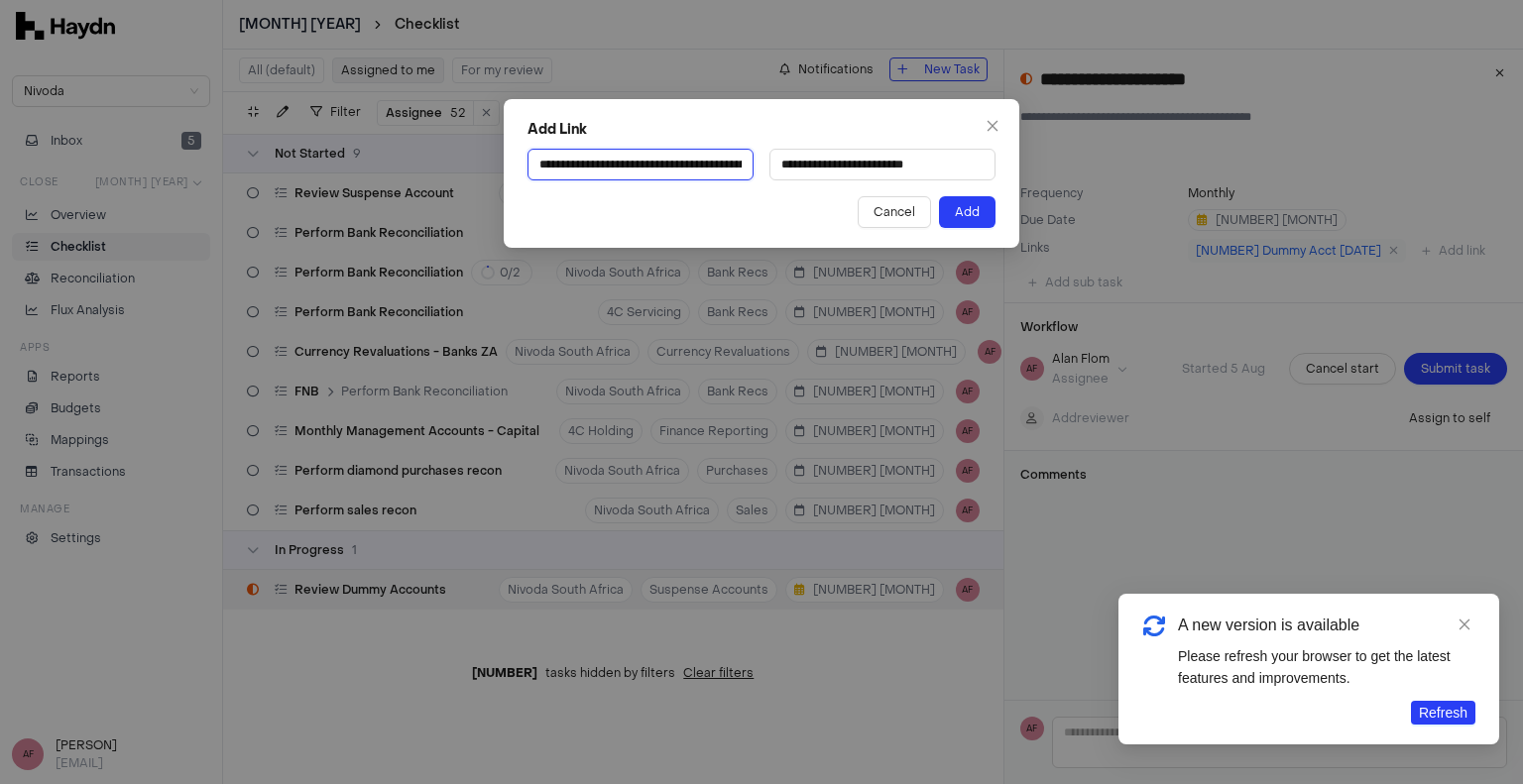 click on "**********" at bounding box center (641, 165) 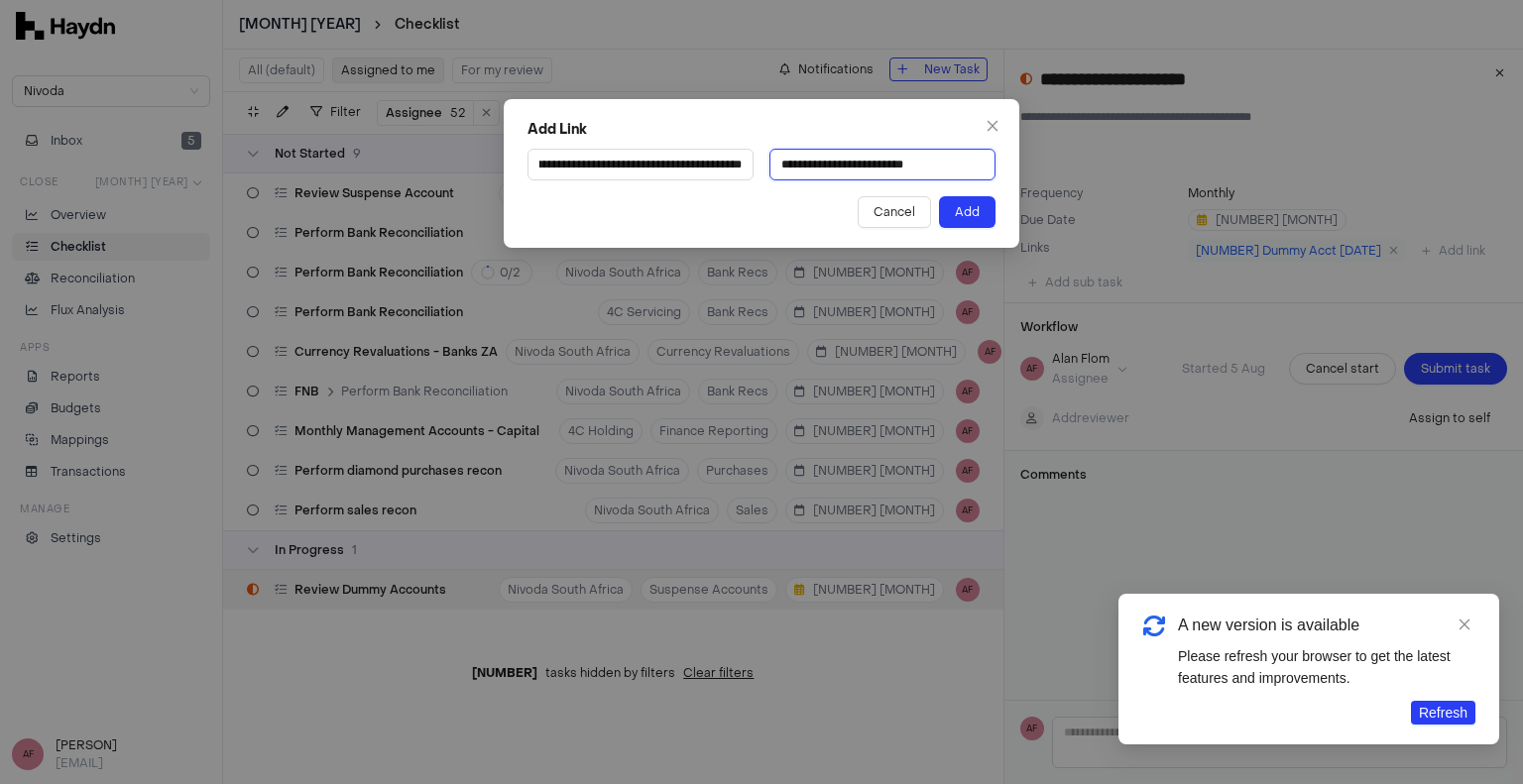 click on "**********" at bounding box center (882, 165) 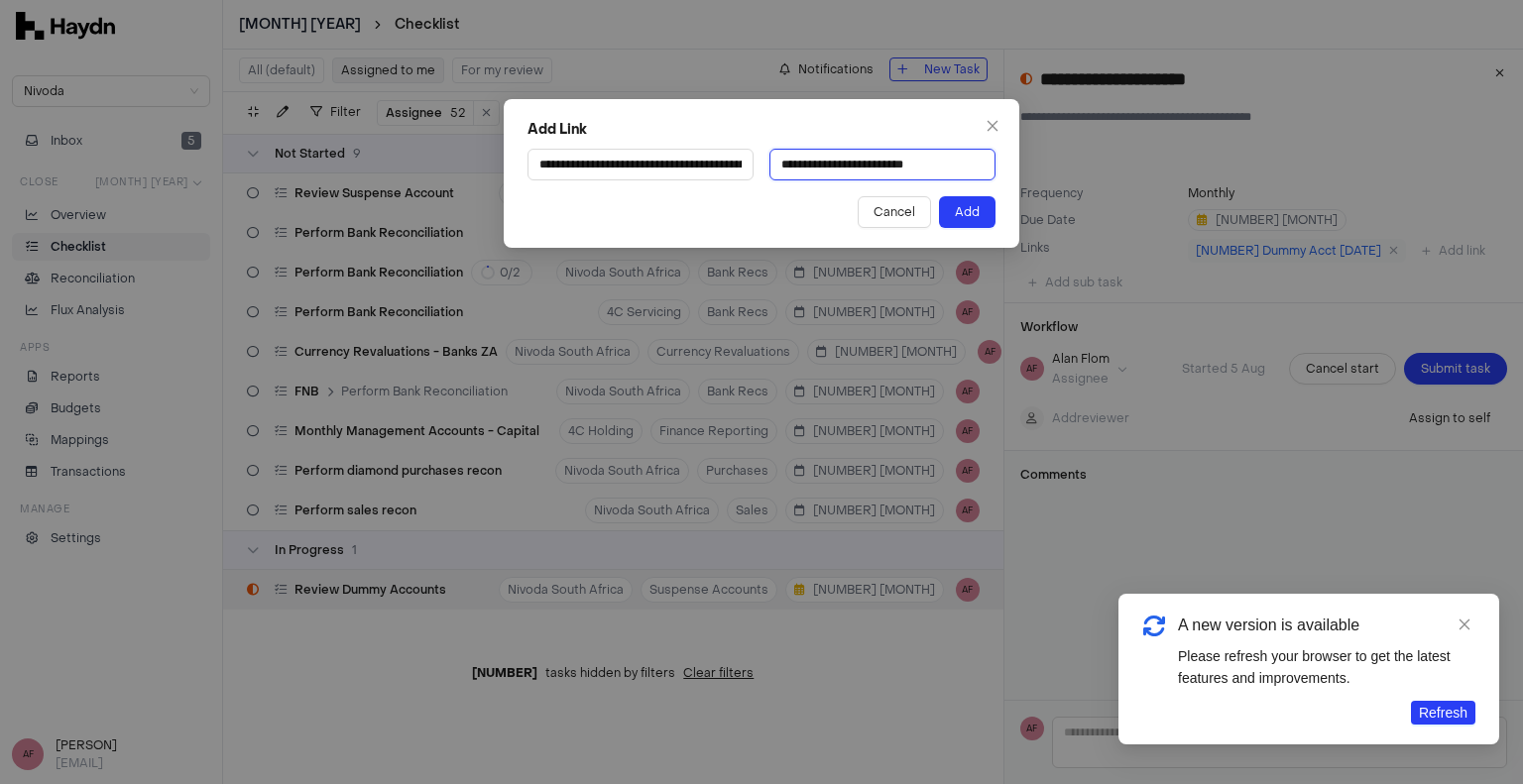 click on "**********" at bounding box center [882, 165] 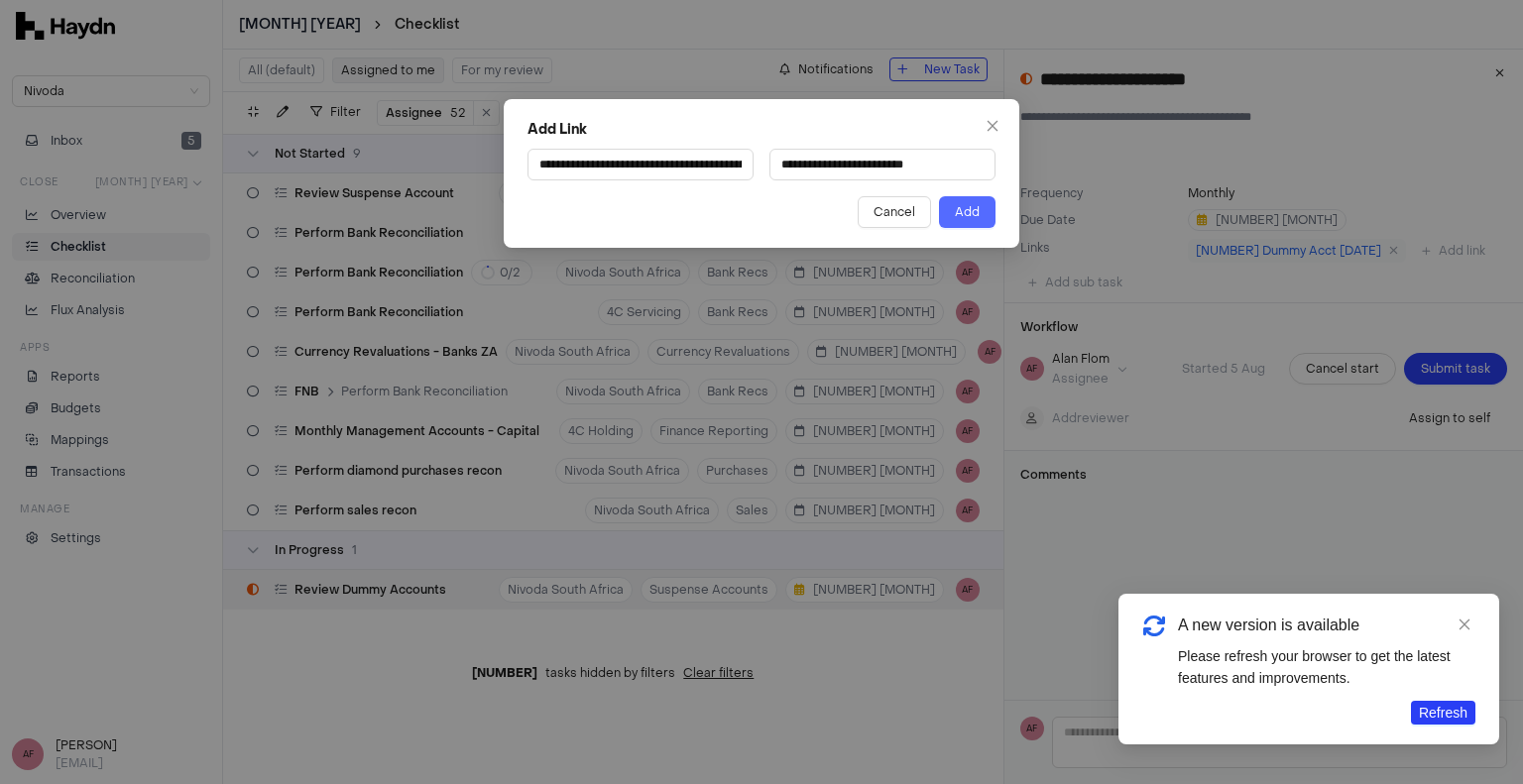 click on "Add" at bounding box center (967, 212) 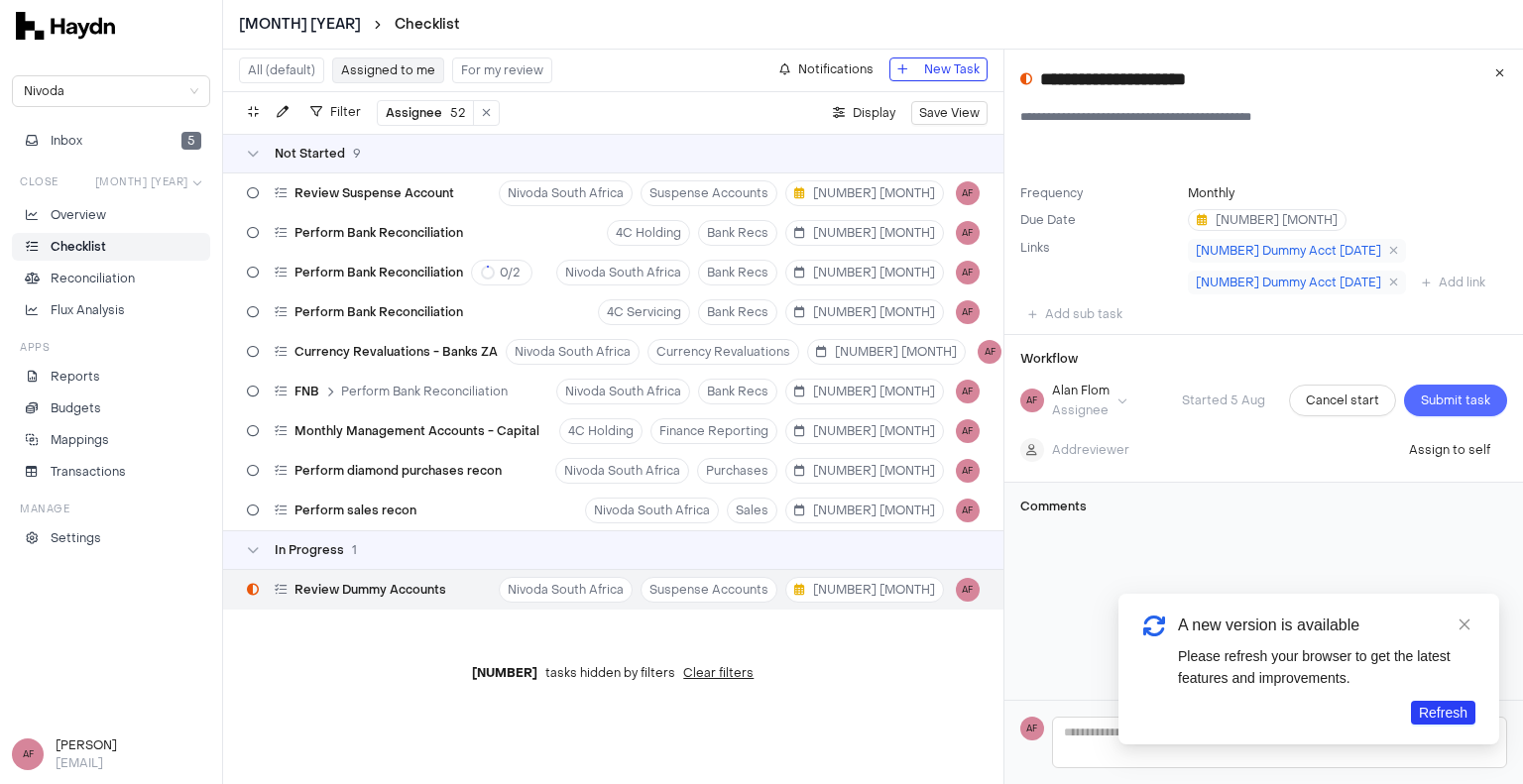 click on "Submit task" at bounding box center (1456, 400) 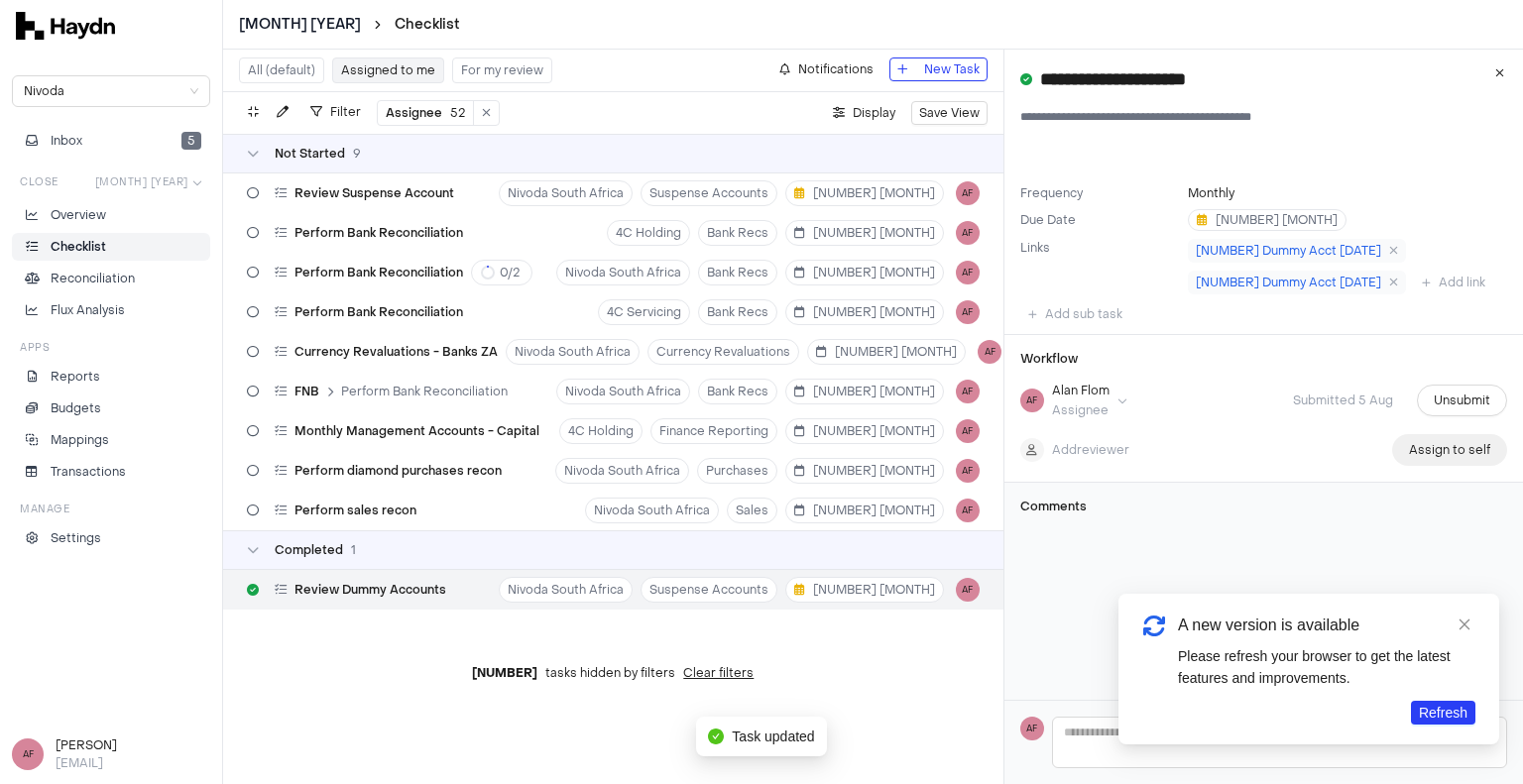 click on "Assign to self" at bounding box center [1450, 450] 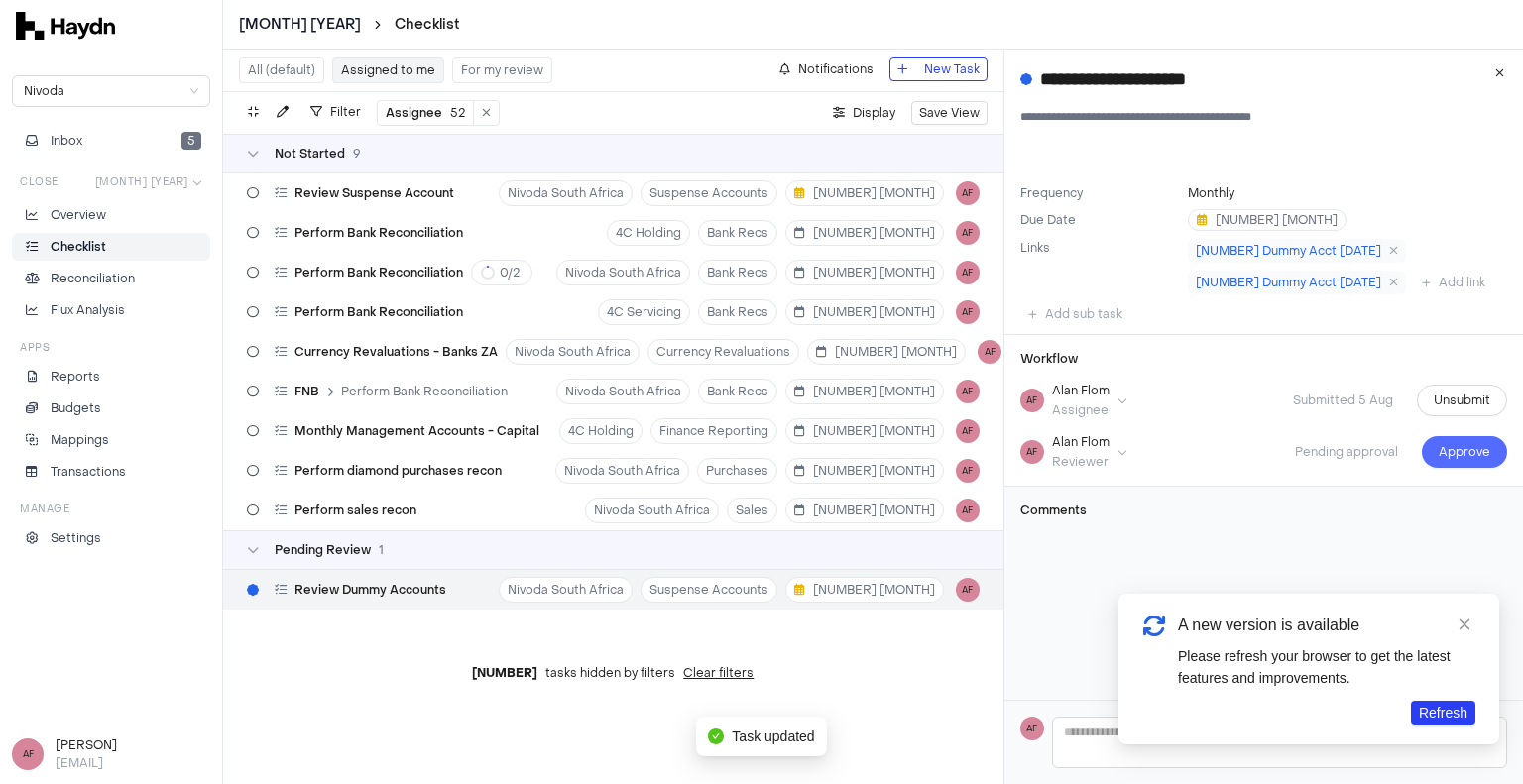 click on "Approve" at bounding box center (1464, 452) 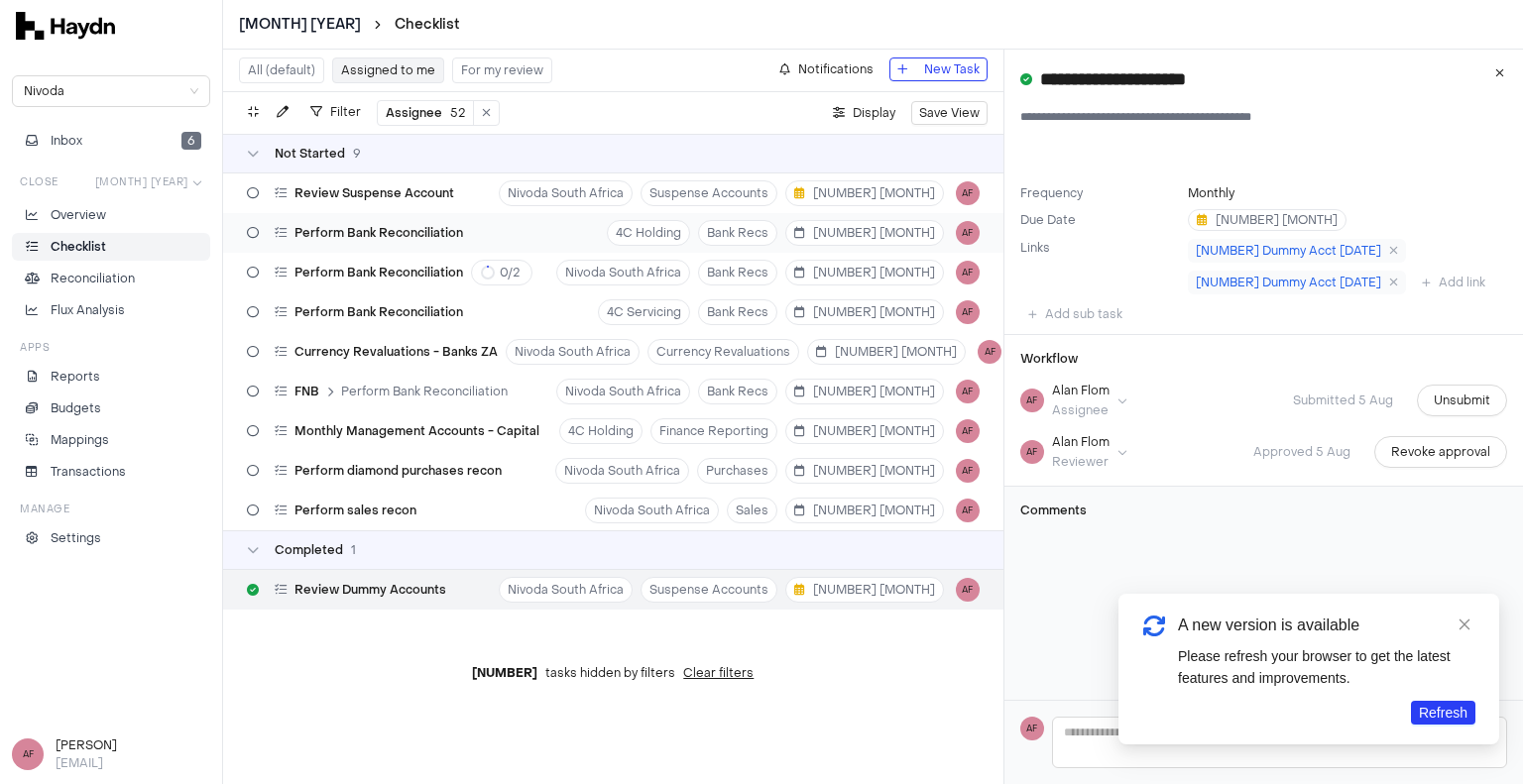 click on "Perform Bank Reconciliation 4C Holding Bank Recs [NUMBER] [MONTH] AF" at bounding box center [613, 233] 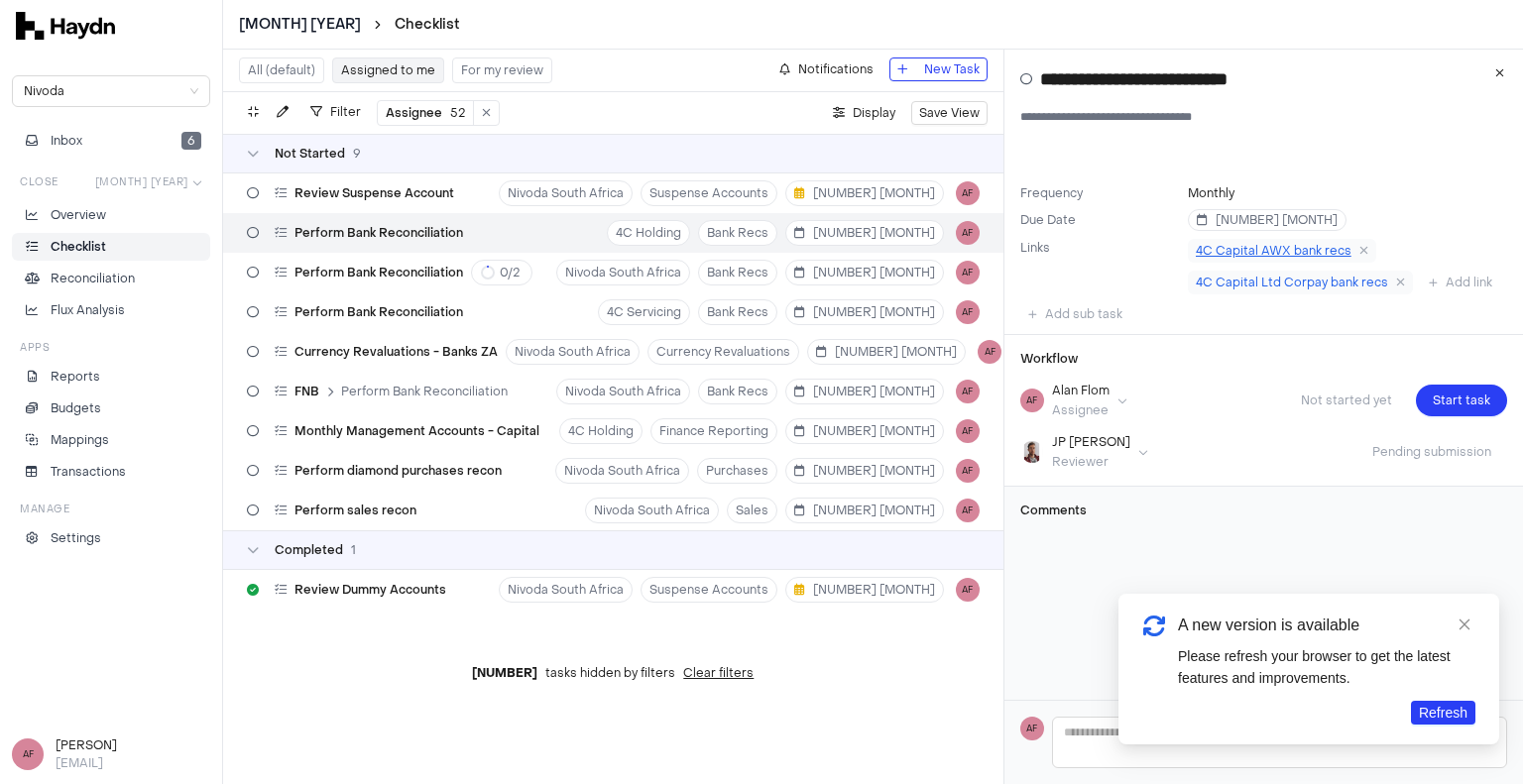 click on "4C Capital AWX bank recs" at bounding box center [1282, 251] 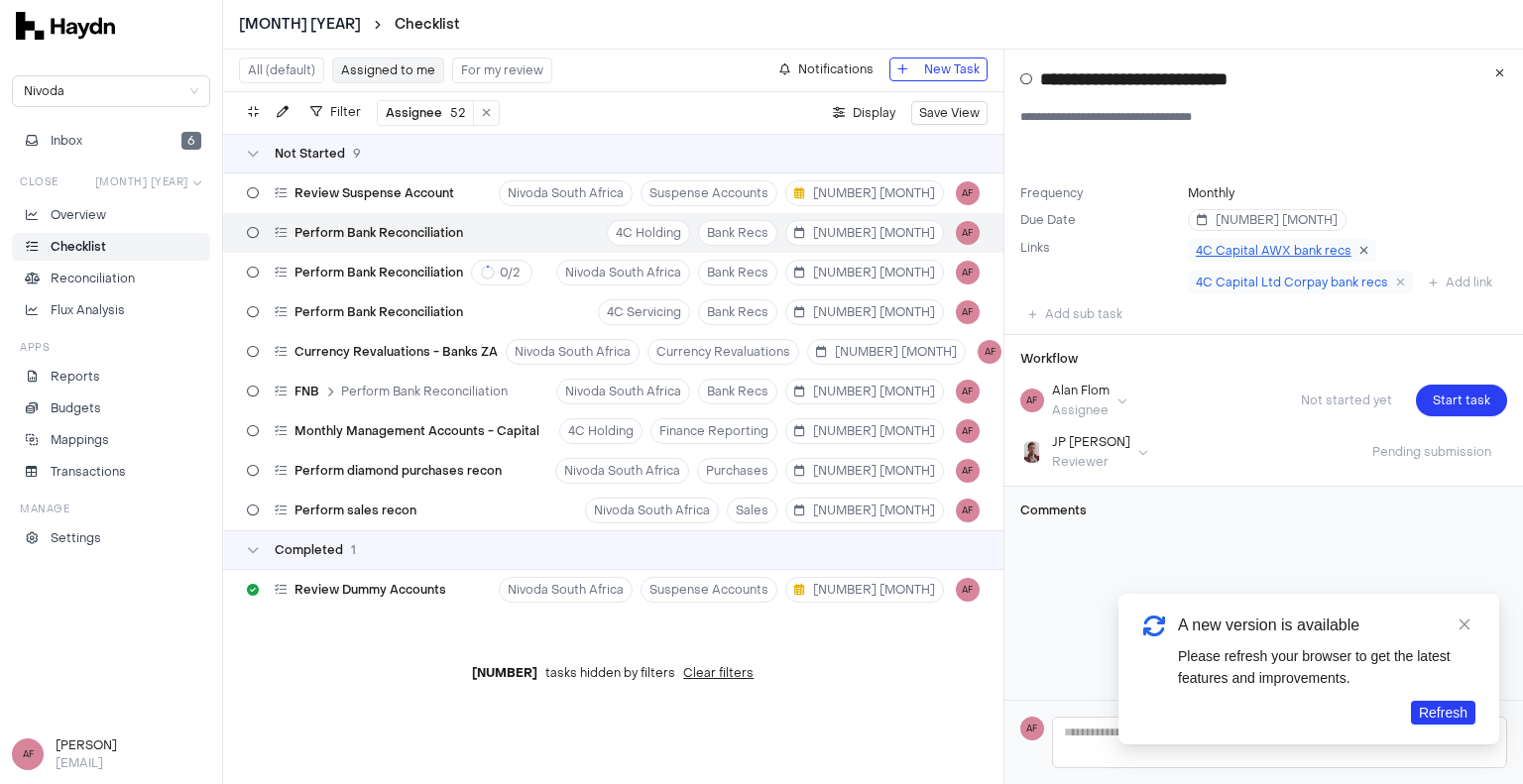 click at bounding box center [1363, 251] 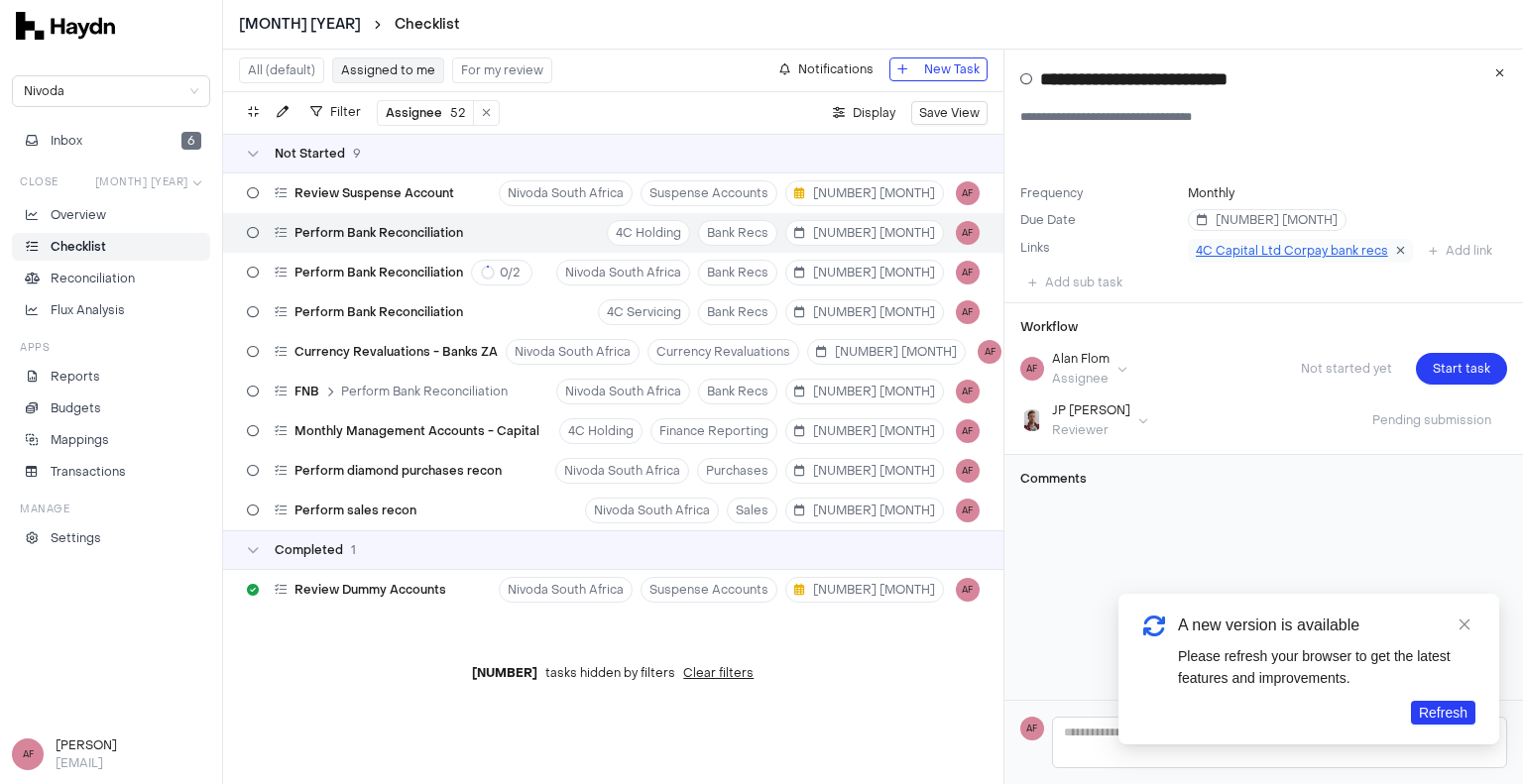 click at bounding box center [1400, 251] 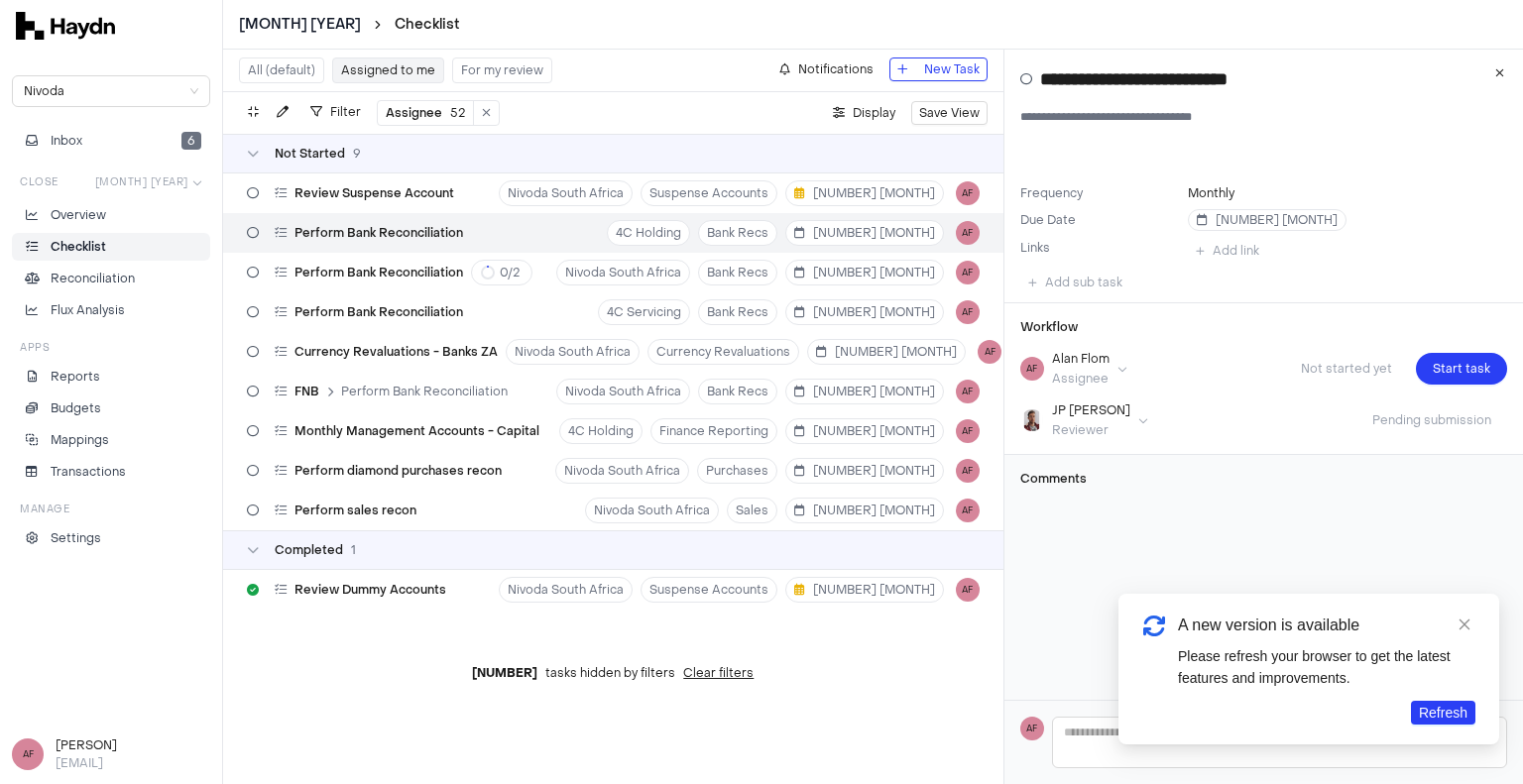 click on "[MONTH] [YEAR] Checklist Nivoda Inbox [NUMBER] Close [MONTH] [YEAR] Overview Checklist Reconciliation Flux Analysis Apps Reports Budgets Mappings Transactions Manage Settings AF [PERSON] [EMAIL] All   (default) Assigned to me   For my review   Notifications New Task Filter Assignee [NUMBER] . Display Save View Not Started [NUMBER] Review Suspense Account Nivoda South Africa Suspense Accounts [NUMBER] [MONTH] AF Perform Bank Reconciliation 4C Holding Bank Recs [NUMBER] [MONTH] AF Perform Bank Reconciliation 0 / 2 Nivoda South Africa Bank Recs [NUMBER] [MONTH] AF Perform Bank Reconciliation 4C Servicing Bank Recs [NUMBER] [MONTH] AF Currency Revaluations - Banks ZA Nivoda South Africa Currency Revaluations [NUMBER] [MONTH] AF FNB Perform Bank Reconciliation Nivoda South Africa Bank Recs [NUMBER] [MONTH] AF Monthly Management Accounts - Capital 4C Holding Finance Reporting [NUMBER] [MONTH] AF Perform diamond purchases recon Nivoda South Africa Purchases [NUMBER] [MONTH] AF Perform sales recon Nivoda South Africa Sales [NUMBER] [MONTH] AF Completed [NUMBER] Review Dummy Accounts Nivoda South Africa Suspense Accounts AF" at bounding box center (762, 392) 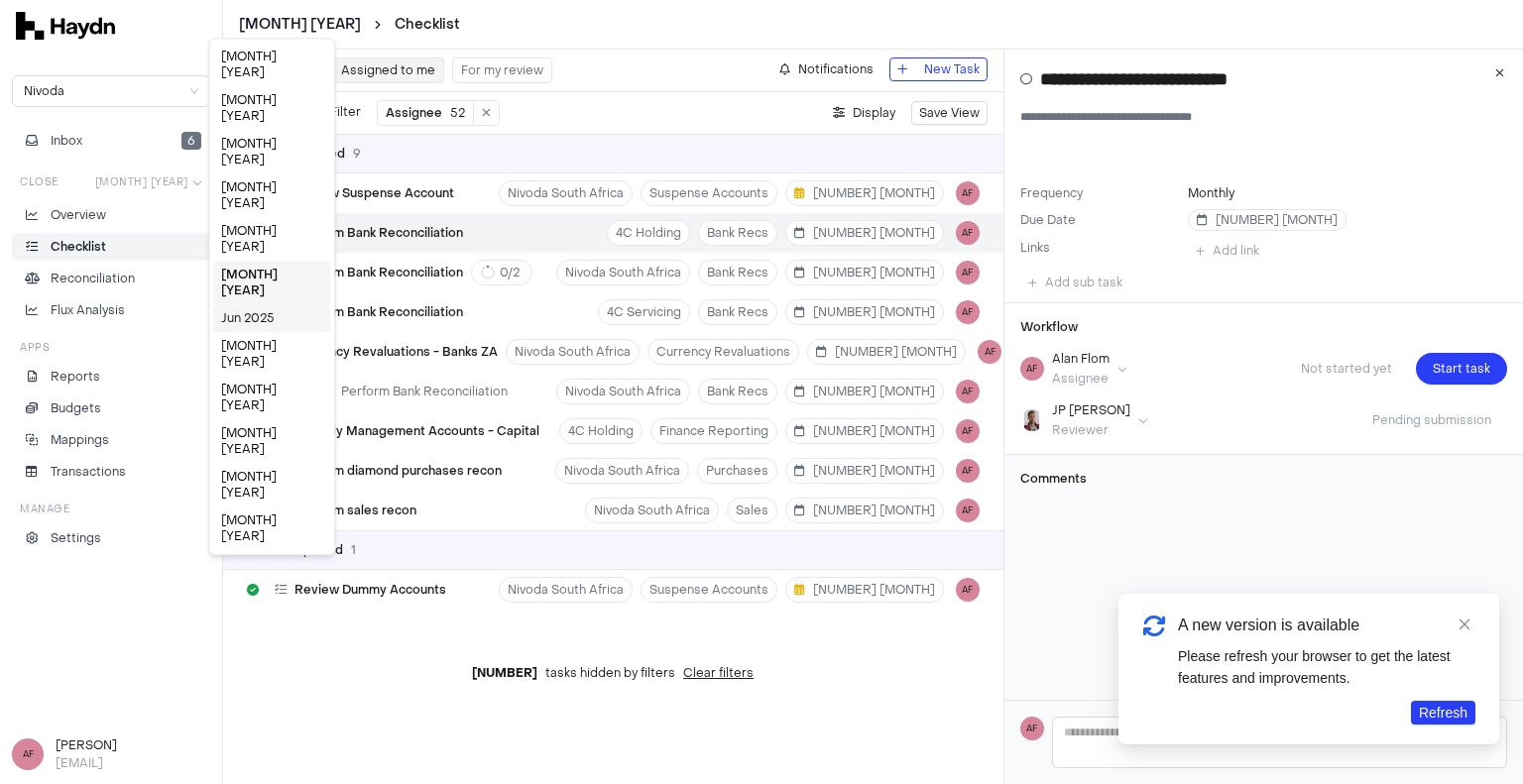 click on "Jun 2025" at bounding box center (272, 318) 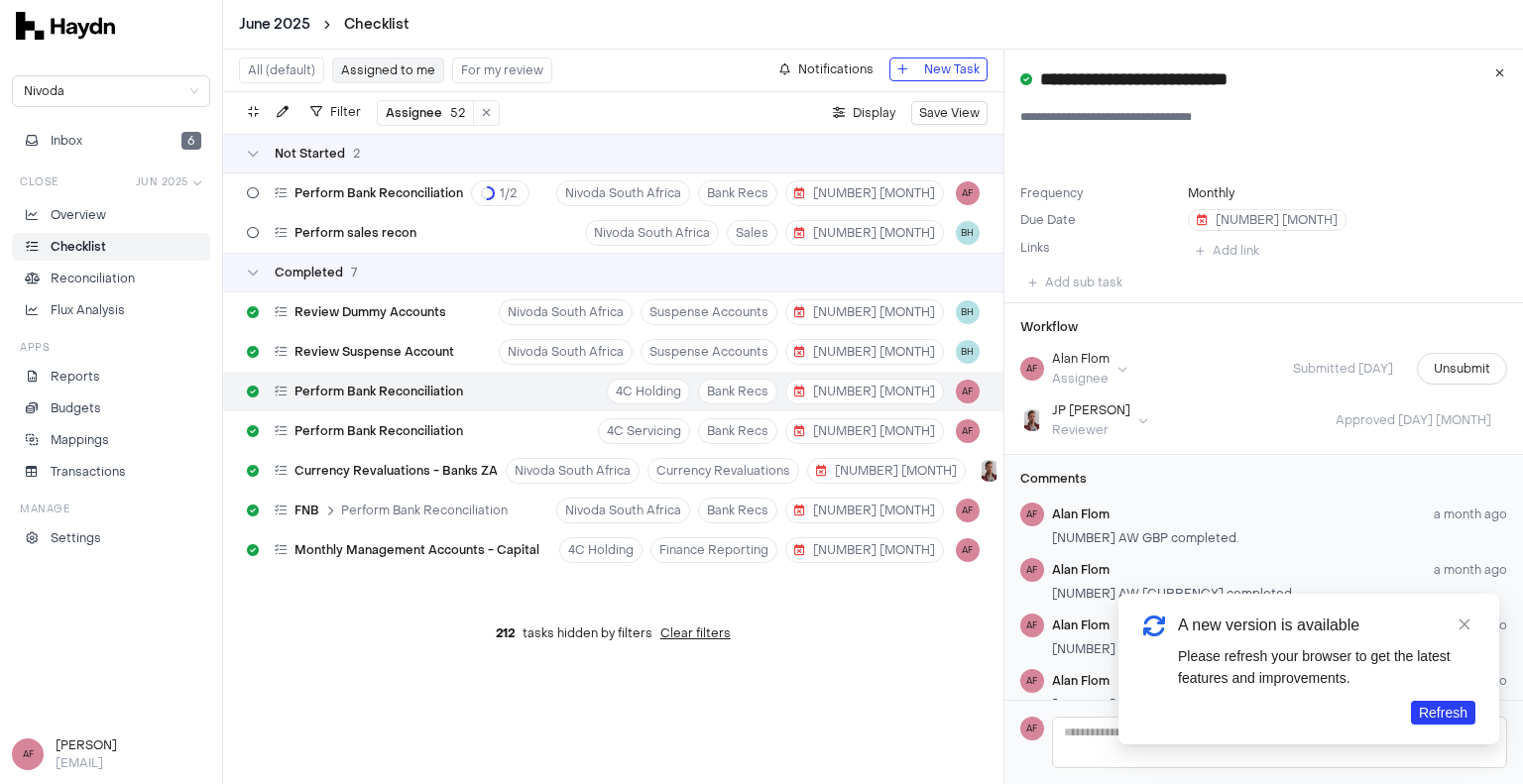 click on "Perform Bank Reconciliation 4C Holding Bank Recs [NUMBER] [MONTH] [PERSON]" at bounding box center (613, 392) 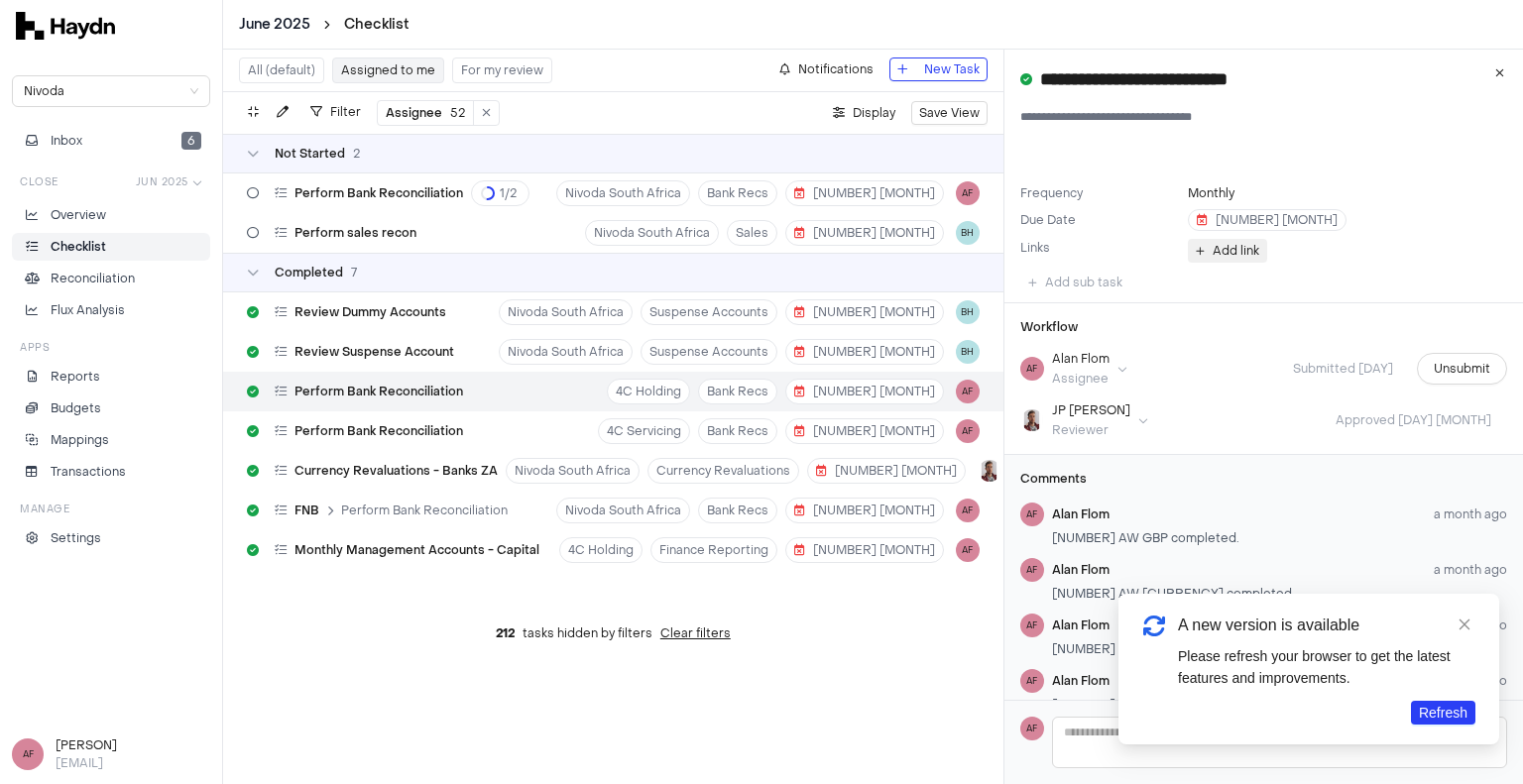 click at bounding box center (1200, 251) 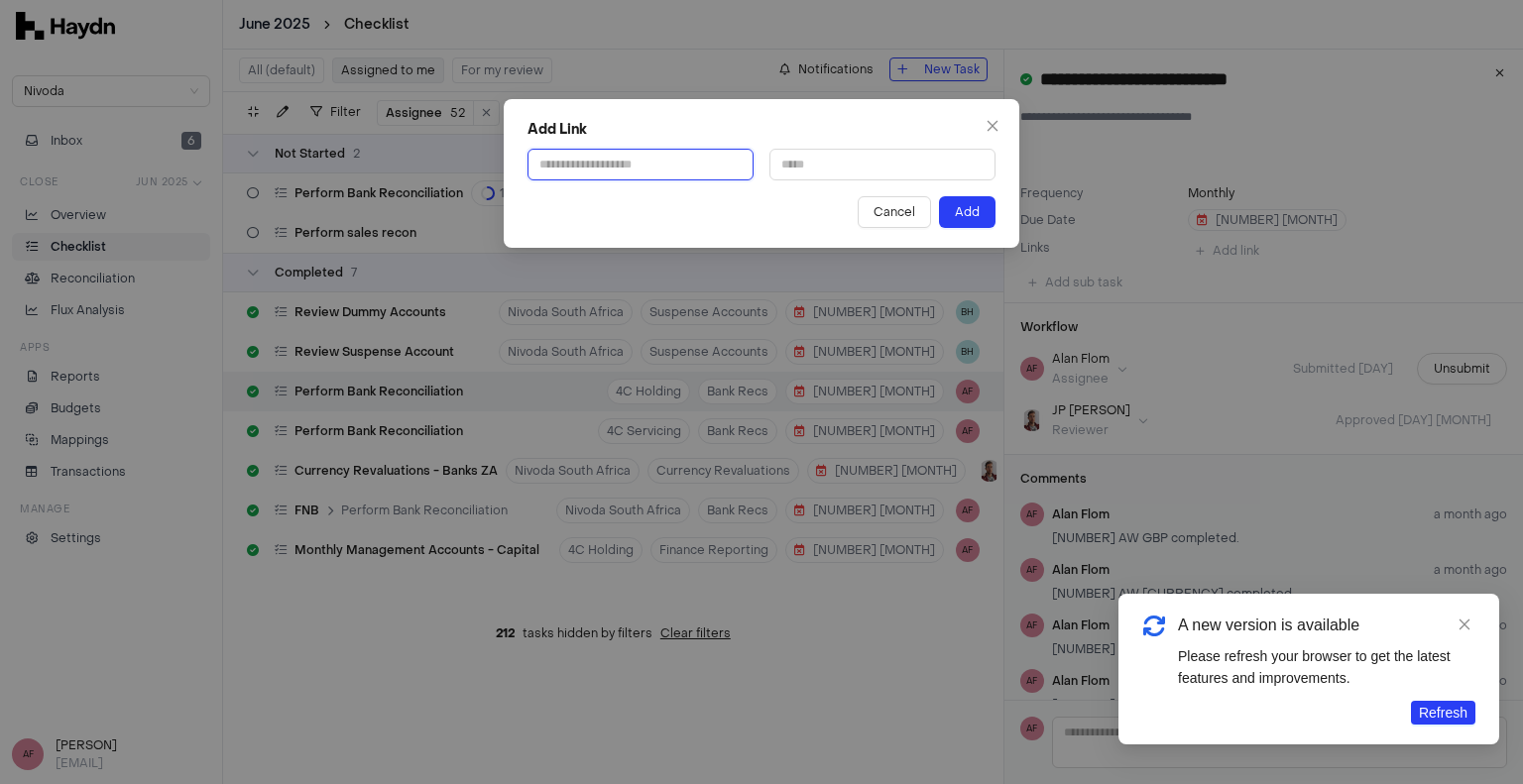 click at bounding box center (641, 165) 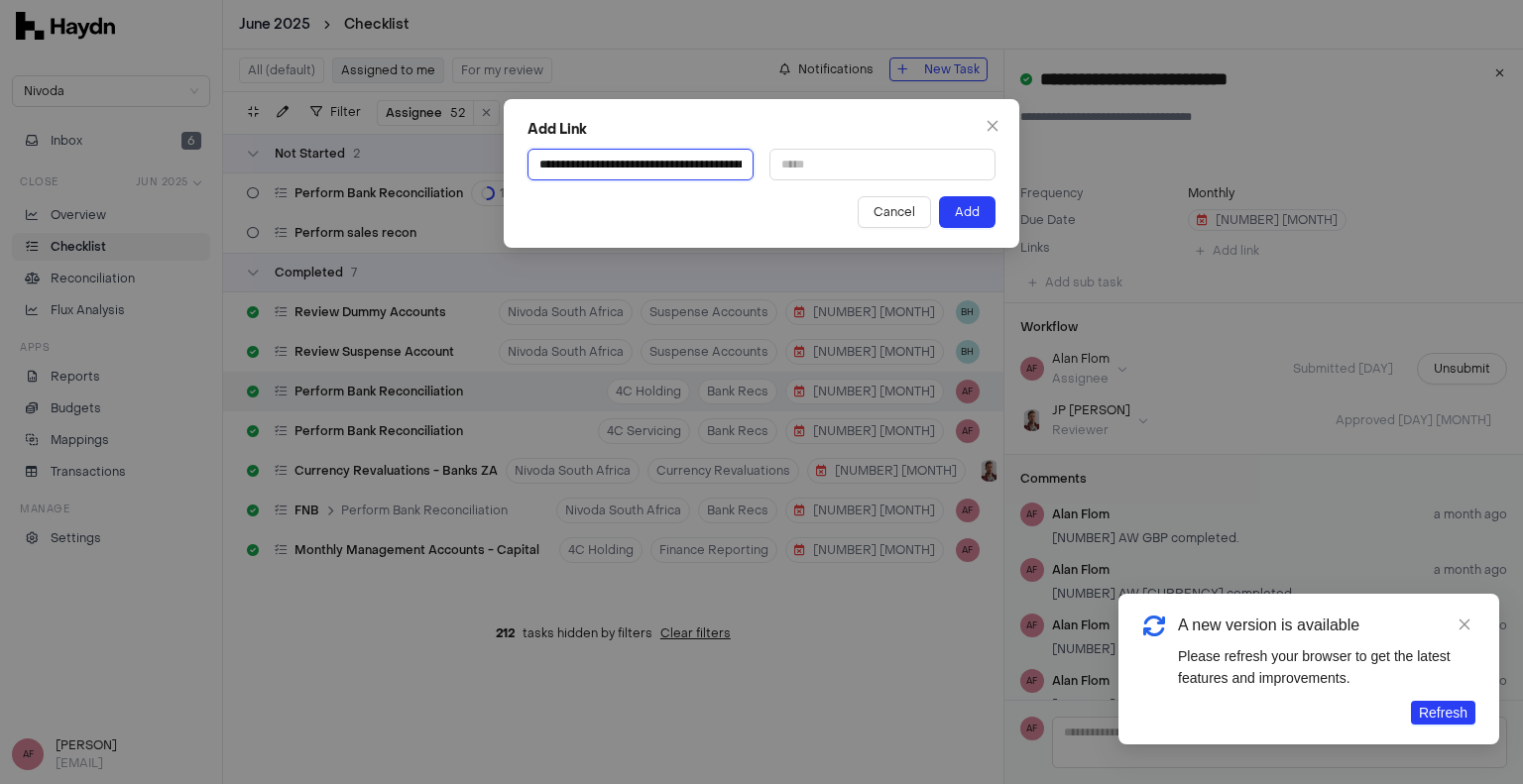 scroll, scrollTop: 0, scrollLeft: 349, axis: horizontal 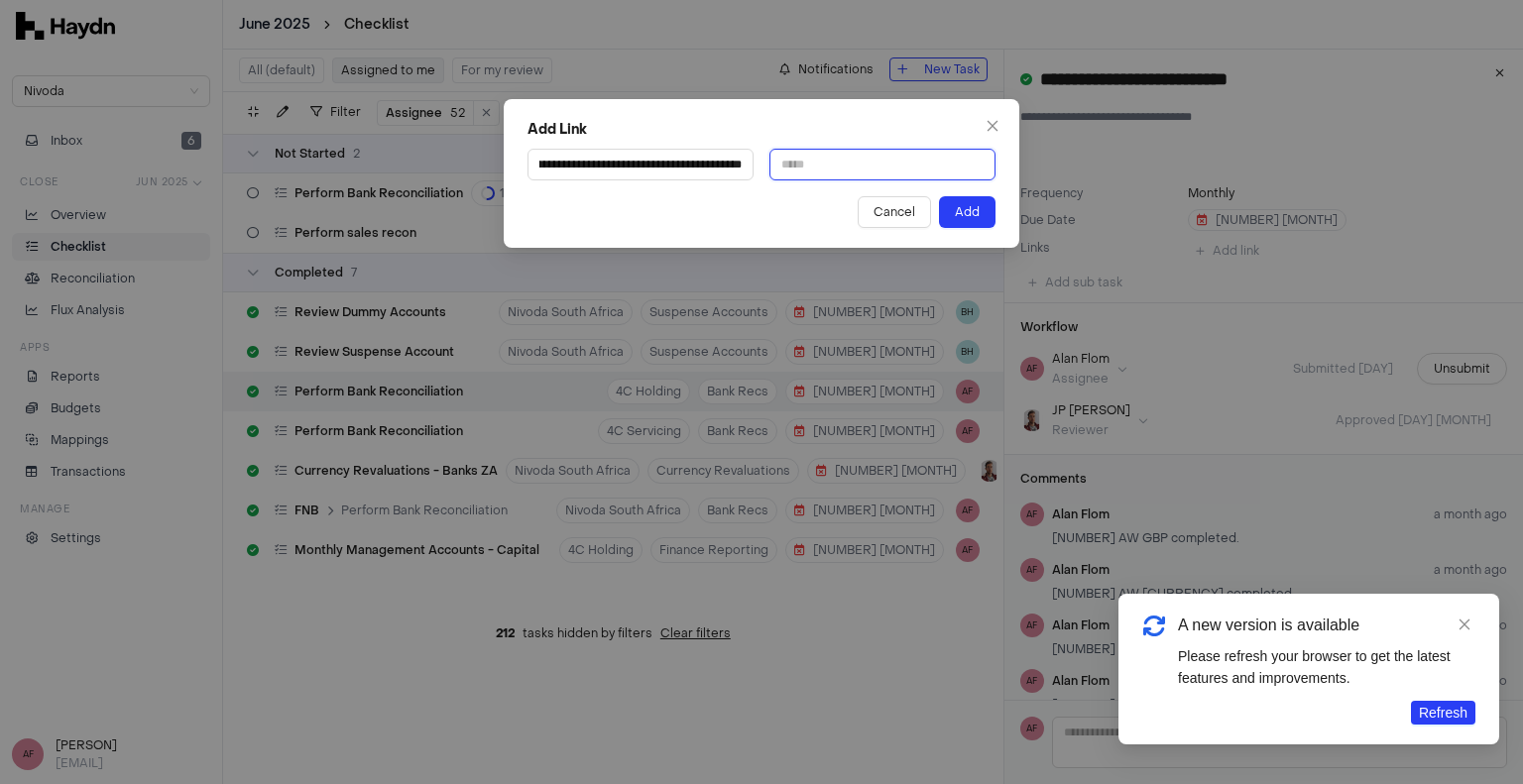 click at bounding box center [882, 165] 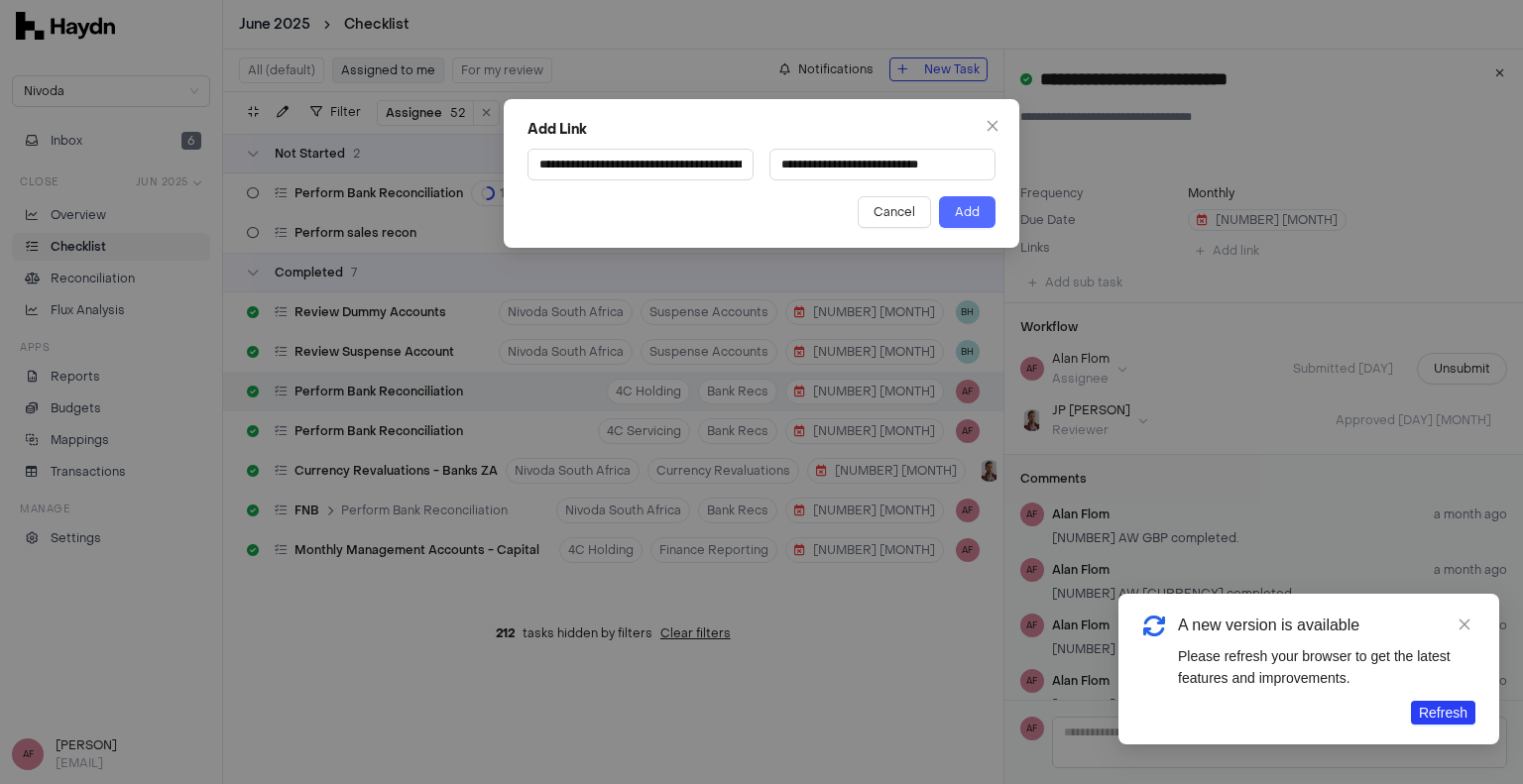 click on "Add" at bounding box center (967, 212) 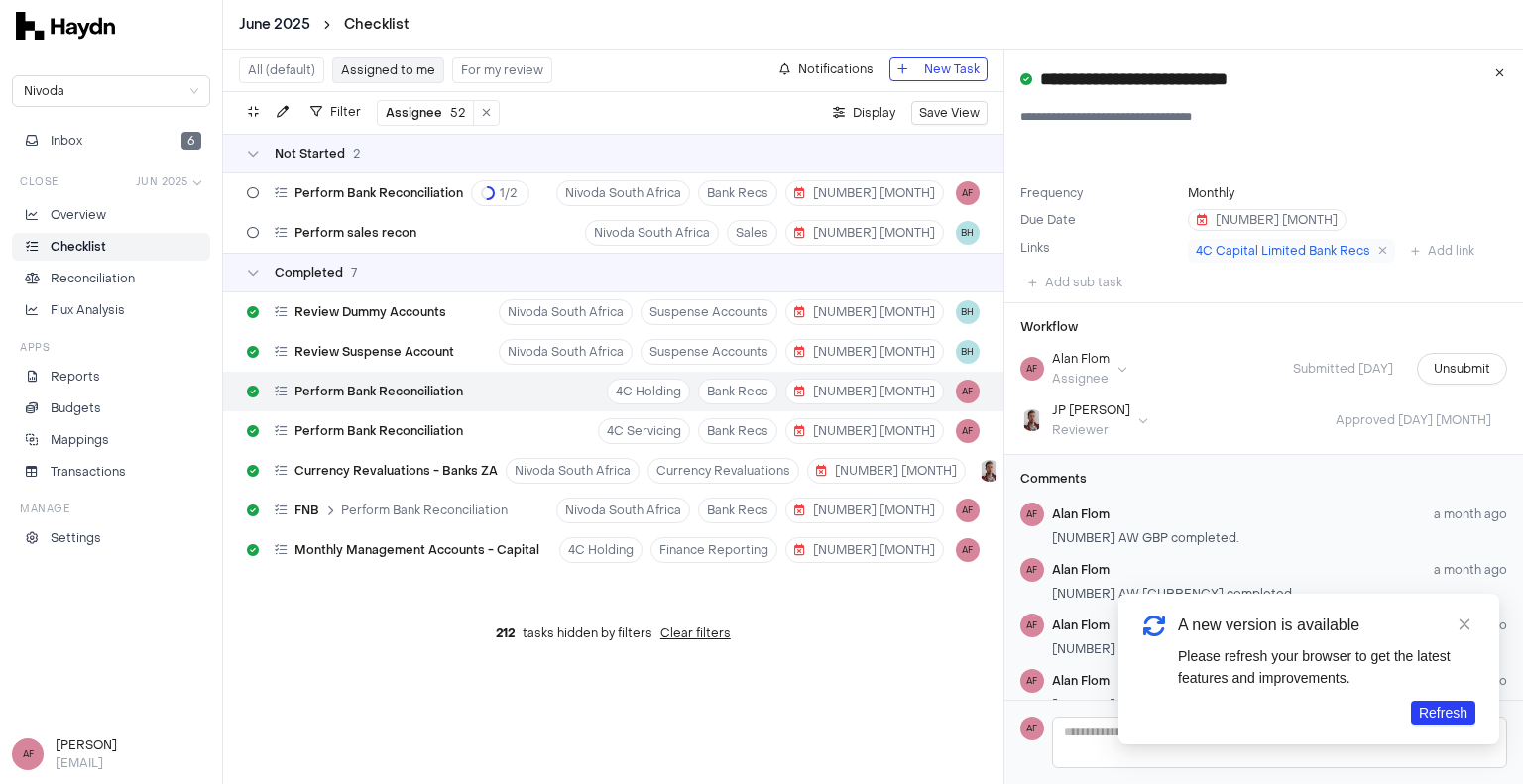 click on "**********" at bounding box center [762, 392] 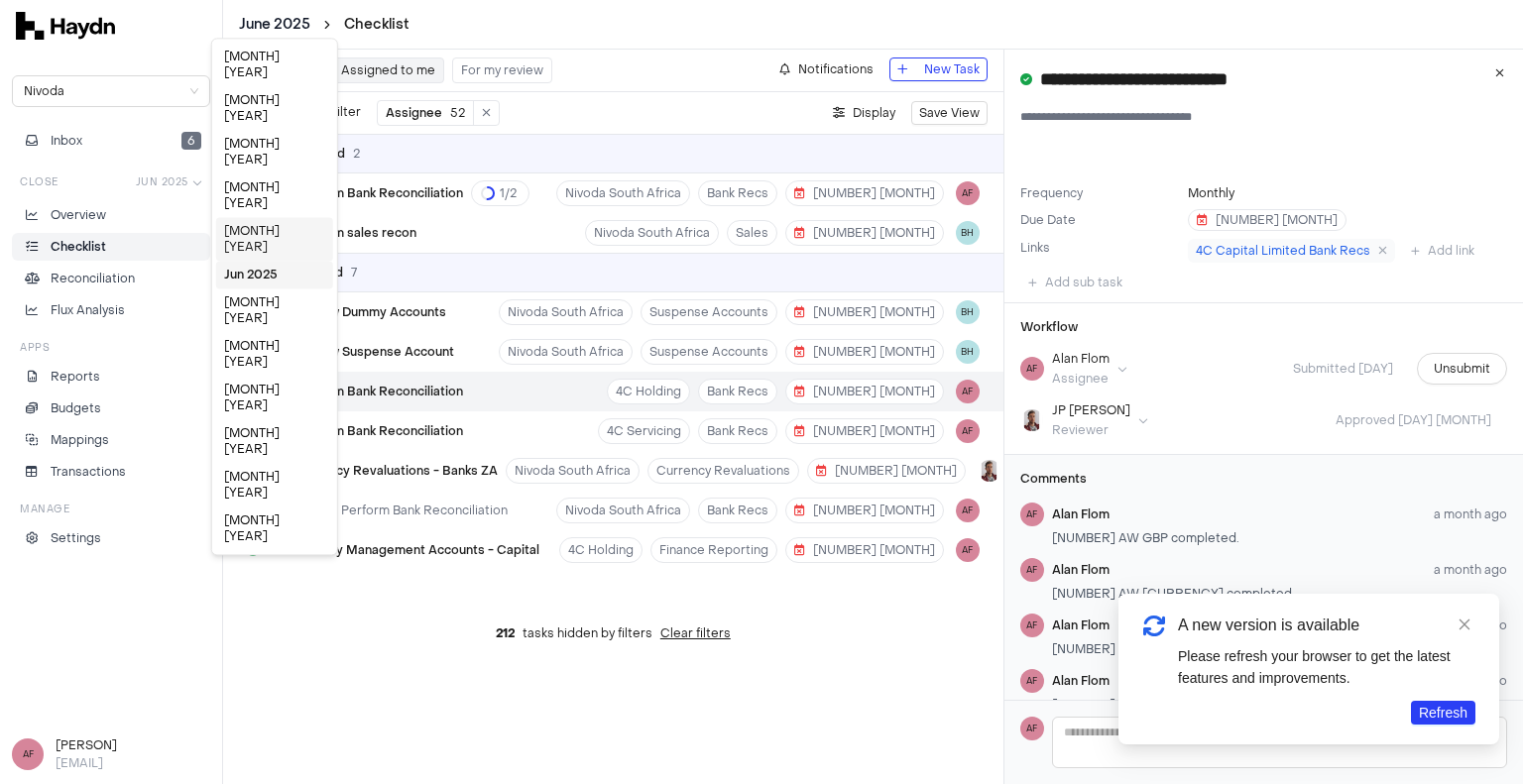 click on "[MONTH] [YEAR]" at bounding box center (275, 239) 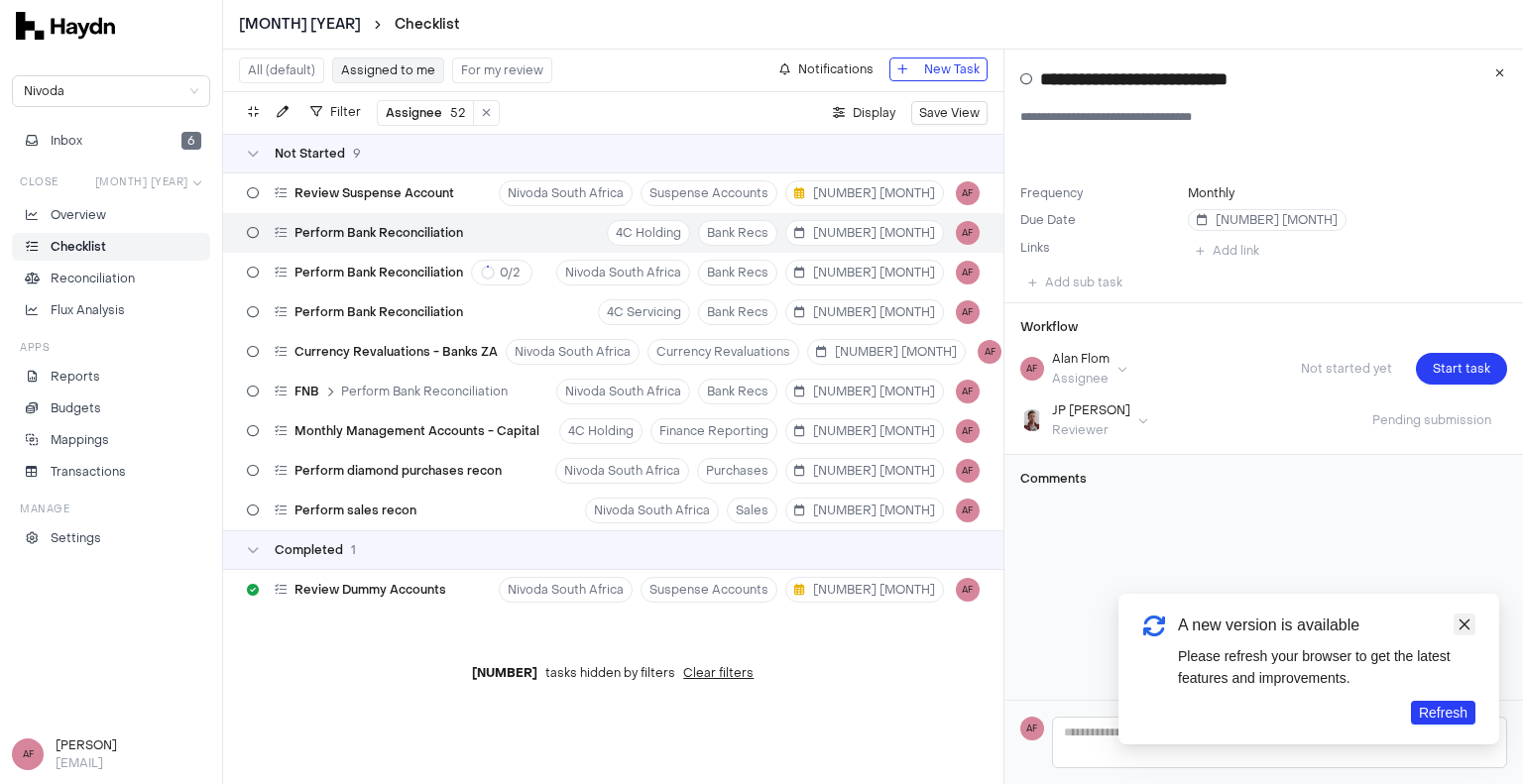 click 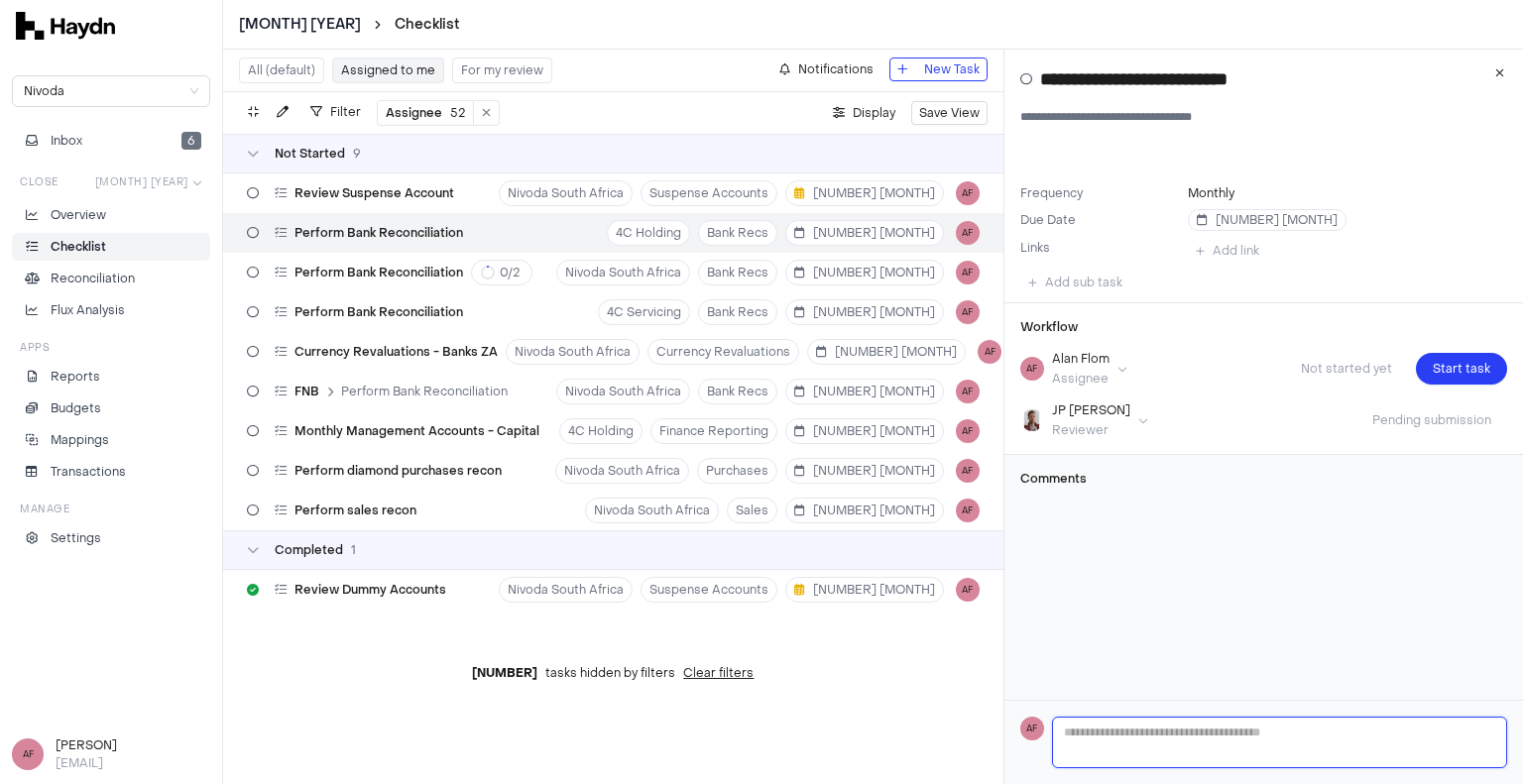 click at bounding box center (1279, 742) 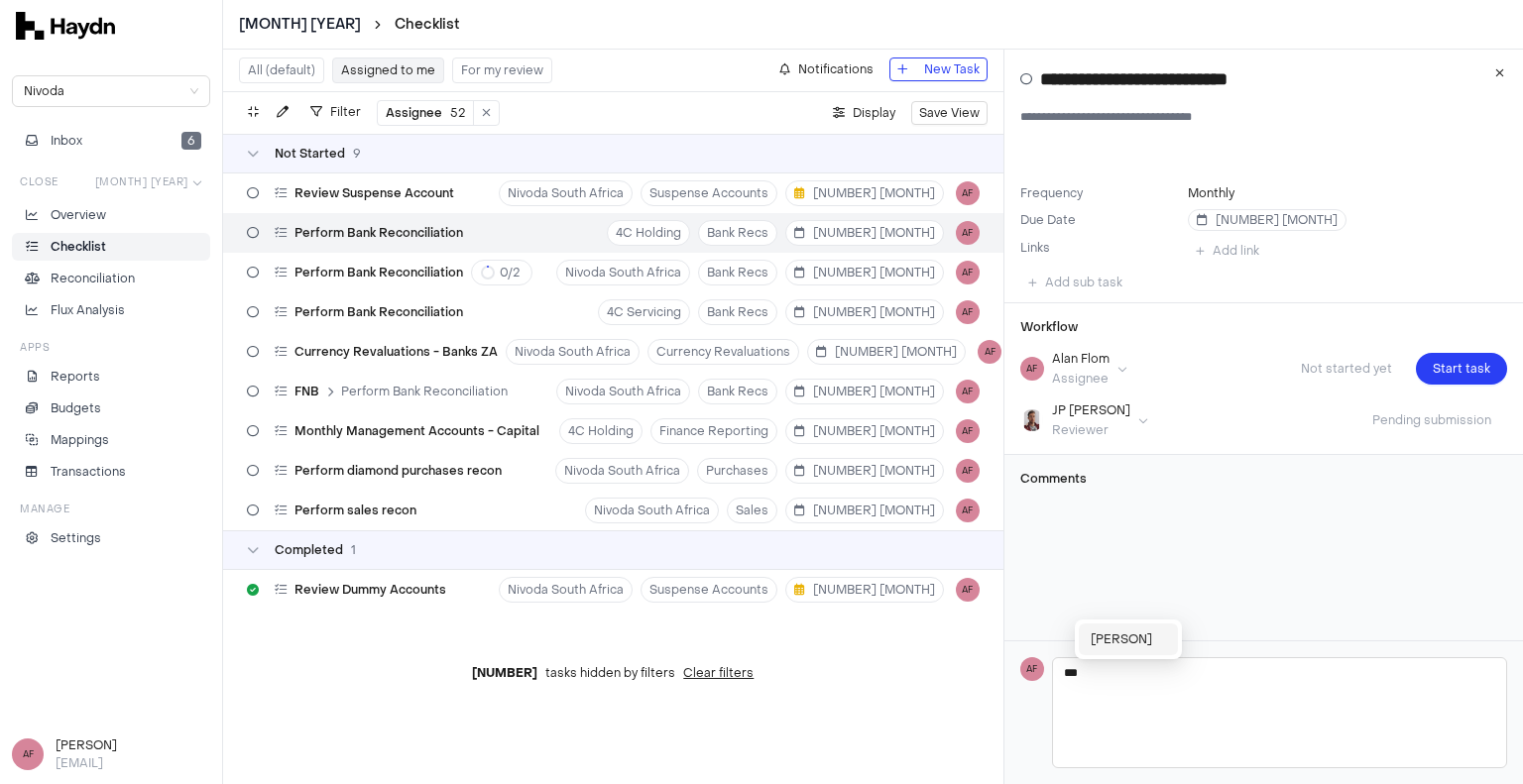 click on "[PERSON]" at bounding box center [1128, 639] 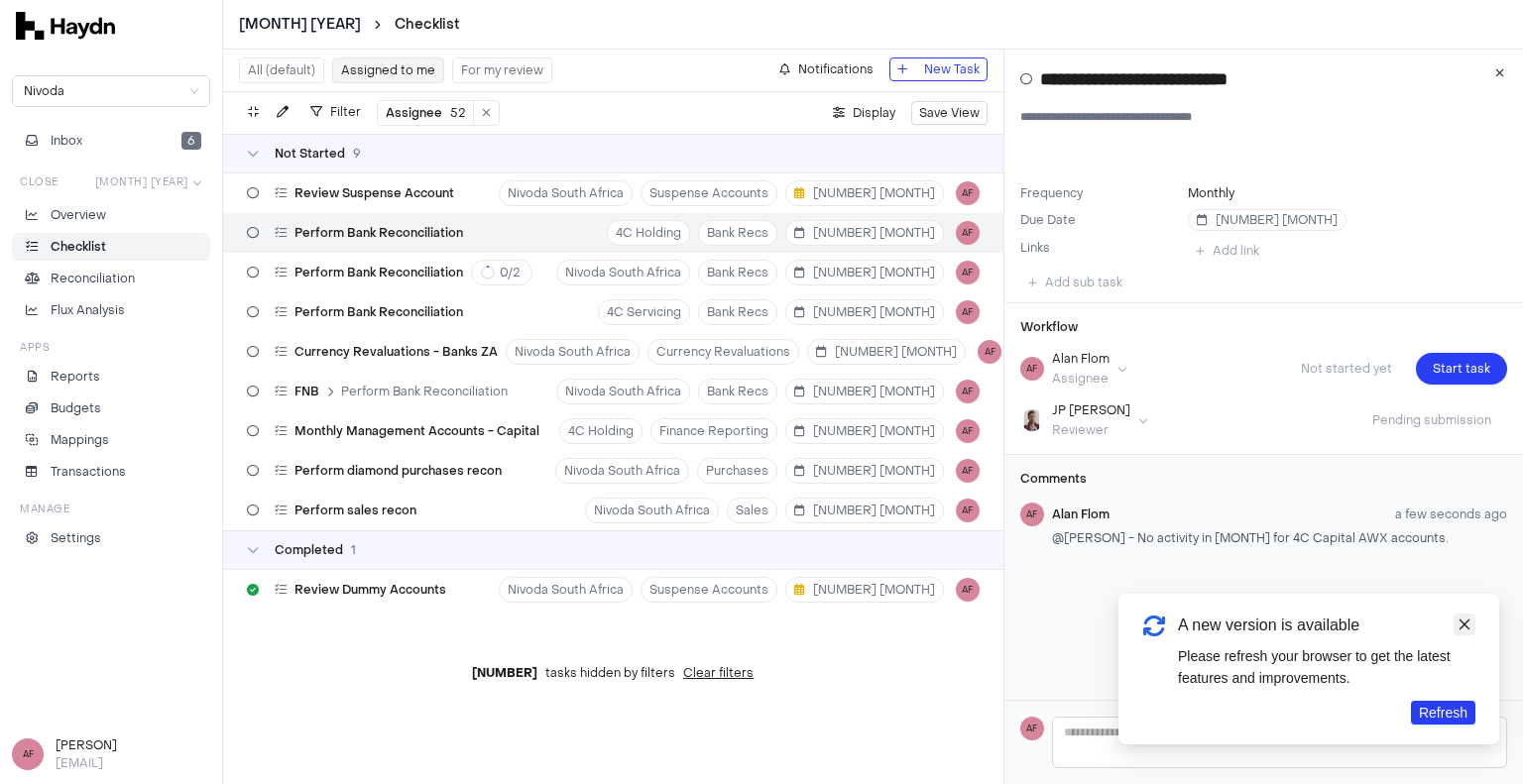 click at bounding box center (1464, 624) 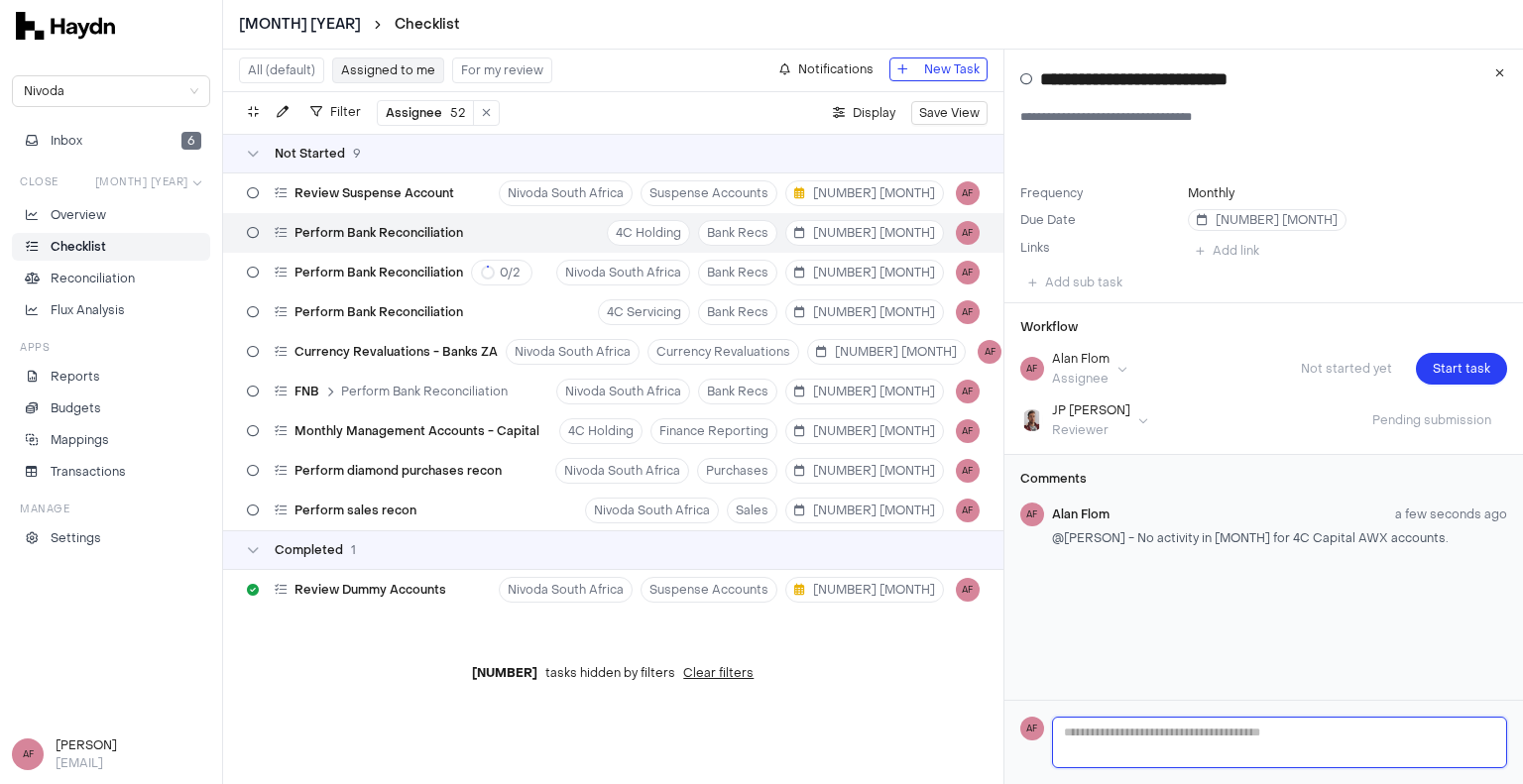 click at bounding box center (1280, 742) 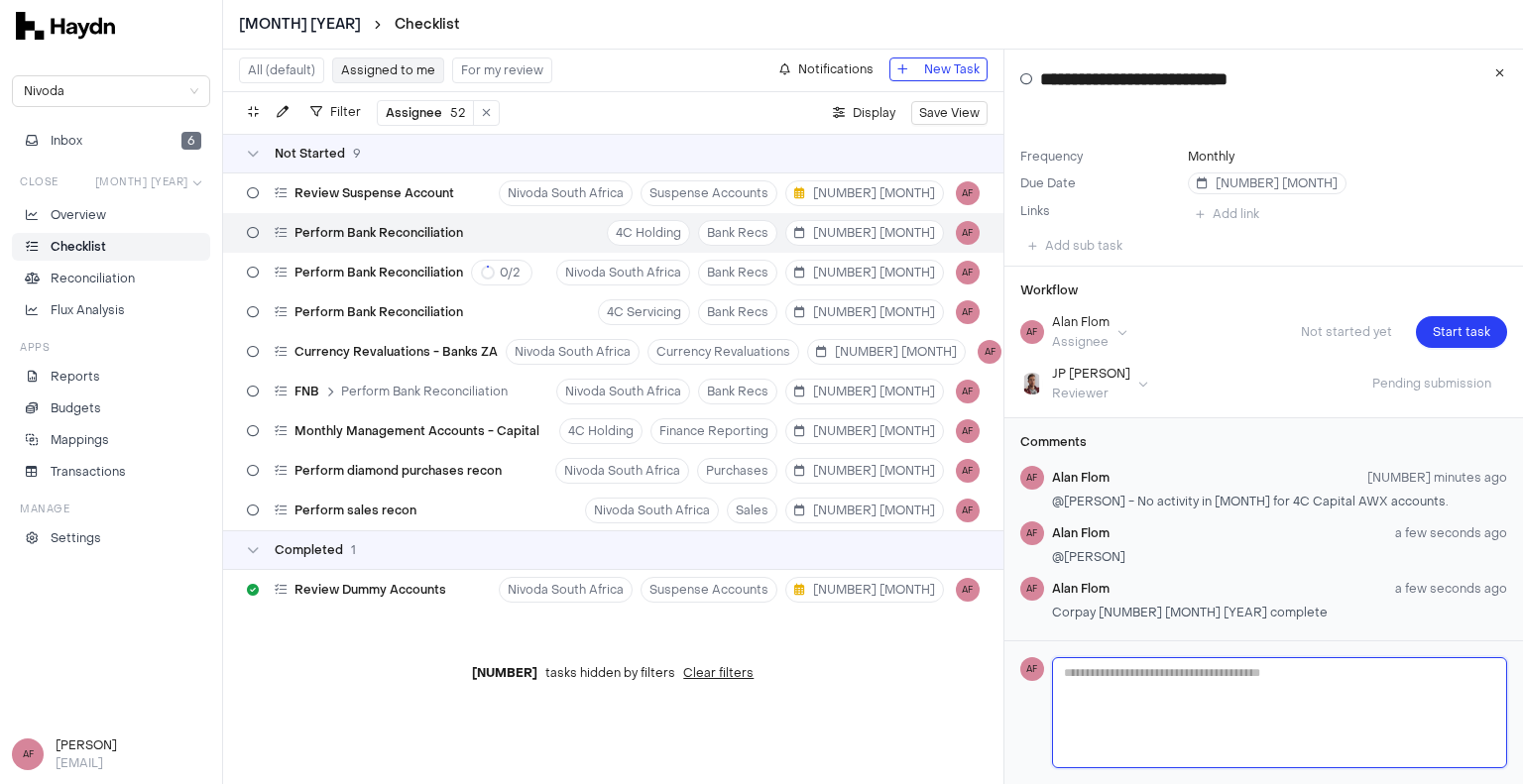 scroll, scrollTop: 0, scrollLeft: 0, axis: both 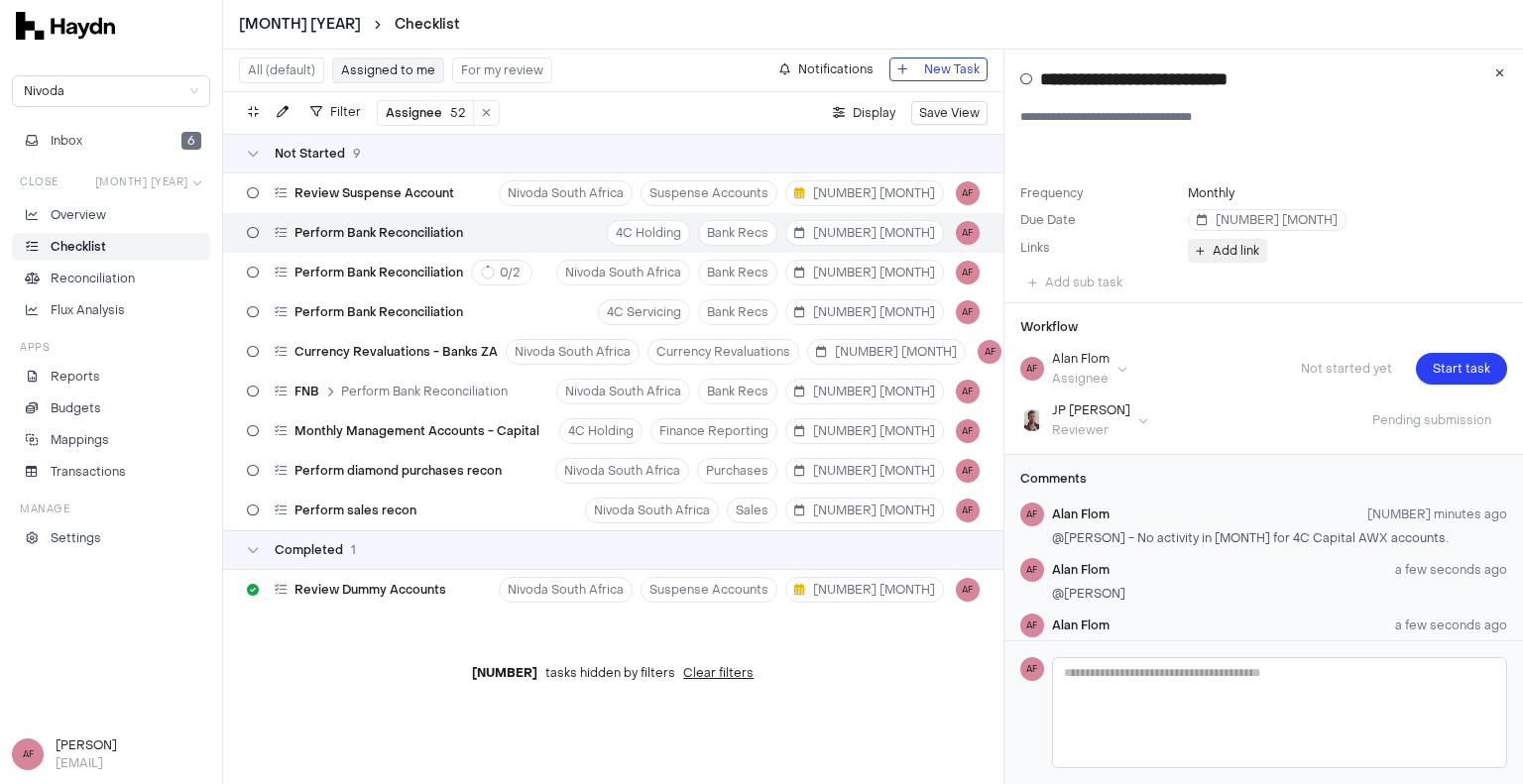click on "Add link" at bounding box center [1235, 251] 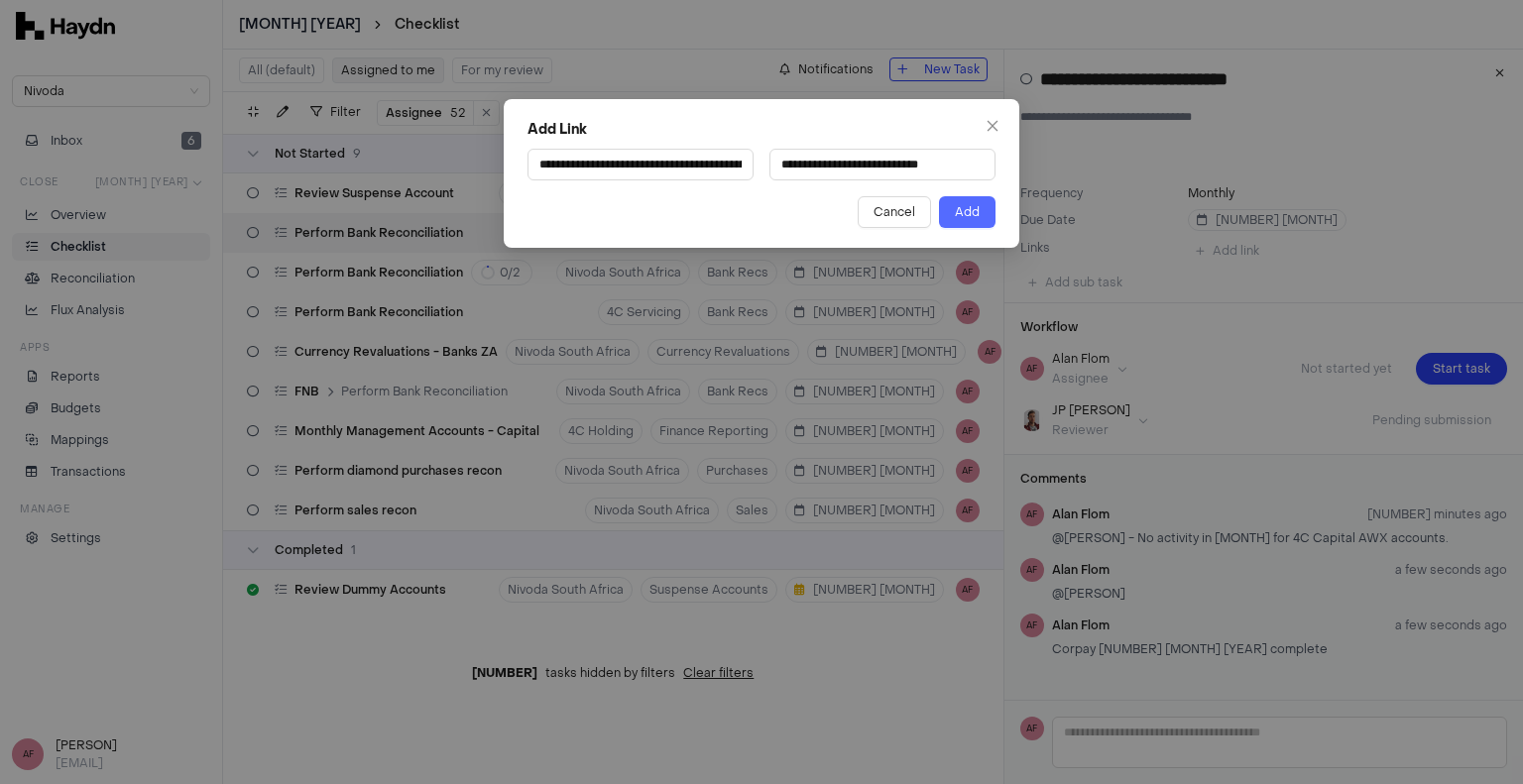 click on "Add" at bounding box center (967, 212) 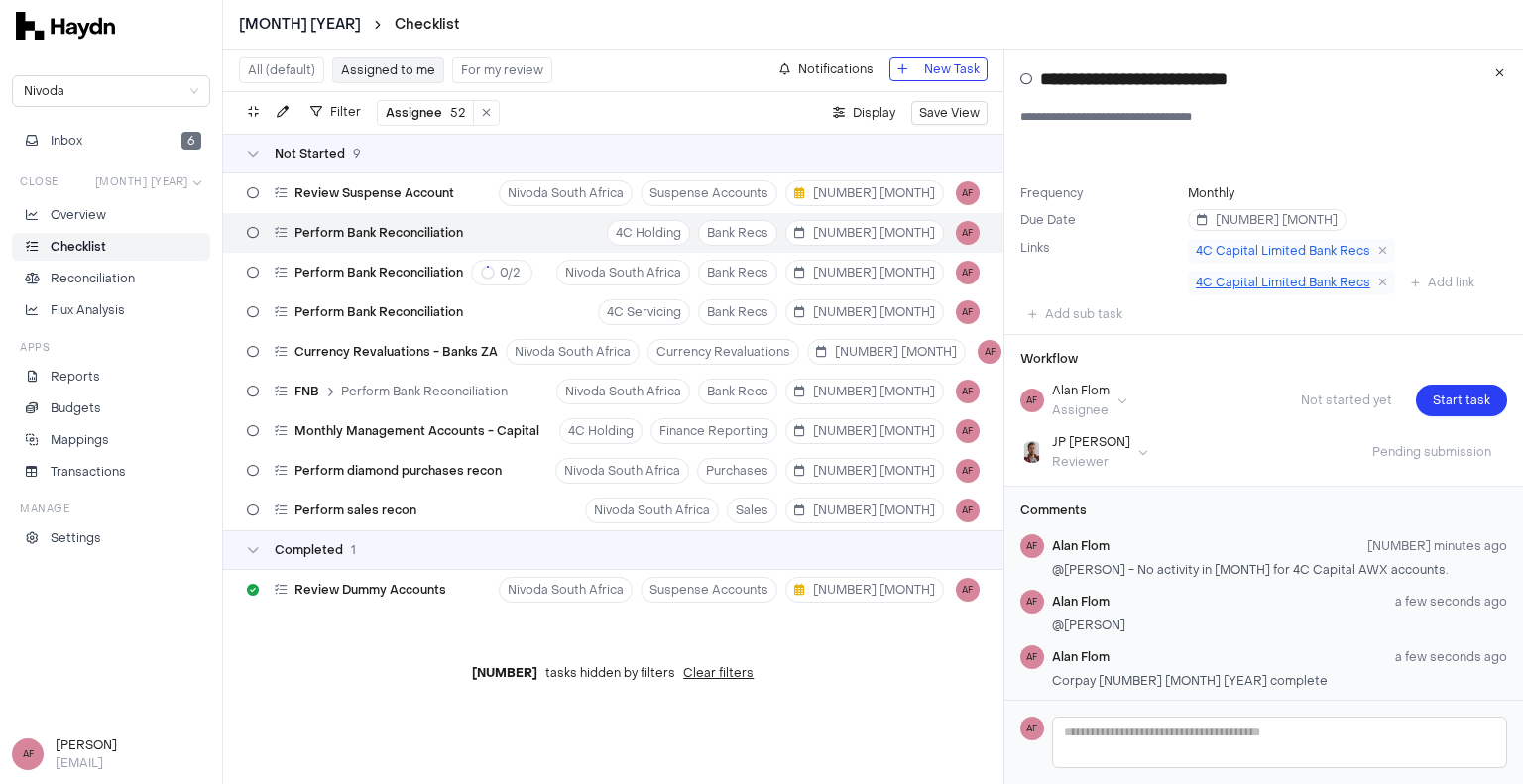 click on "4C Capital Limited Bank Recs" at bounding box center [1291, 282] 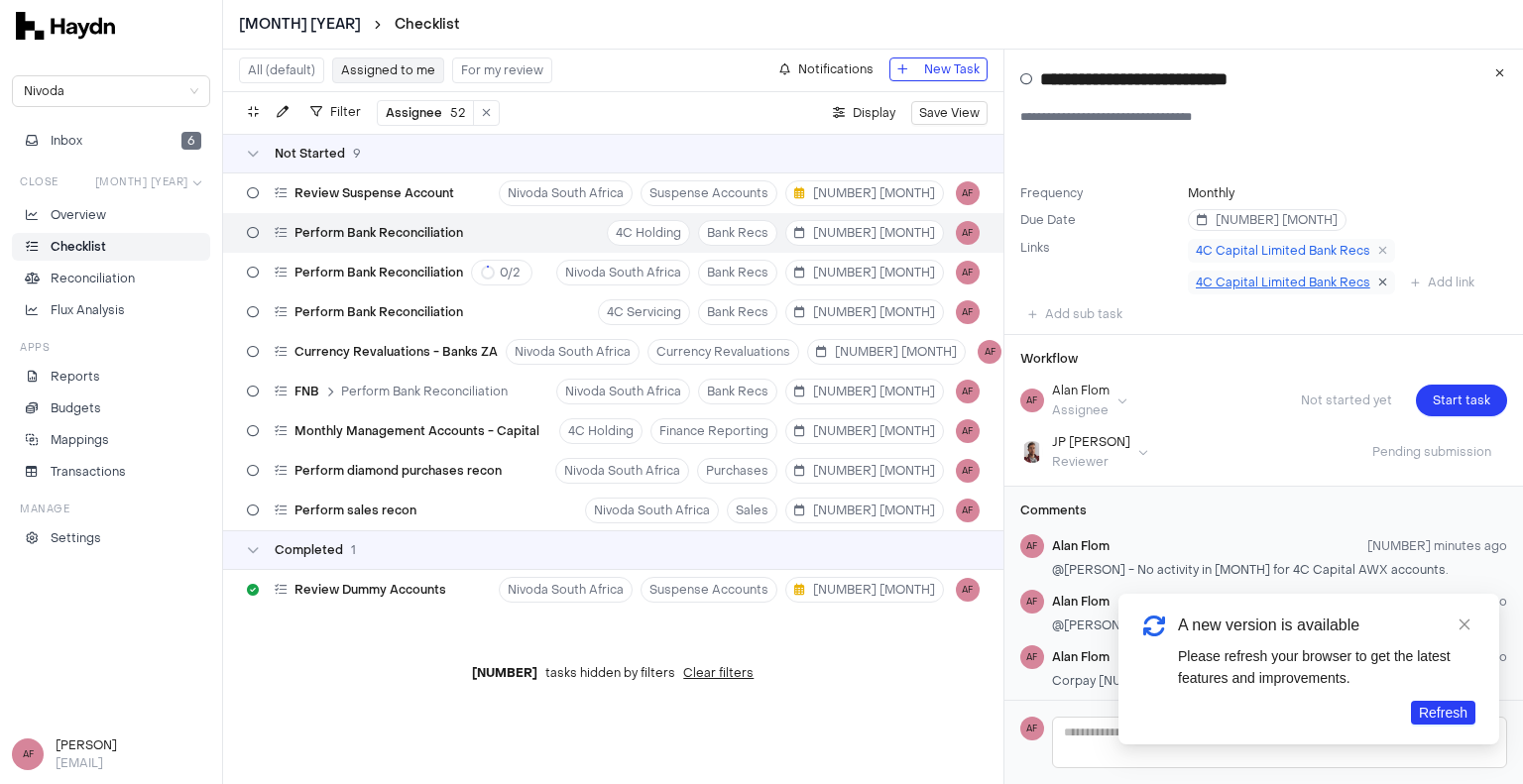 click at bounding box center [1382, 282] 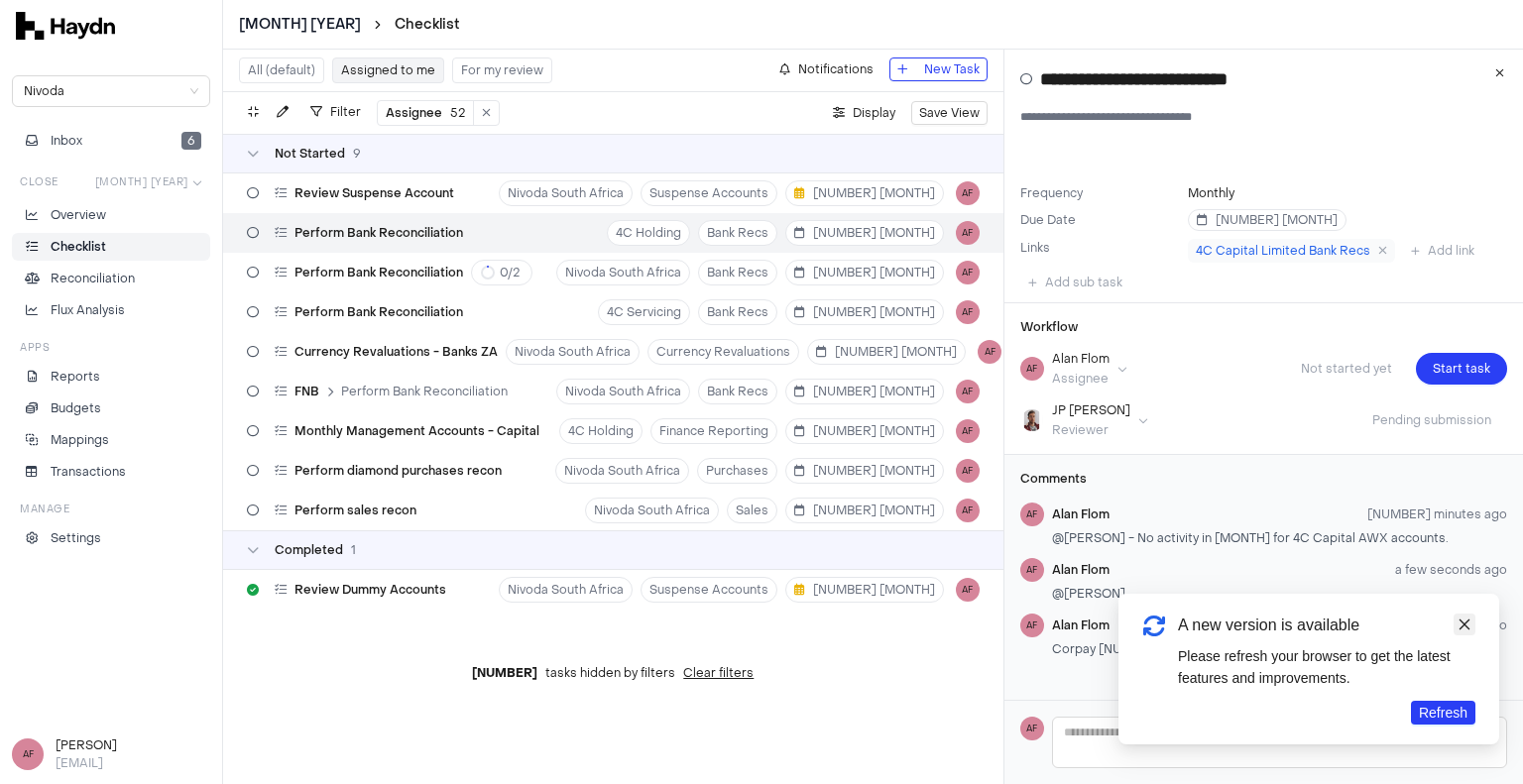 click at bounding box center (1464, 624) 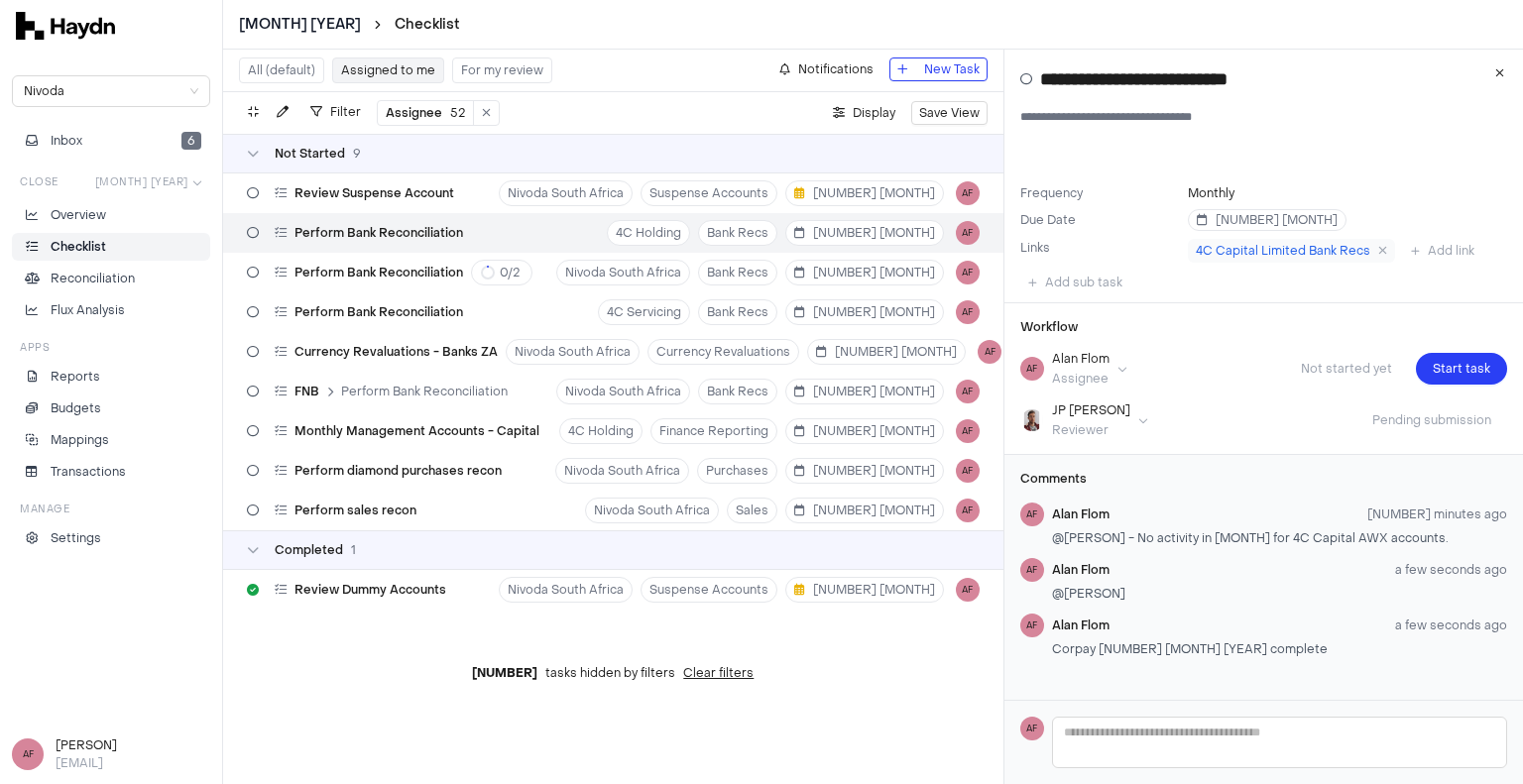 click on "Due Date" at bounding box center [1100, 220] 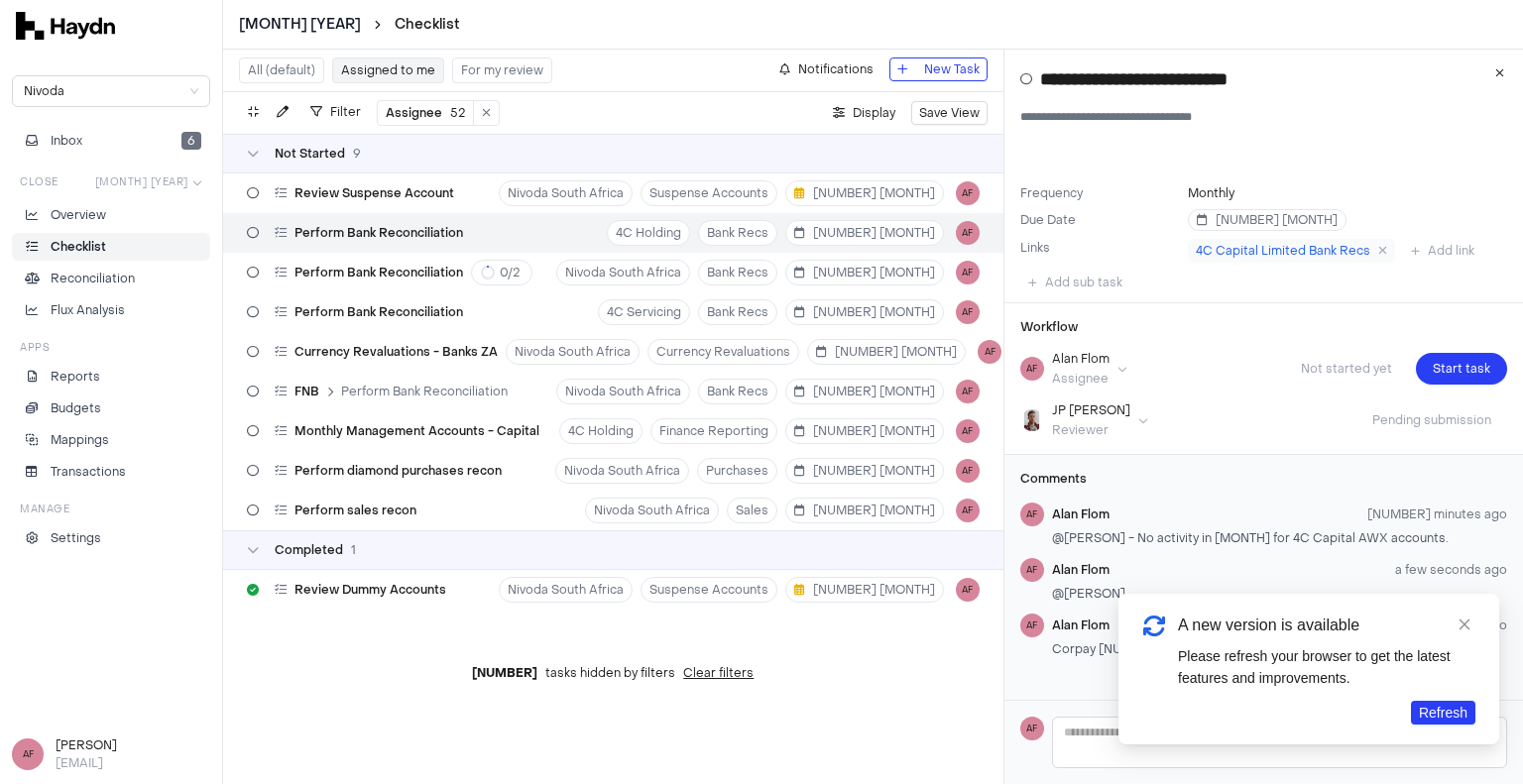 click on "A new version is available" at bounding box center (1327, 625) 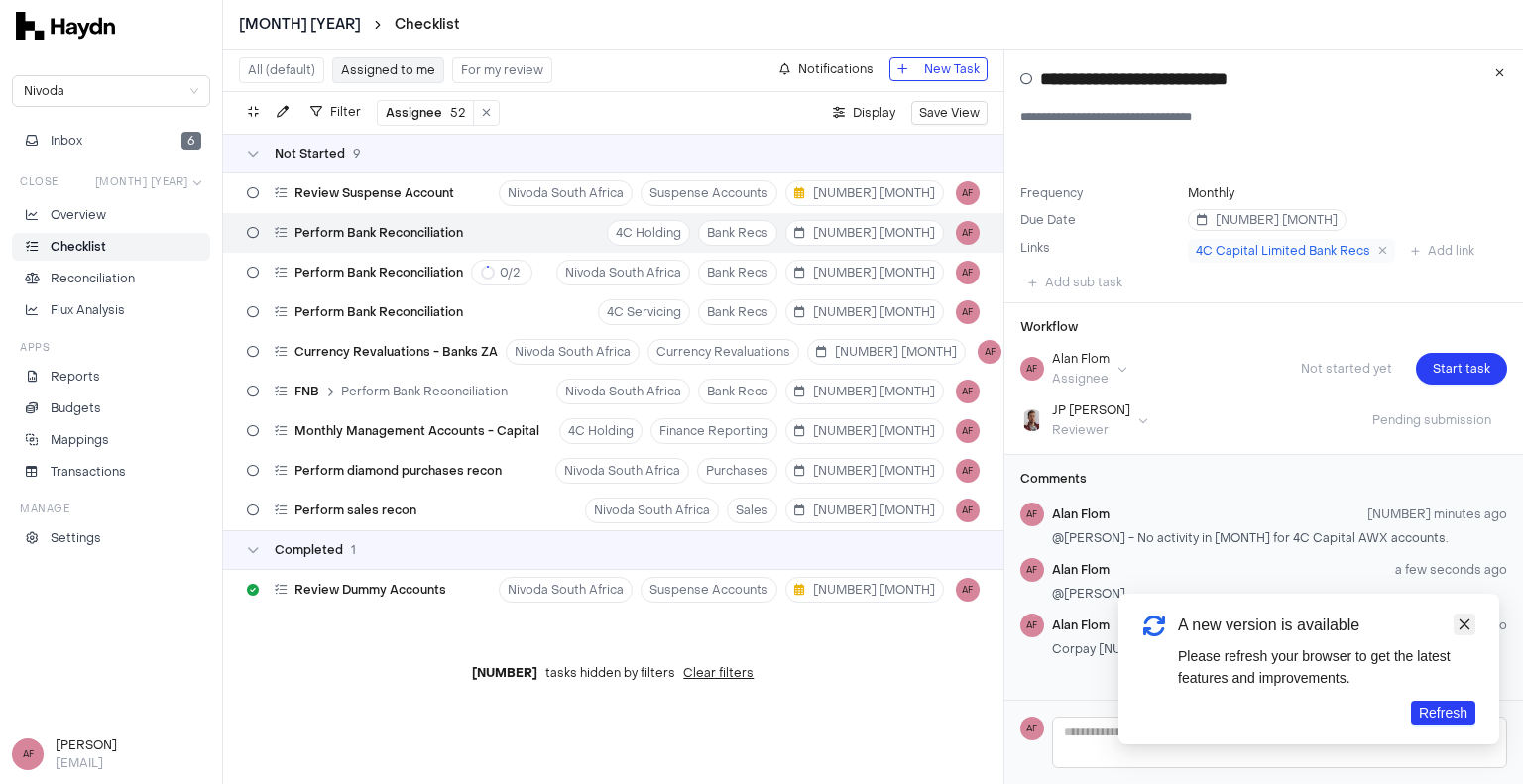click at bounding box center [1464, 624] 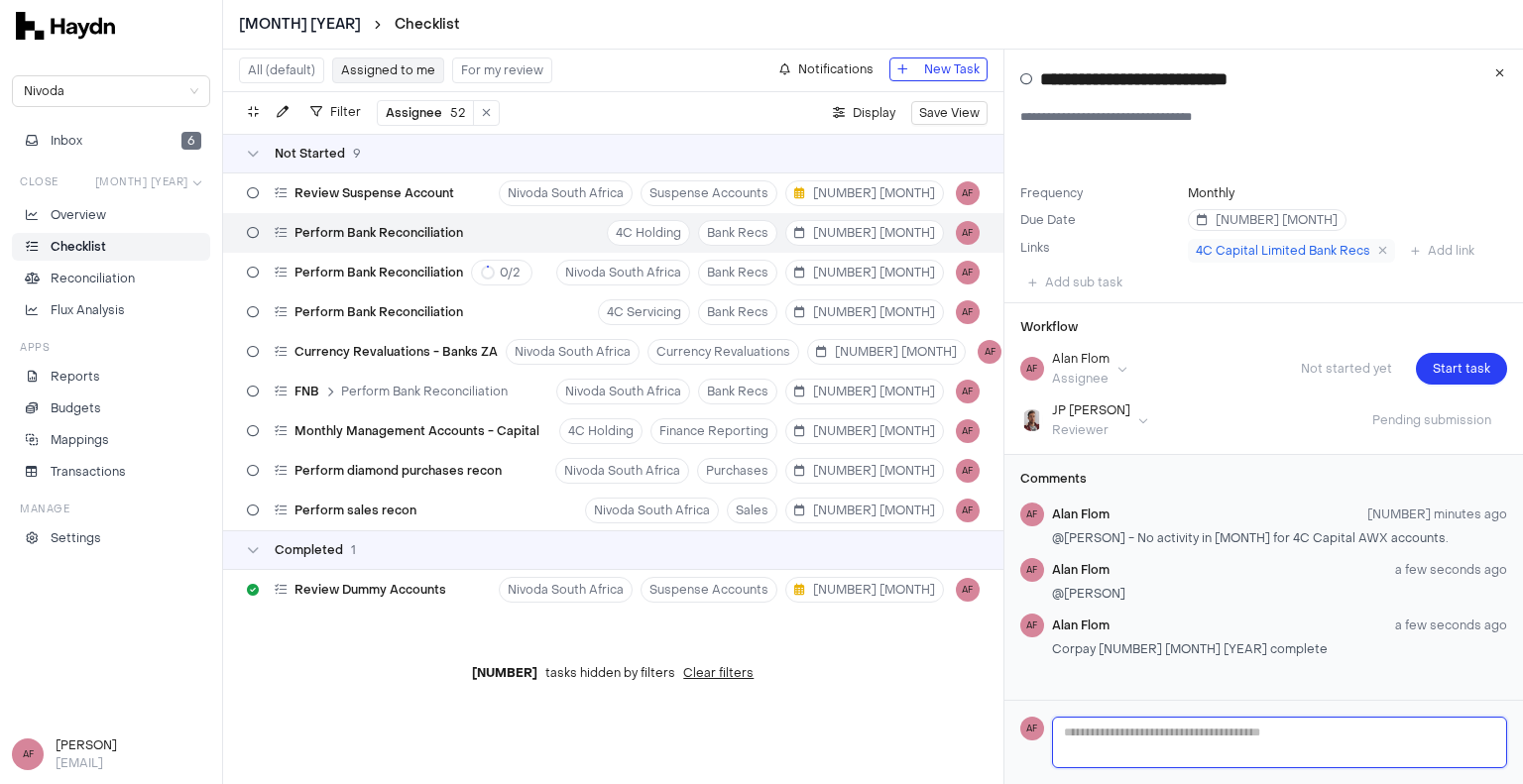 click at bounding box center (1280, 742) 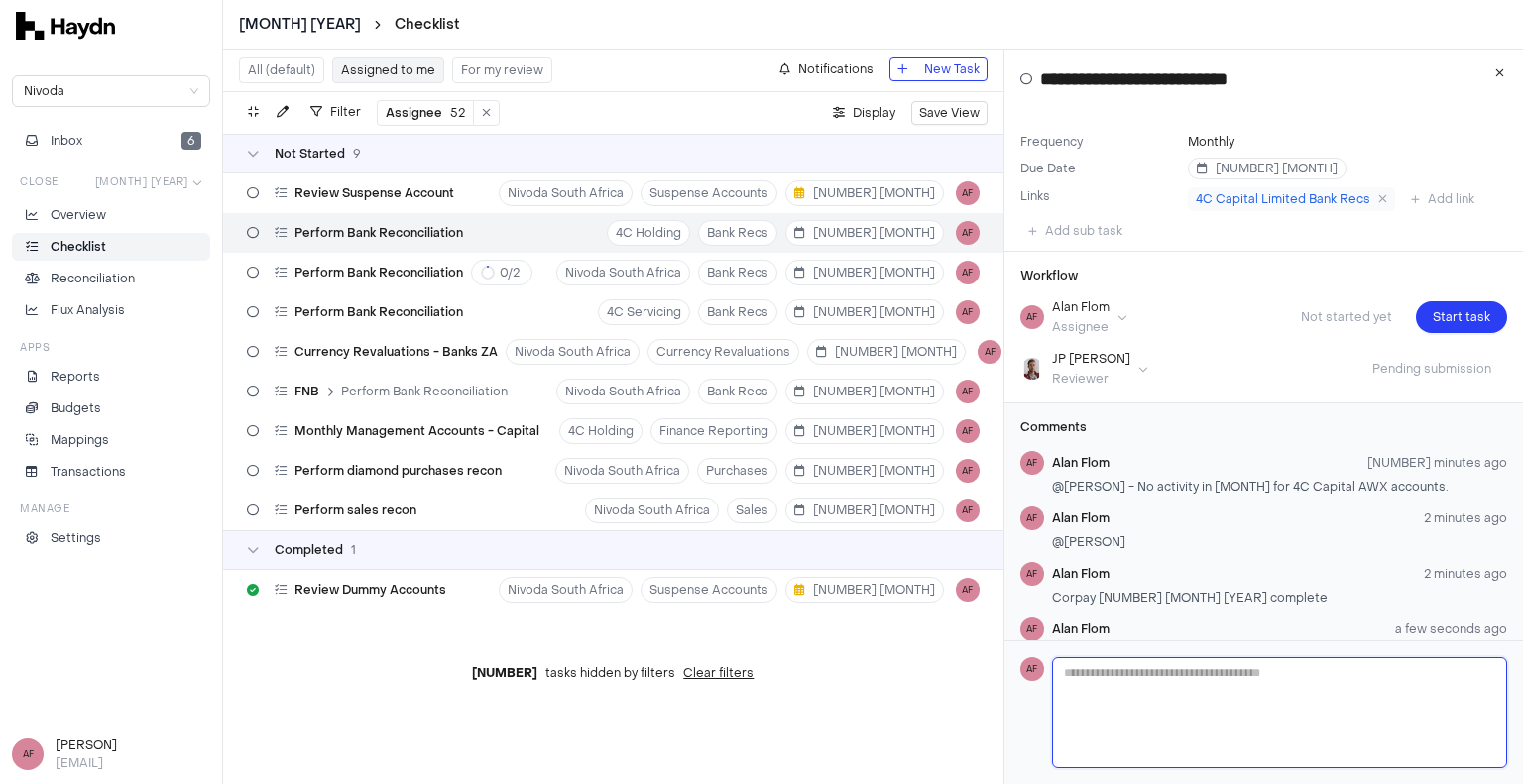 scroll, scrollTop: 0, scrollLeft: 0, axis: both 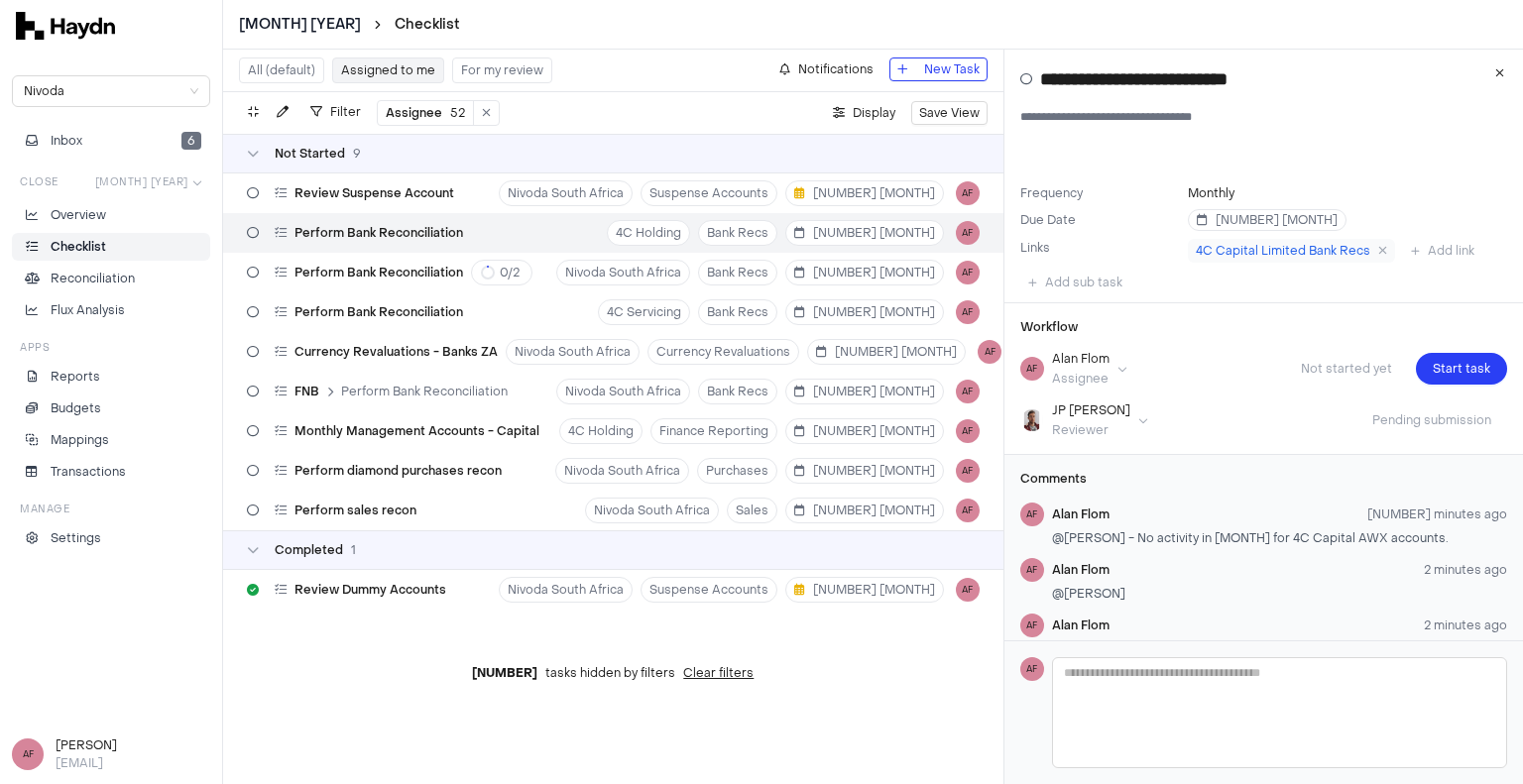 click on "Perform Bank Reconciliation 4C Holding Bank Recs [NUMBER] [MONTH] AF" at bounding box center (613, 233) 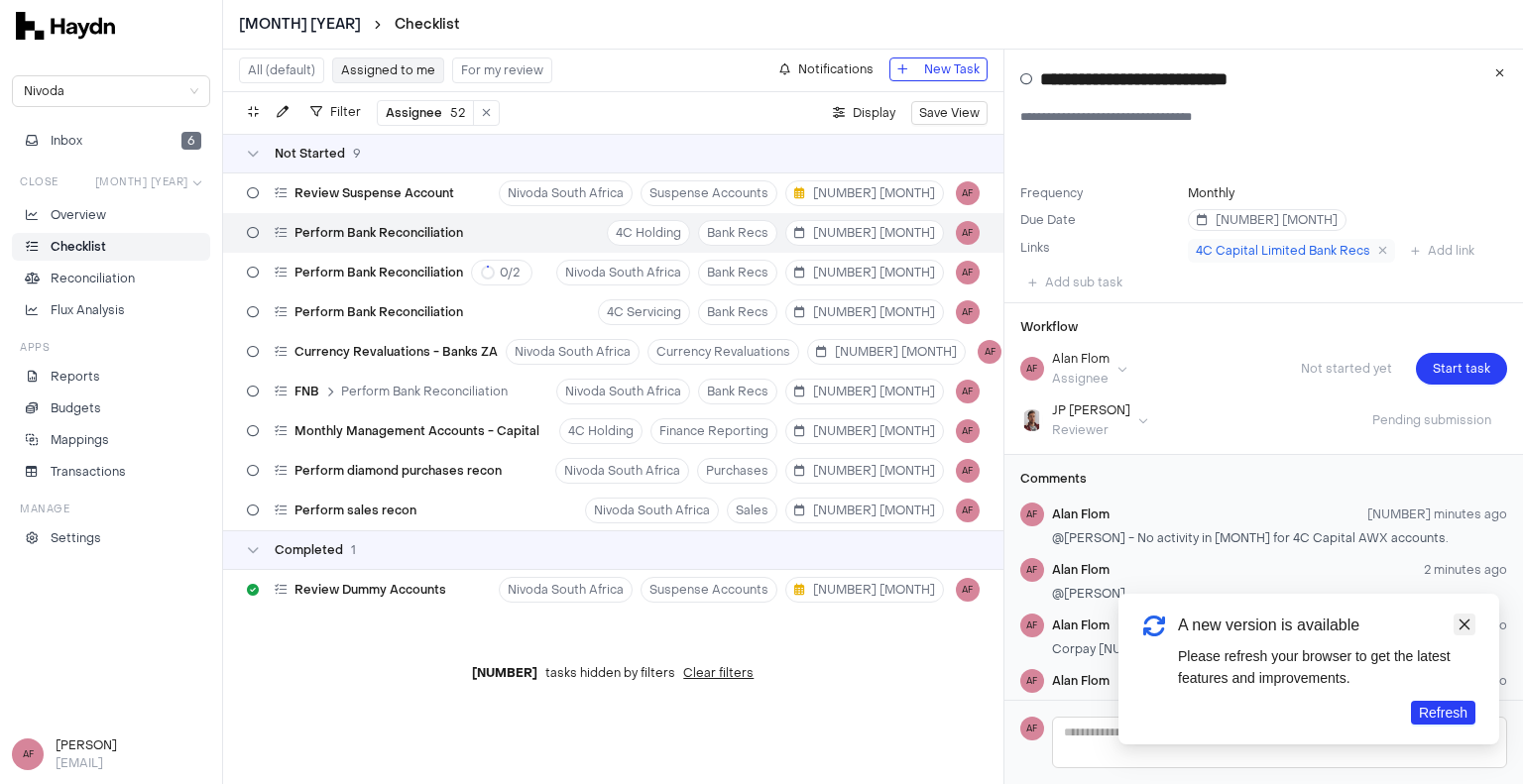 click at bounding box center (1464, 624) 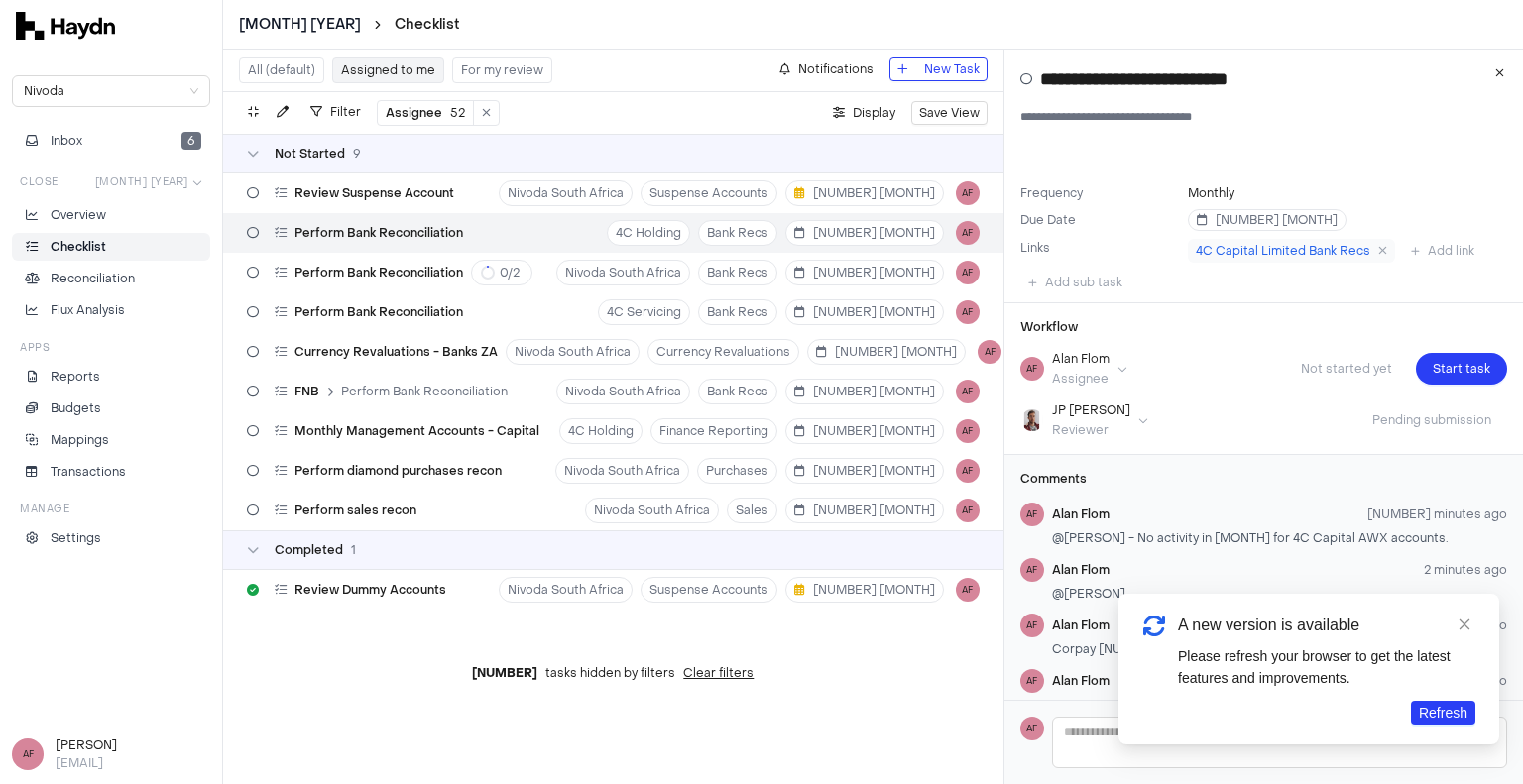 scroll, scrollTop: 46, scrollLeft: 0, axis: vertical 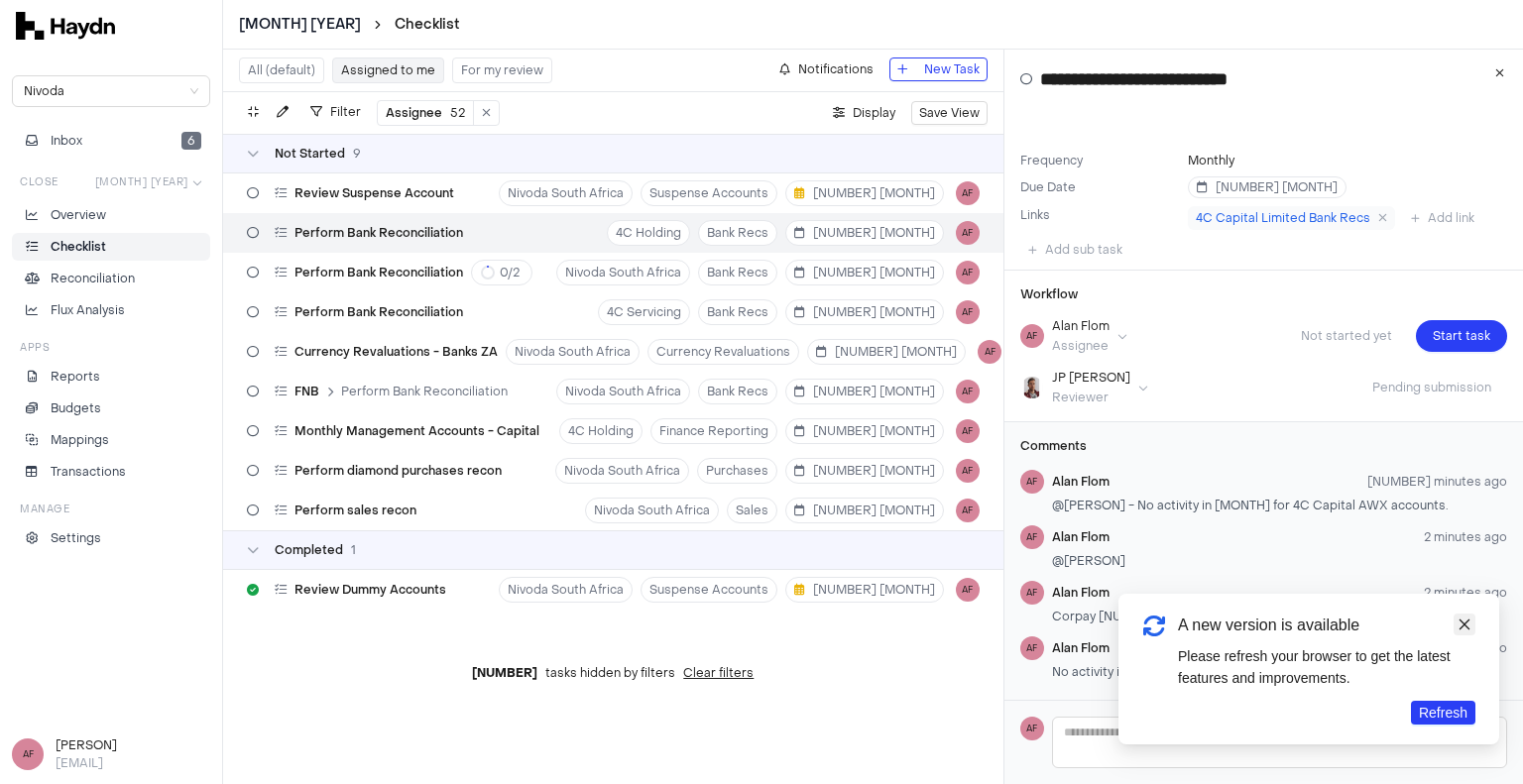 click 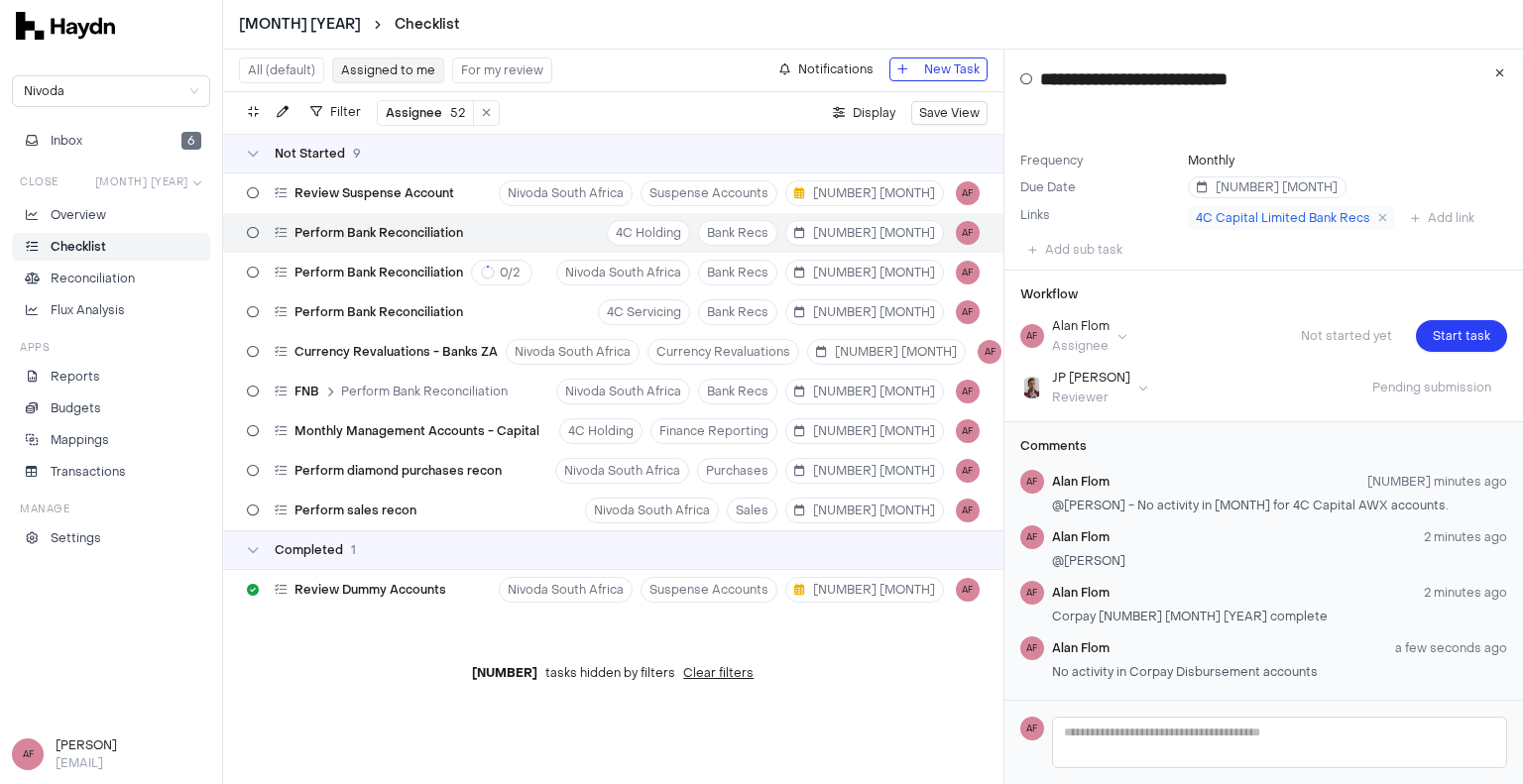 click on "@[PERSON] - No activity in [MONTH] for 4C Capital AWX accounts." at bounding box center [1279, 505] 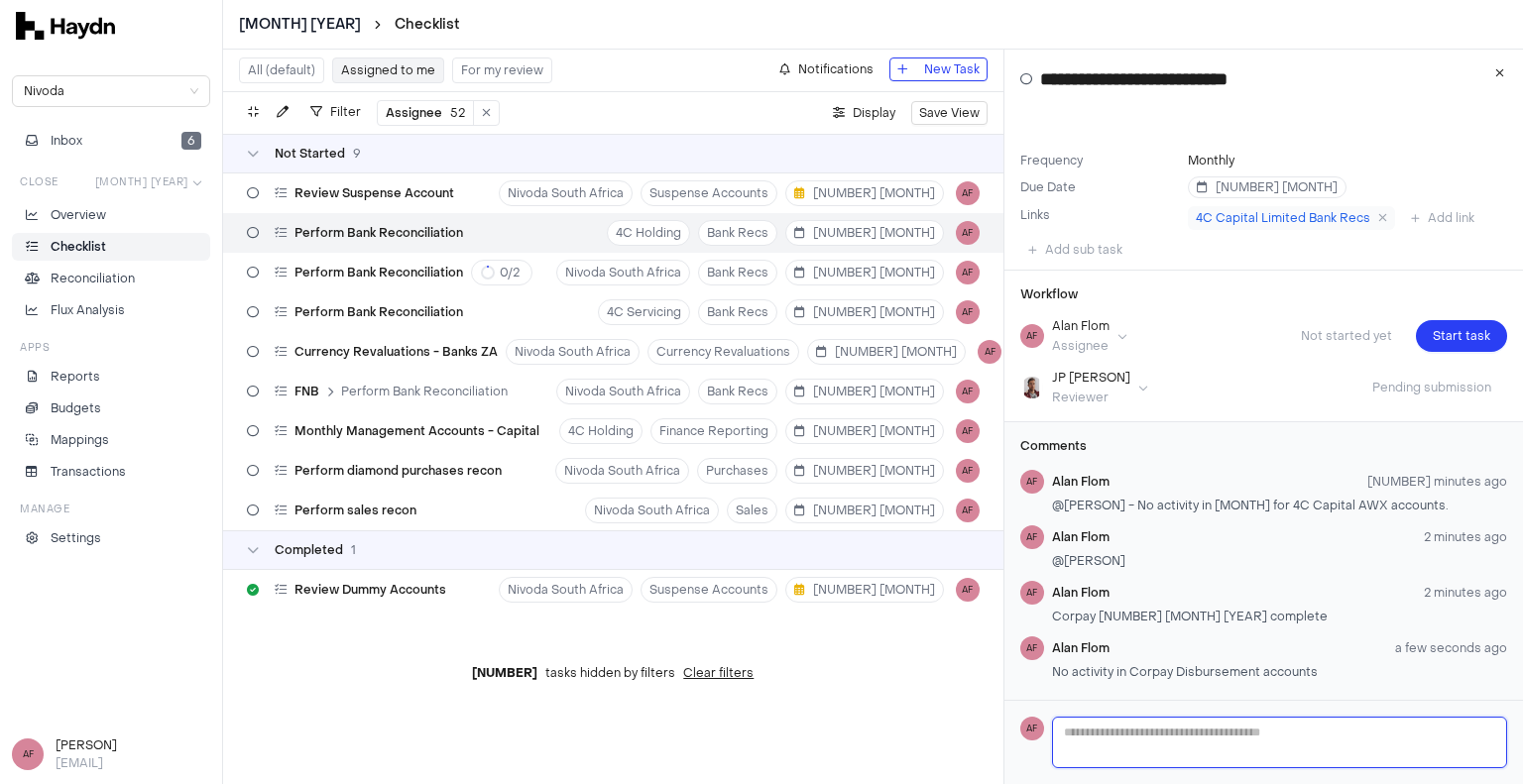click at bounding box center (1280, 742) 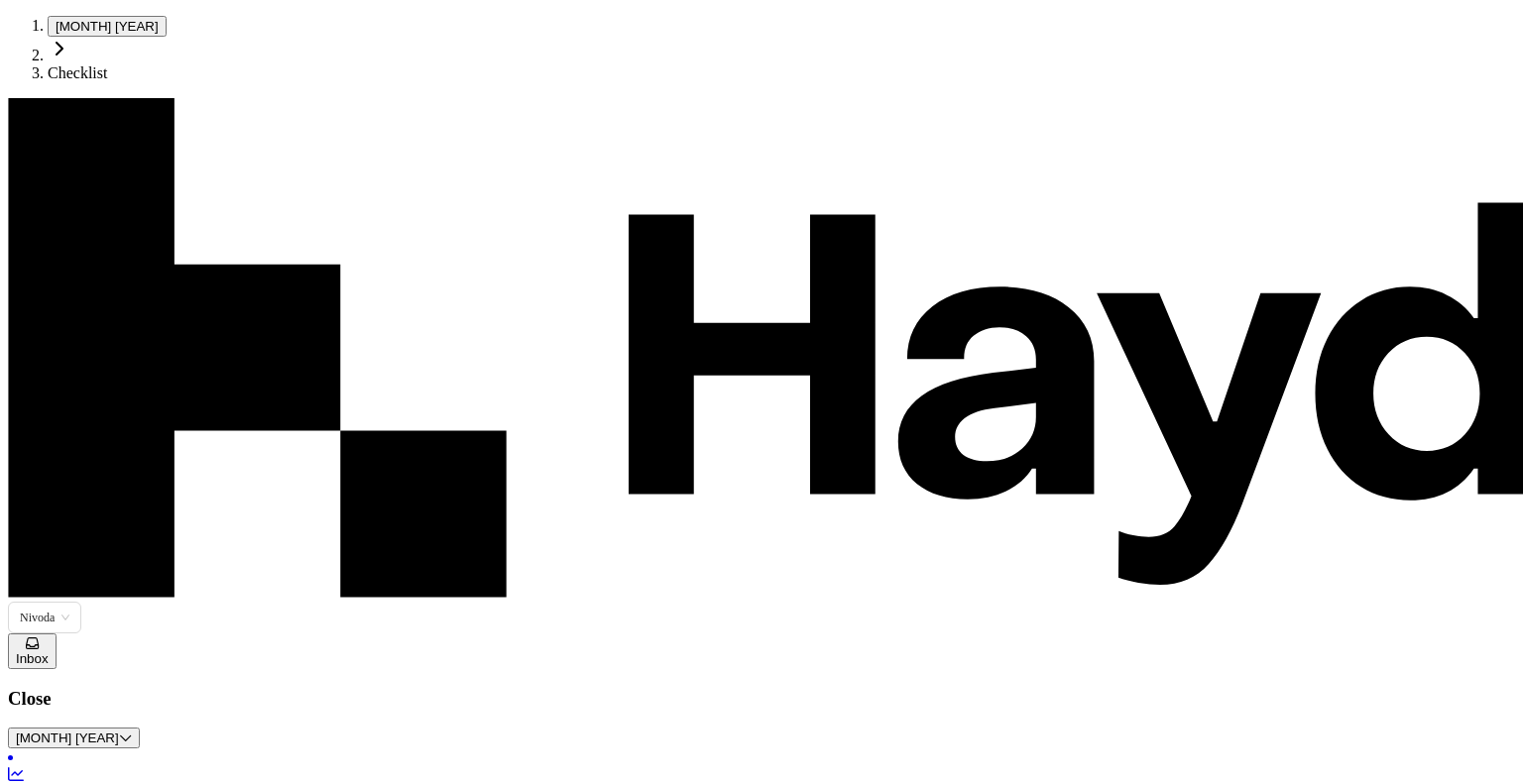 scroll, scrollTop: 0, scrollLeft: 0, axis: both 